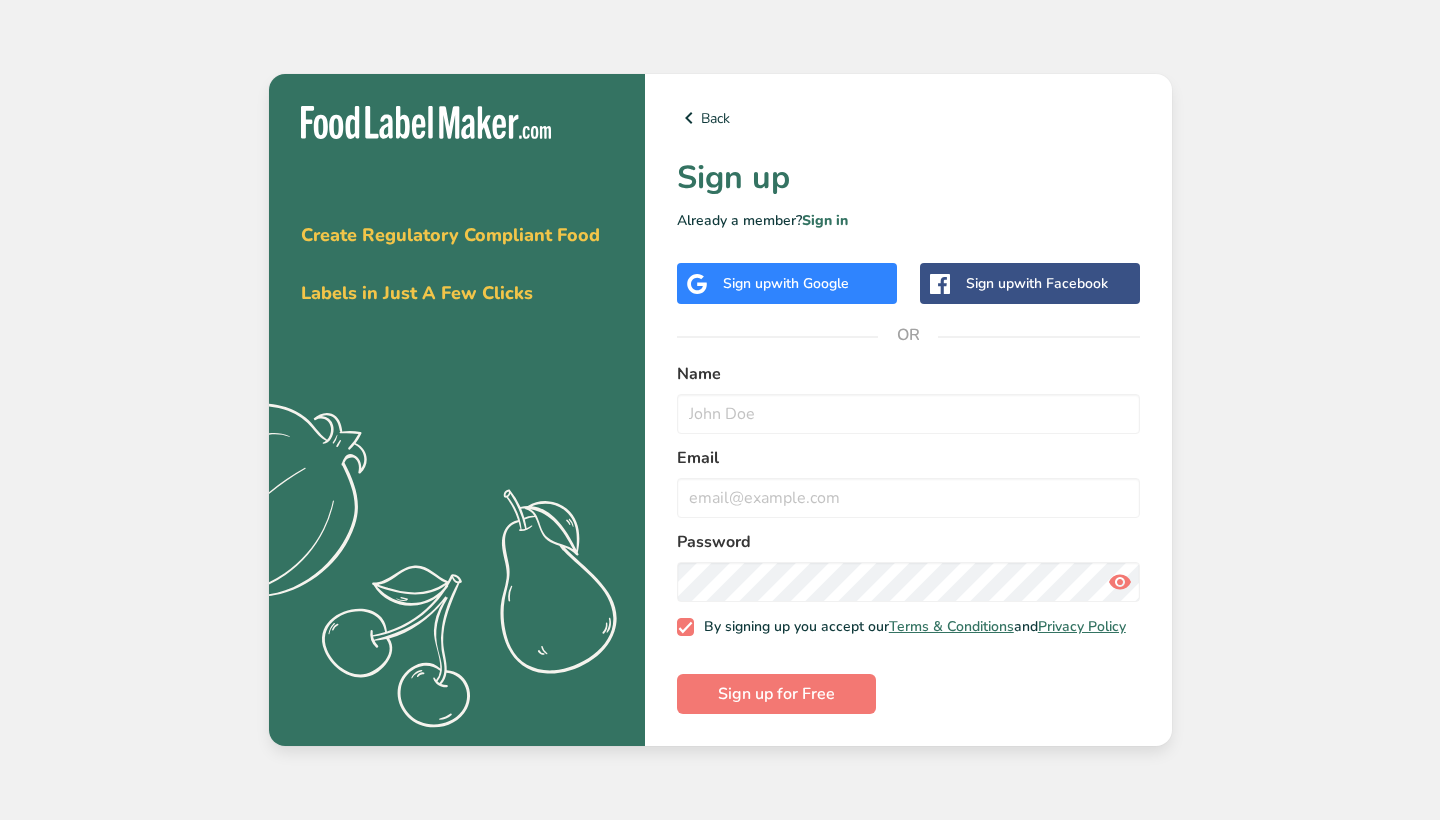 scroll, scrollTop: 0, scrollLeft: 0, axis: both 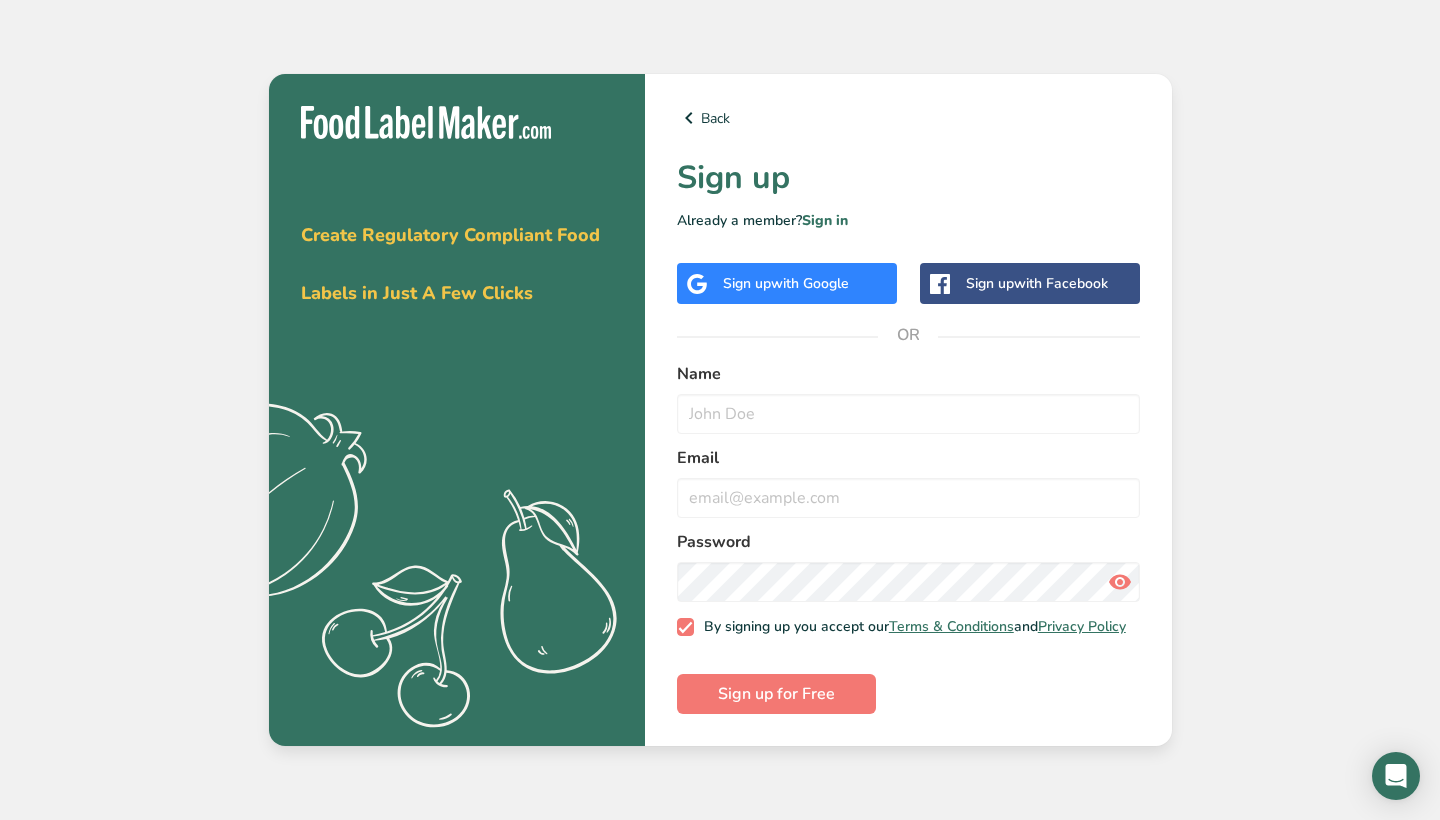 click on "Sign up  with Google" at bounding box center [787, 283] 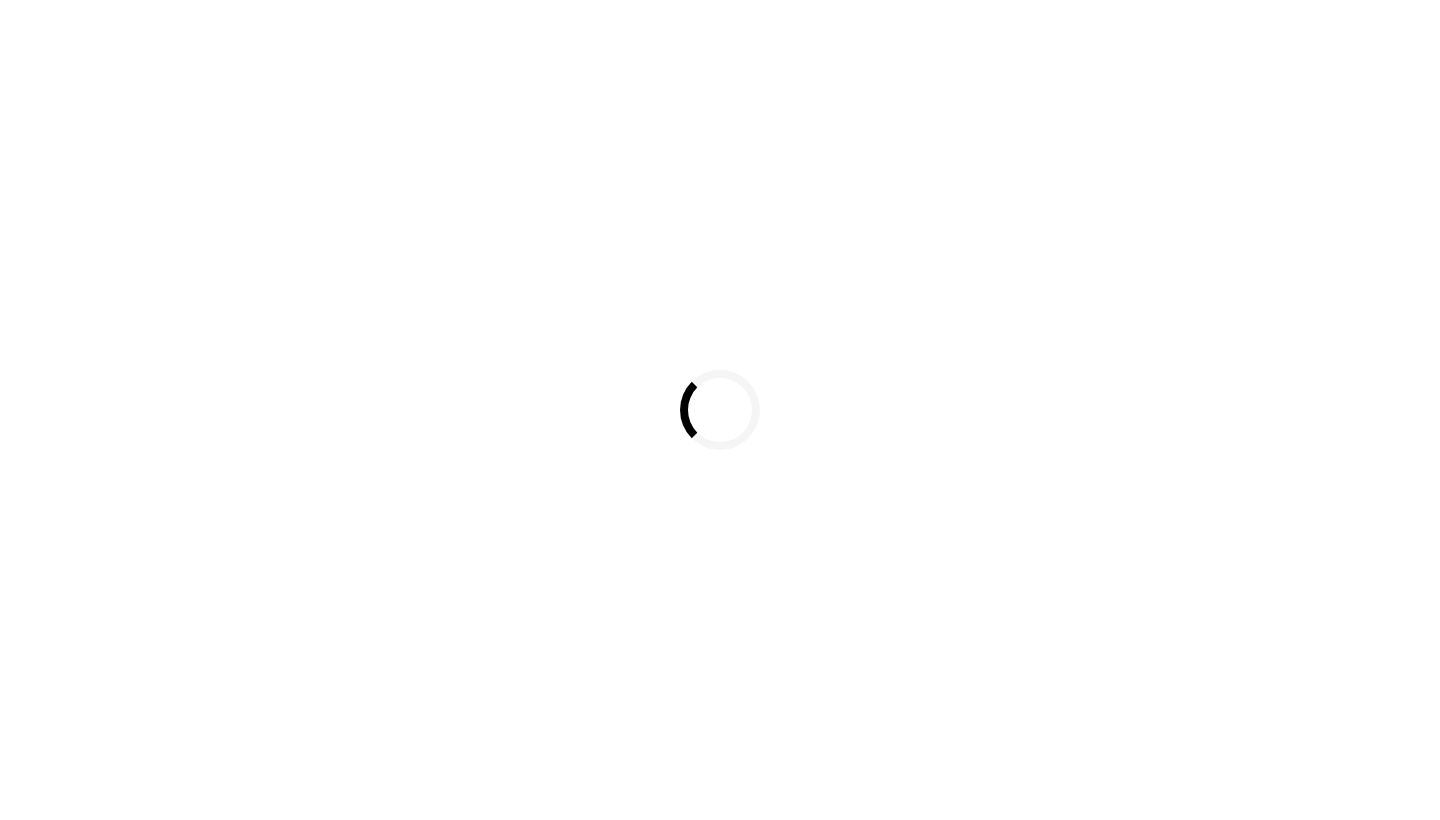 scroll, scrollTop: 0, scrollLeft: 0, axis: both 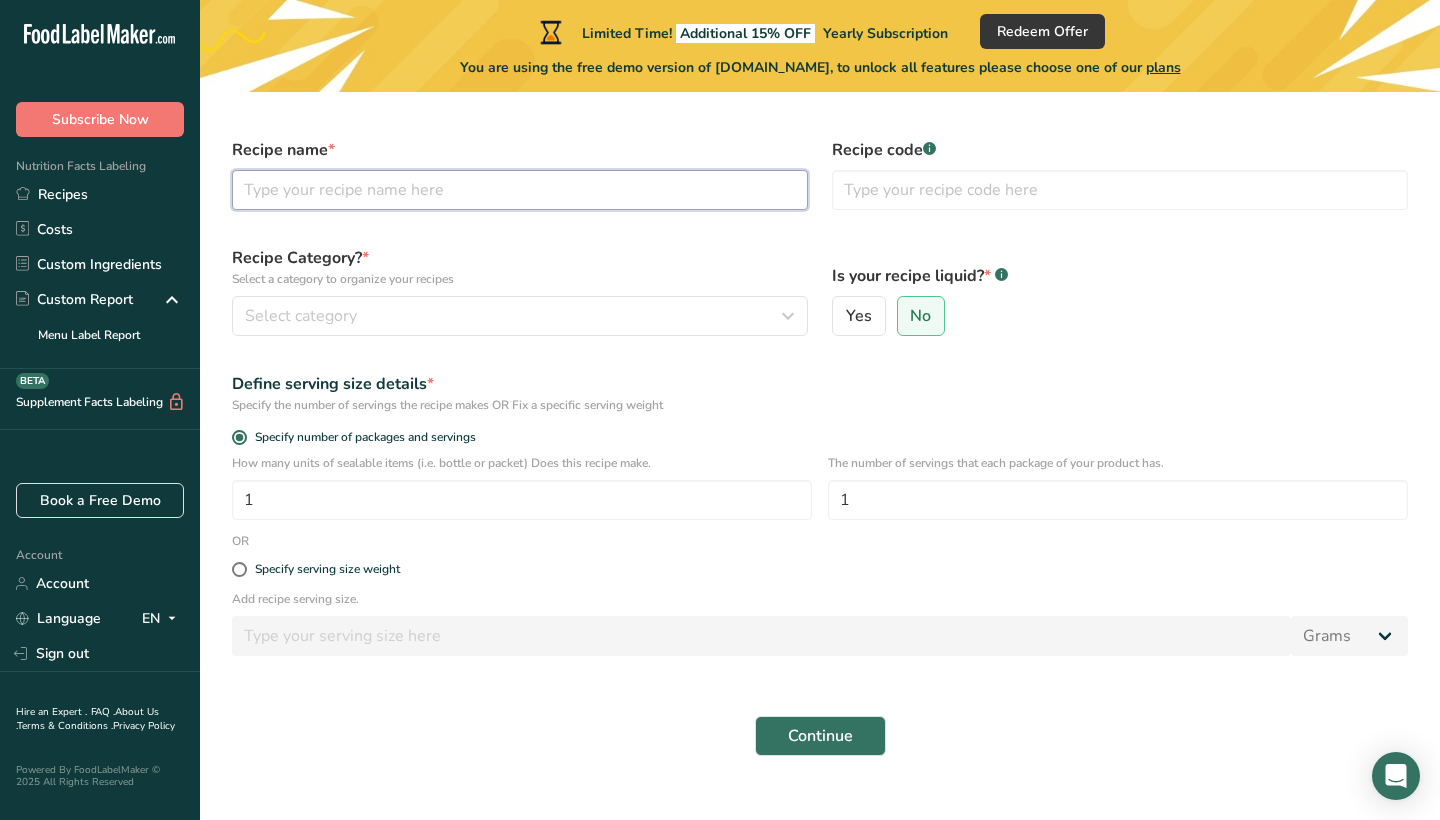 click at bounding box center (520, 190) 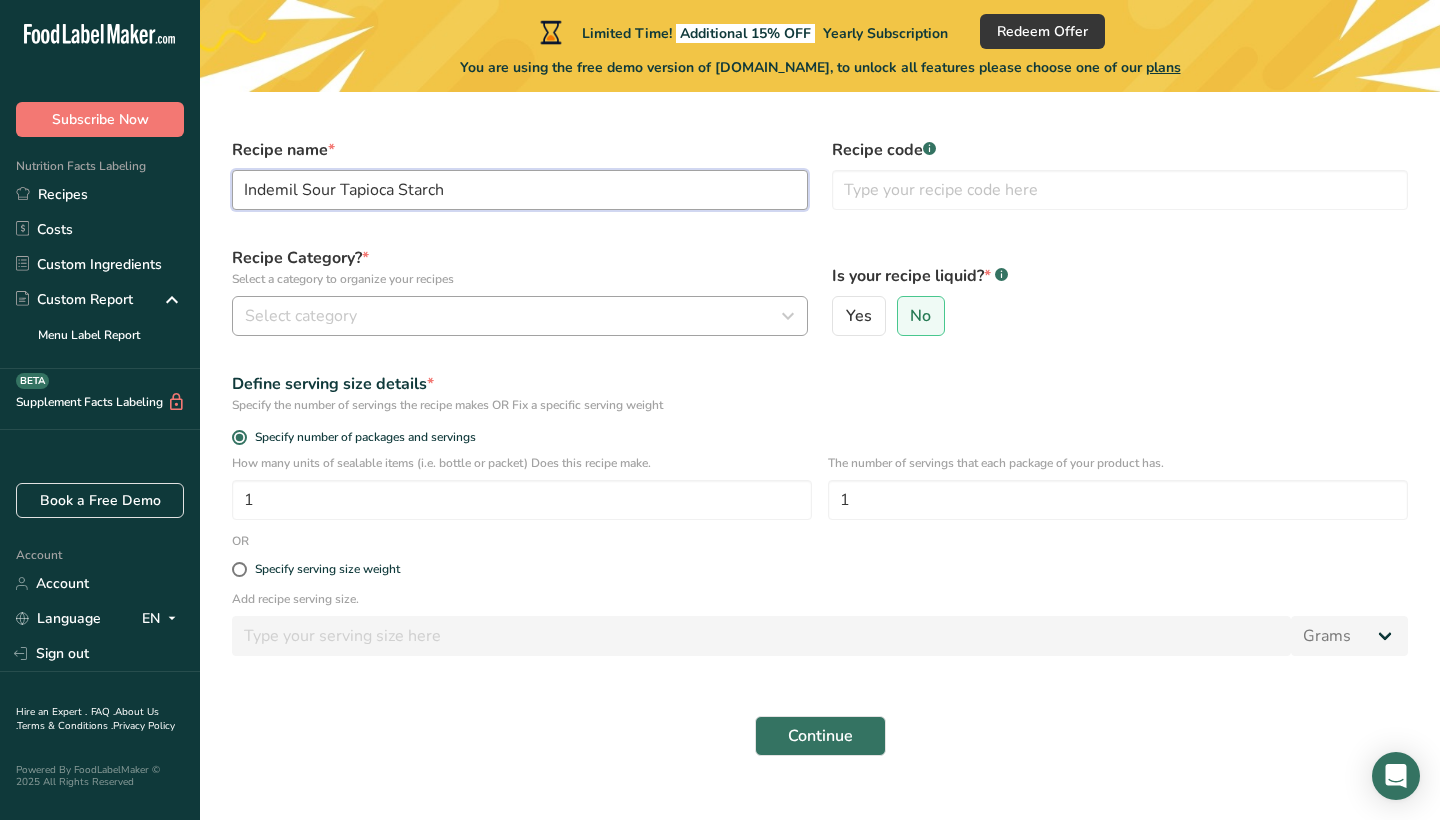 type on "Indemil Sour Tapioca Starch" 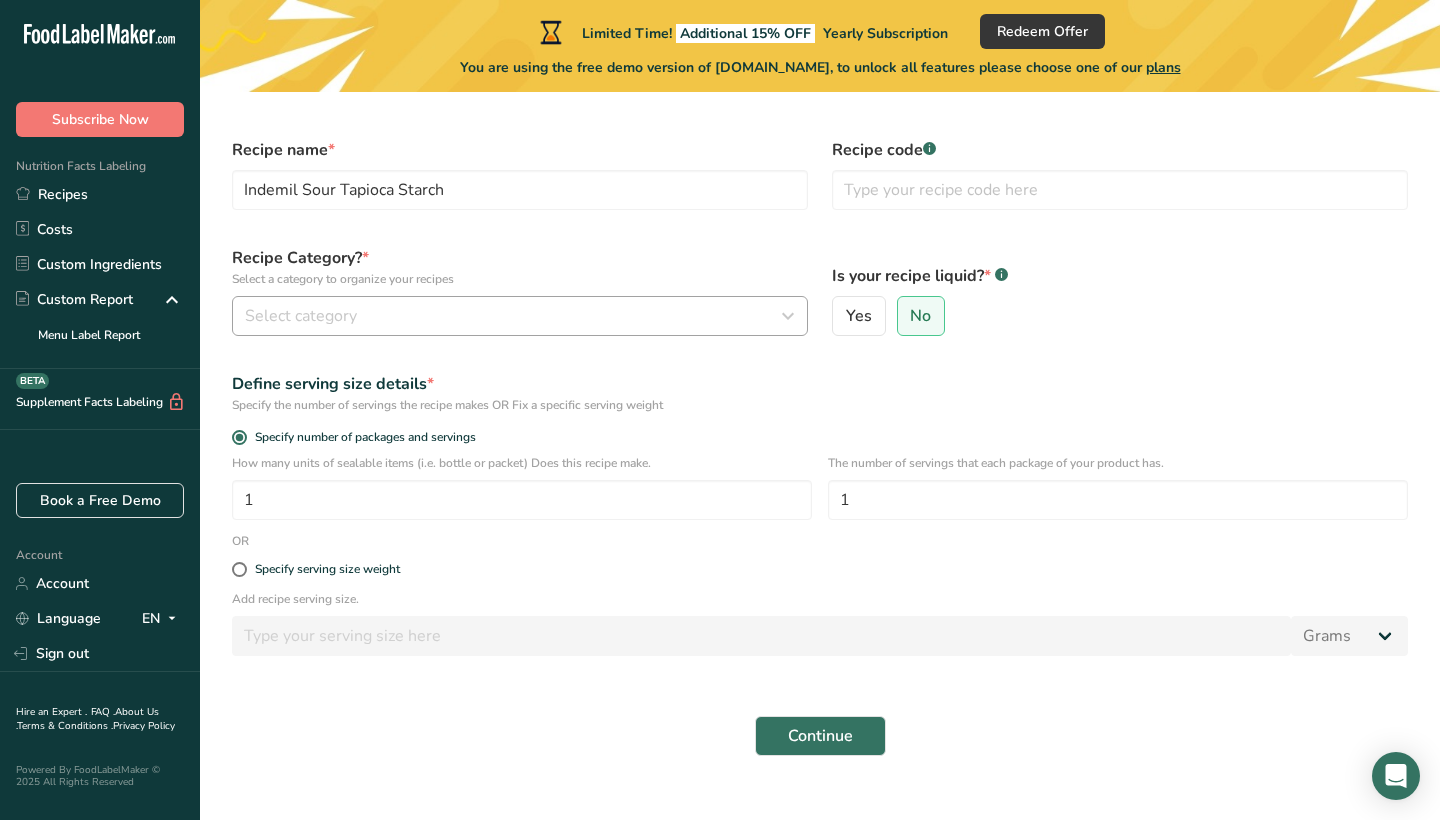 click on "Select category" at bounding box center (520, 316) 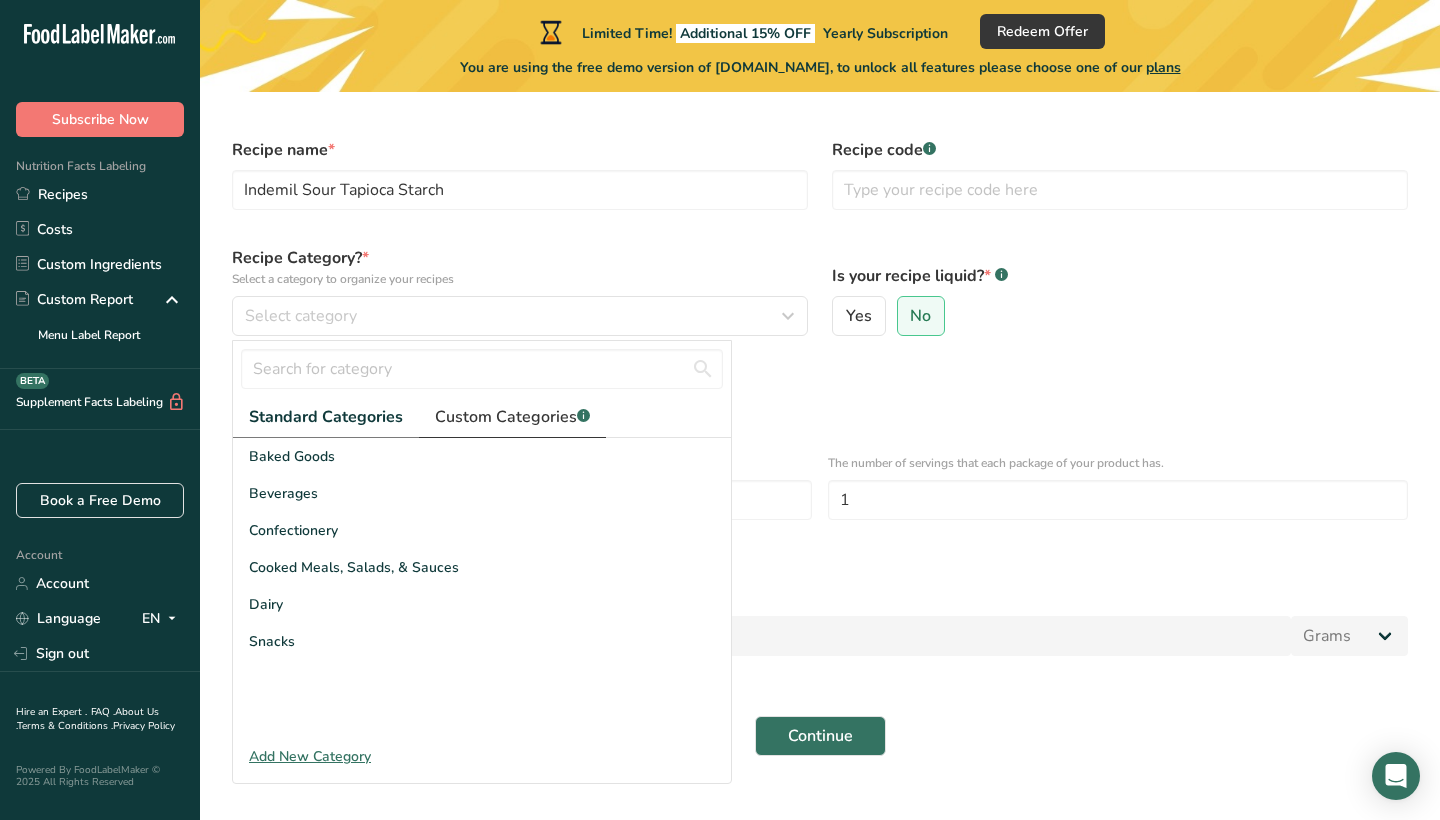 click on "Custom Categories
.a-a{fill:#347362;}.b-a{fill:#fff;}" at bounding box center (512, 417) 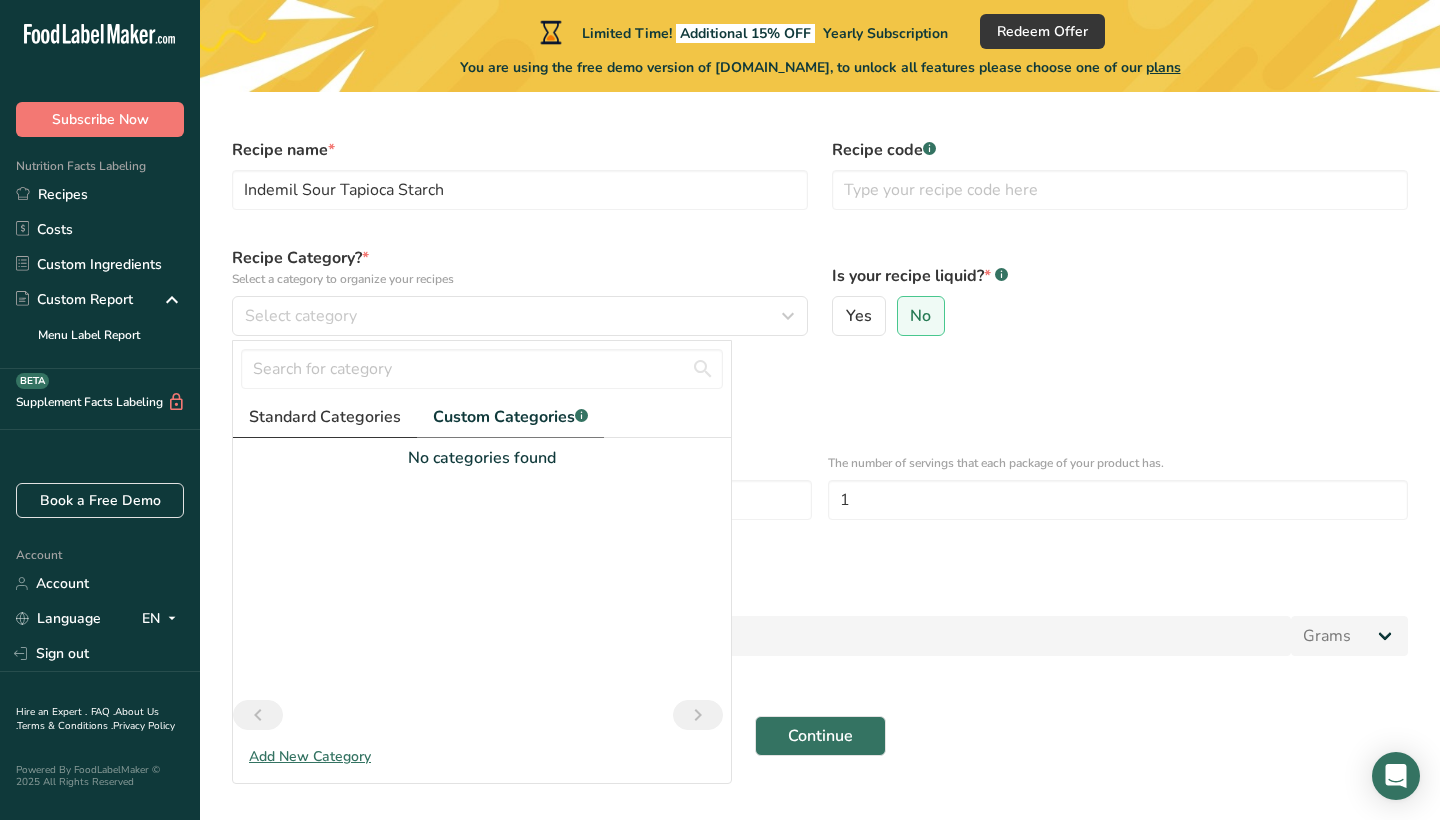 click on "Standard Categories" at bounding box center (325, 417) 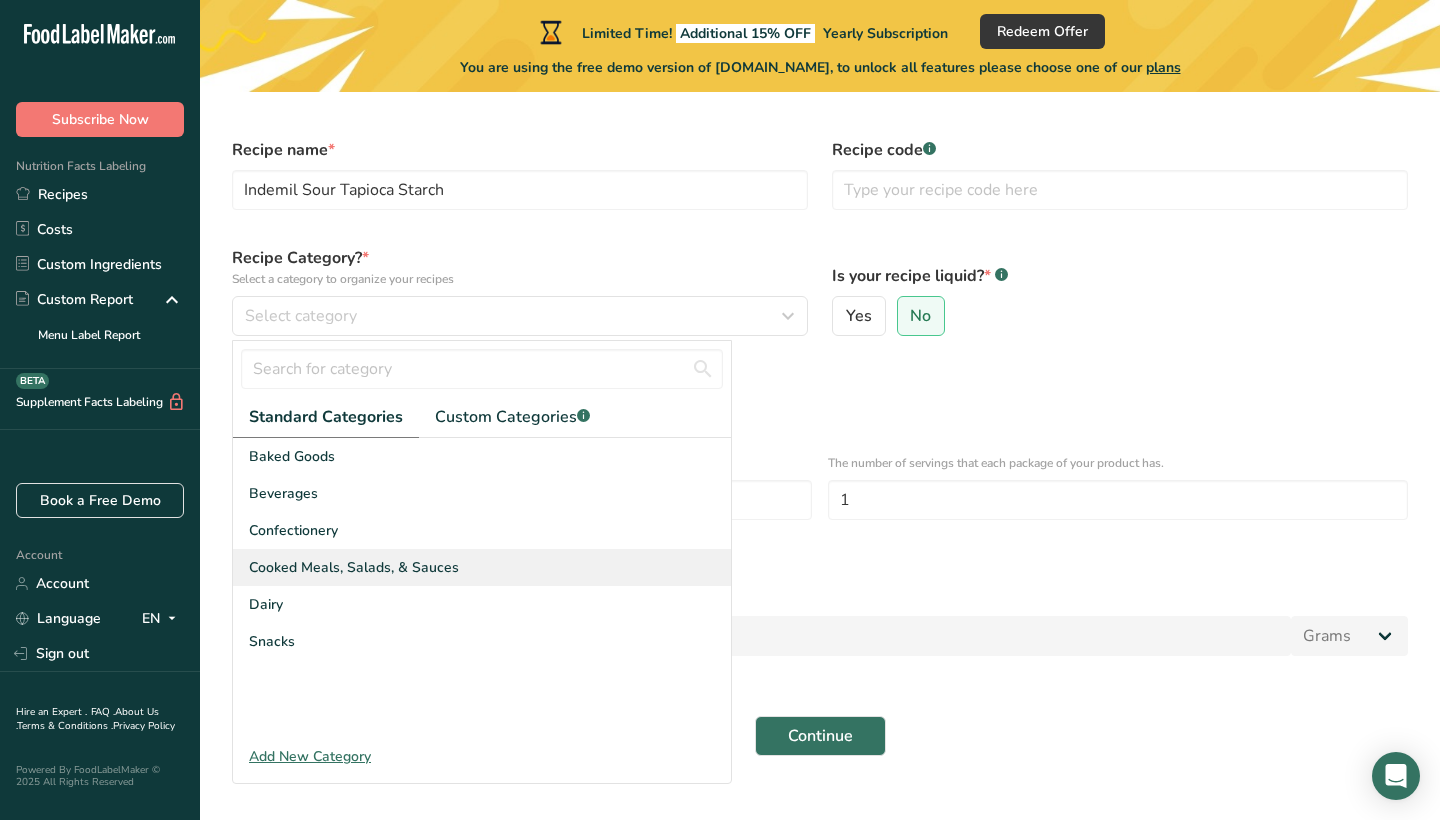 click on "Cooked Meals, Salads, & Sauces" at bounding box center (482, 567) 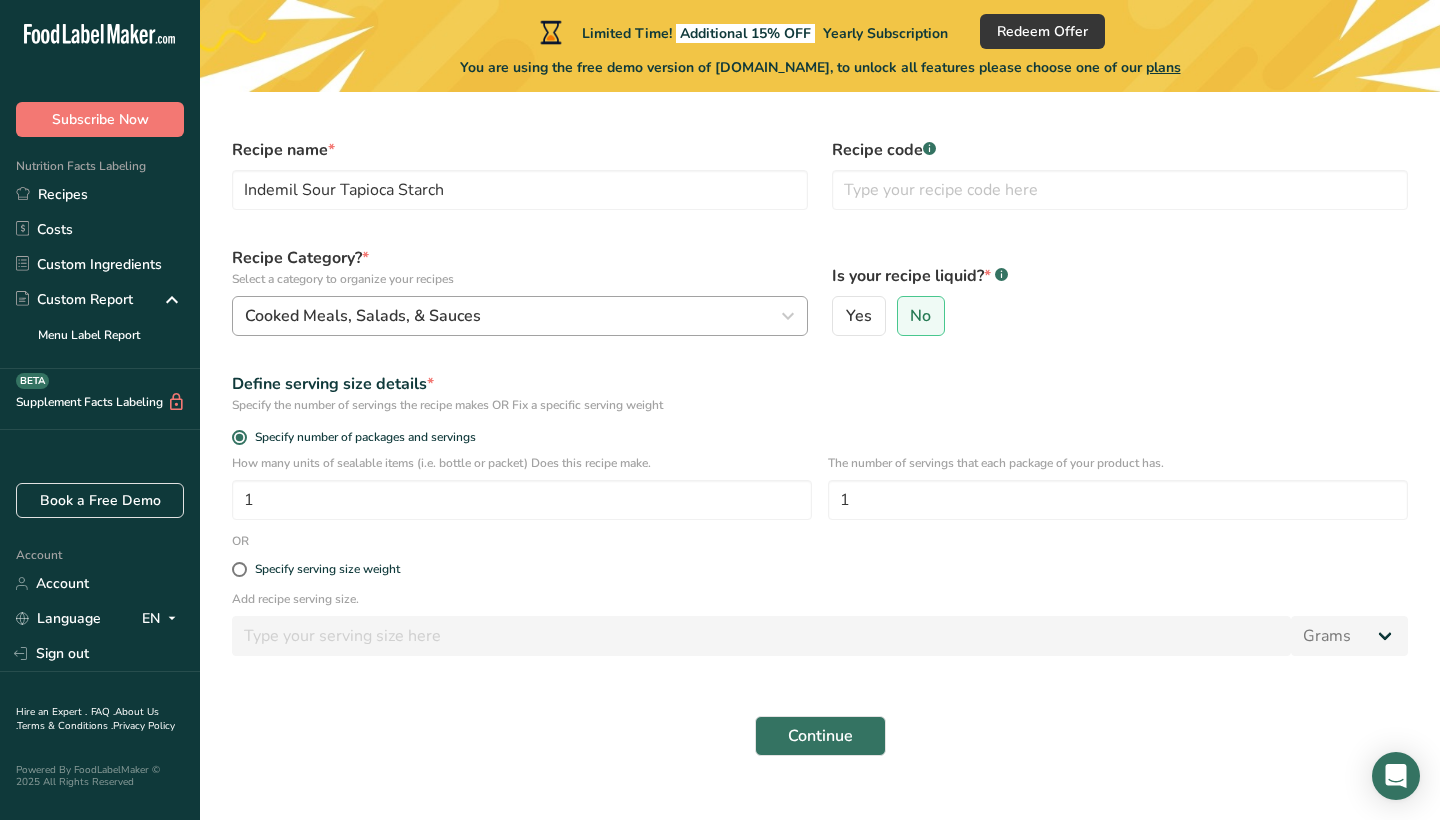 click on "Cooked Meals, Salads, & Sauces" at bounding box center (514, 316) 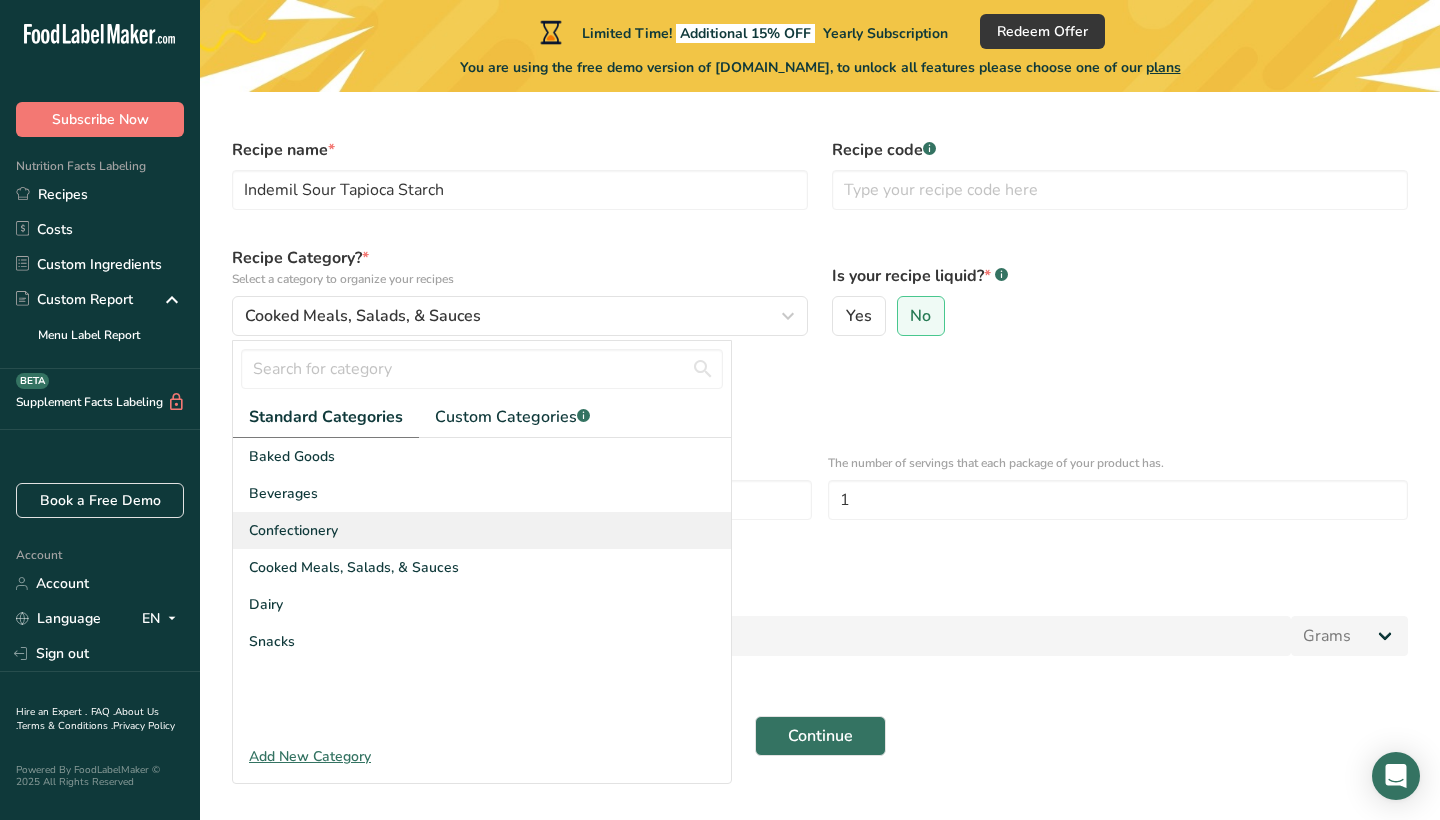 click on "Confectionery" at bounding box center (482, 530) 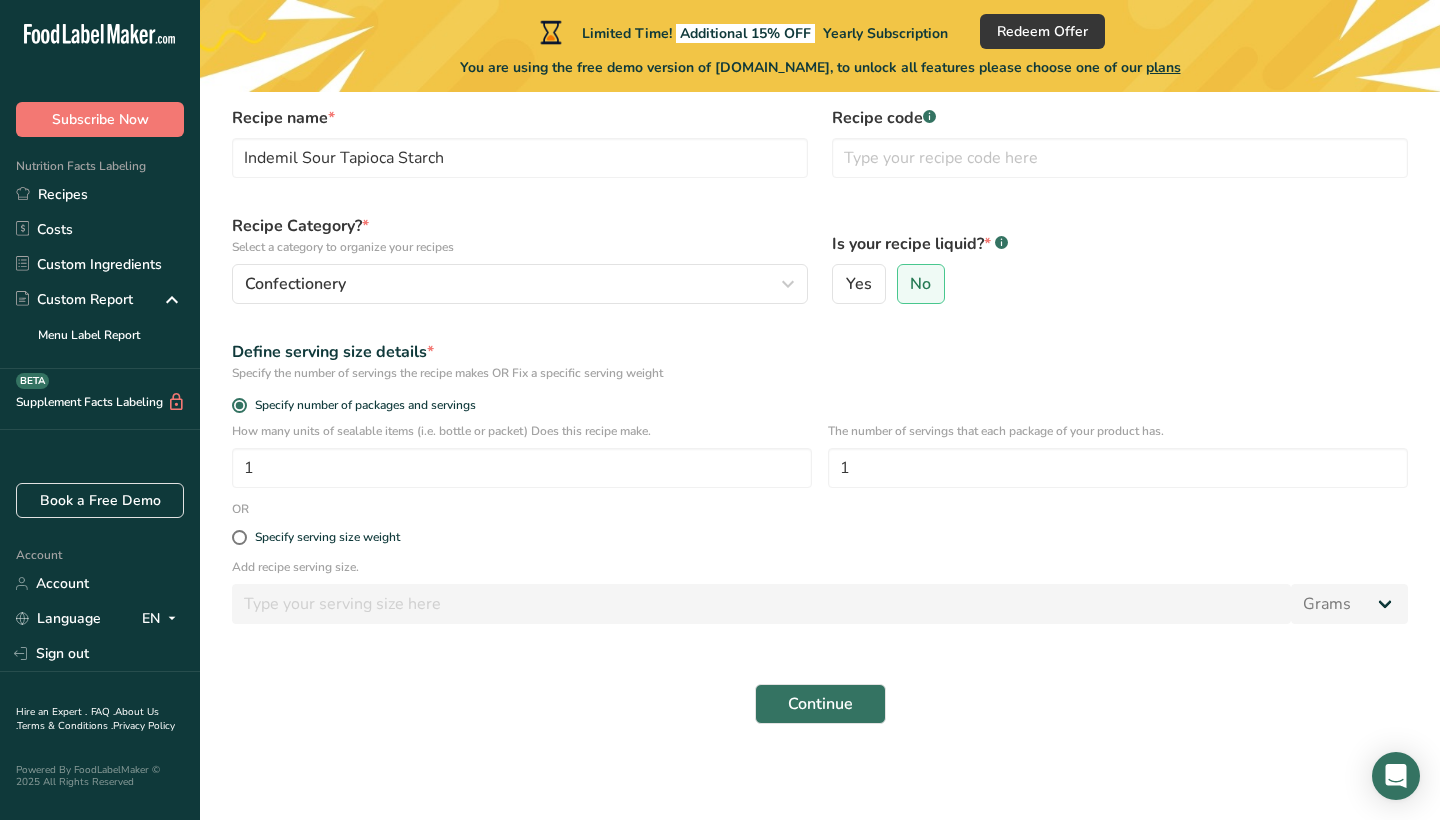 scroll, scrollTop: 91, scrollLeft: 0, axis: vertical 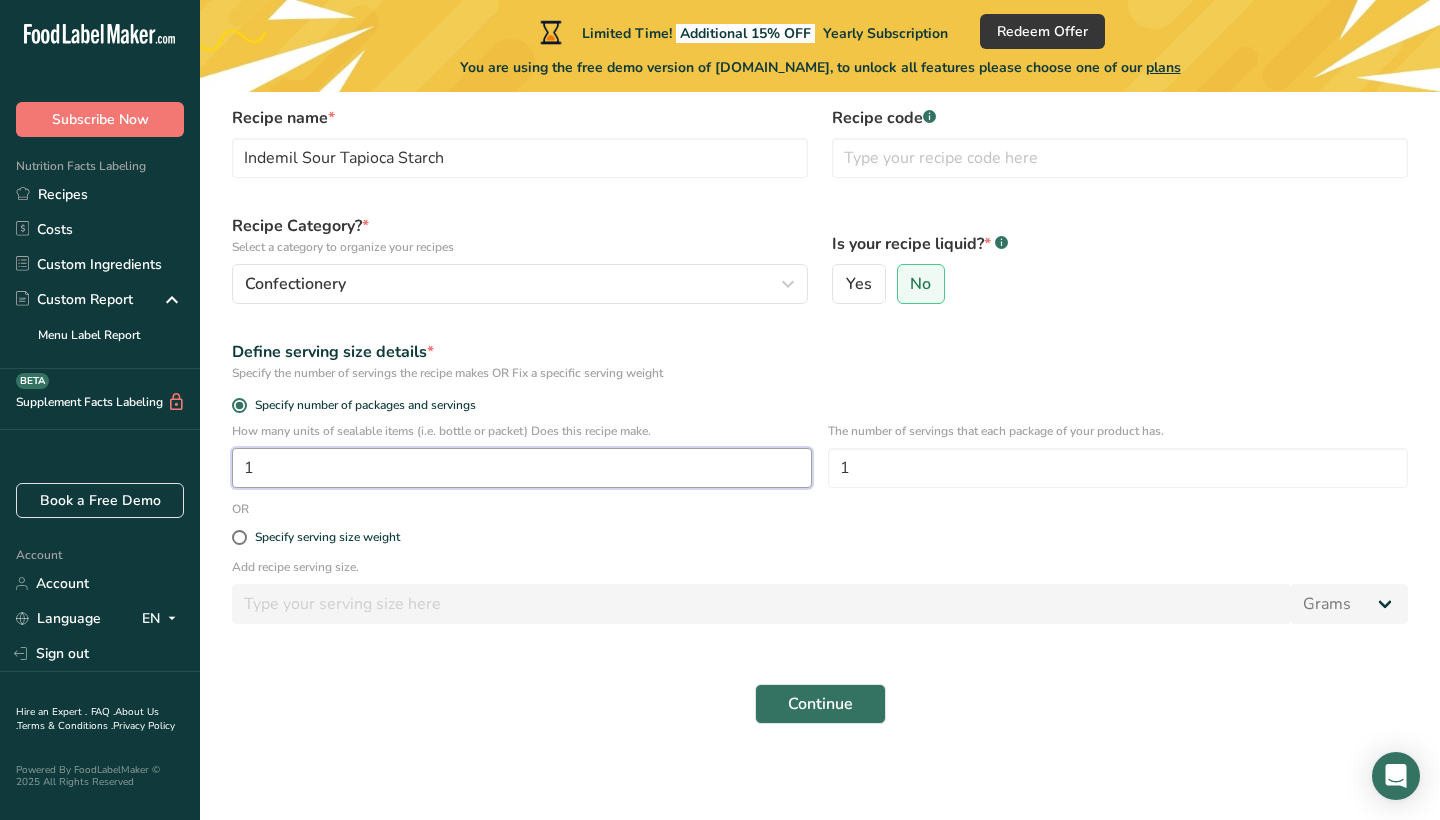 click on "1" at bounding box center (522, 468) 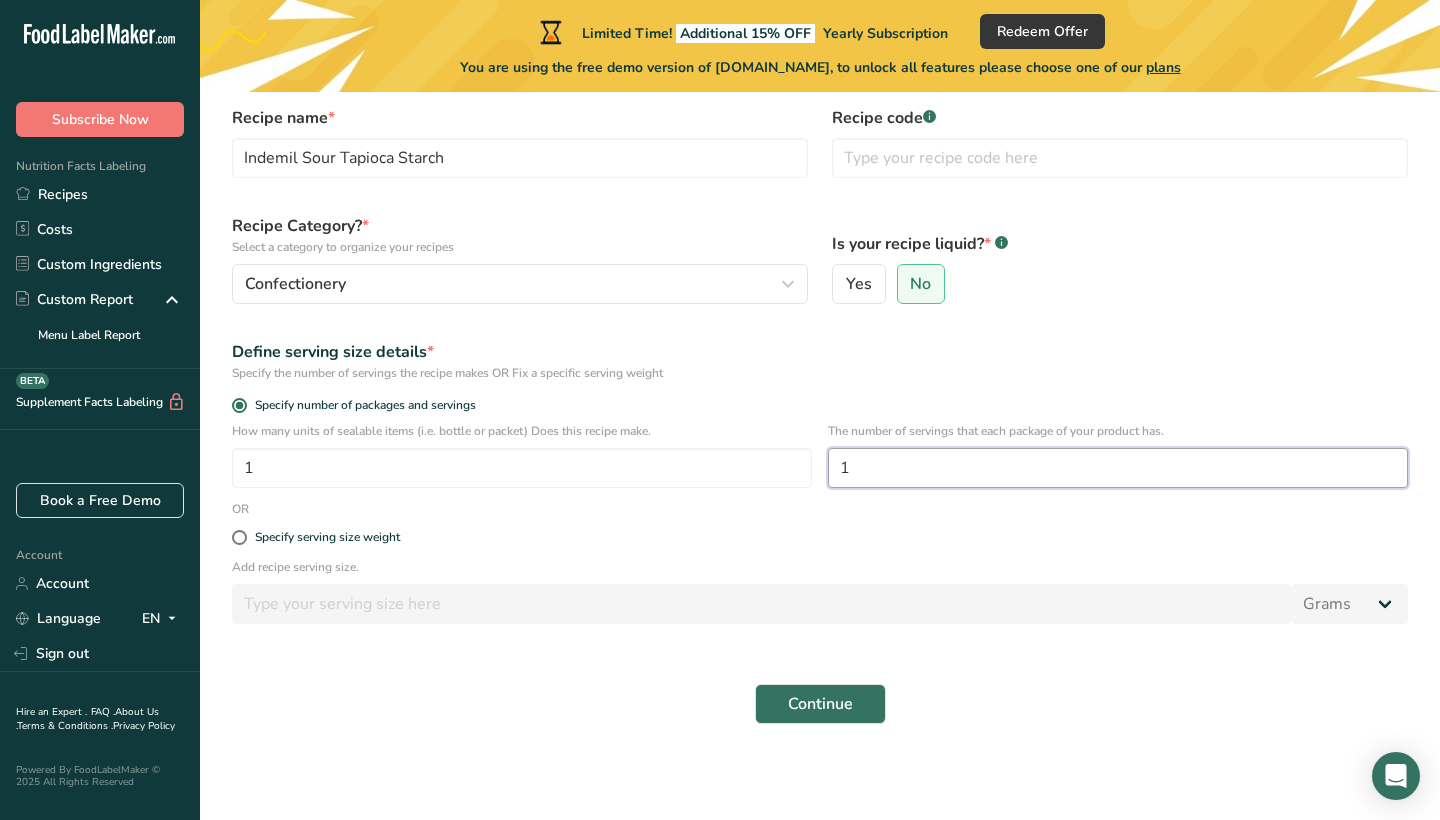 click on "1" at bounding box center (1118, 468) 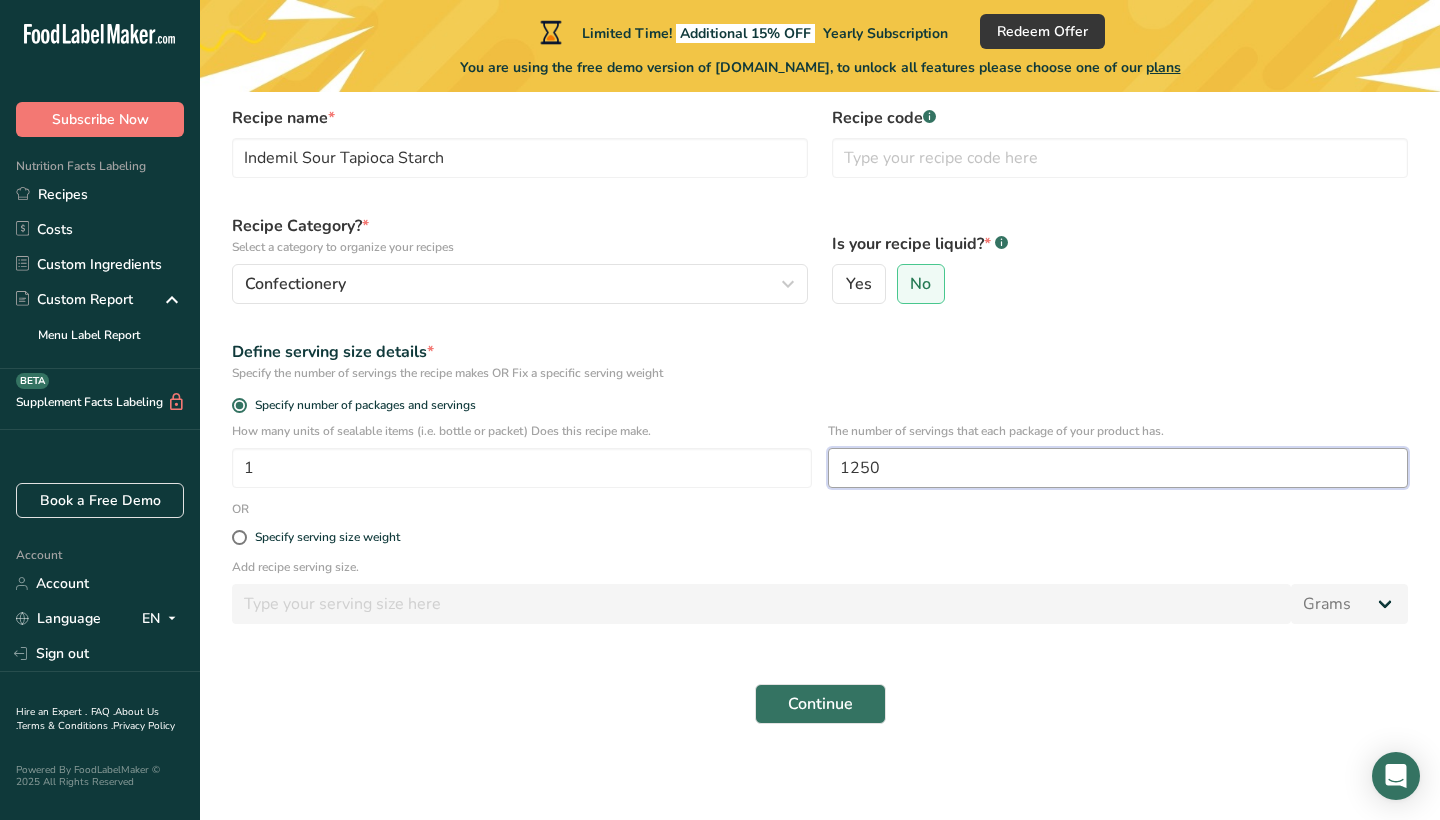 type on "1250" 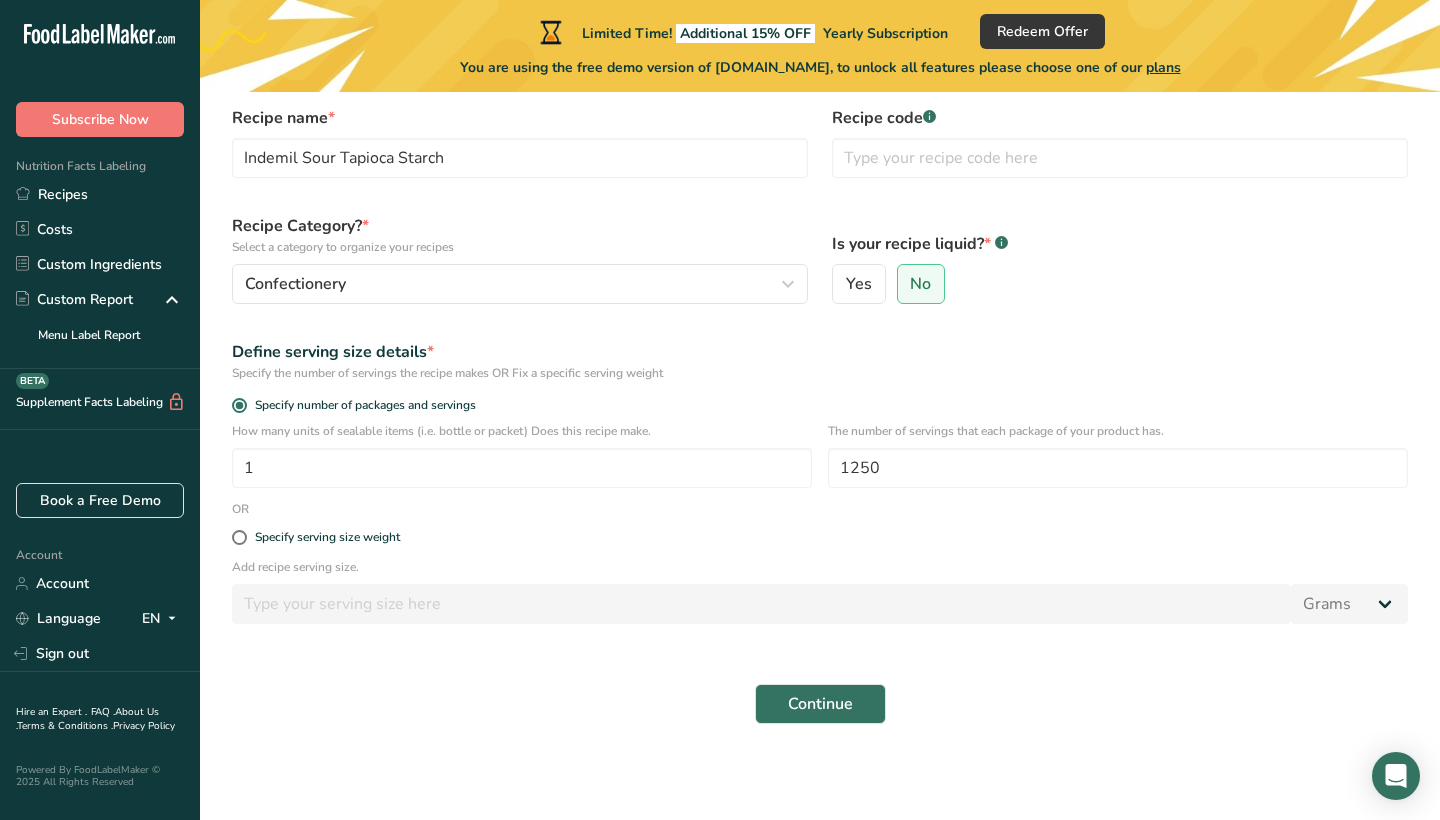 click on "Specify serving size weight" at bounding box center (820, 538) 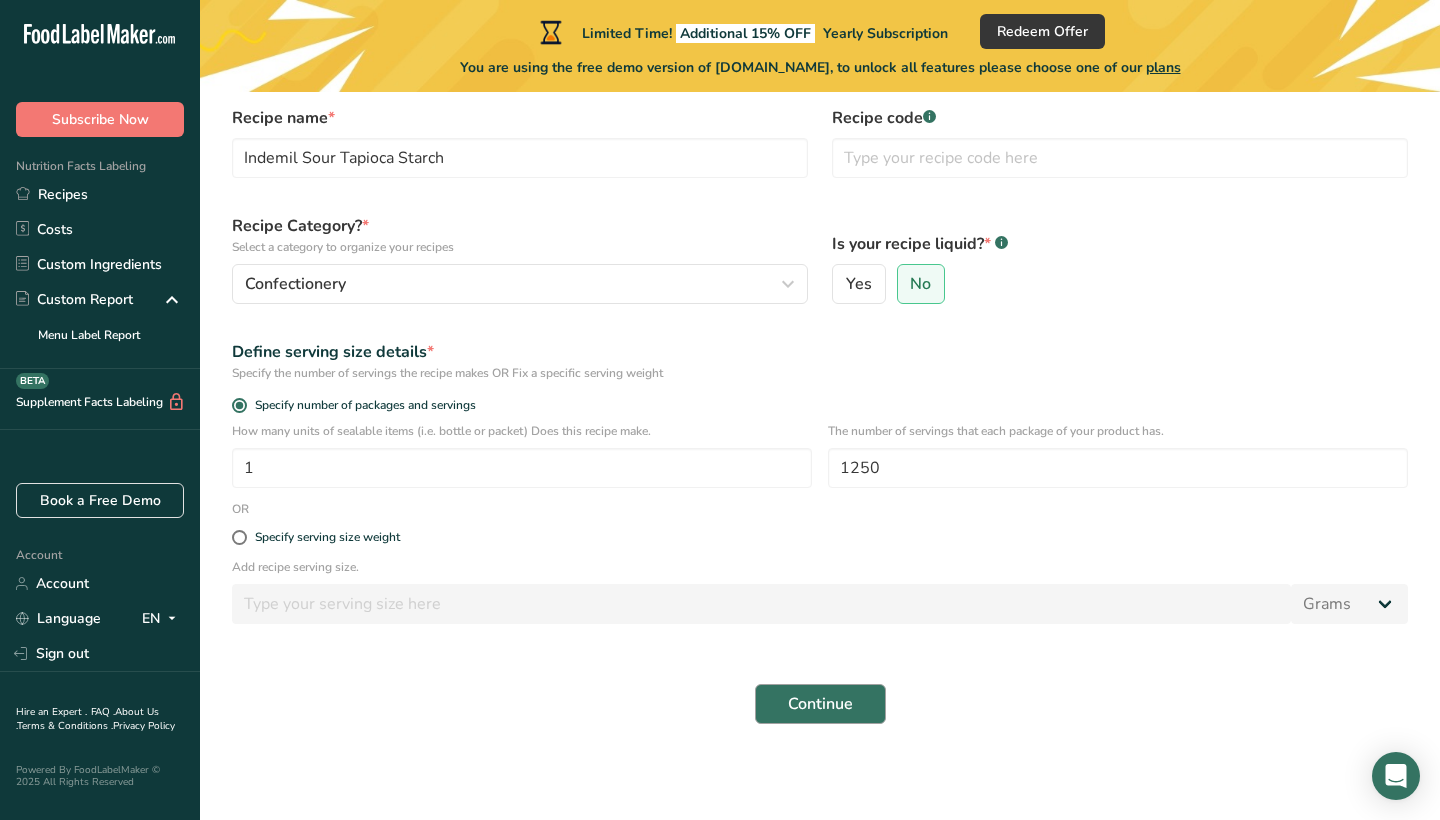 click on "Continue" at bounding box center (820, 704) 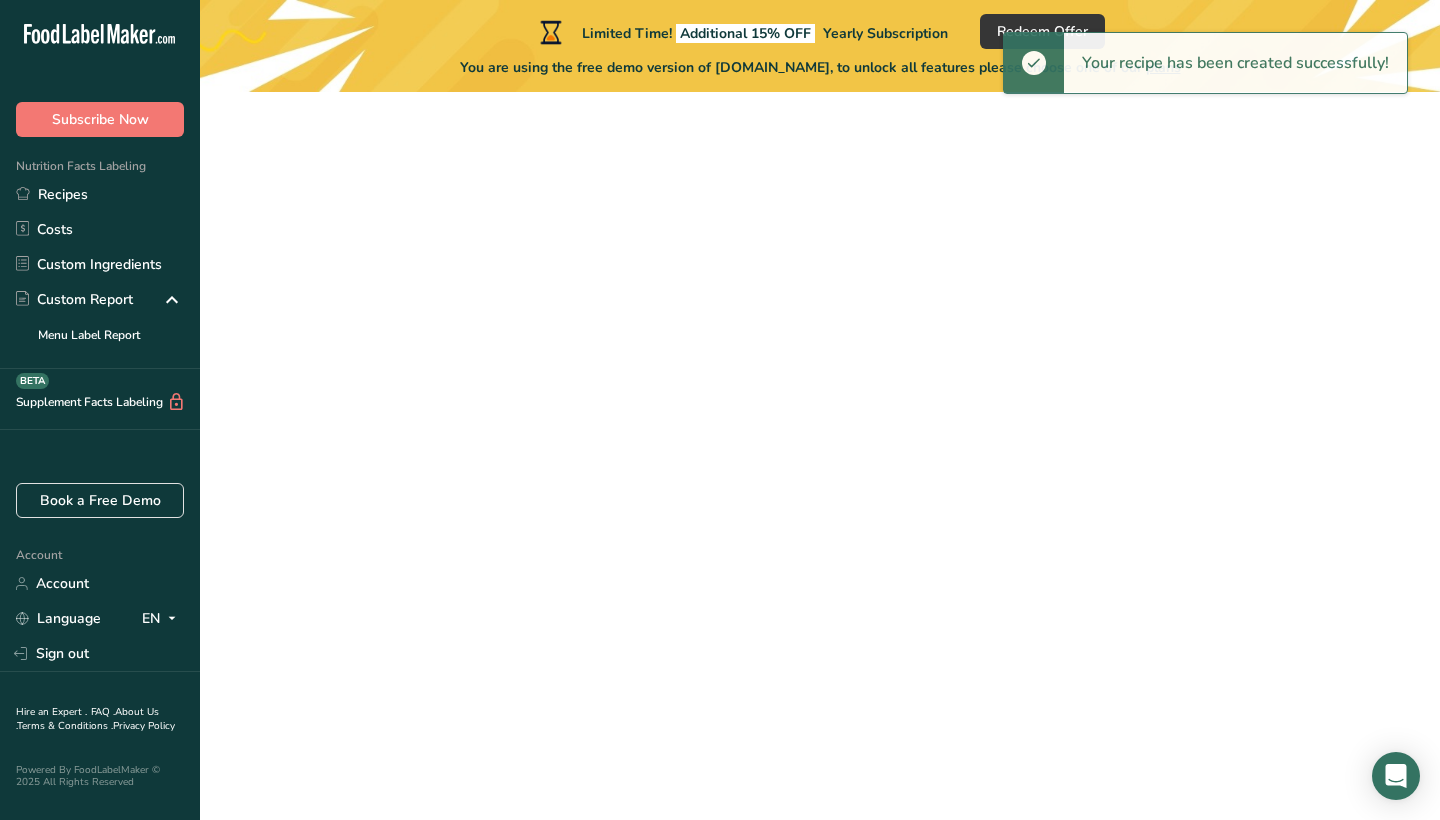 scroll, scrollTop: 0, scrollLeft: 0, axis: both 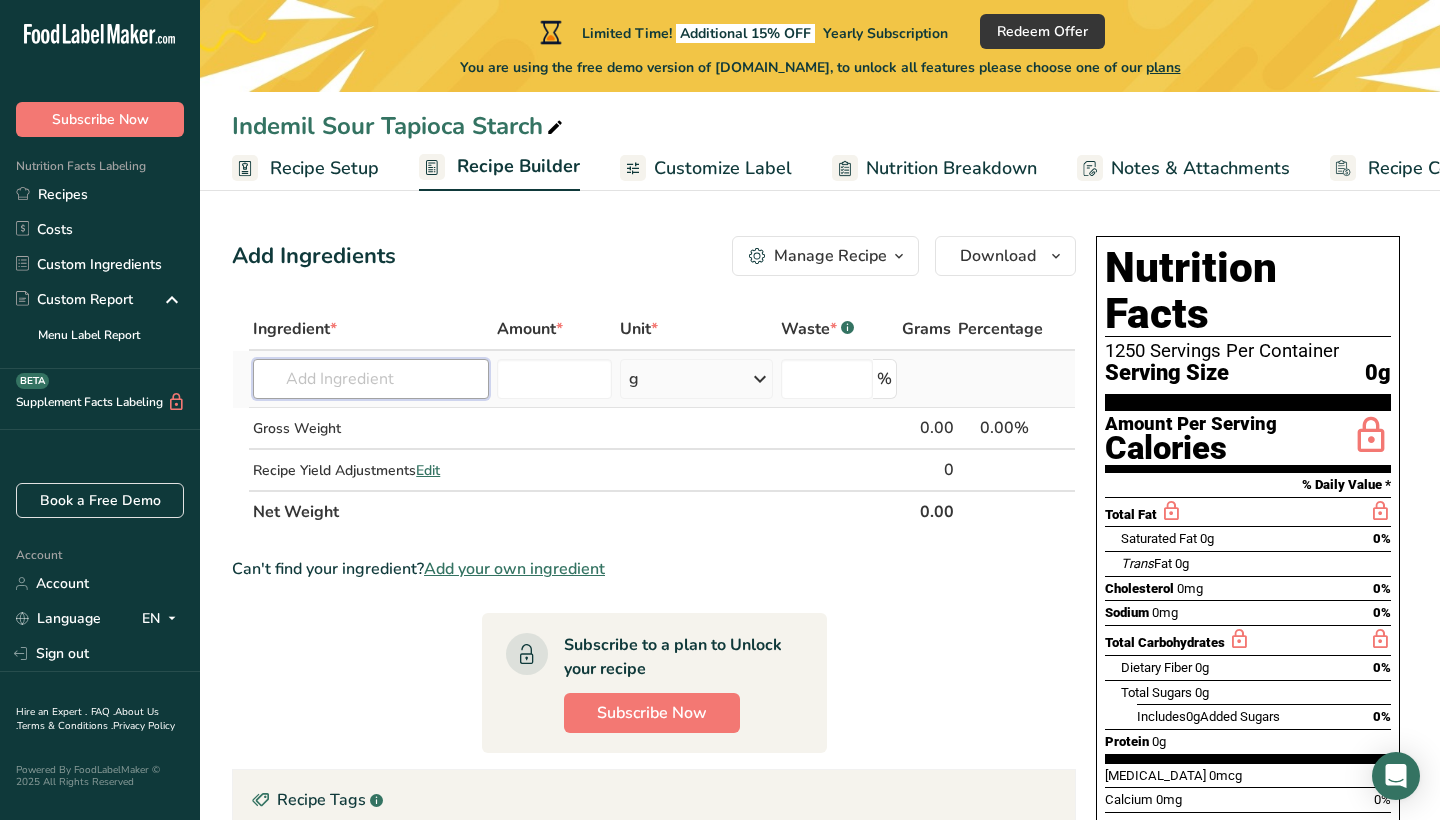click at bounding box center [371, 379] 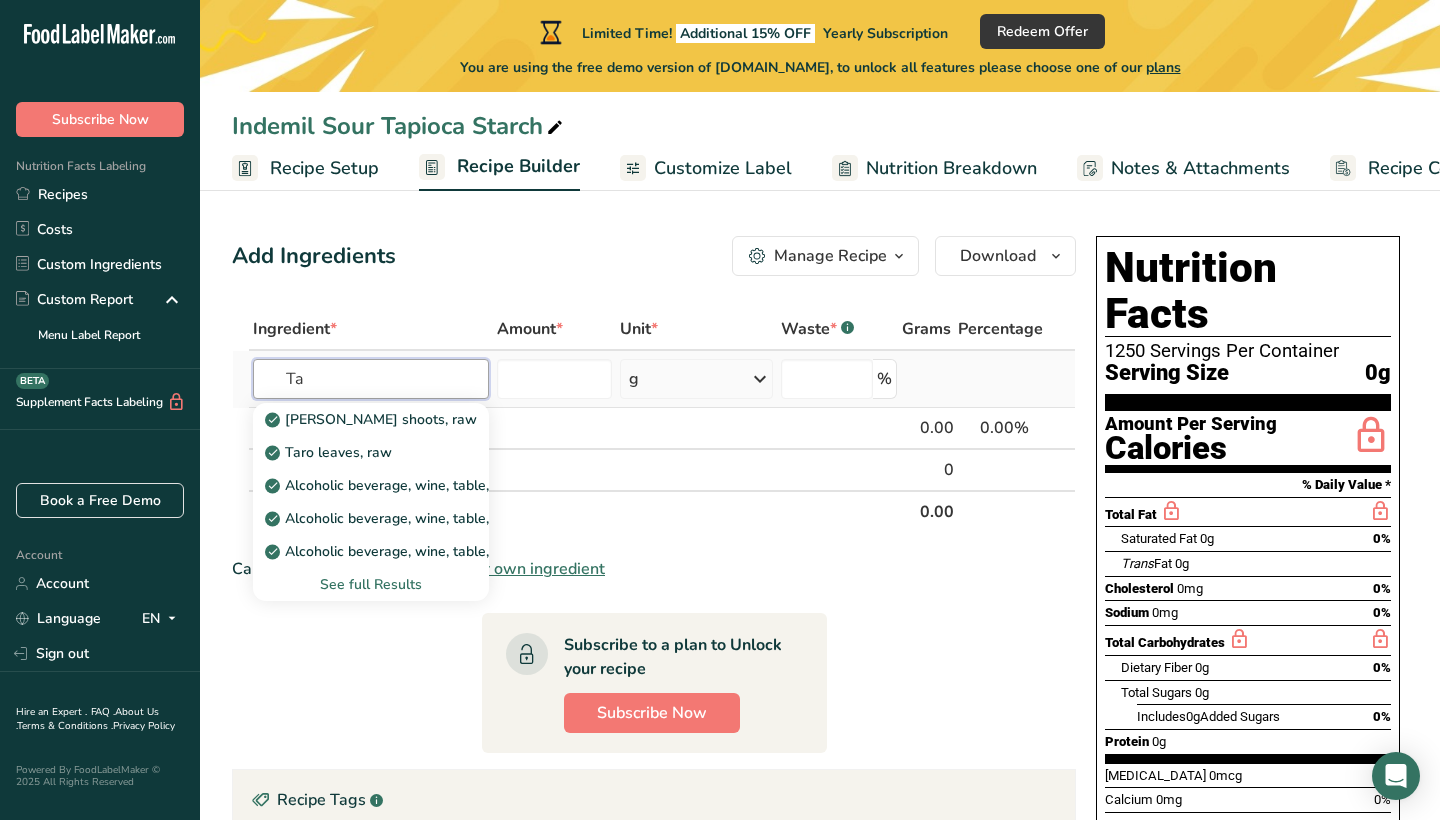 type on "T" 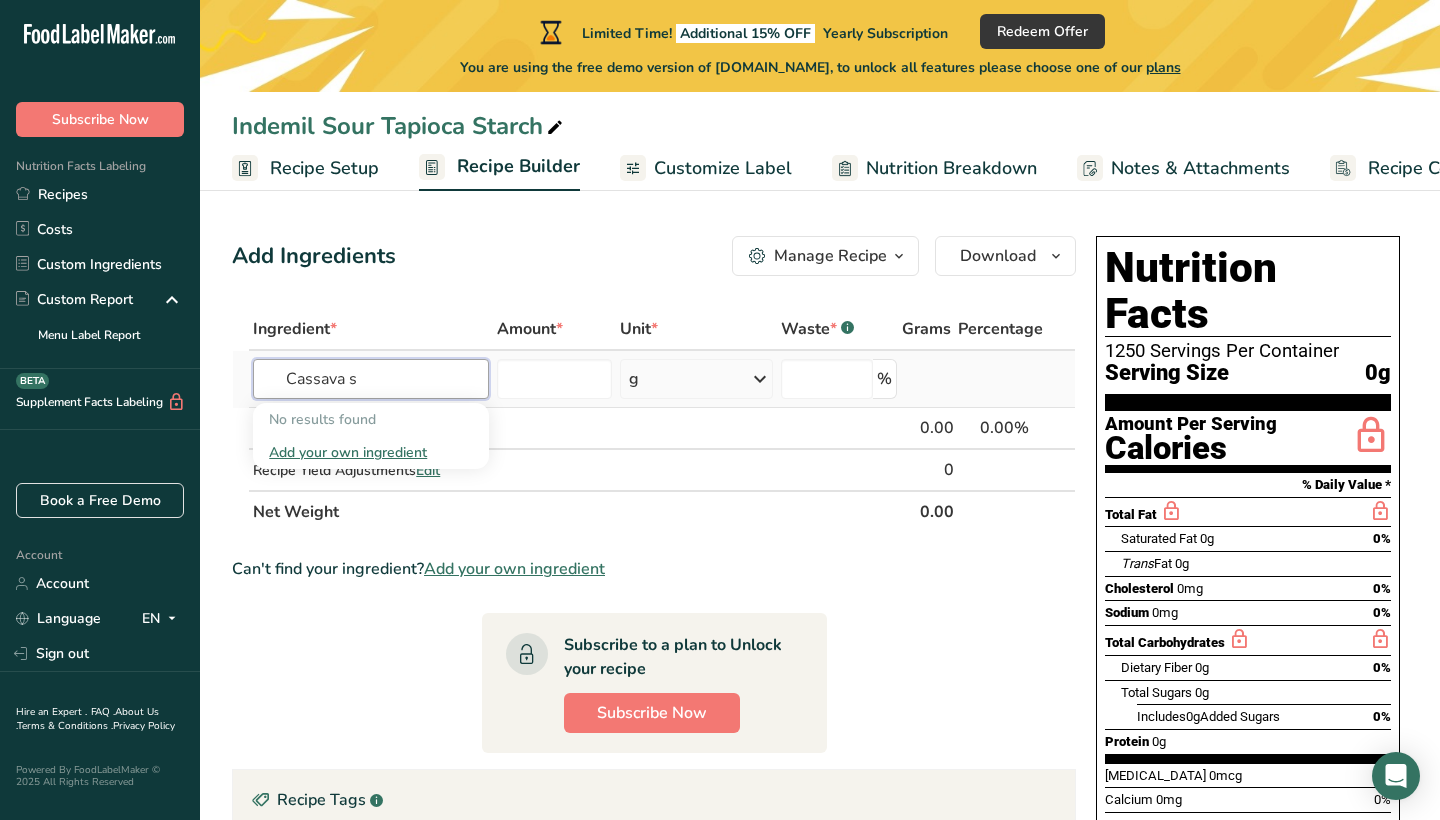 type on "Cassava" 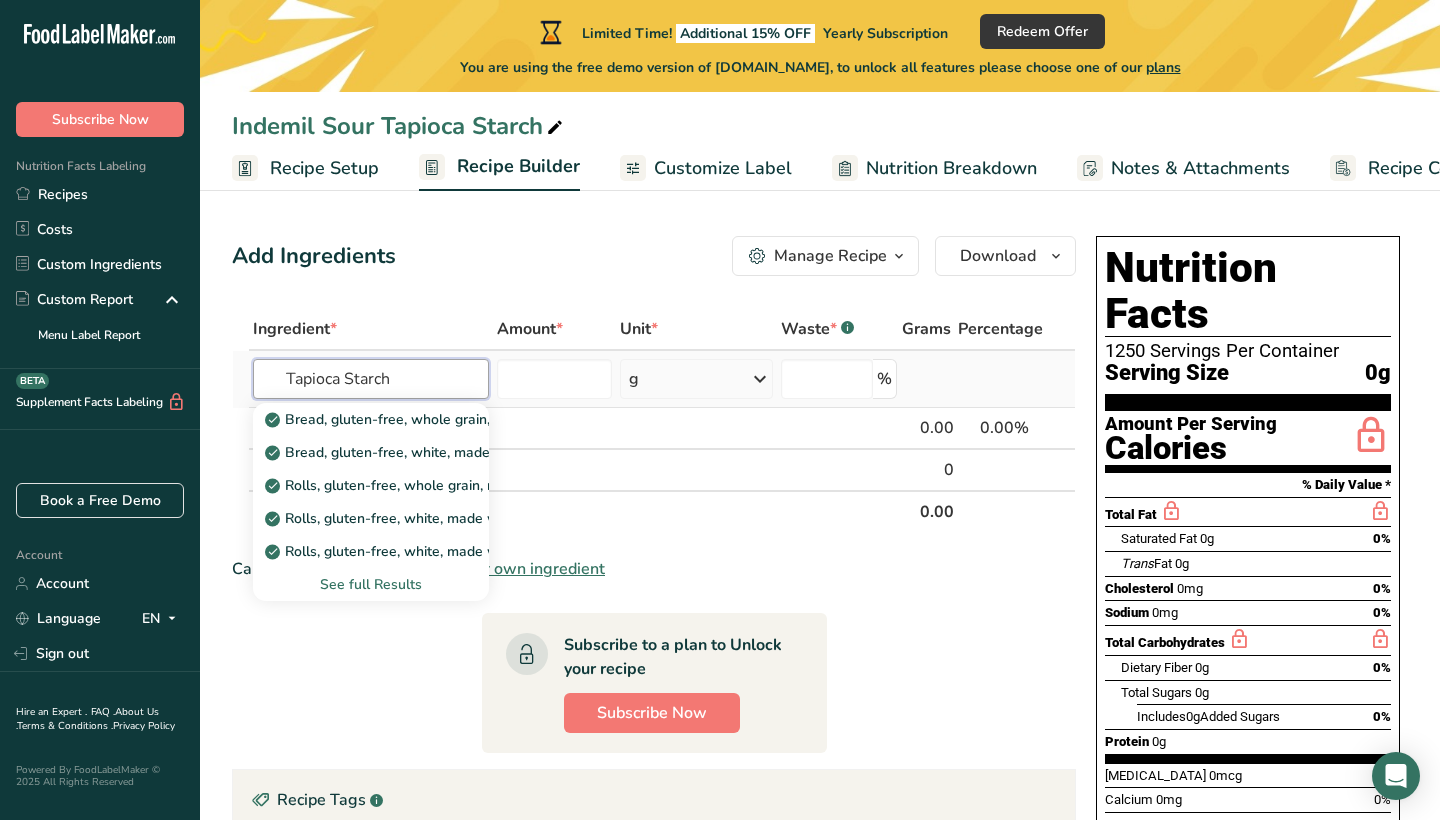 type on "Tapioca Starch" 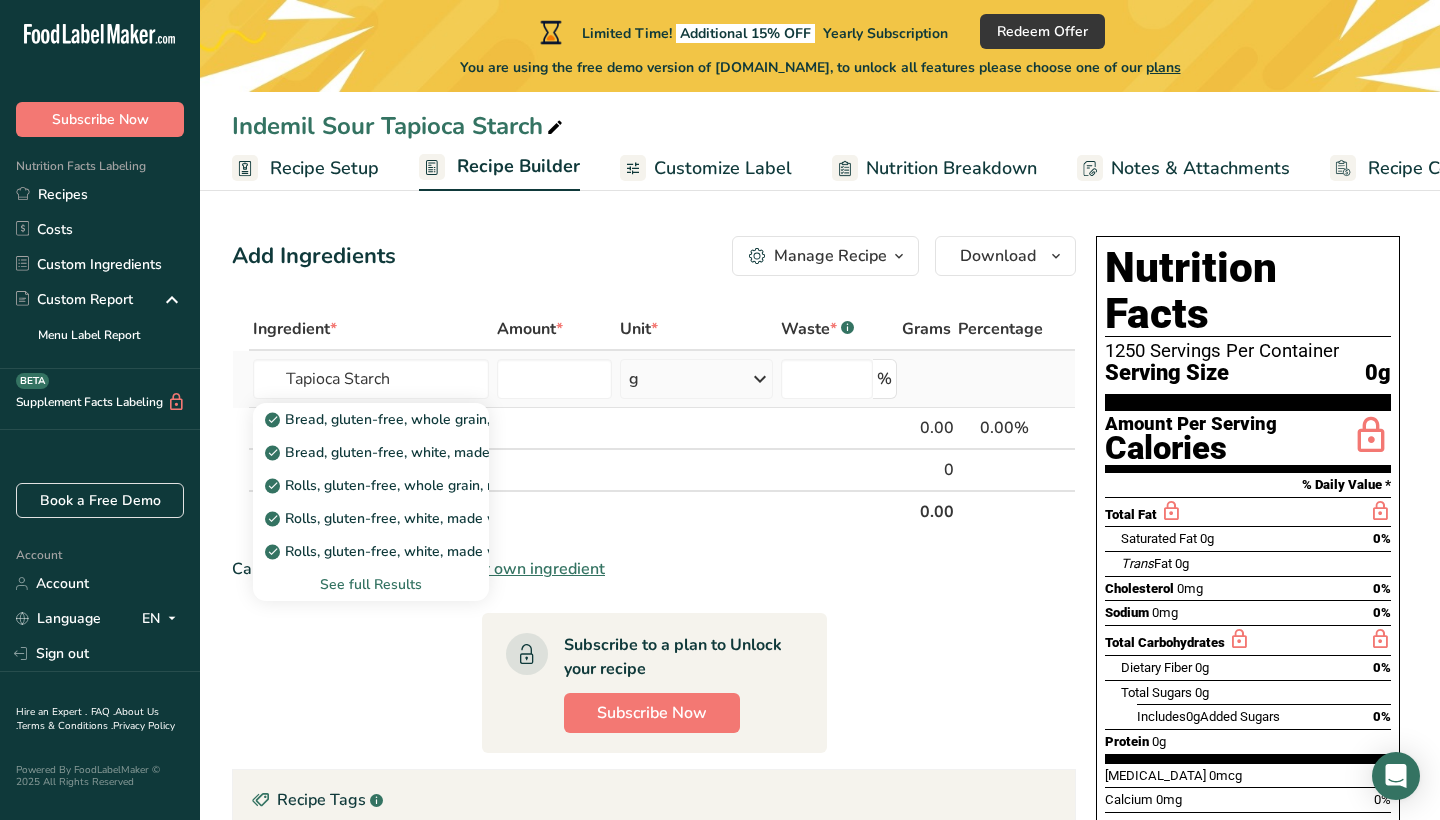 type 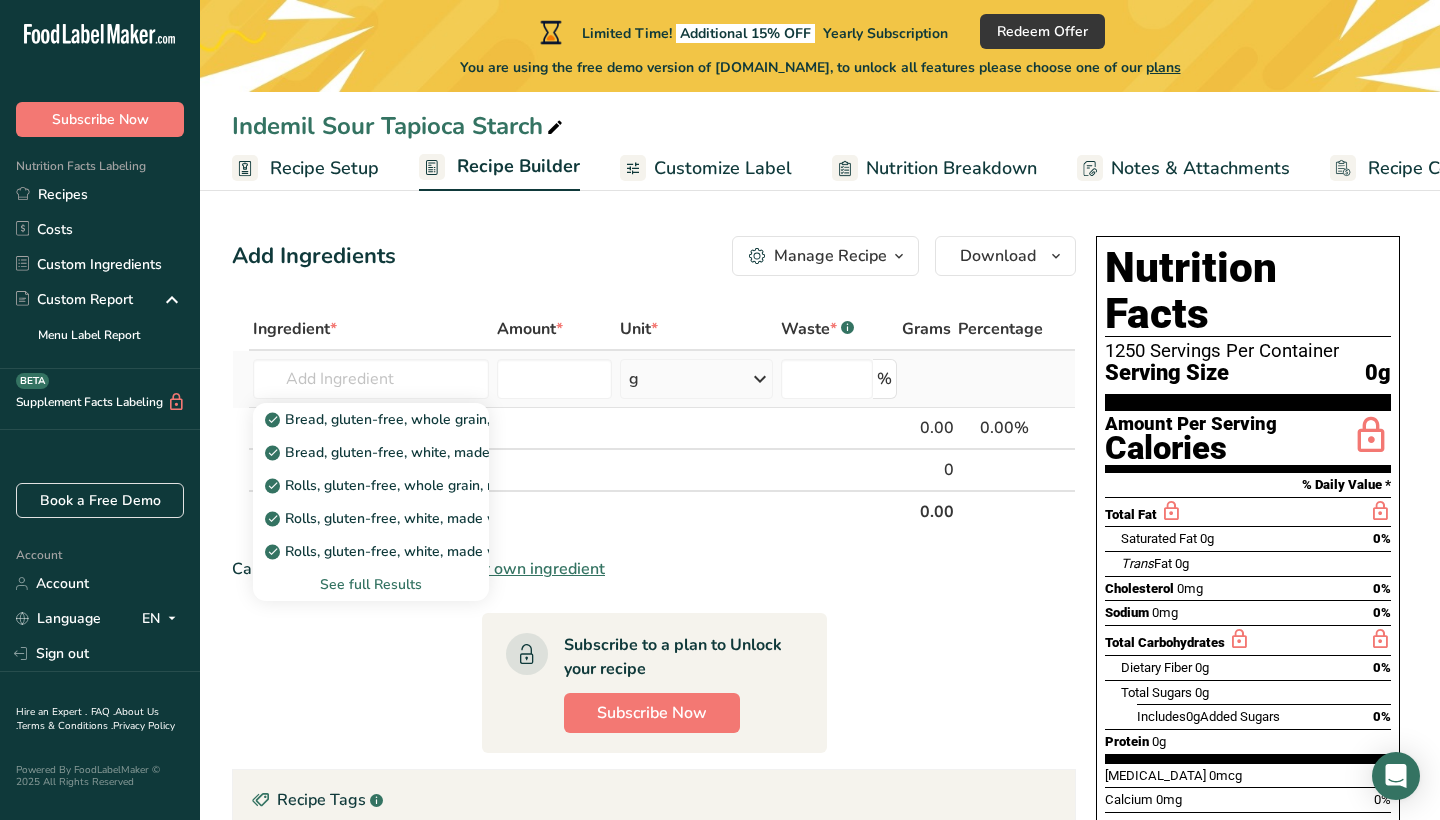 click on "See full Results" at bounding box center [371, 584] 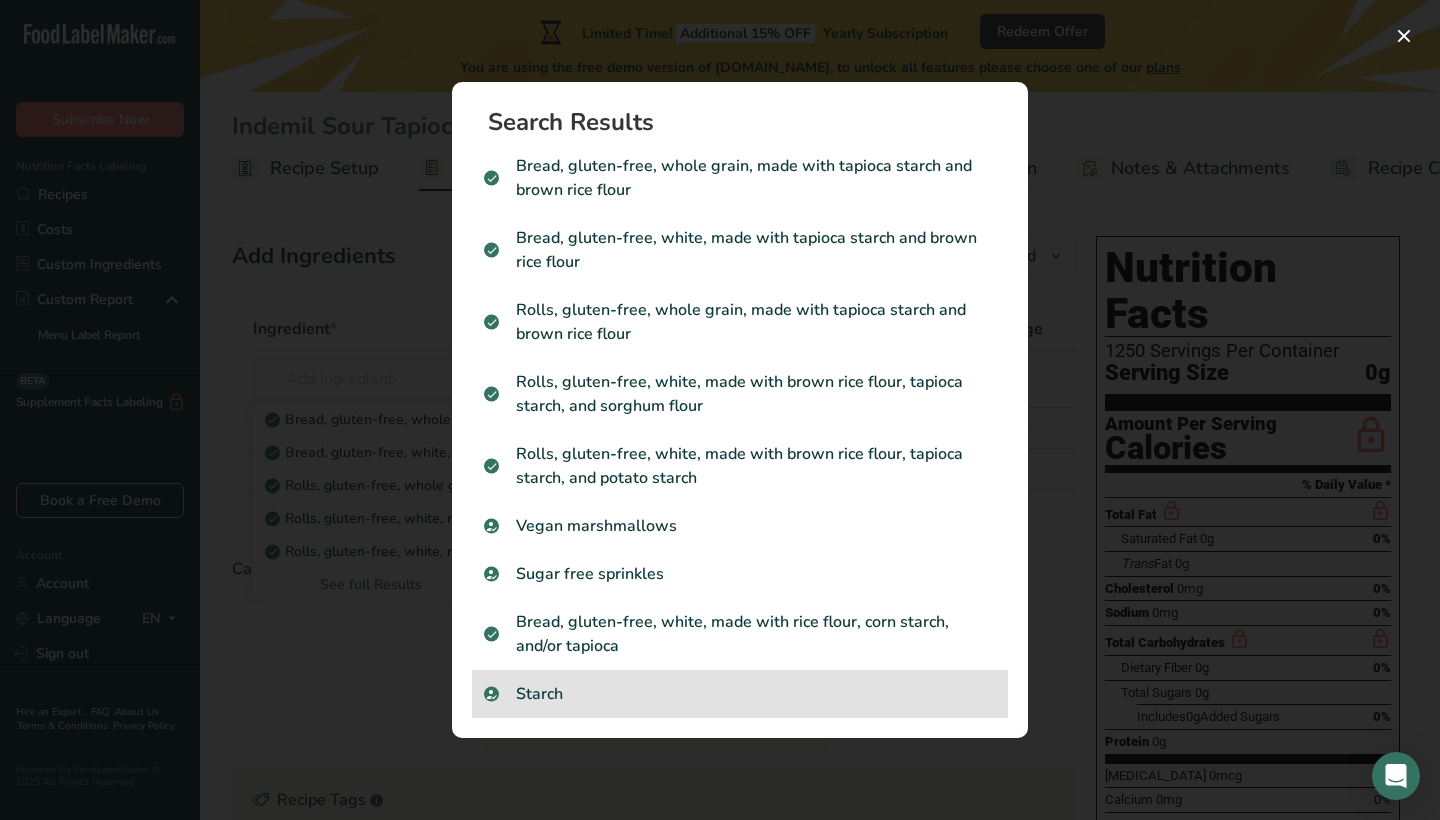 click on "Starch" at bounding box center (740, 694) 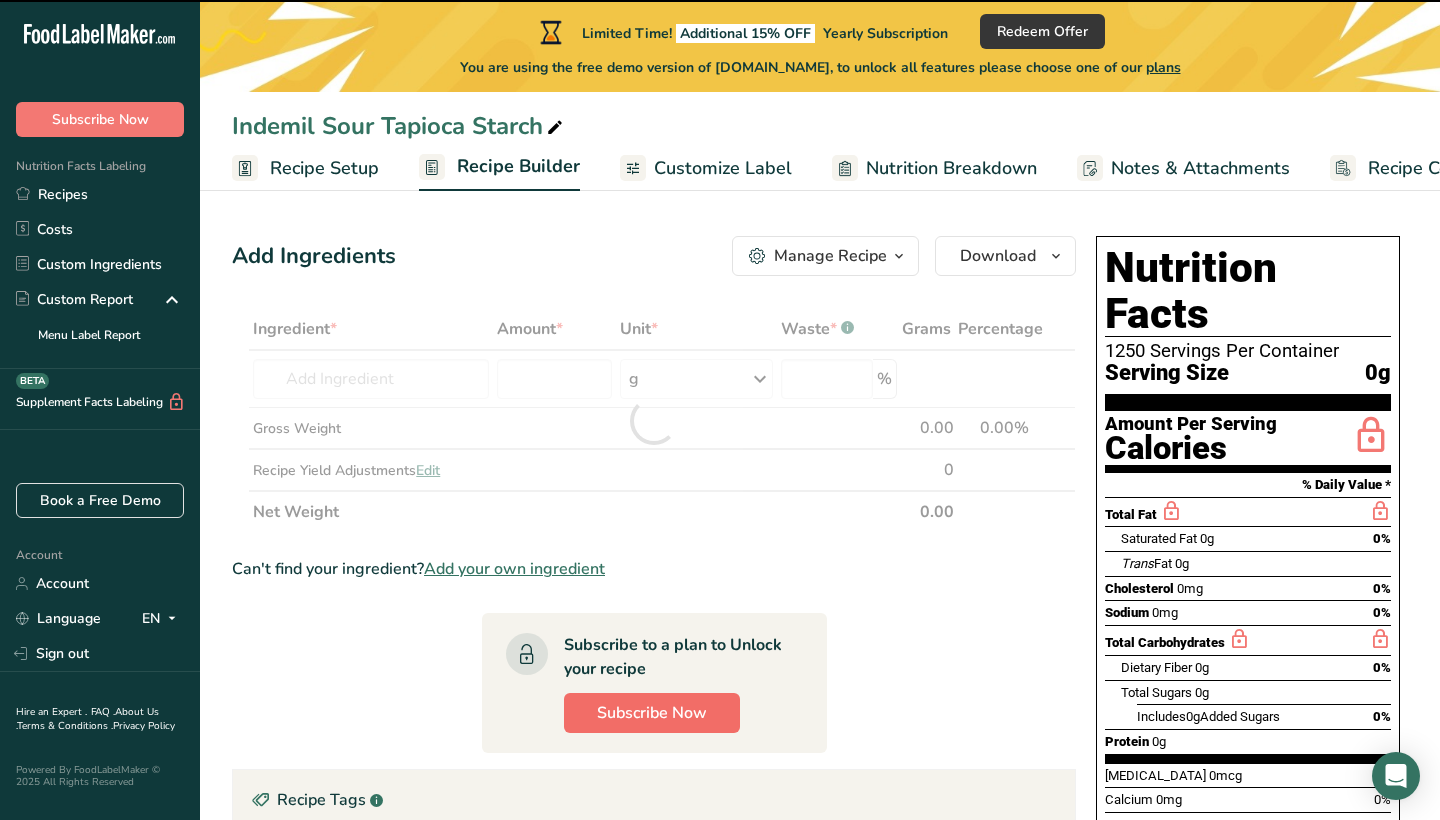 type on "0" 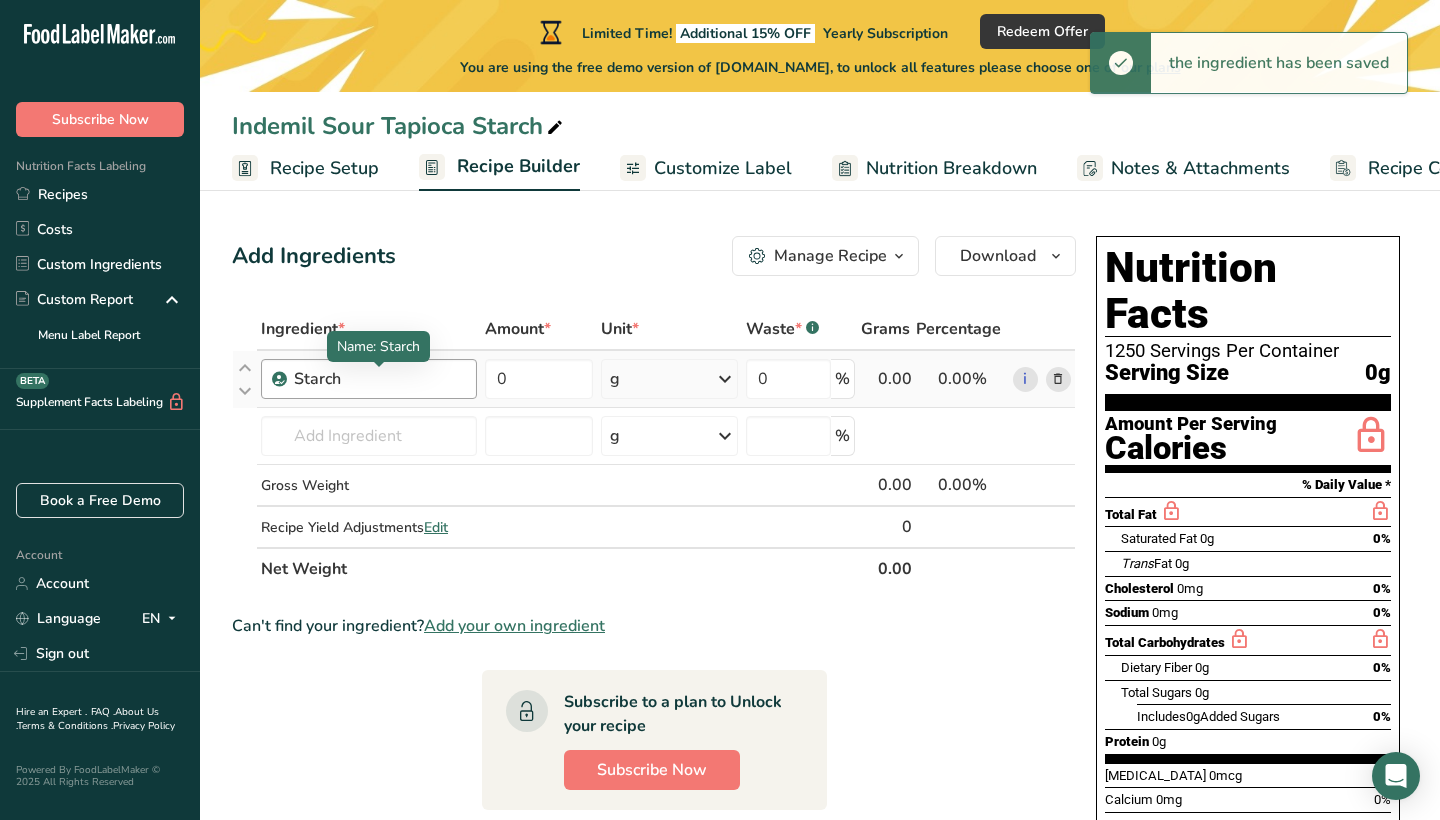 click on "Starch" at bounding box center [379, 379] 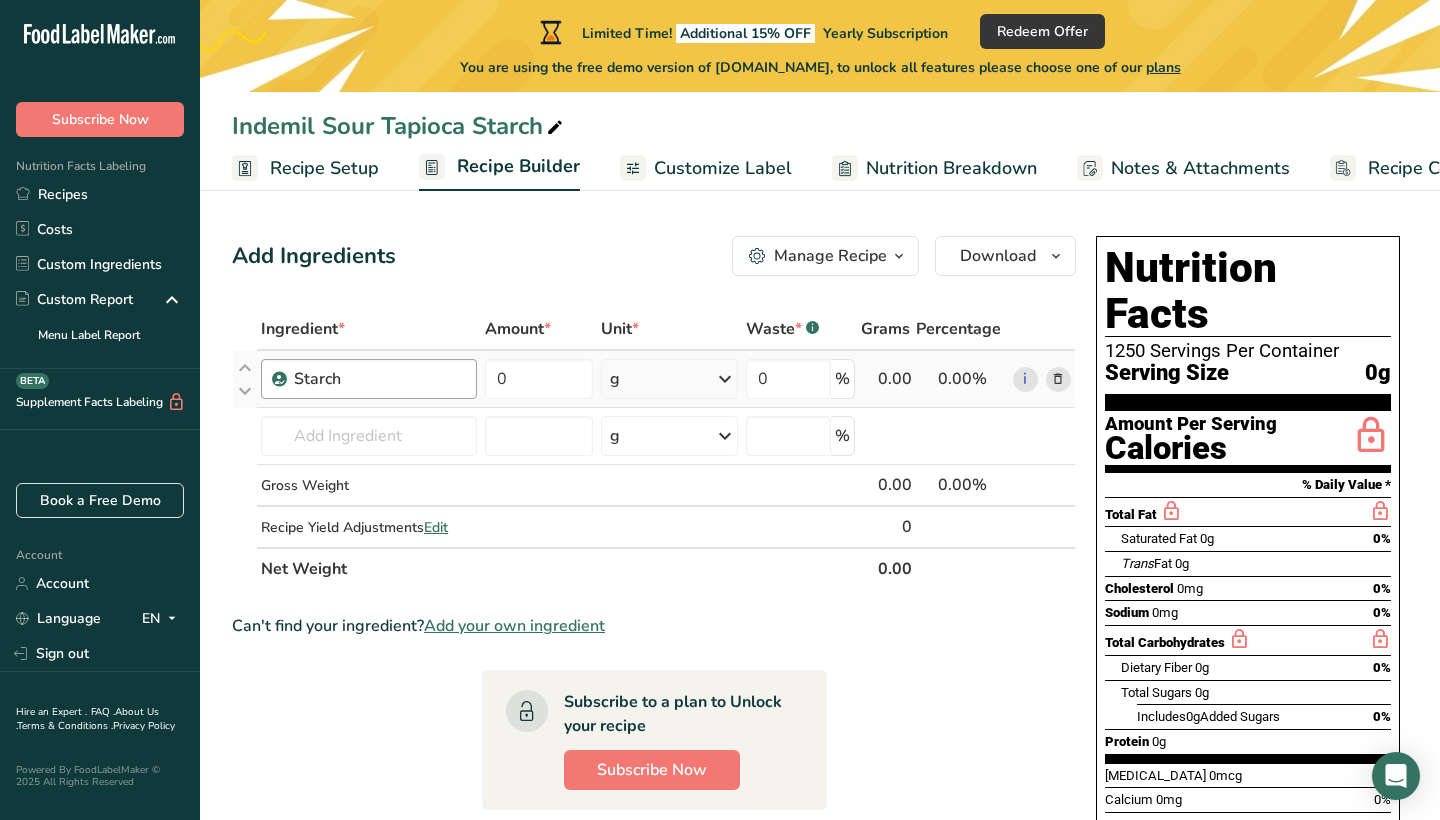 click on "Starch" at bounding box center [369, 379] 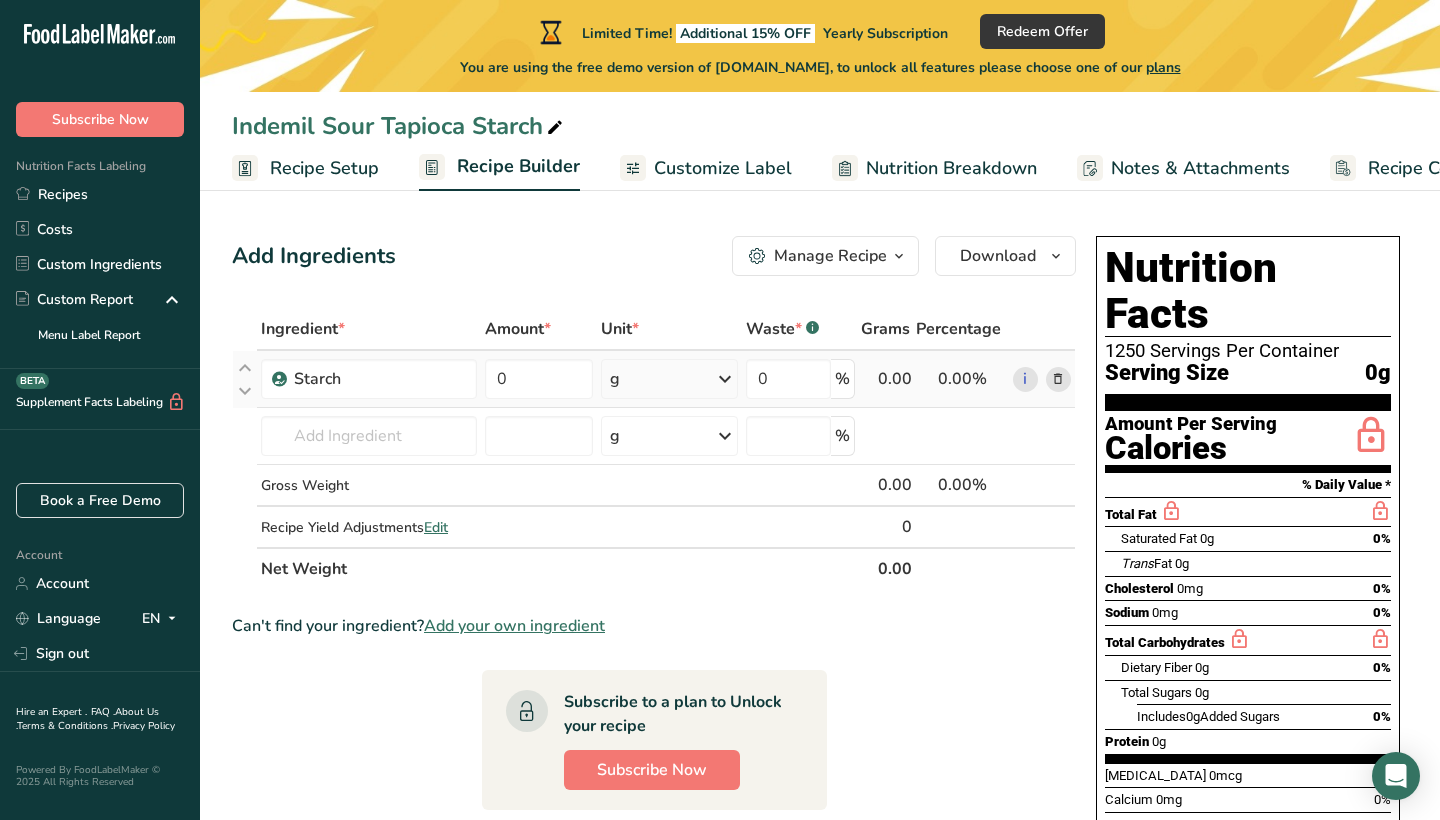 click at bounding box center [1058, 379] 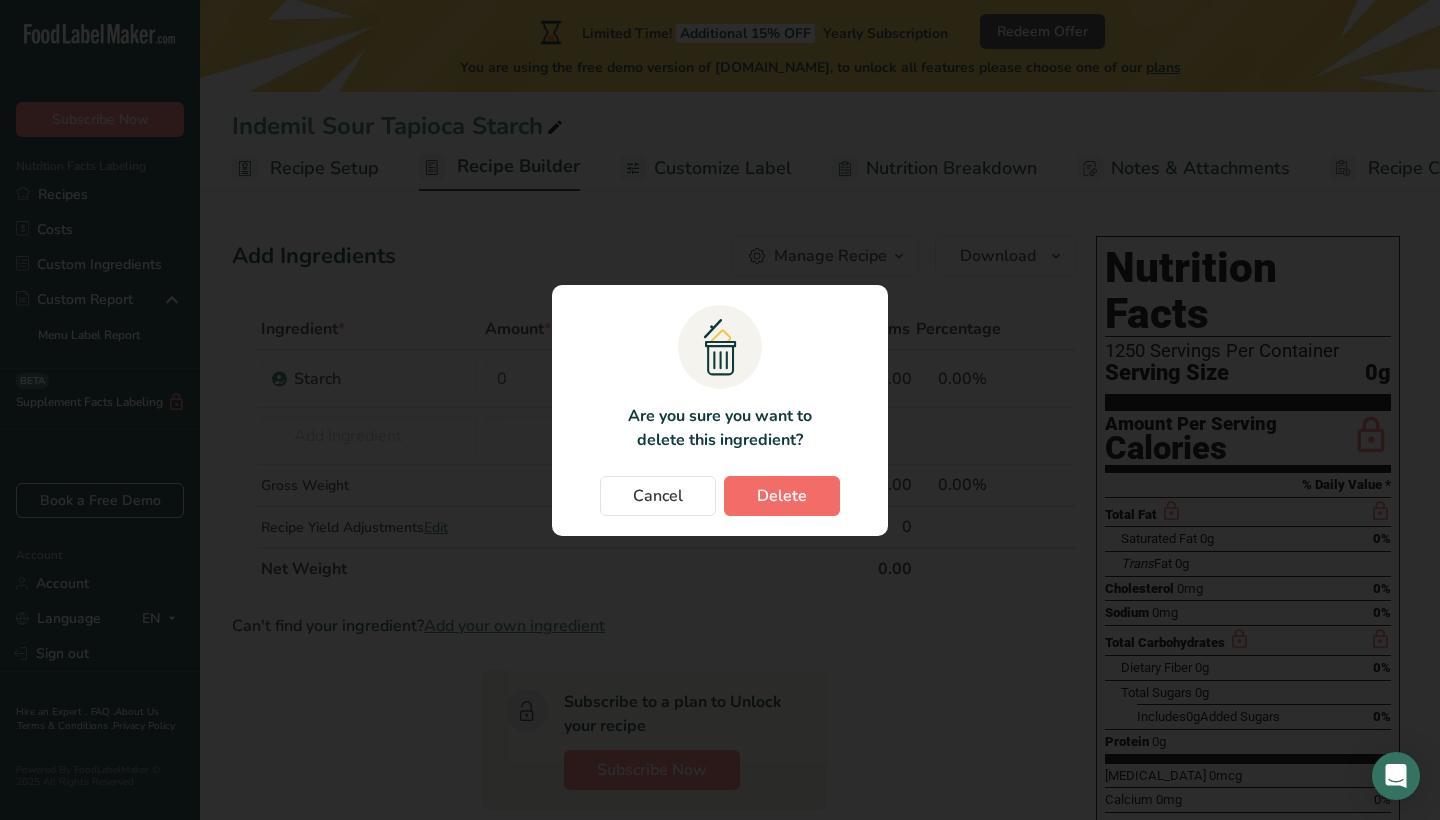 click on "Delete" at bounding box center (782, 496) 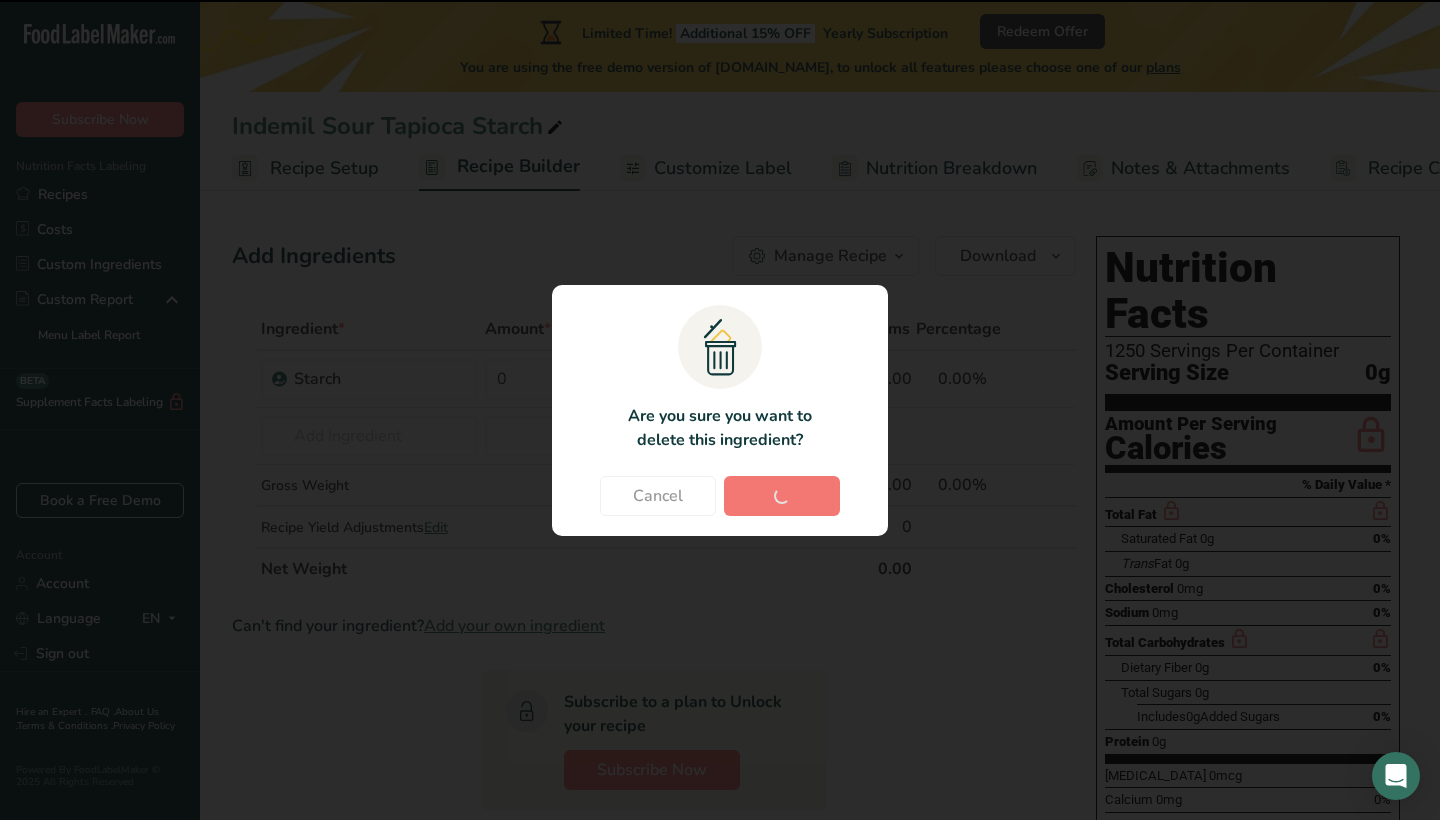 type 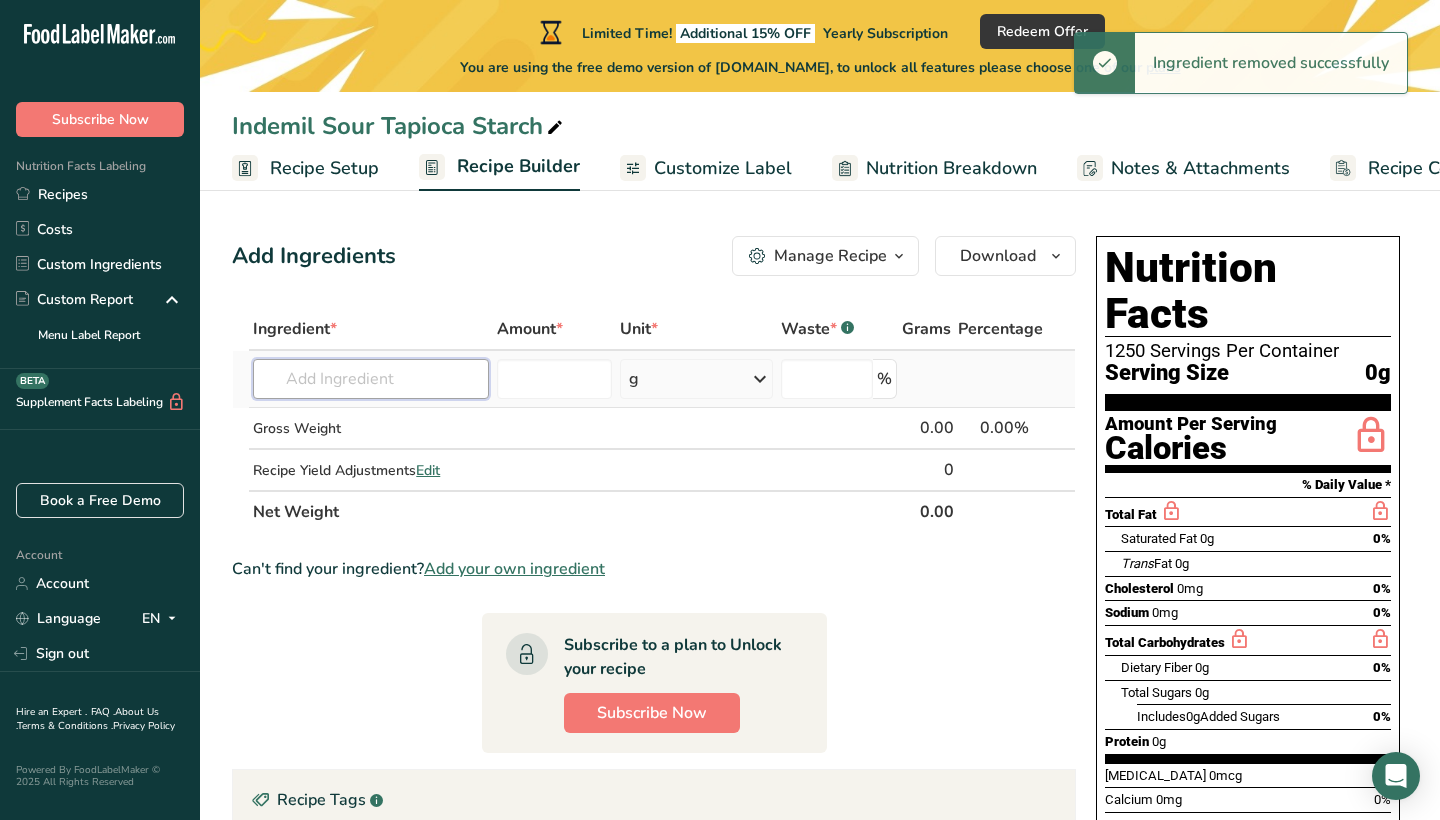click at bounding box center [371, 379] 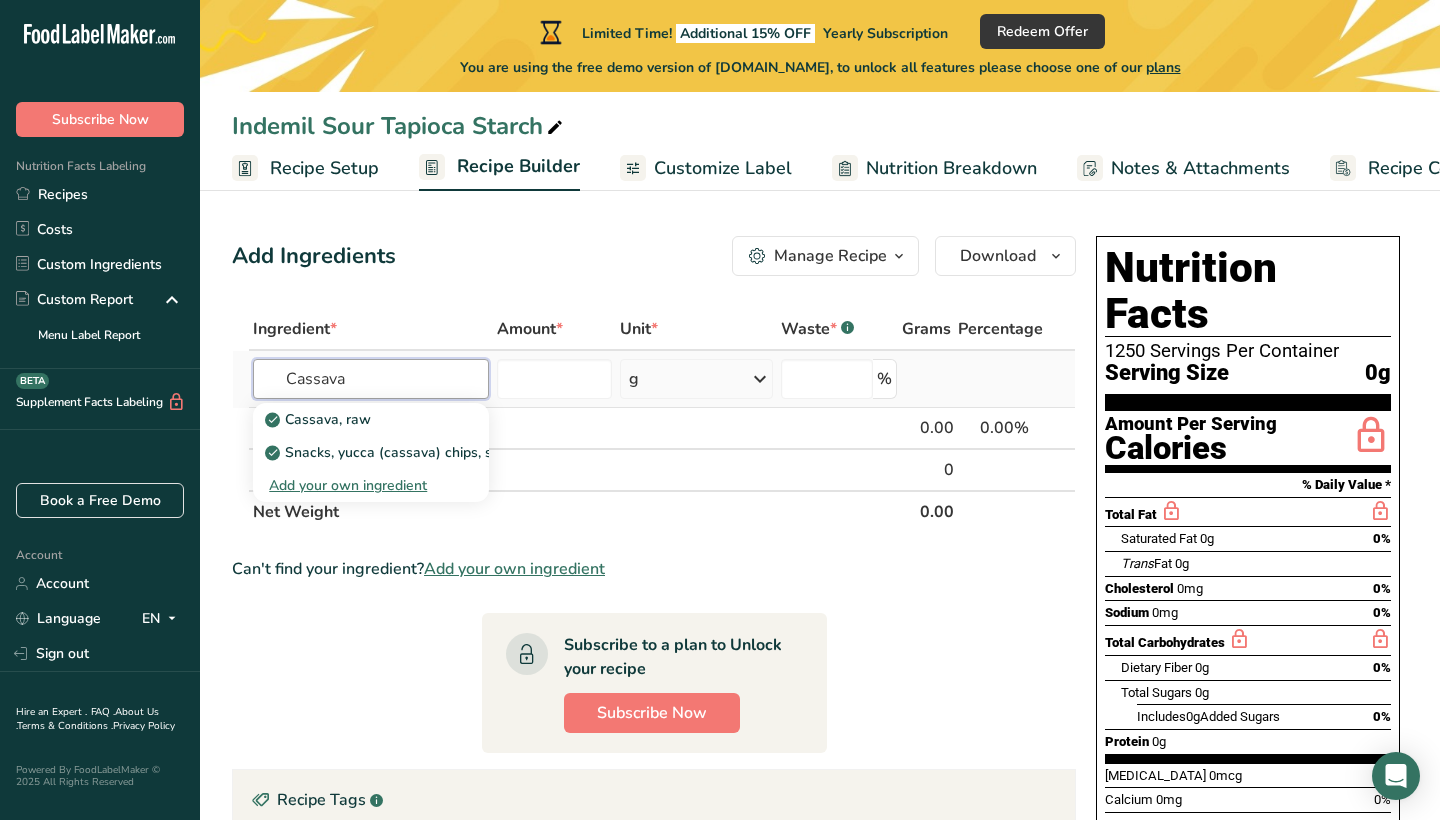 type on "Cassava" 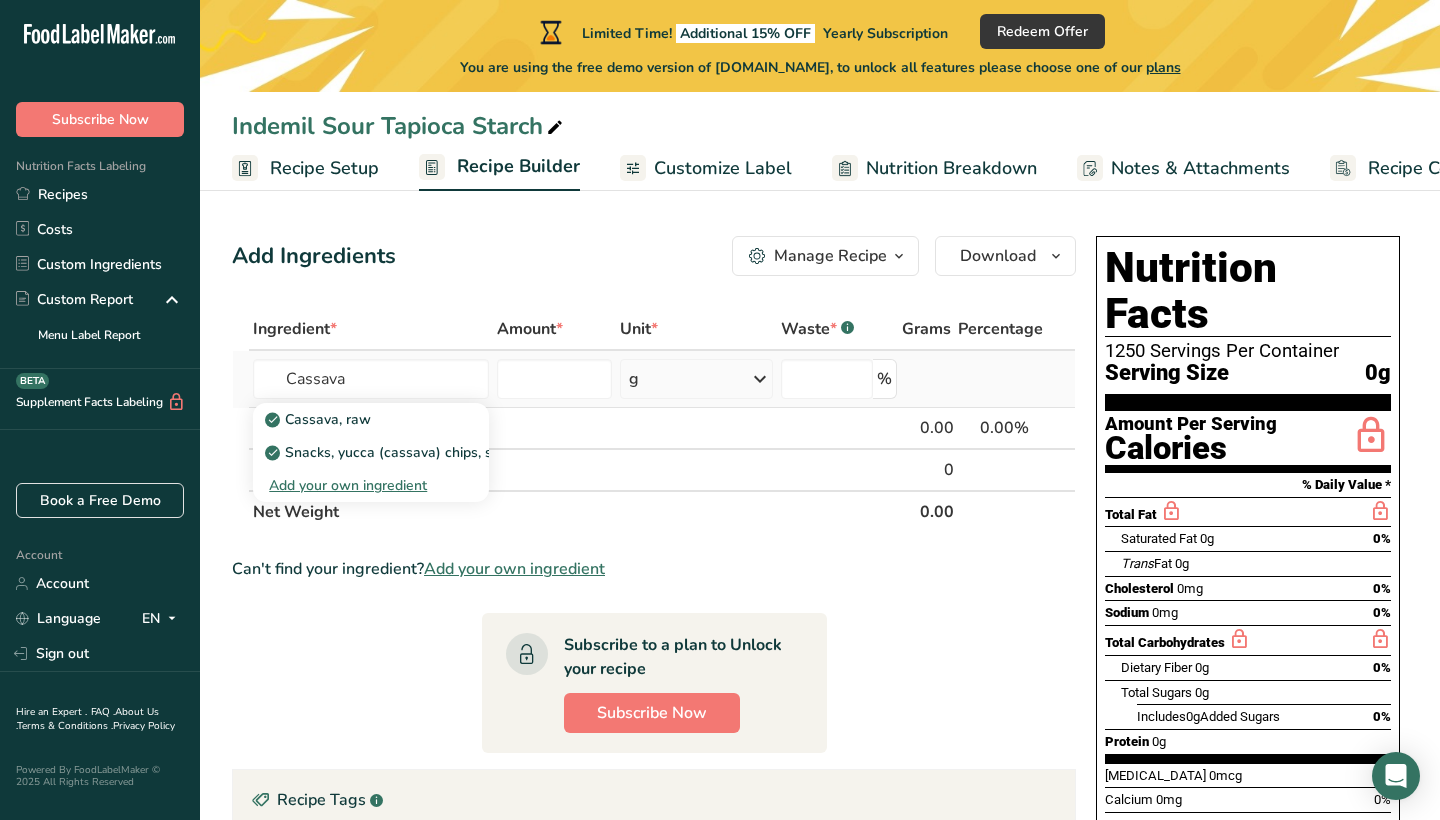 type 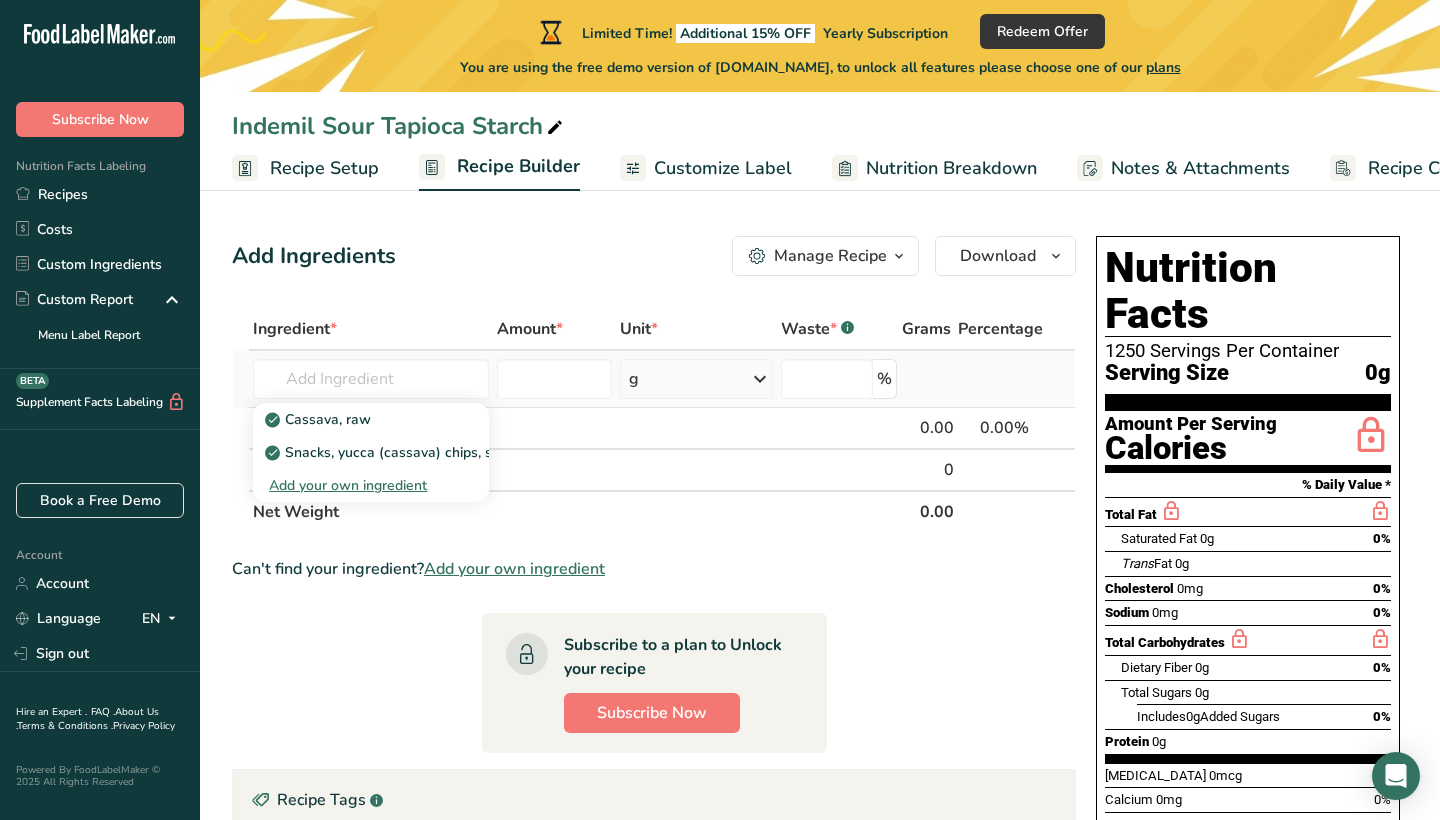 click on "Add your own ingredient" at bounding box center (371, 485) 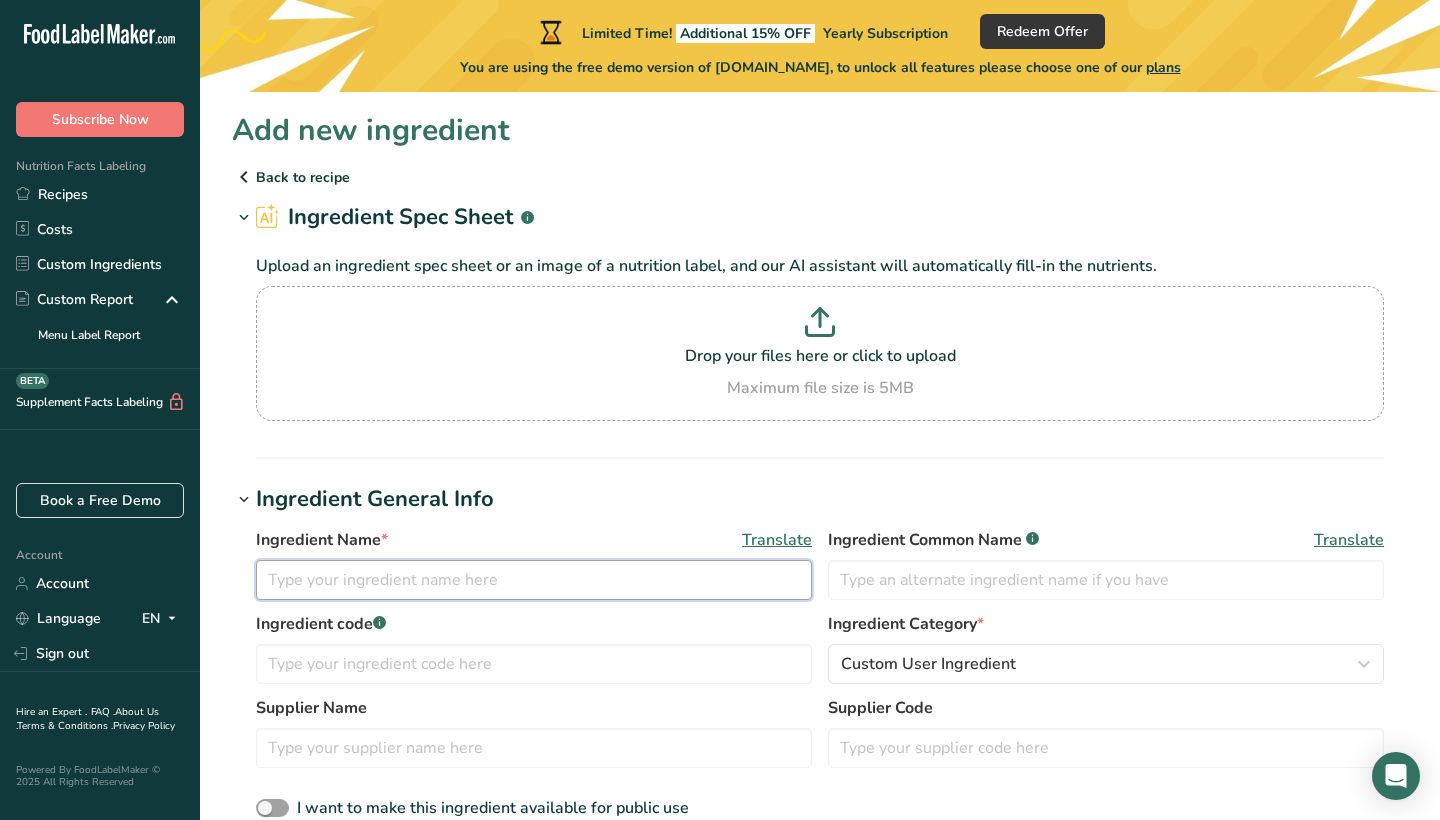 click at bounding box center [534, 580] 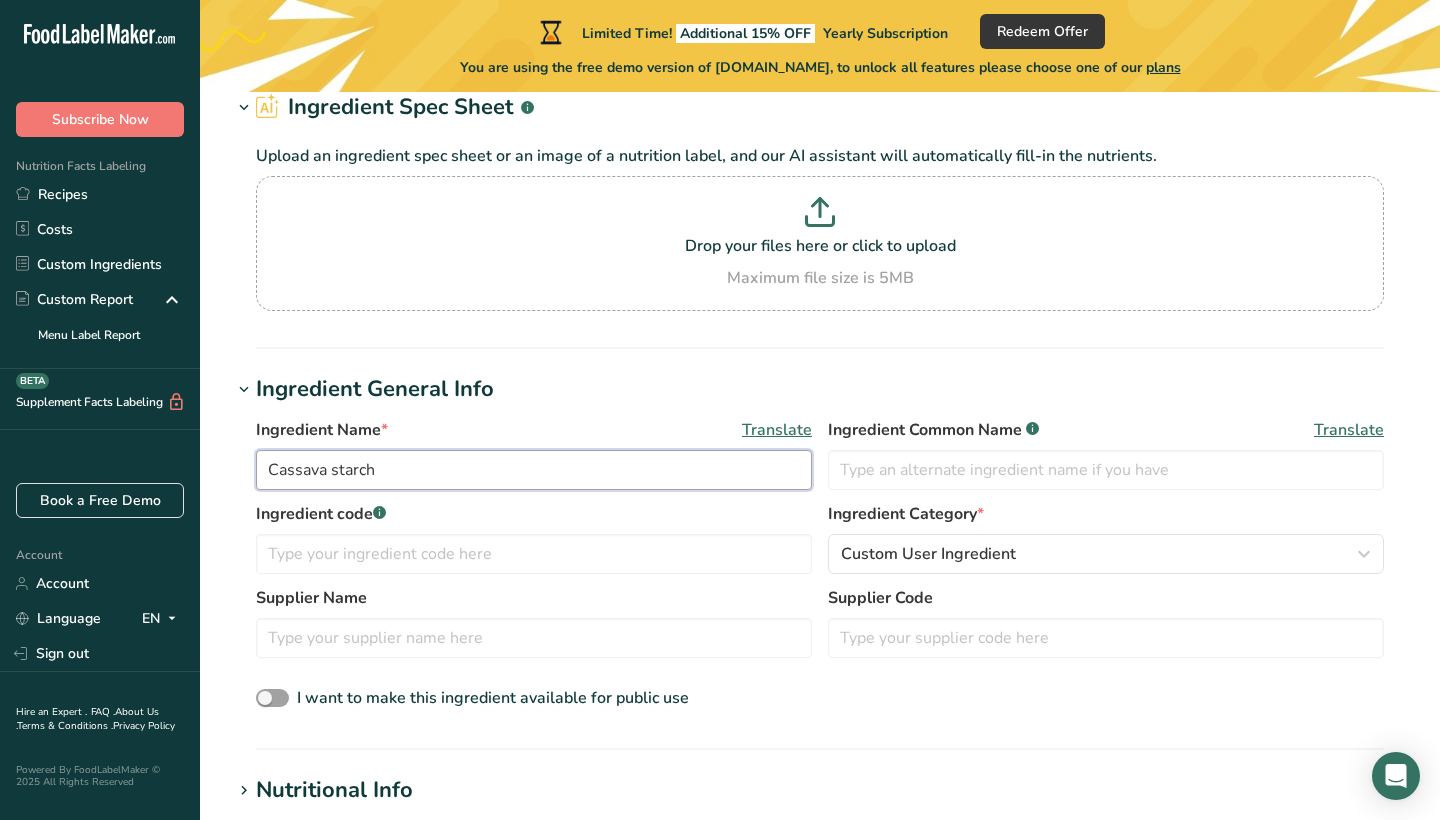 scroll, scrollTop: 115, scrollLeft: 0, axis: vertical 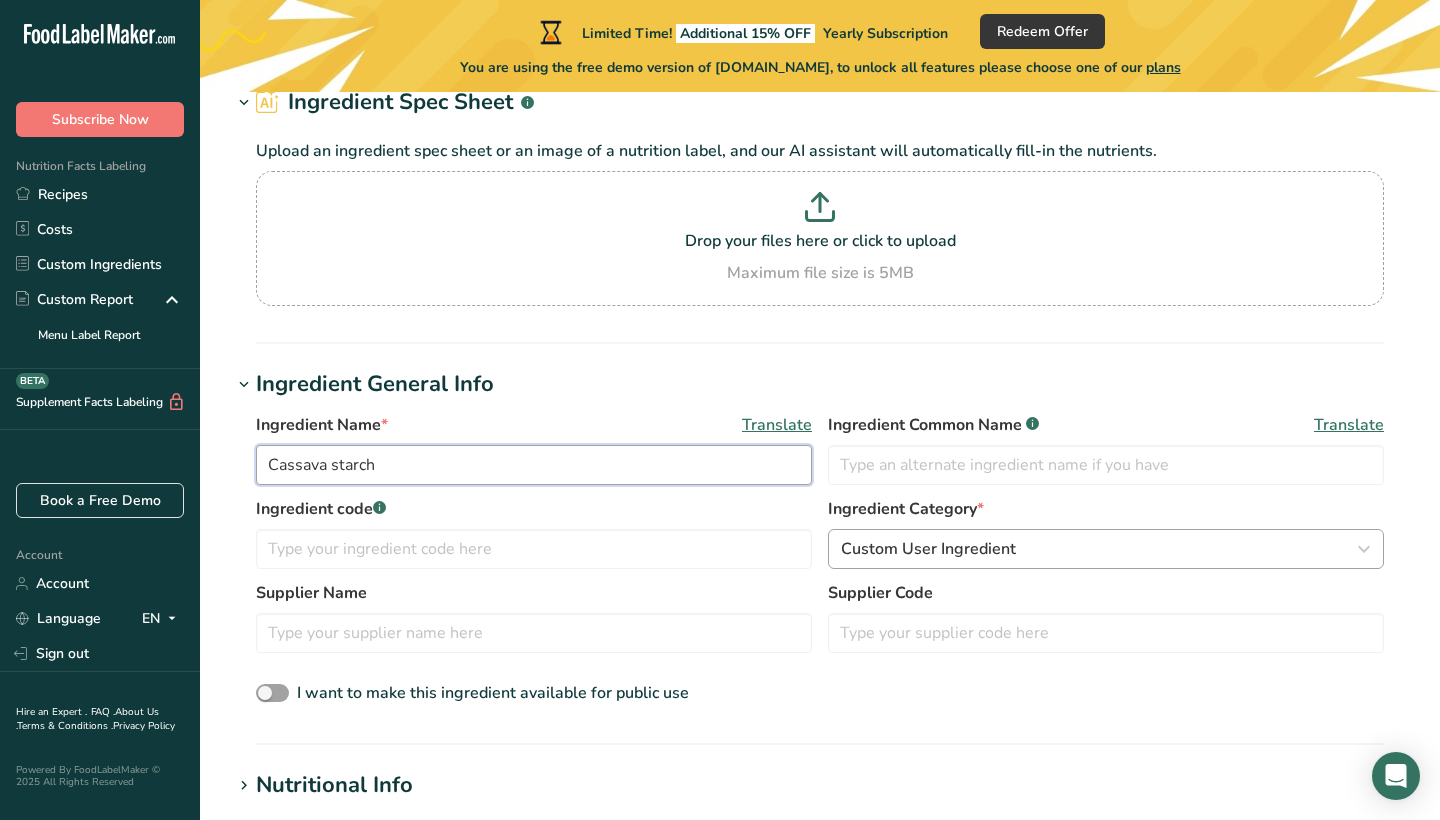type on "Cassava starch" 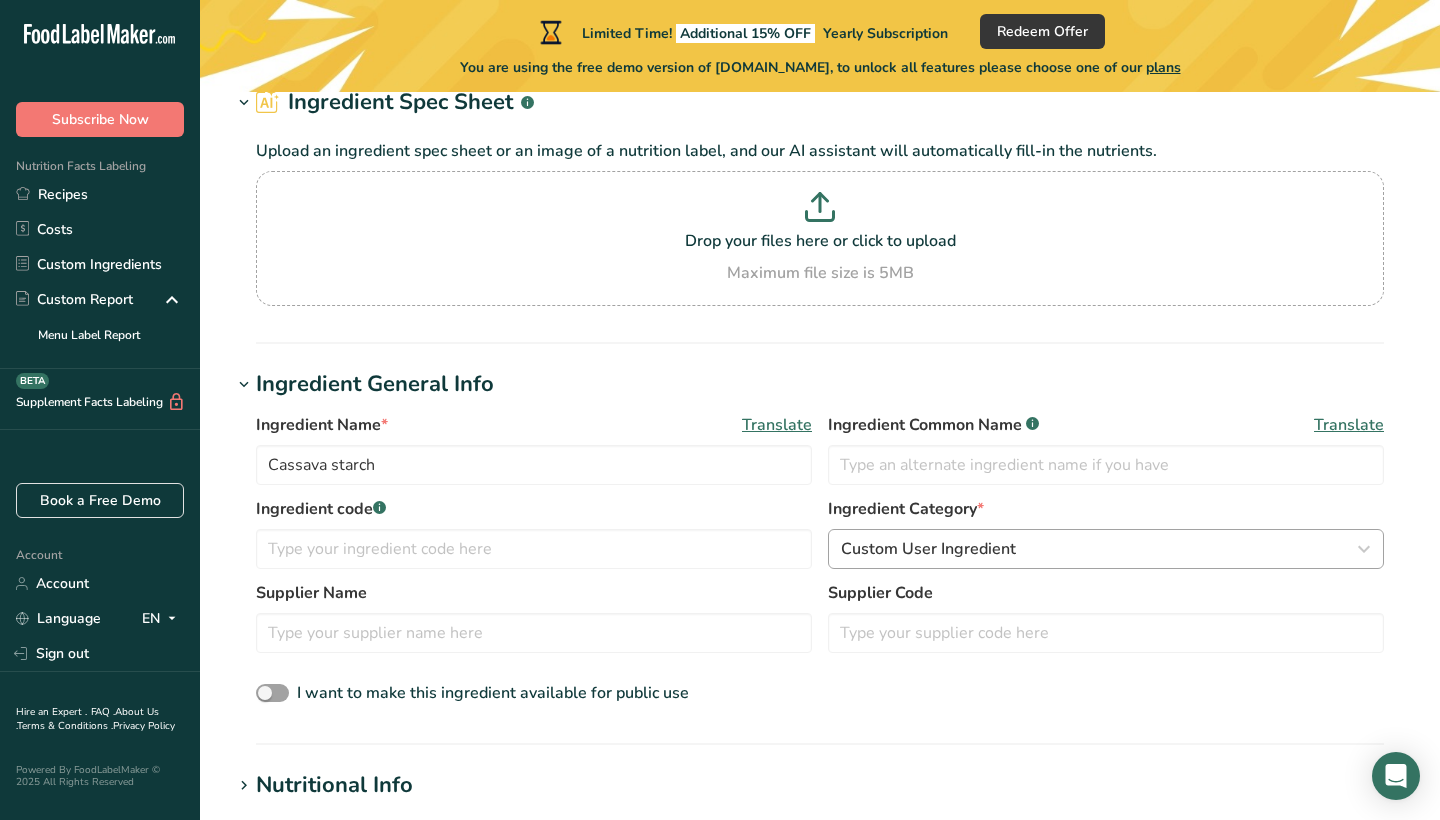 click on "Custom User Ingredient" at bounding box center [1106, 549] 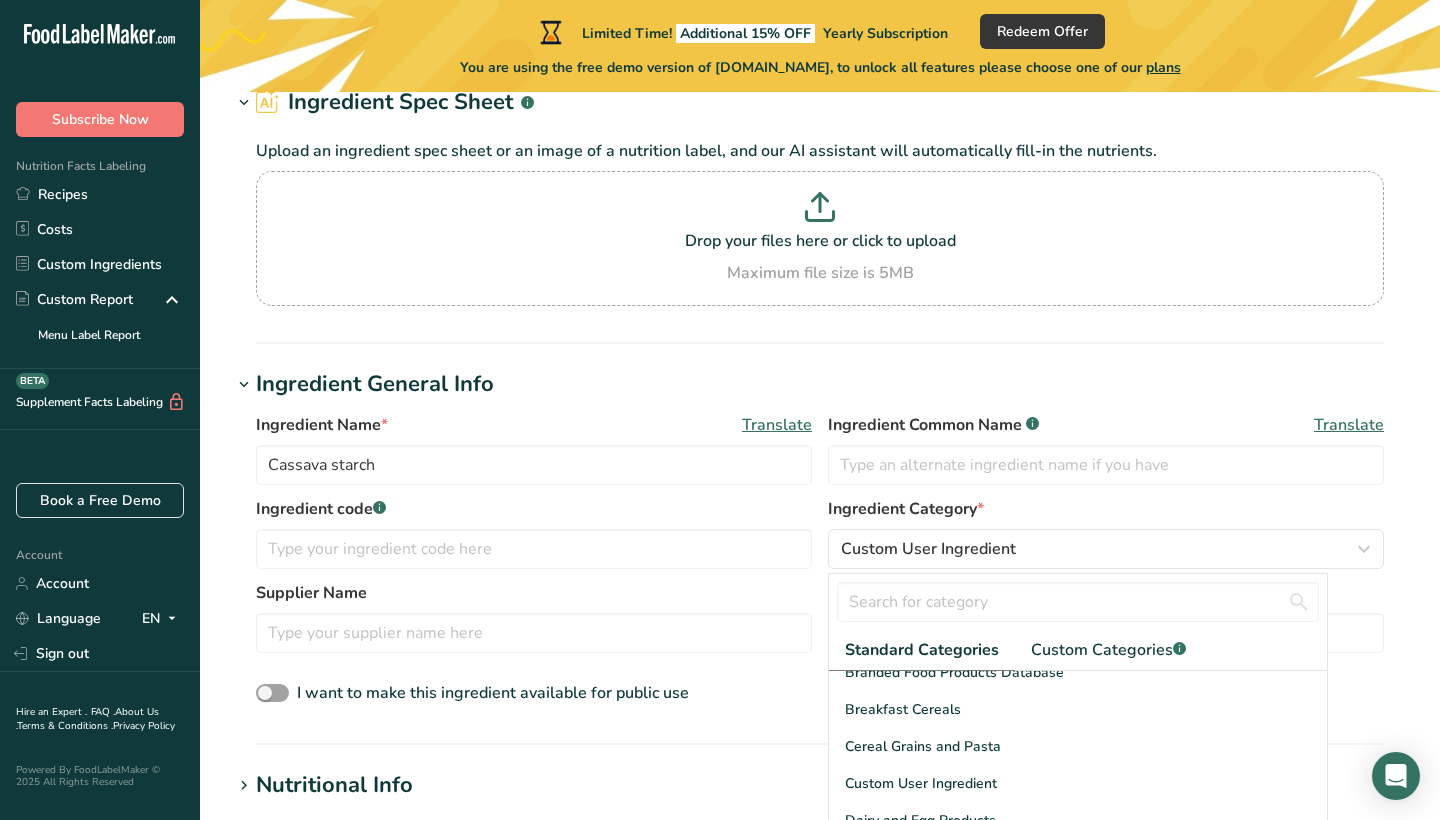 scroll, scrollTop: 212, scrollLeft: 0, axis: vertical 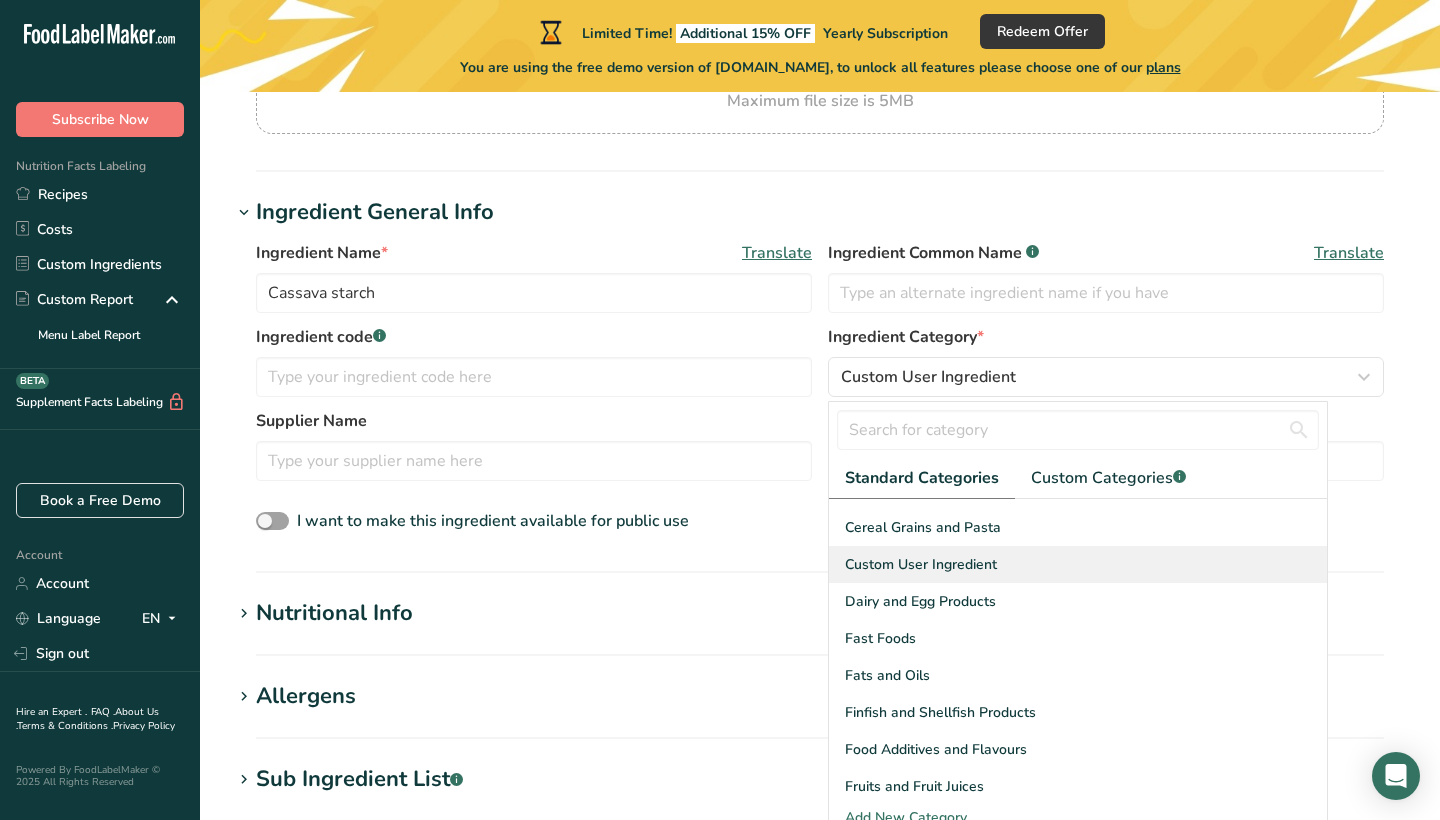 click on "Custom User Ingredient" at bounding box center (1078, 564) 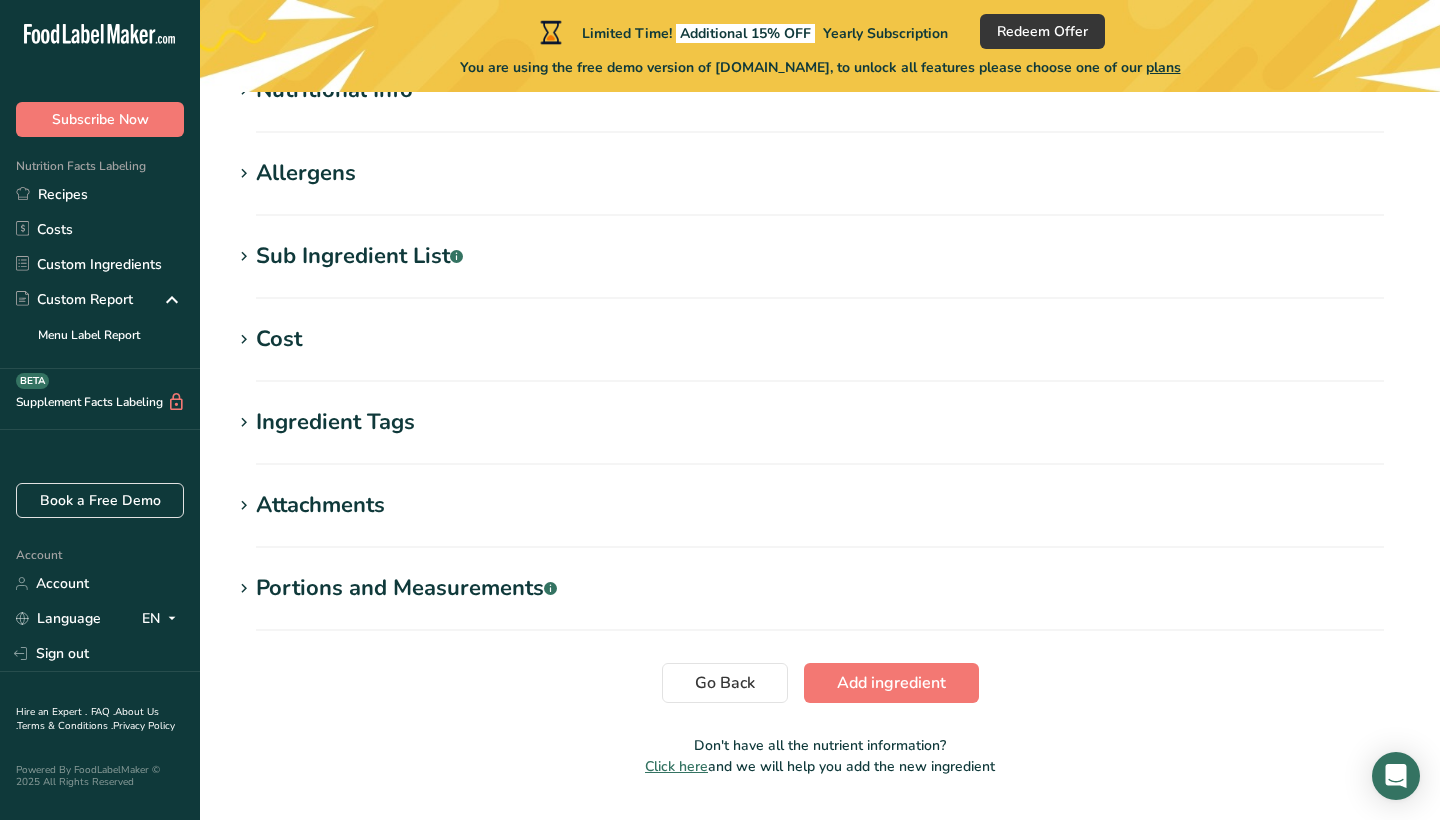 scroll, scrollTop: 811, scrollLeft: 0, axis: vertical 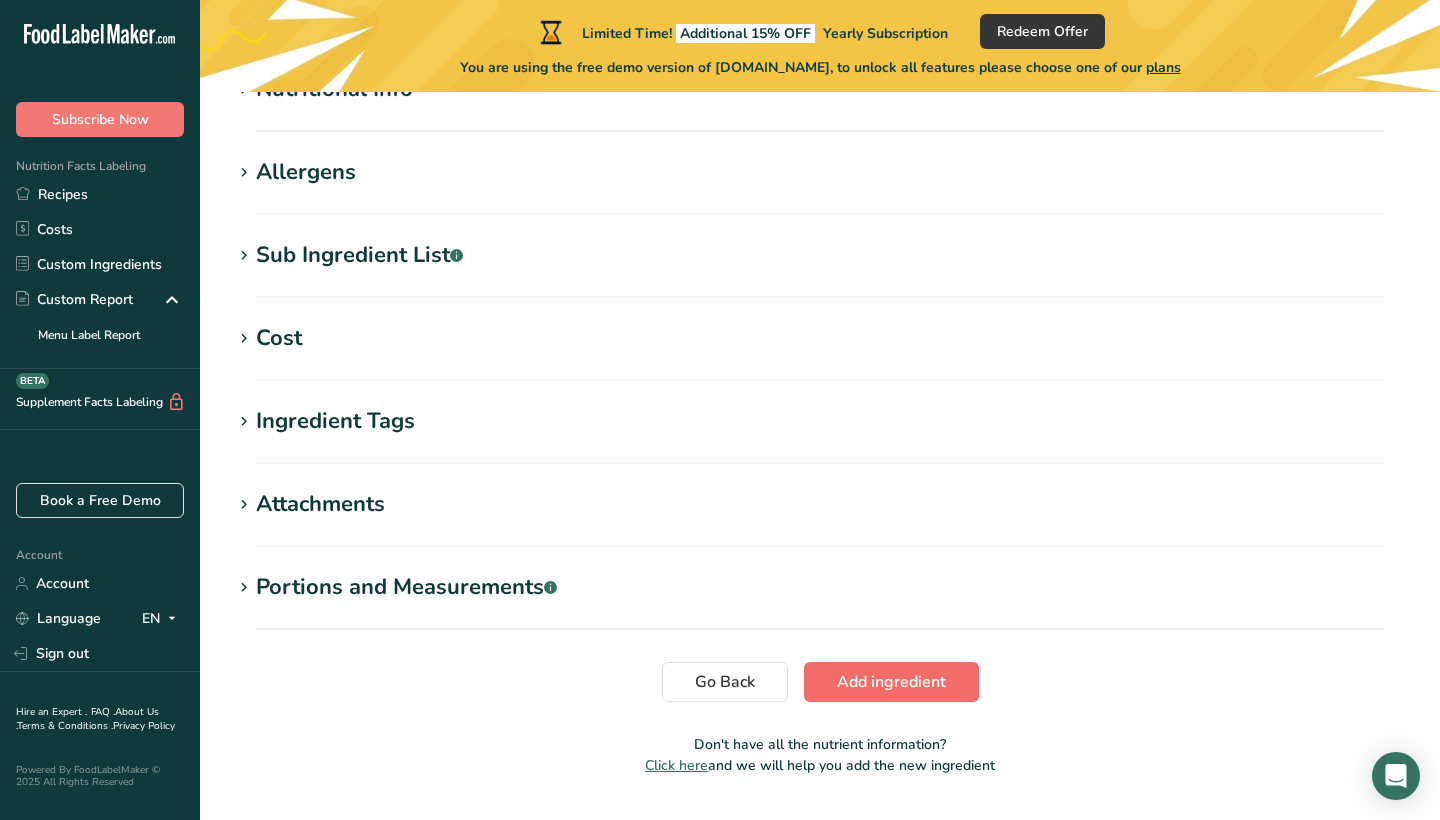 click on "Add ingredient" at bounding box center [891, 682] 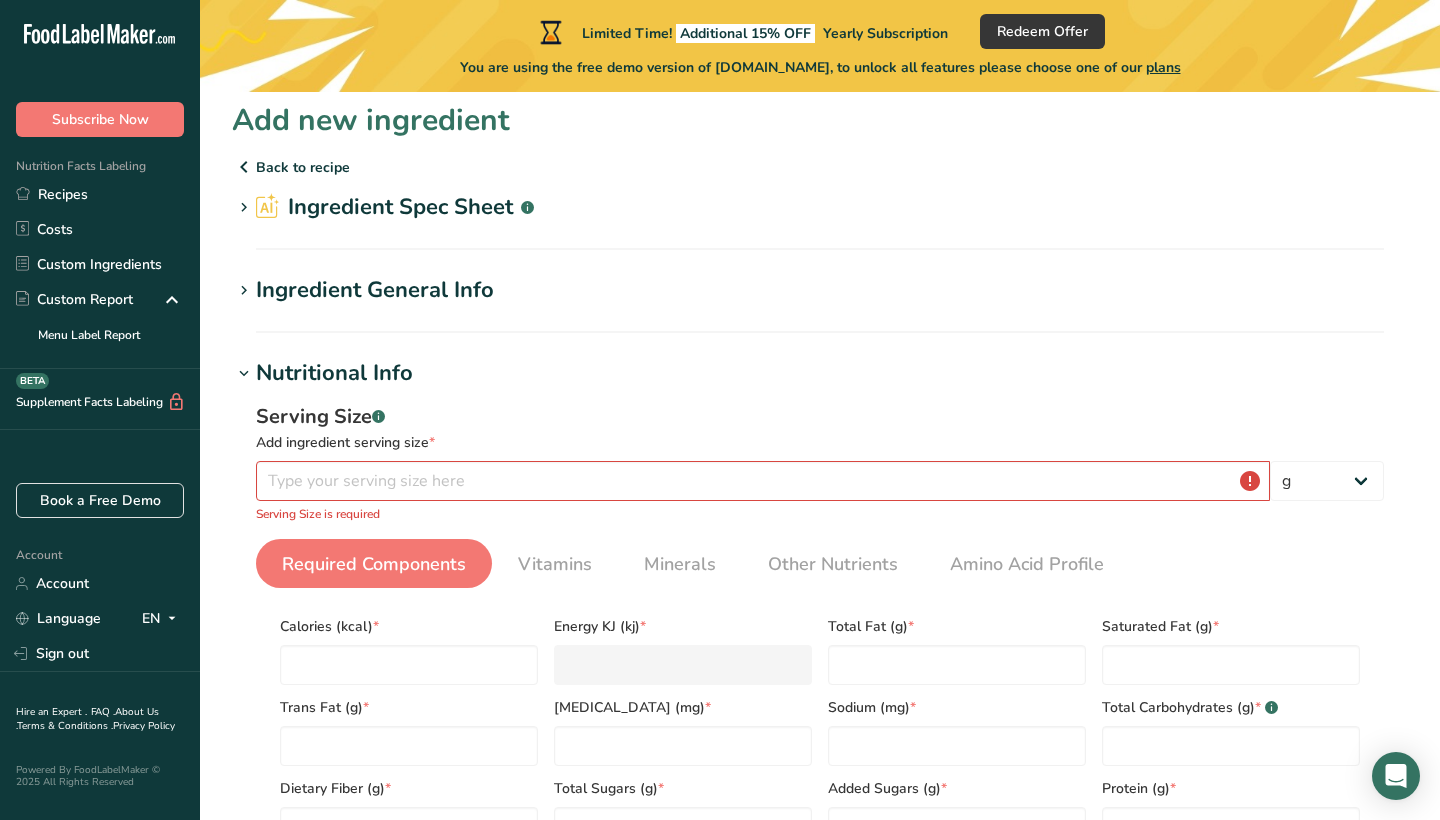 scroll, scrollTop: 15, scrollLeft: 0, axis: vertical 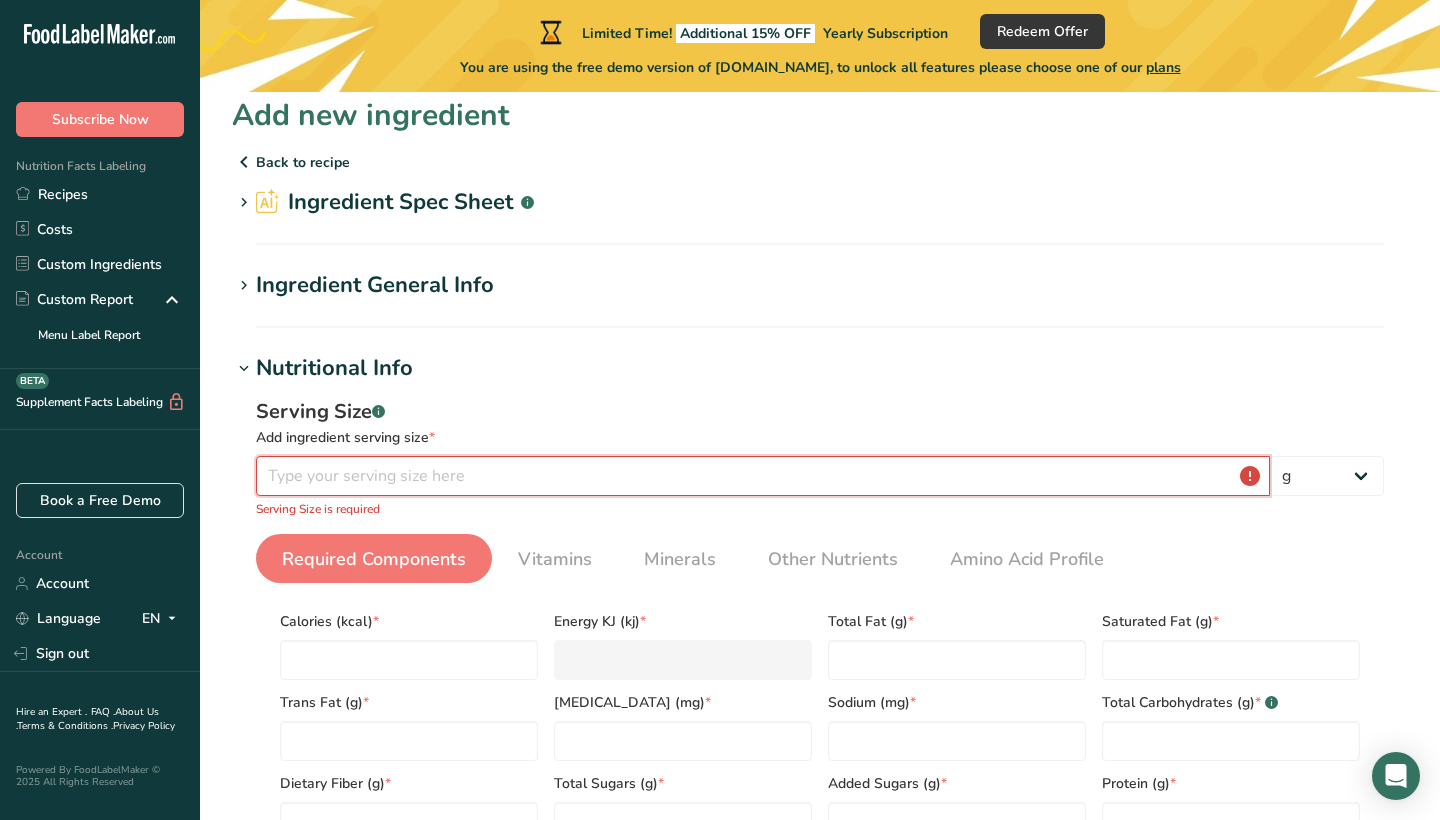 click at bounding box center (763, 476) 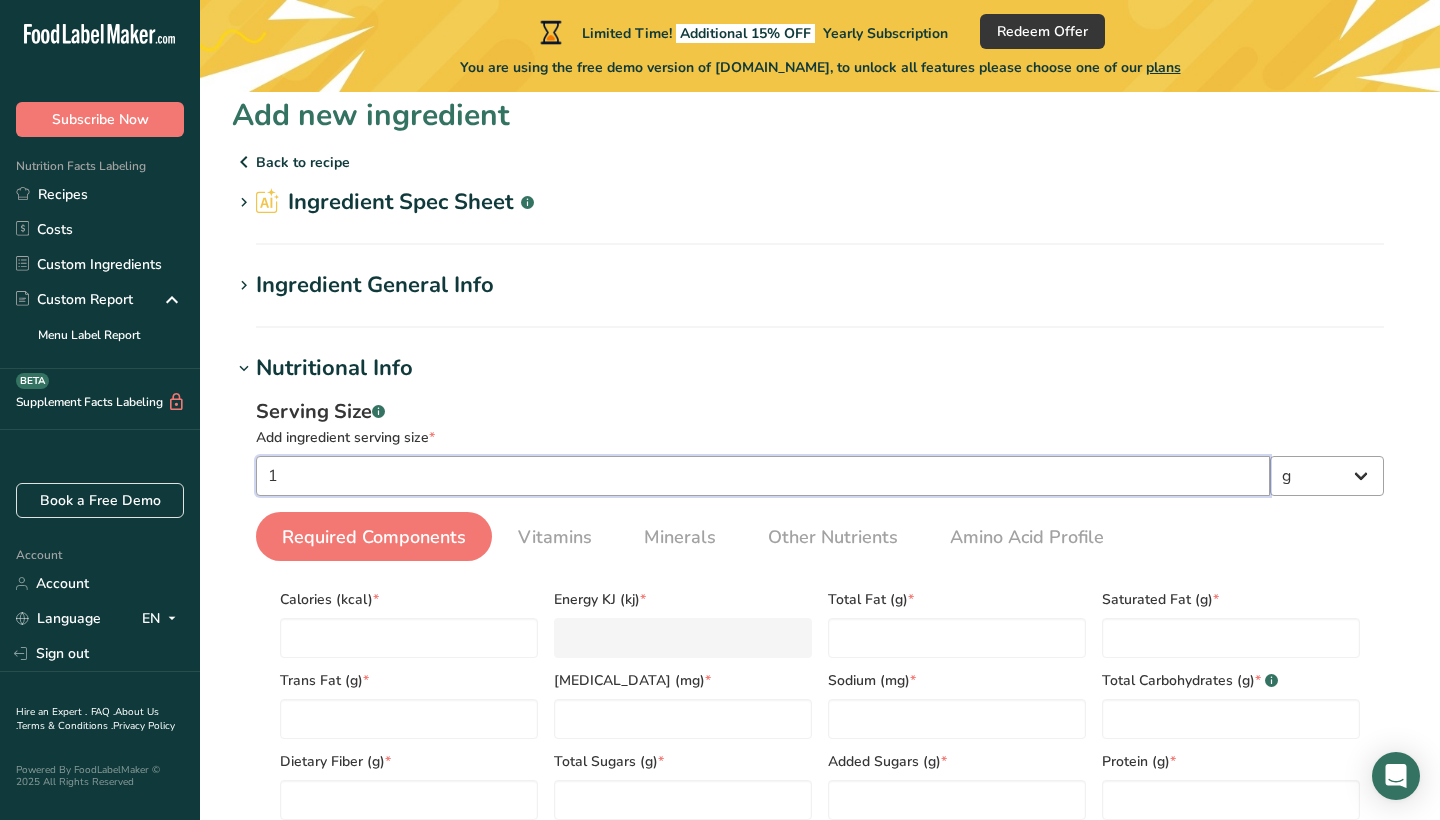 type on "1" 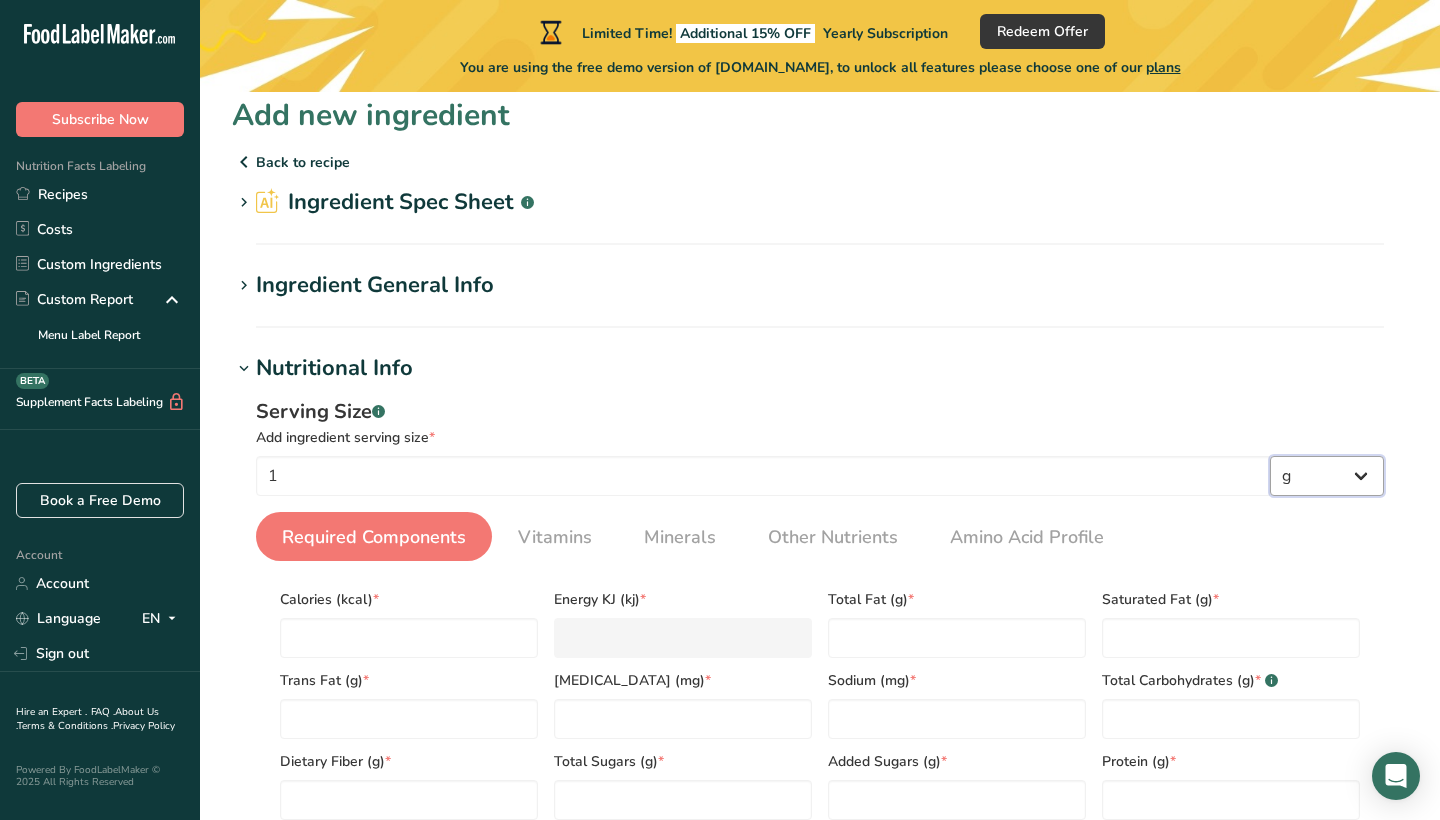 select on "19" 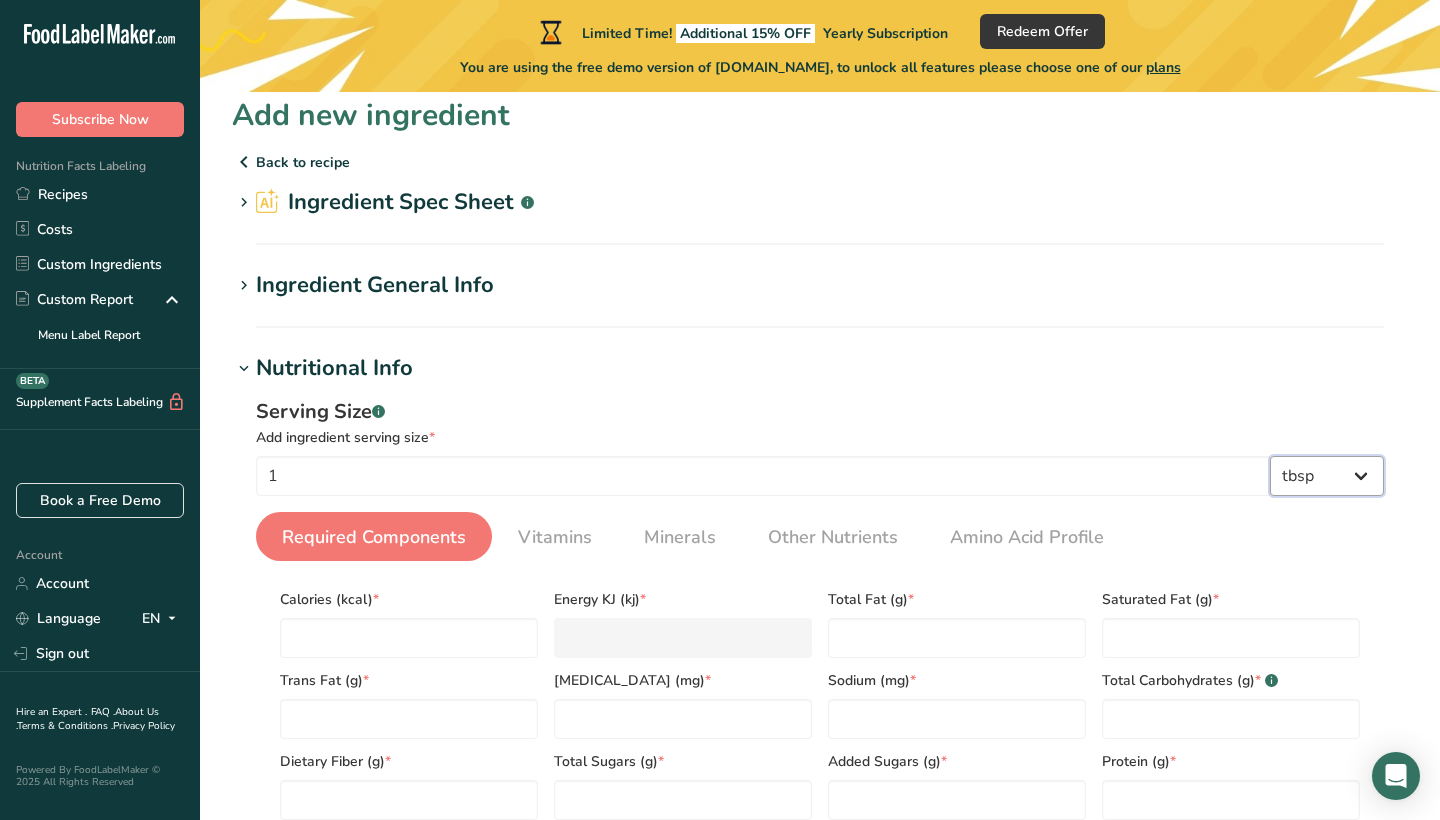 select on "22" 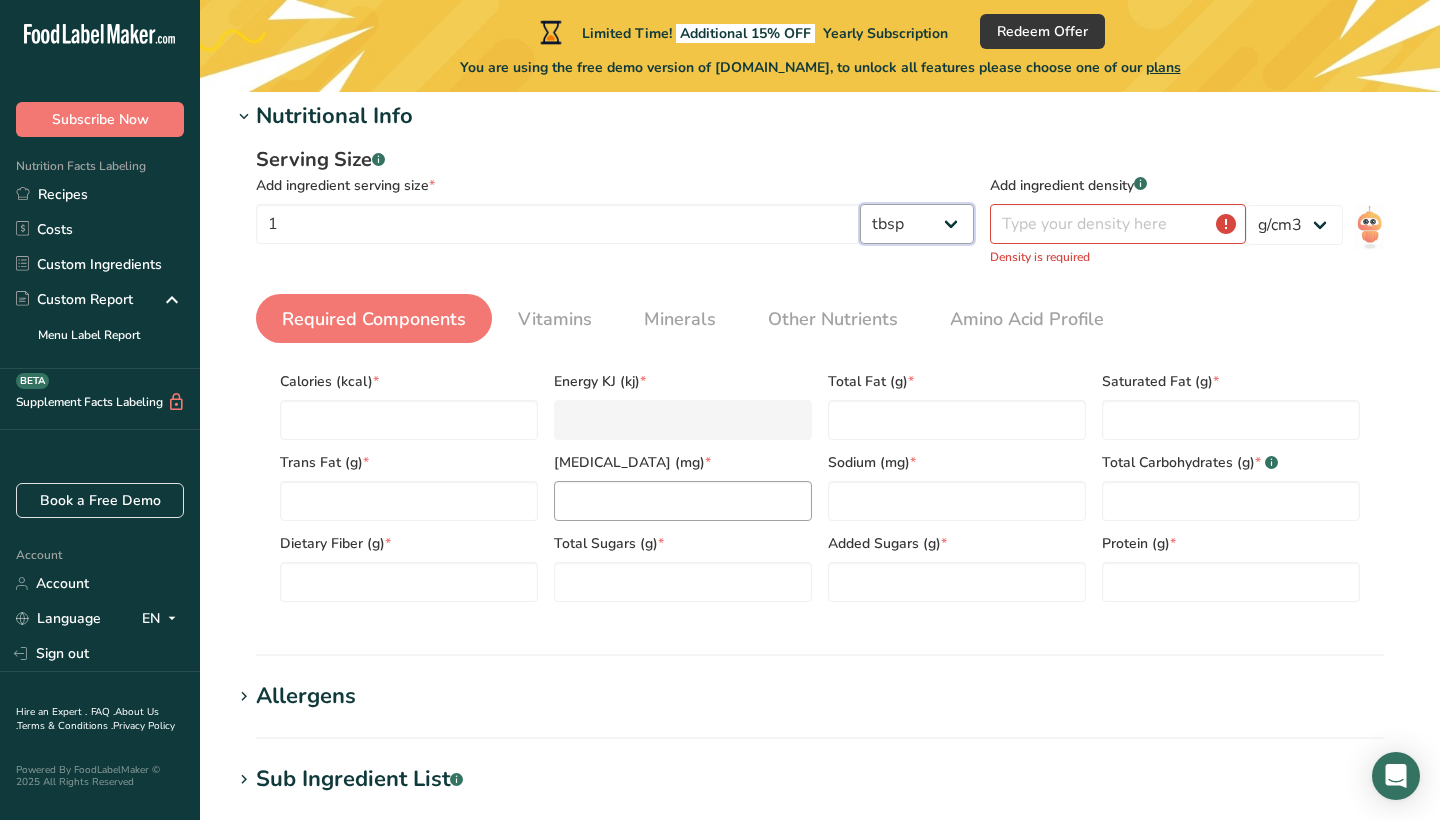 scroll, scrollTop: 268, scrollLeft: 0, axis: vertical 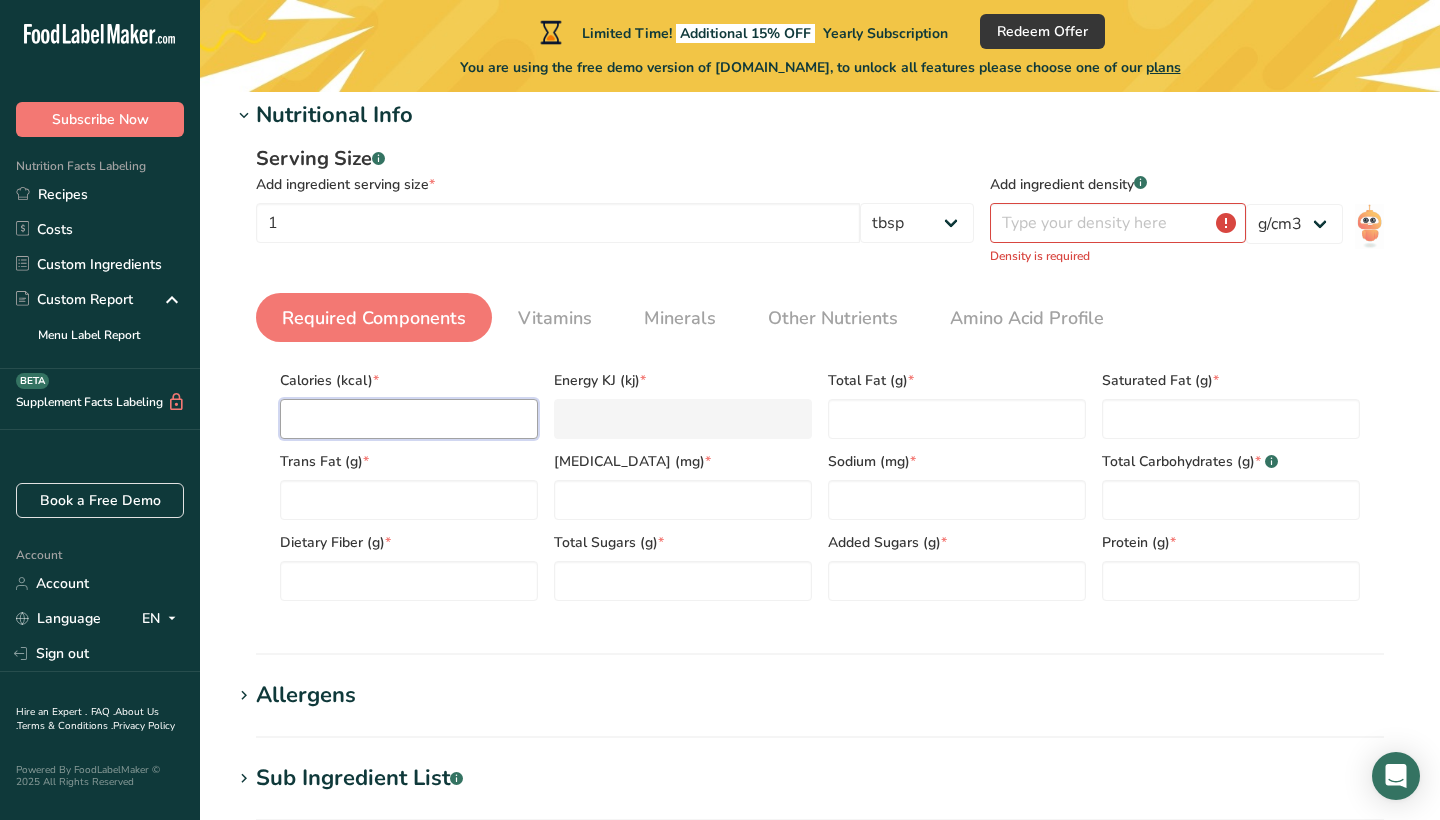 click at bounding box center (409, 419) 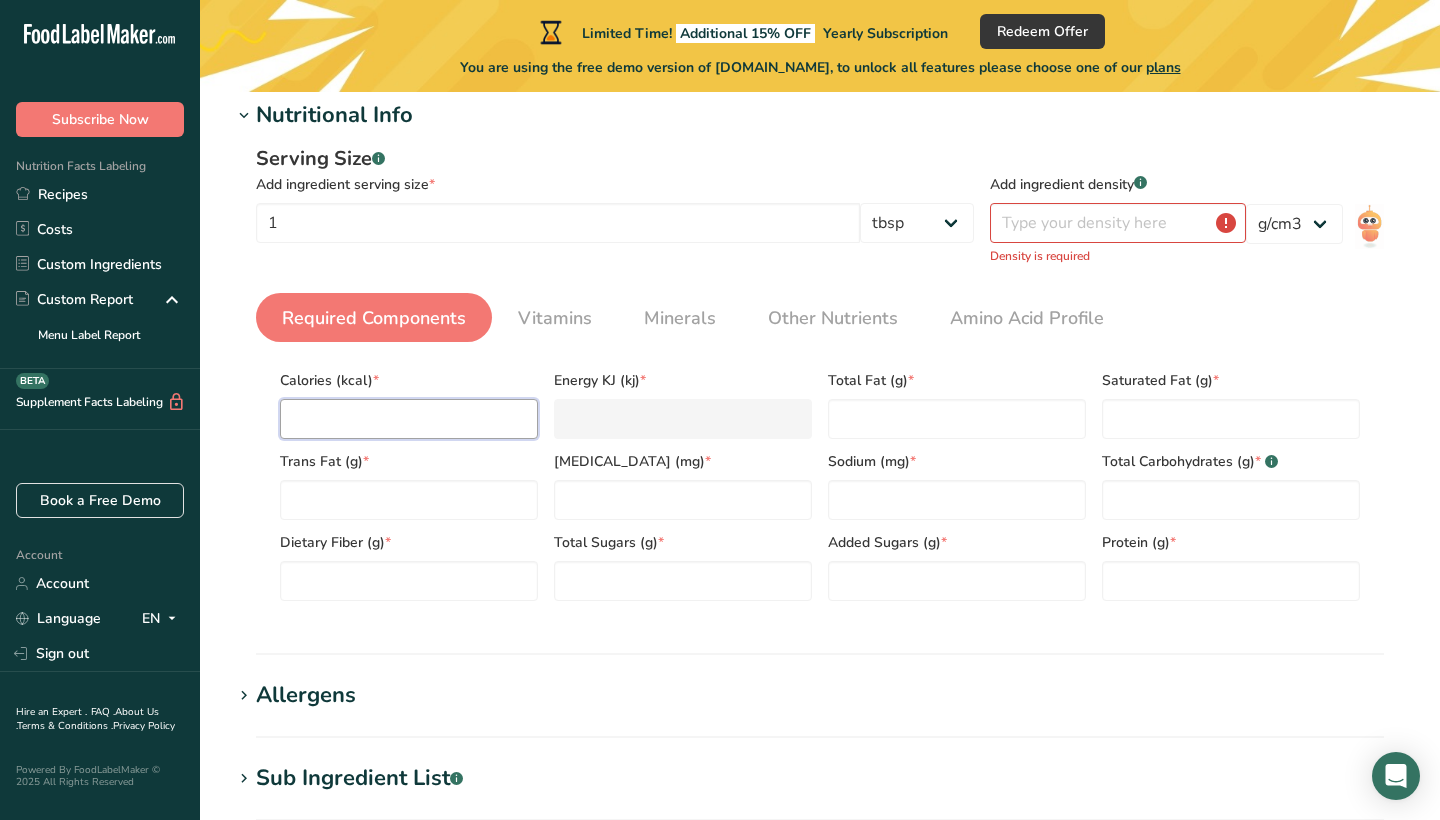 type on "8" 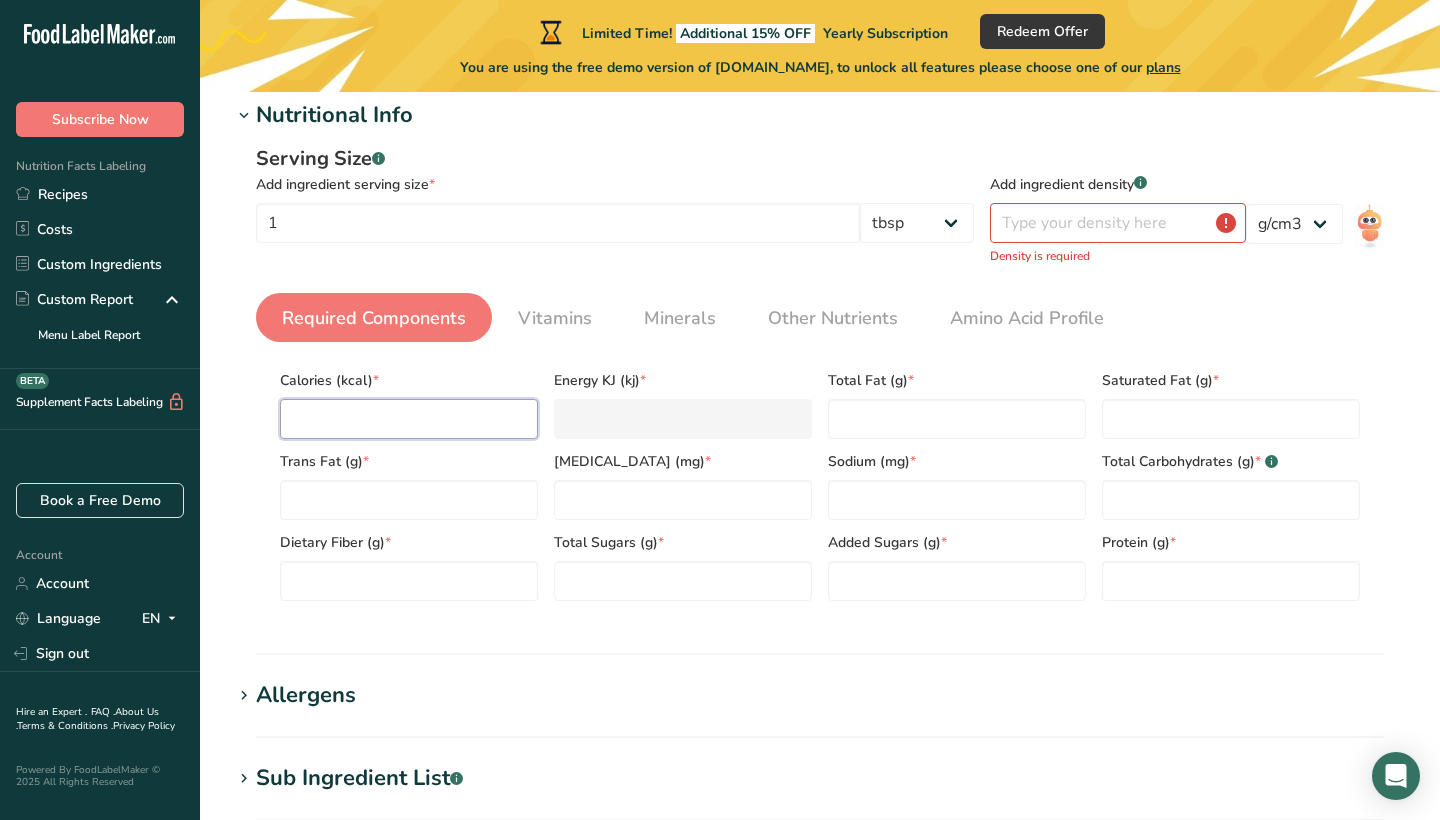 type on "33.5" 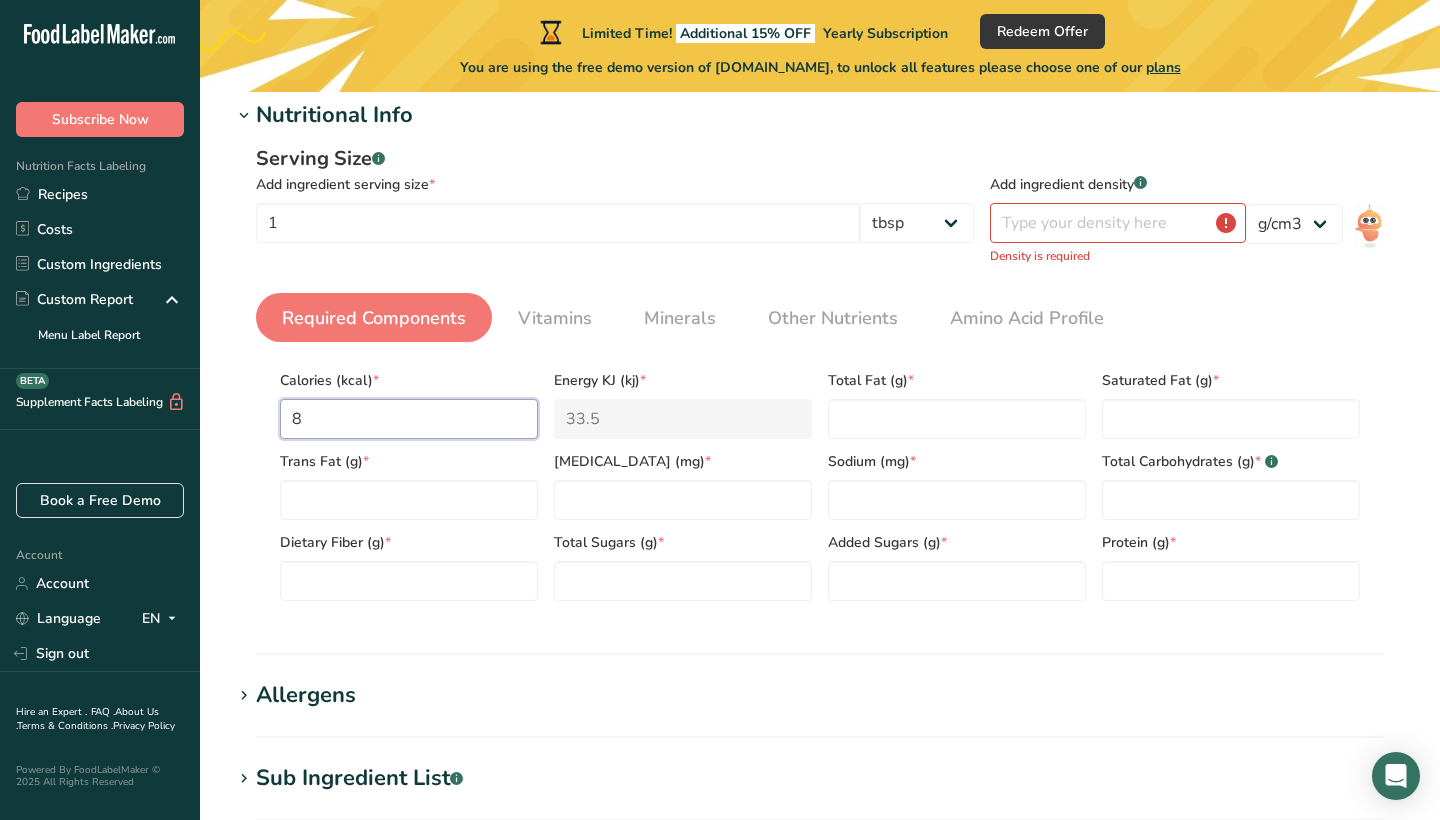 type on "80" 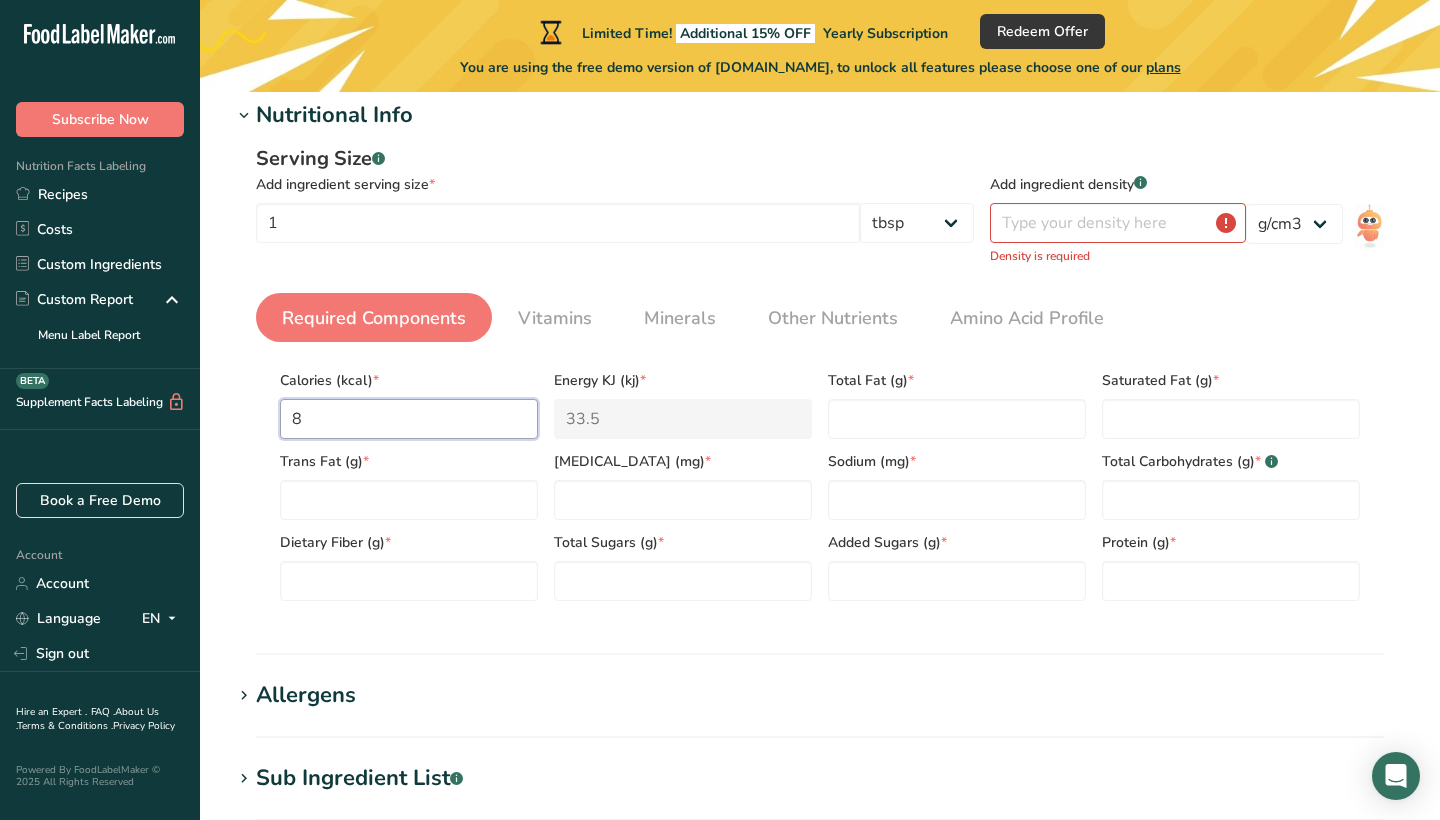 type on "334.7" 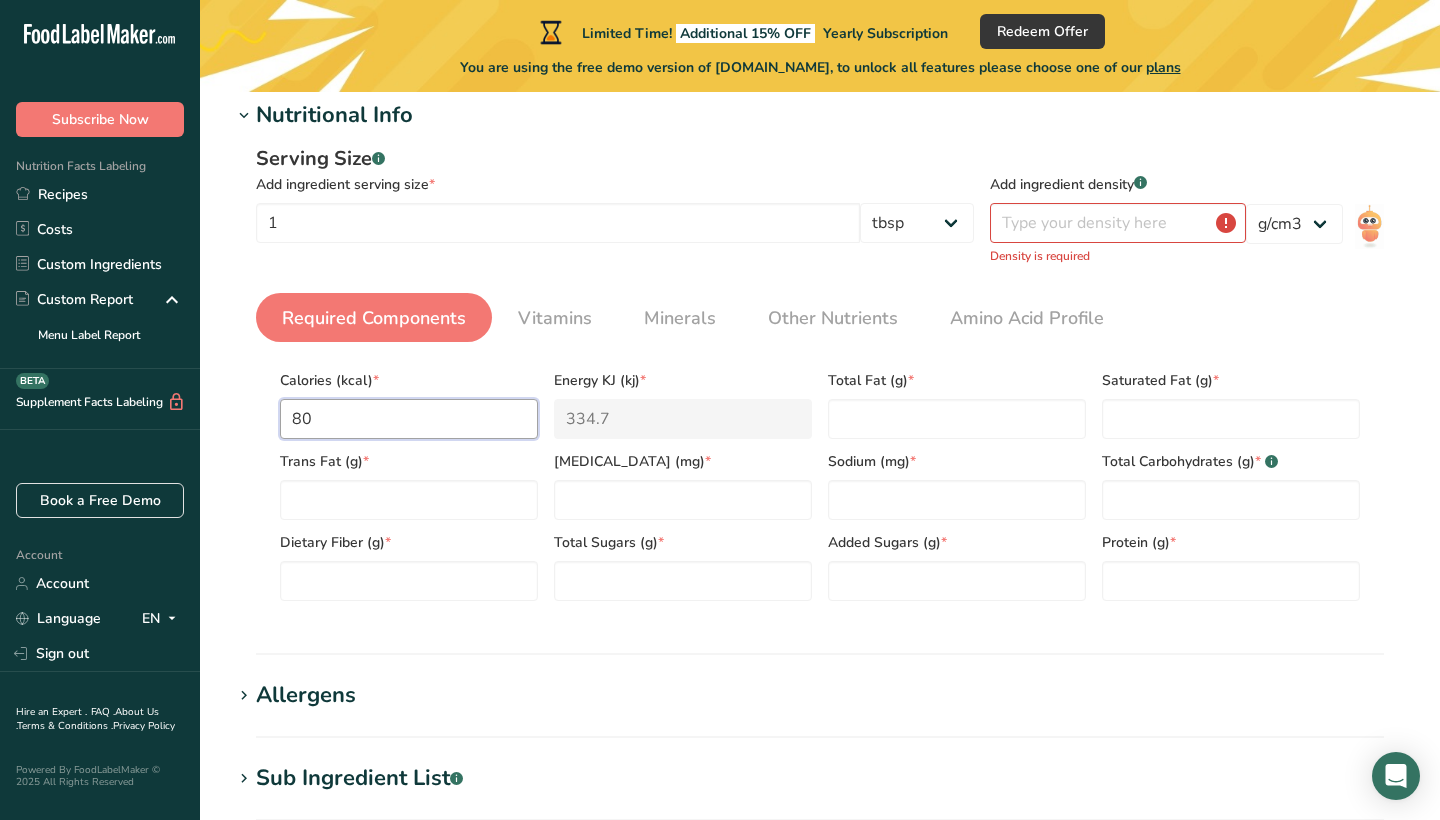 type on "80" 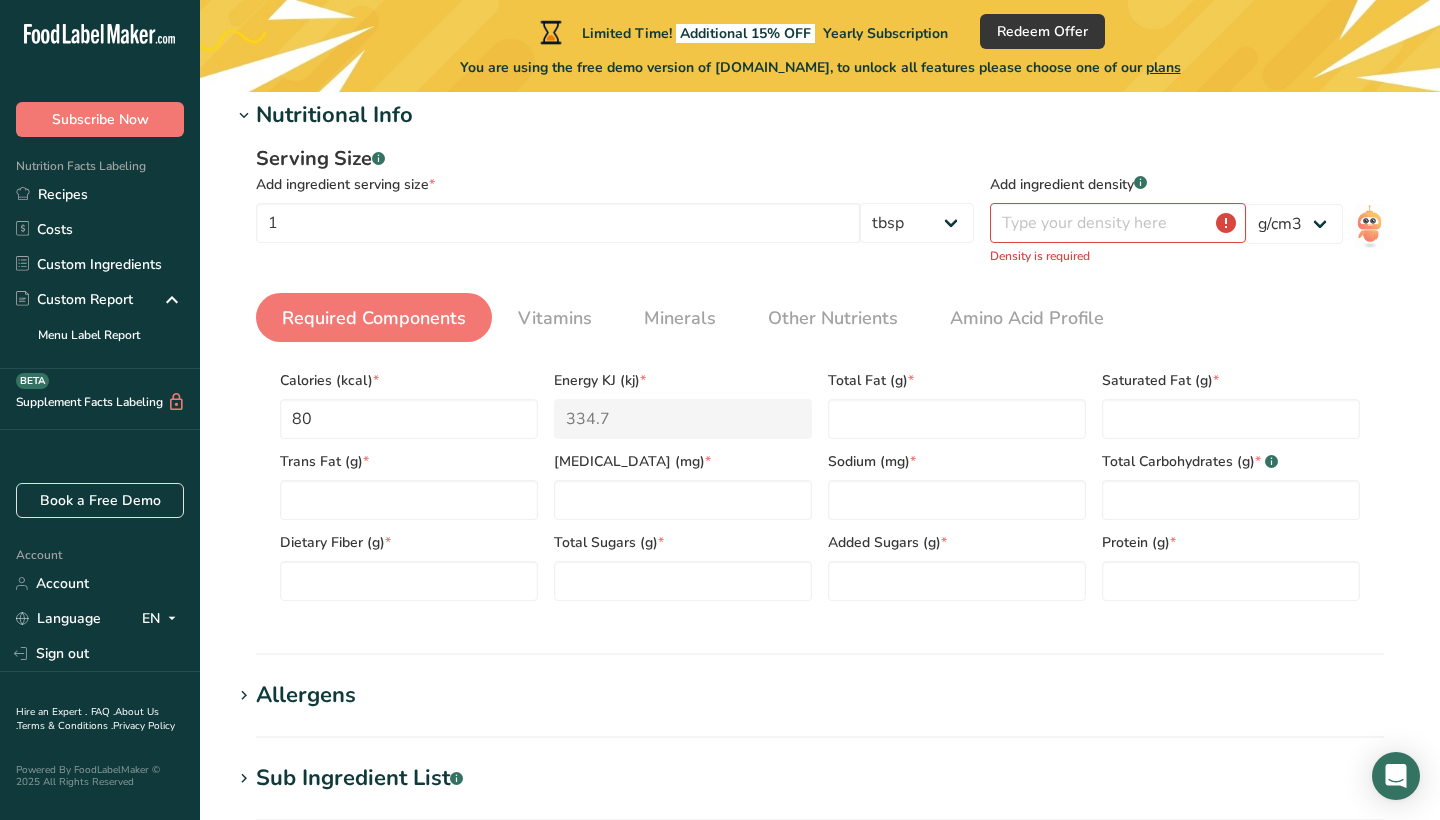 click on "Calories
(kcal) *     80
Energy KJ
(kj) *     334.7
Total Fat
(g) *
Saturated Fat
(g) *
Trans Fat
(g) *
Cholesterol
(mg) *
Sodium
(mg) *
Total Carbohydrates
(g) *   .a-a{fill:#347362;}.b-a{fill:#fff;}
Dietary Fiber
(g) *
Total Sugars
(g) *
Added Sugars
(g) *
Protein
(g) *
Vitamin D
(mcg)
Vitamin A, RAE
(mcg)
Vitamin C
(mg)
Vitamin E
(mg)" at bounding box center (820, 479) 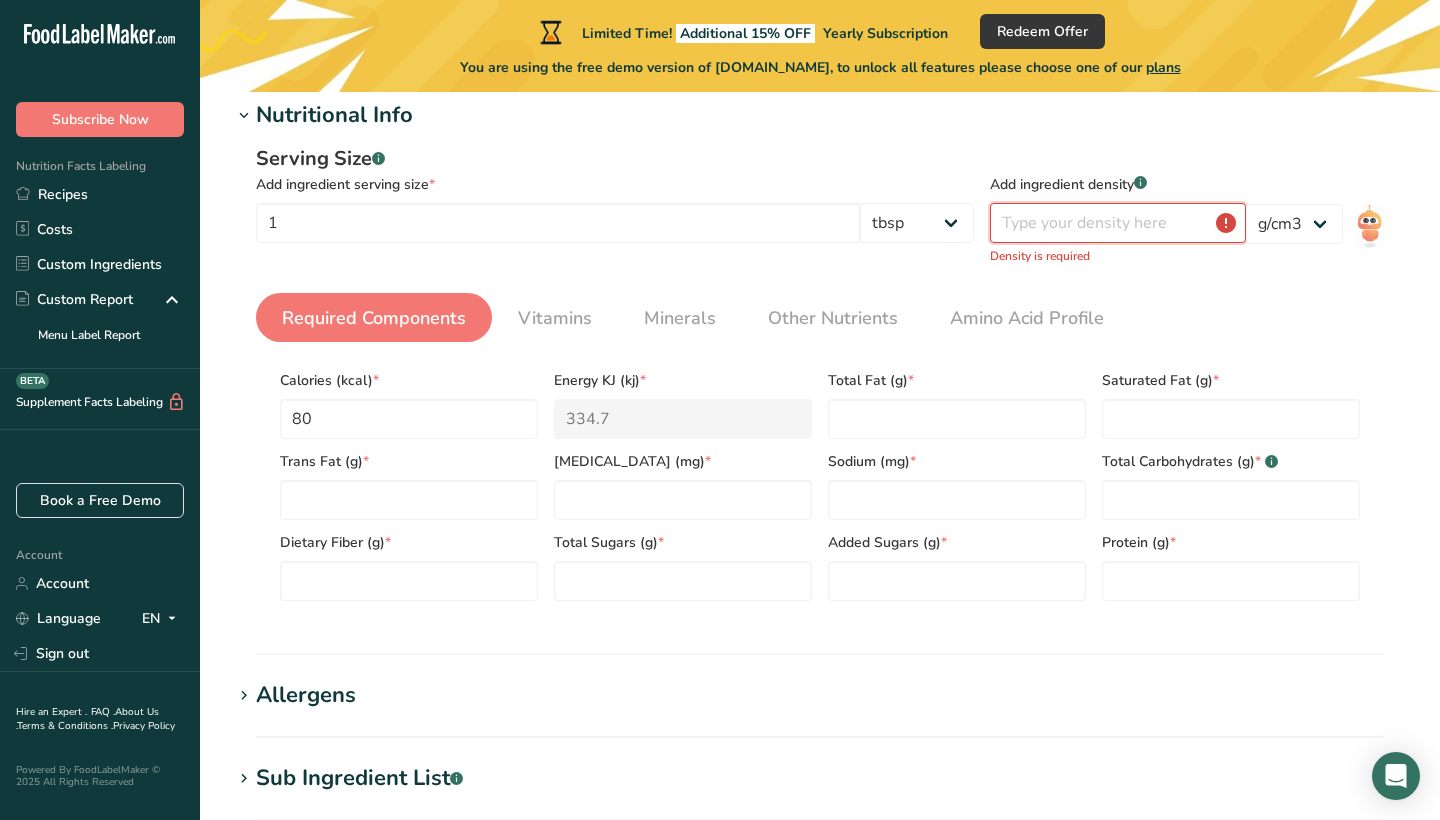 click at bounding box center (1118, 223) 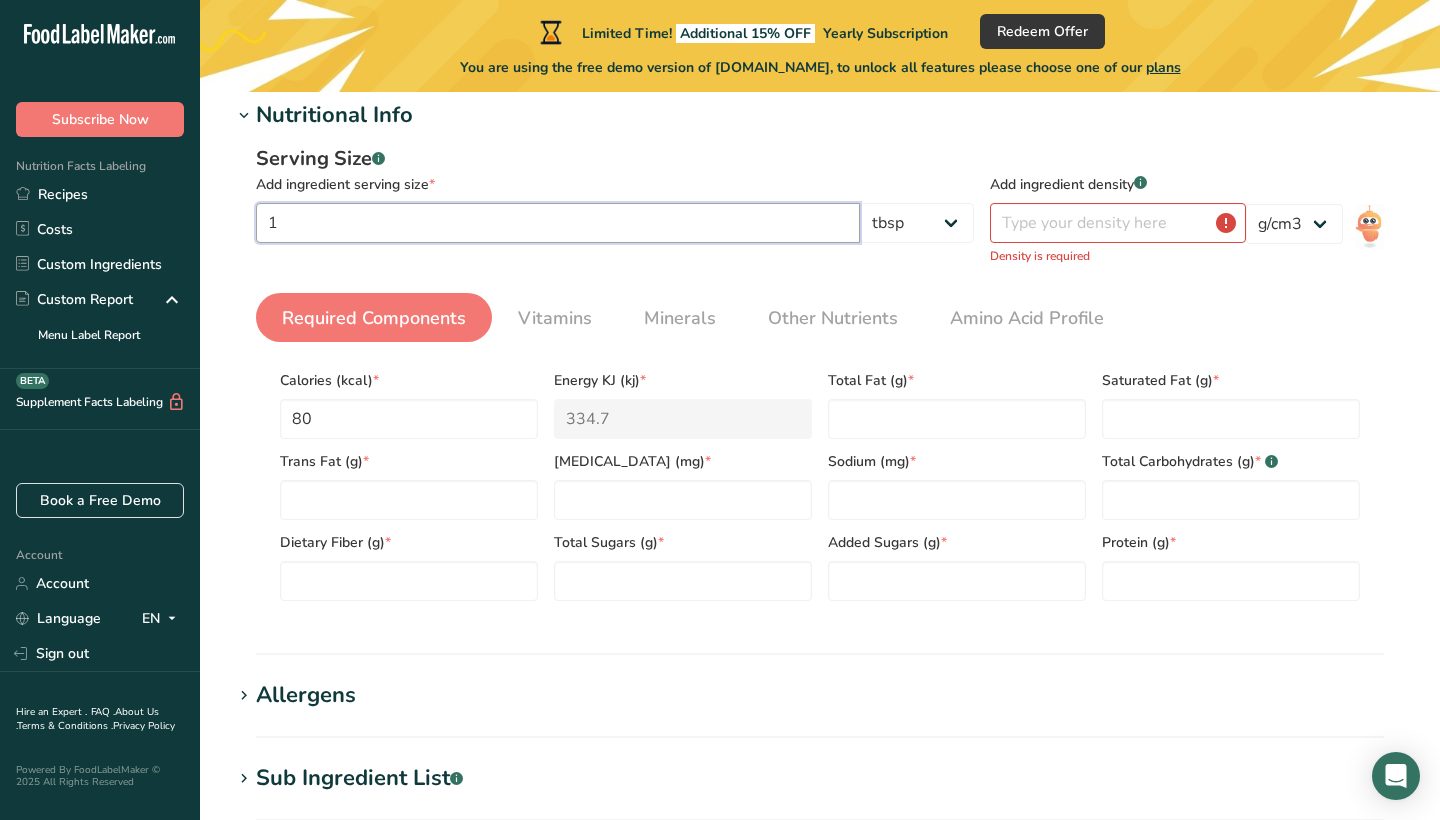 click on "1" at bounding box center [558, 223] 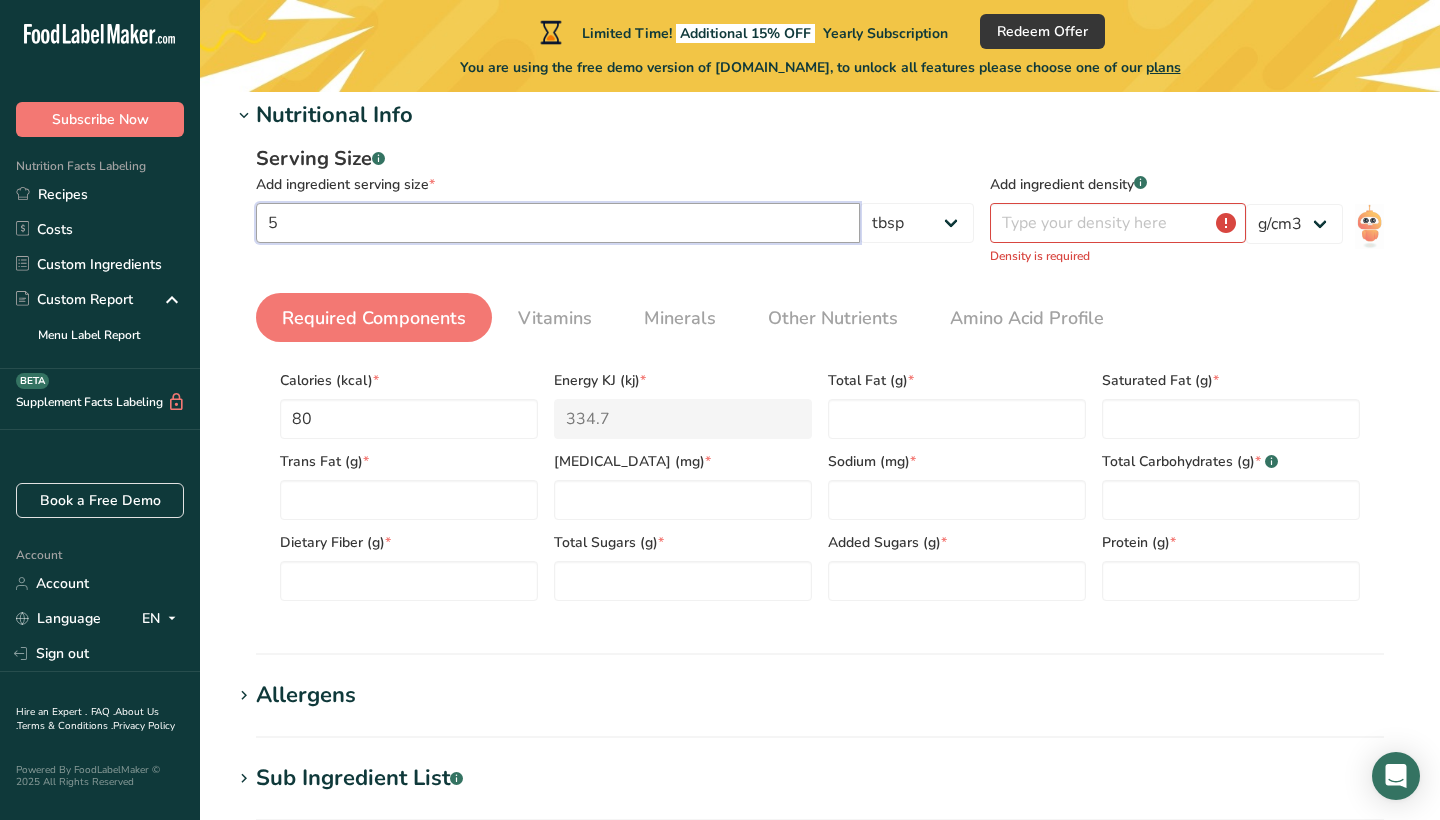 type on "5" 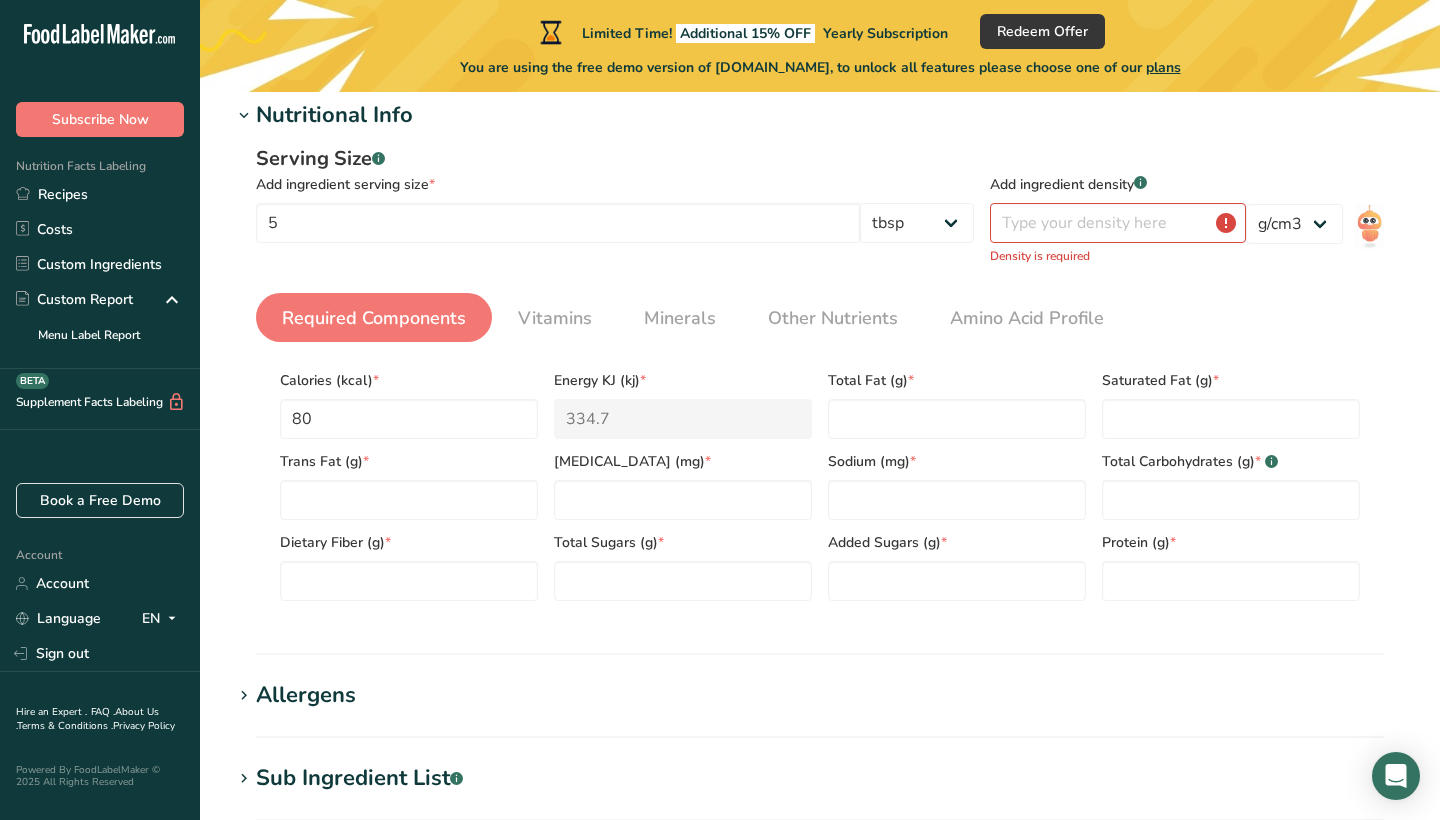 click on "Serving Size
.a-a{fill:#347362;}.b-a{fill:#fff;}
Add ingredient serving size *   5
g
kg
mg
mcg
lb
oz
l
mL
fl oz
tbsp
tsp
cup
qt
gallon" at bounding box center [615, 210] 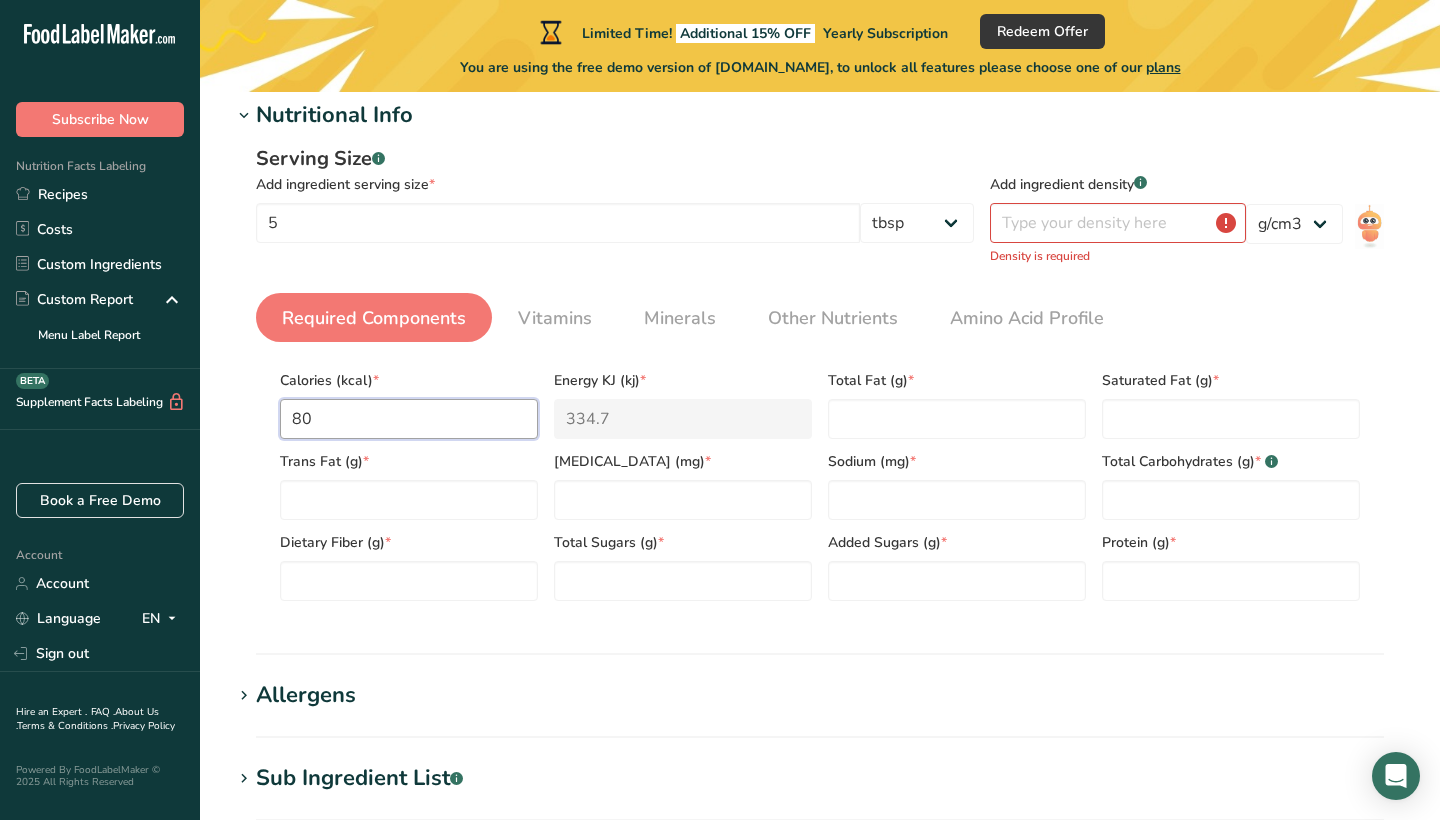 click on "80" at bounding box center (409, 419) 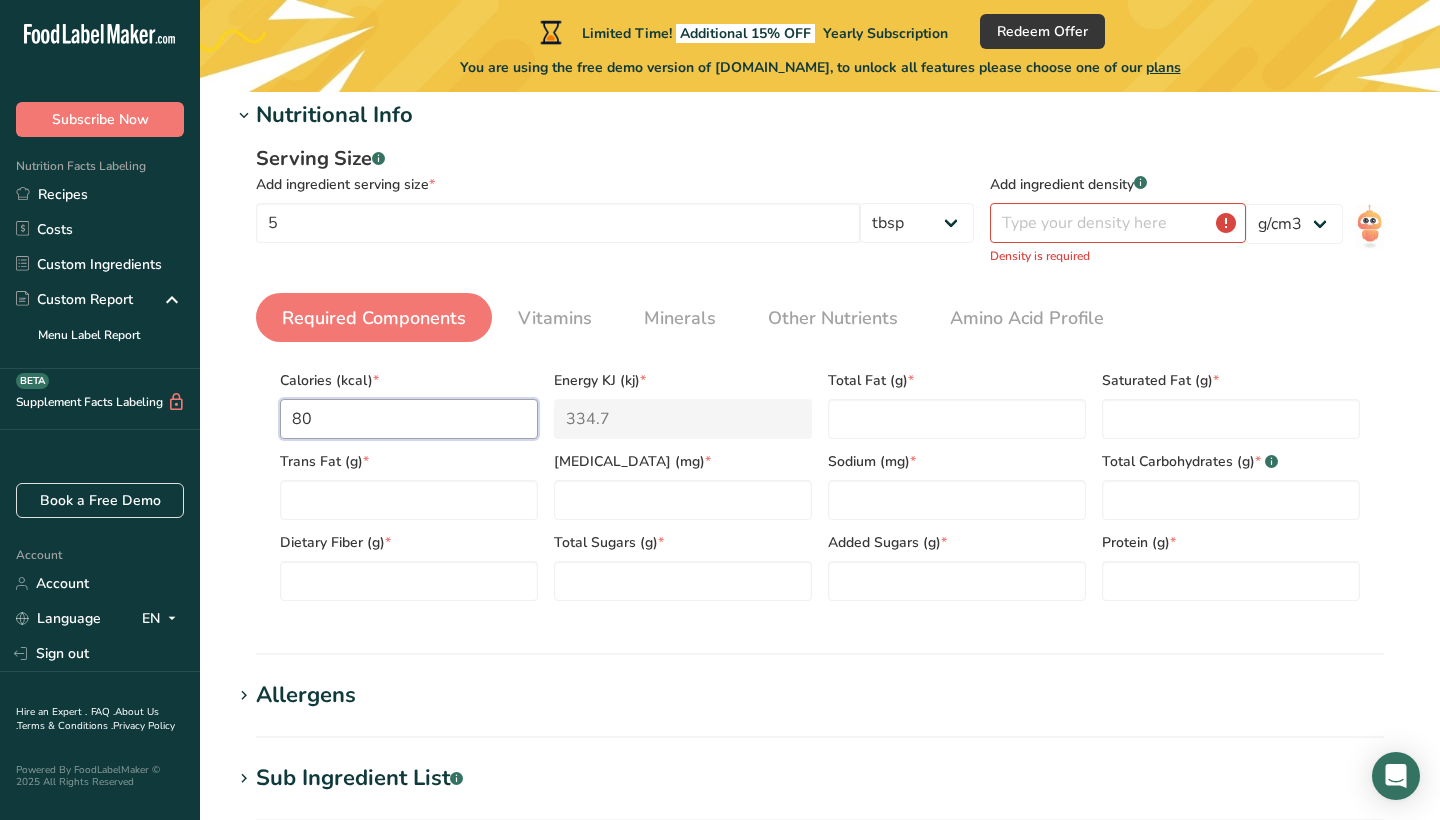 type on "8" 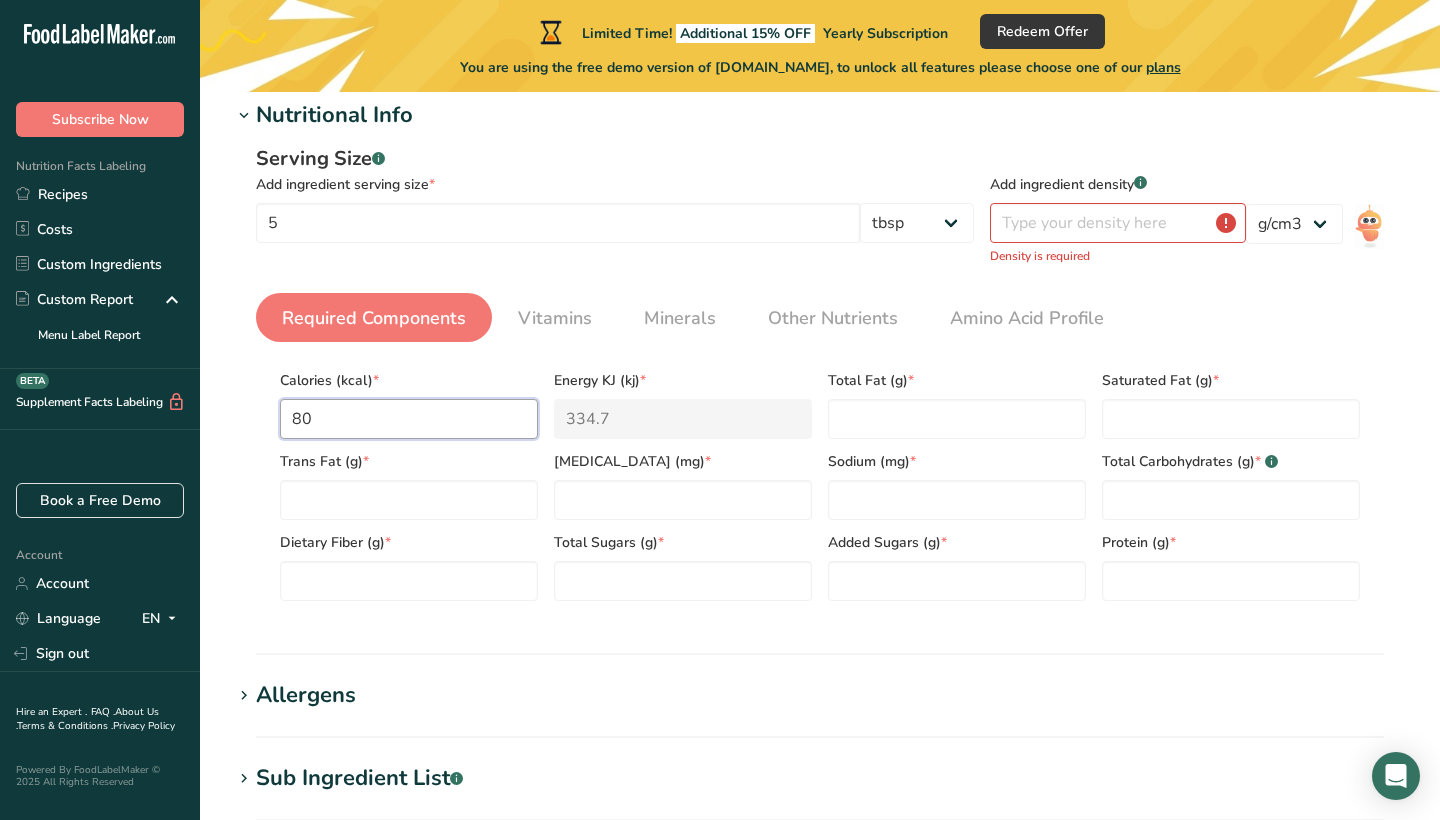 type on "33.5" 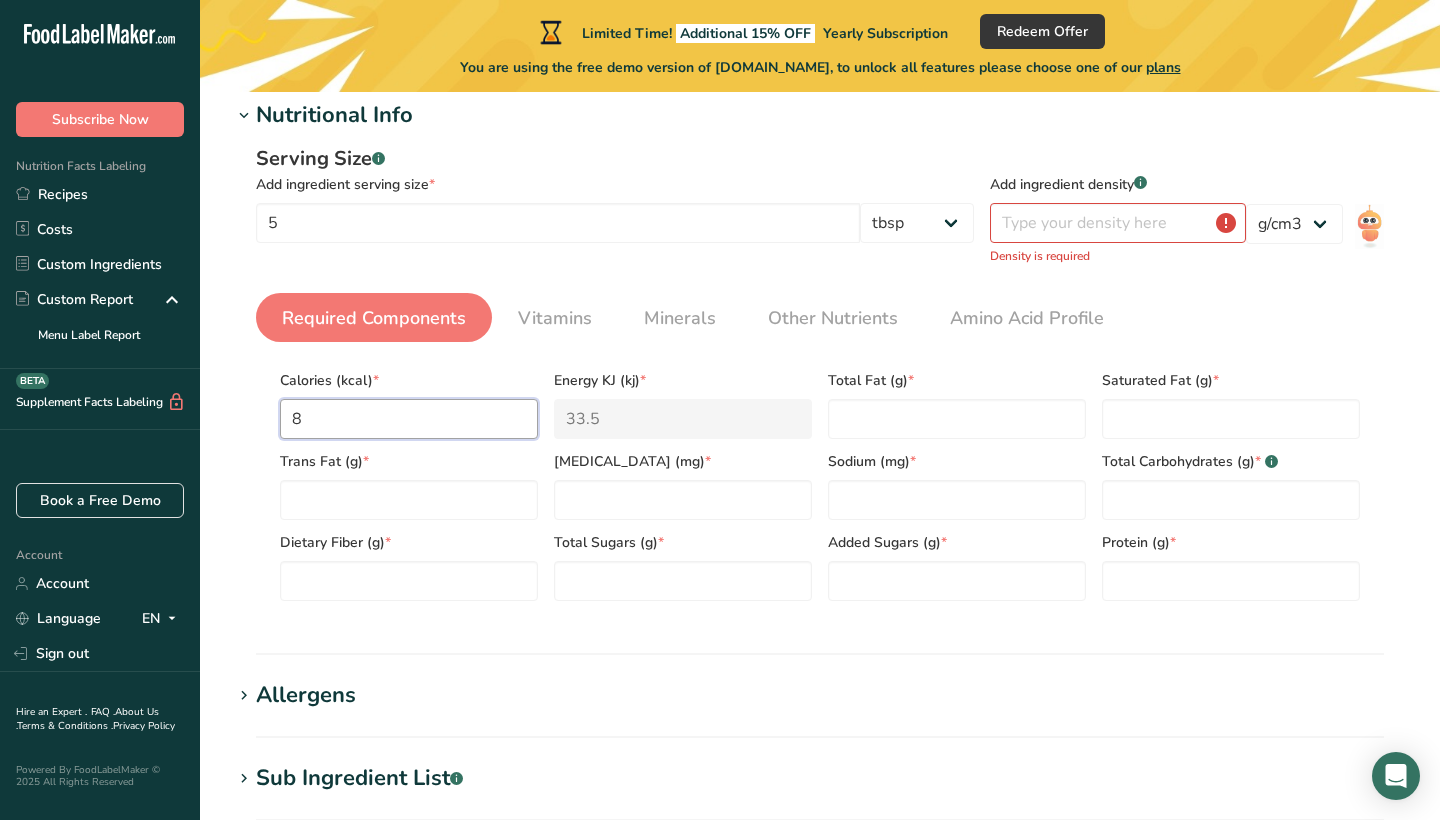 type on "0" 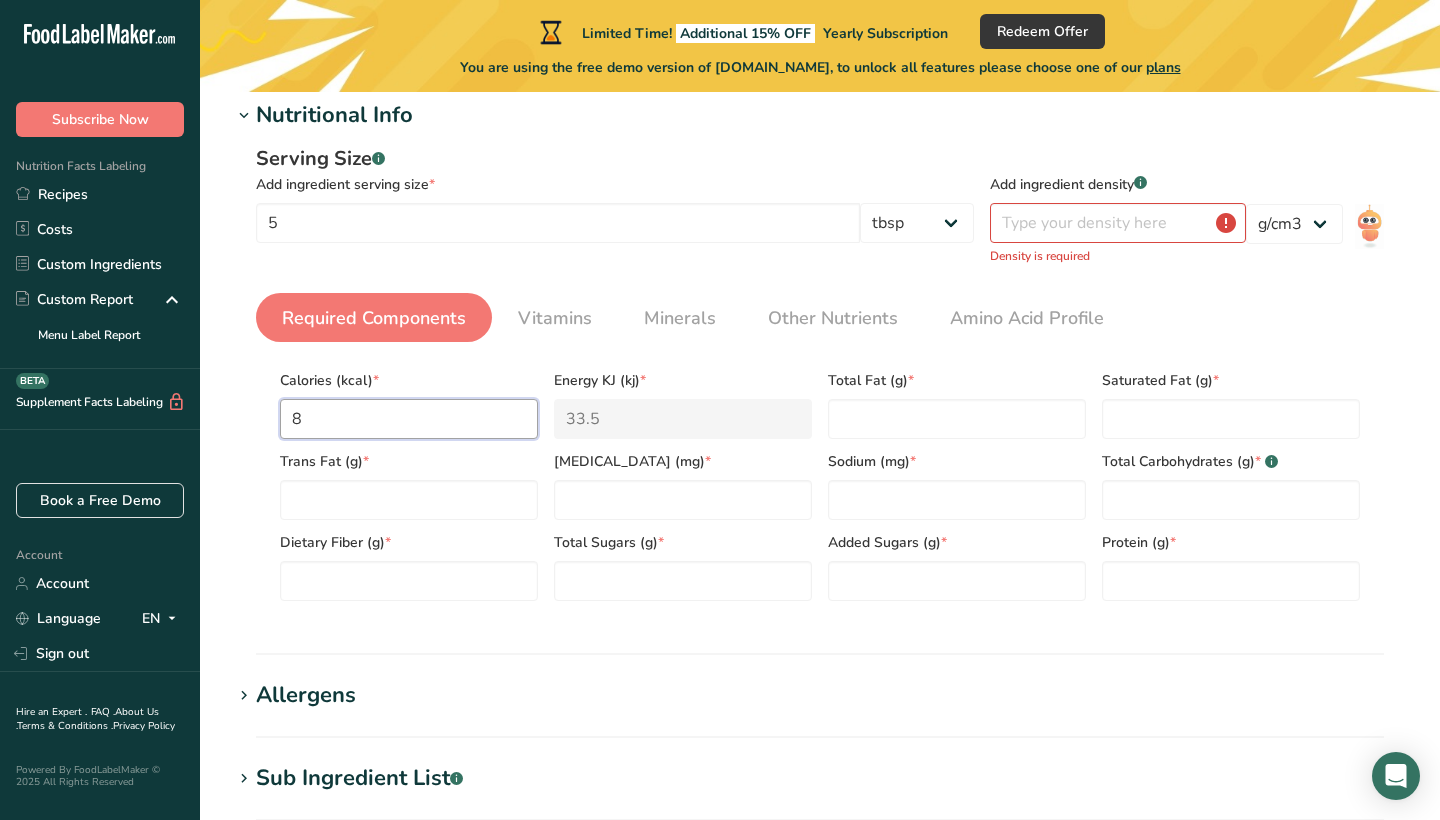 type on "0" 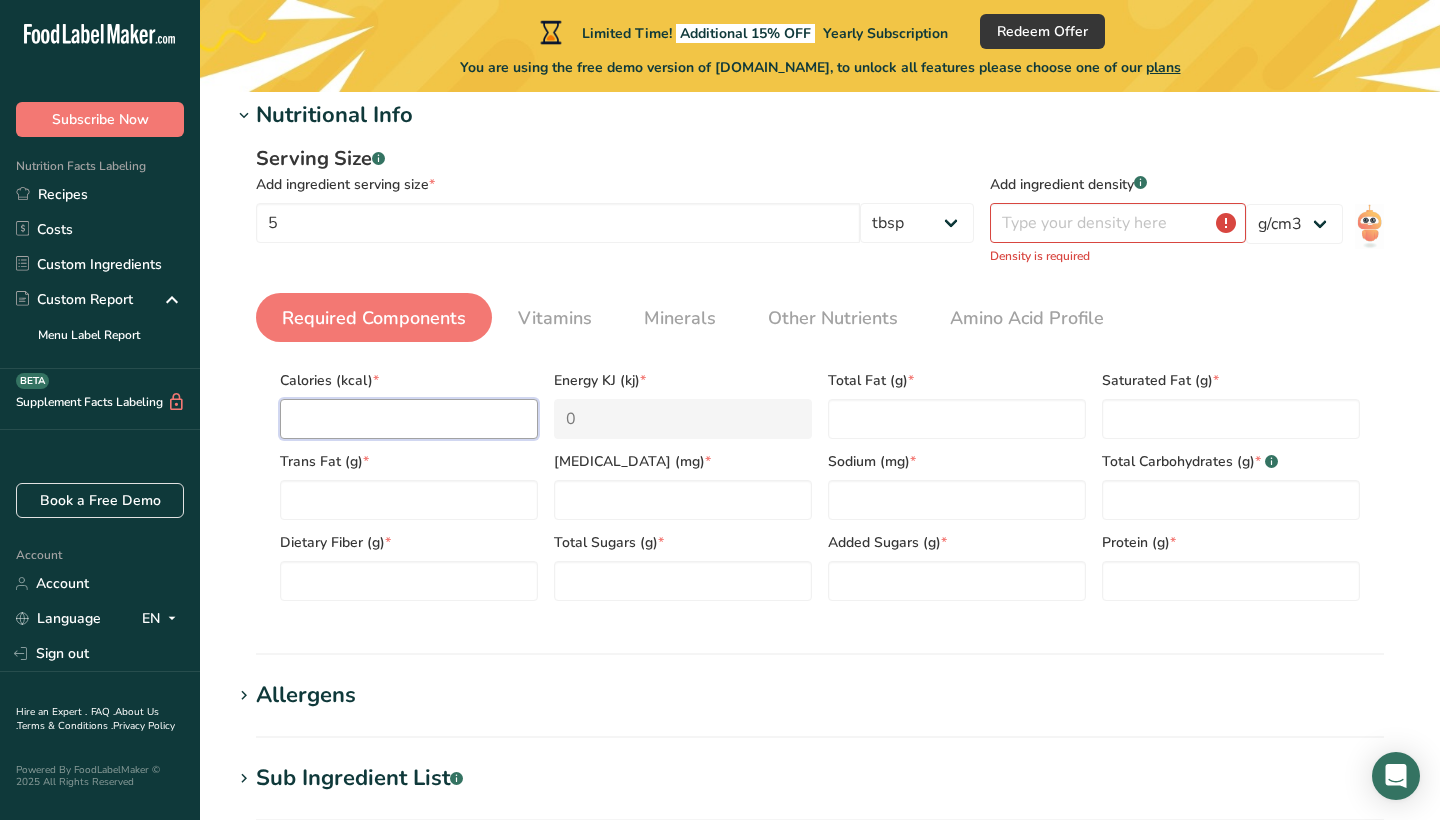 type on "4" 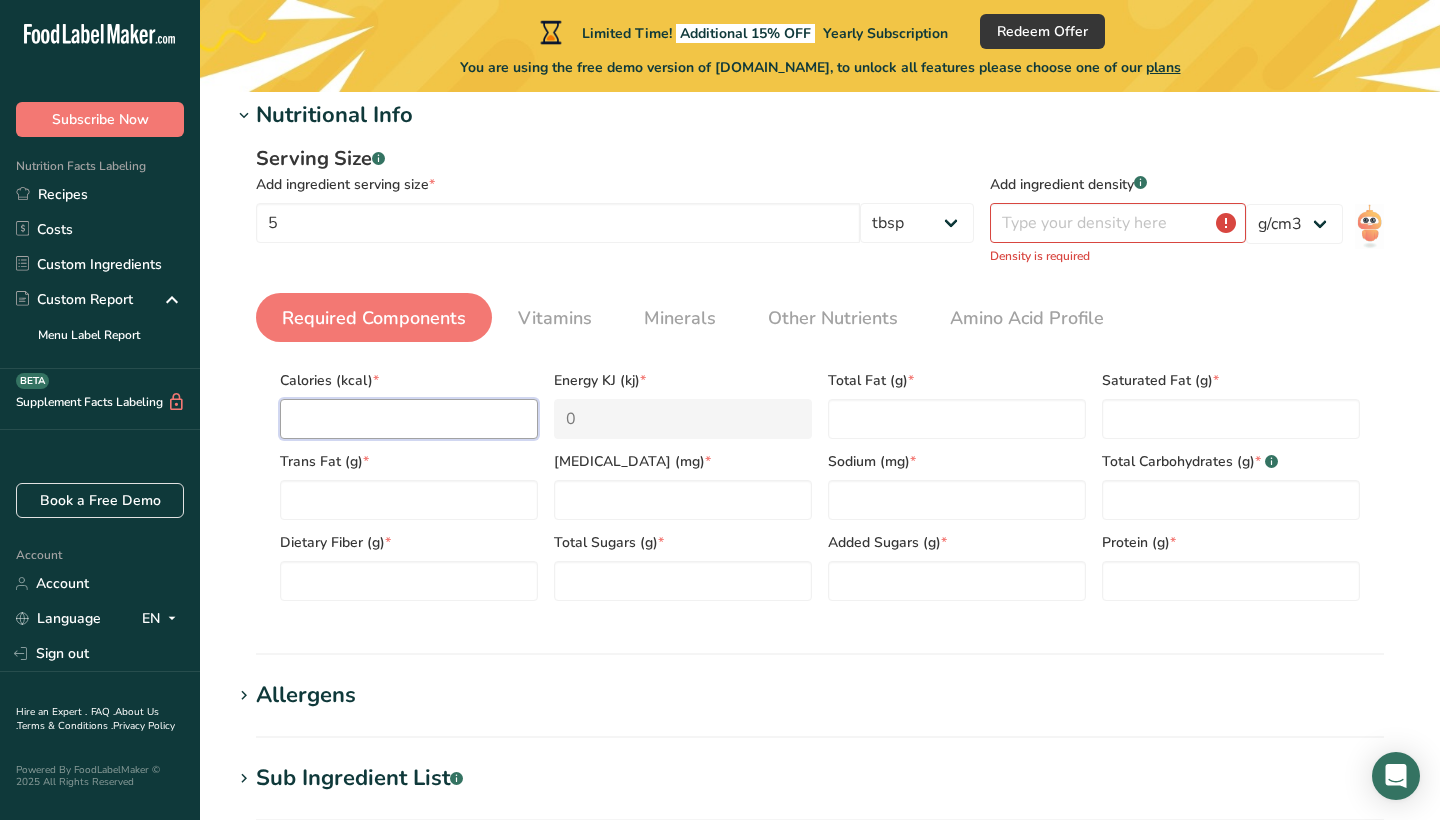 type on "16.7" 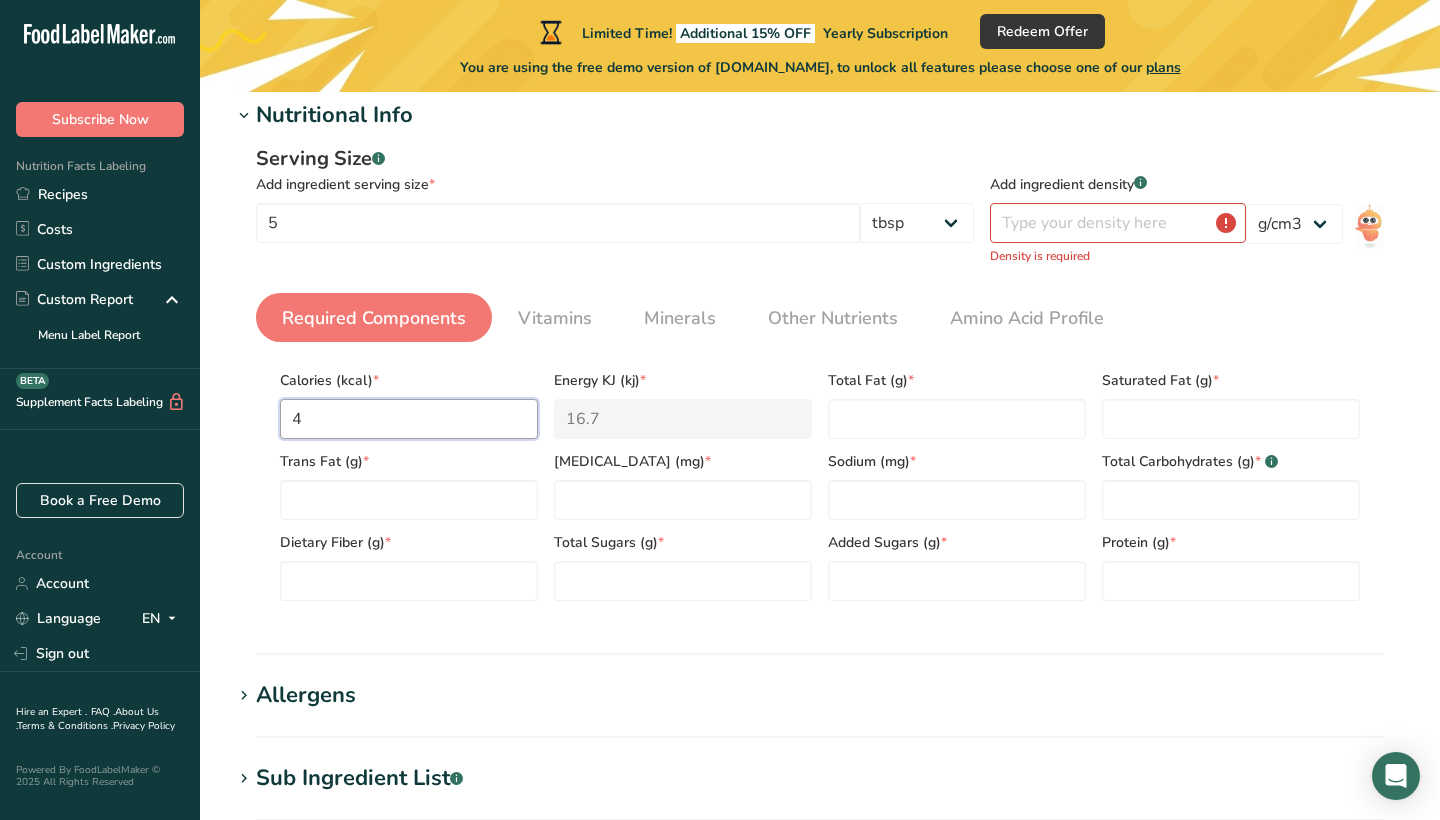 type on "40" 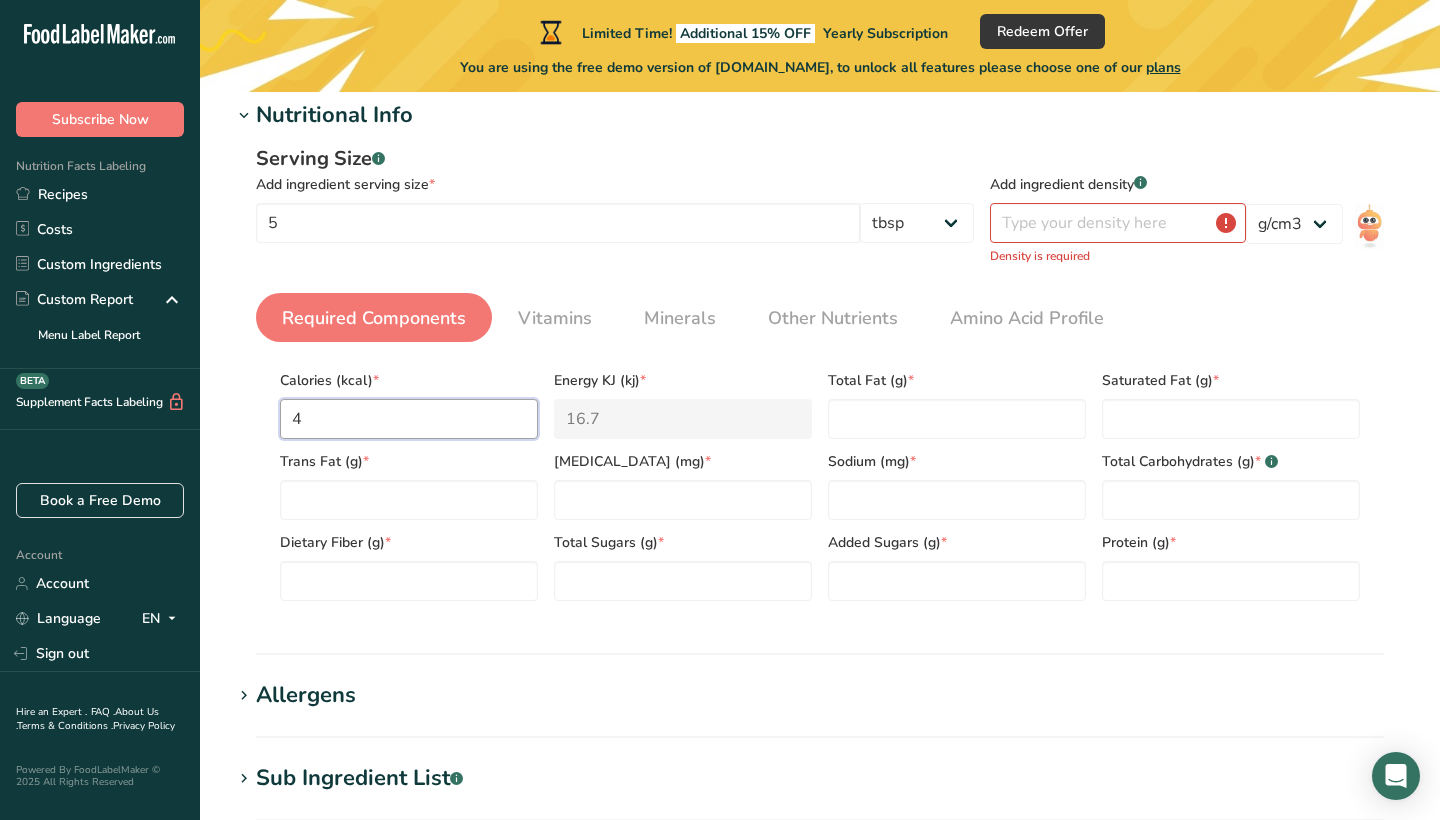 type on "167.4" 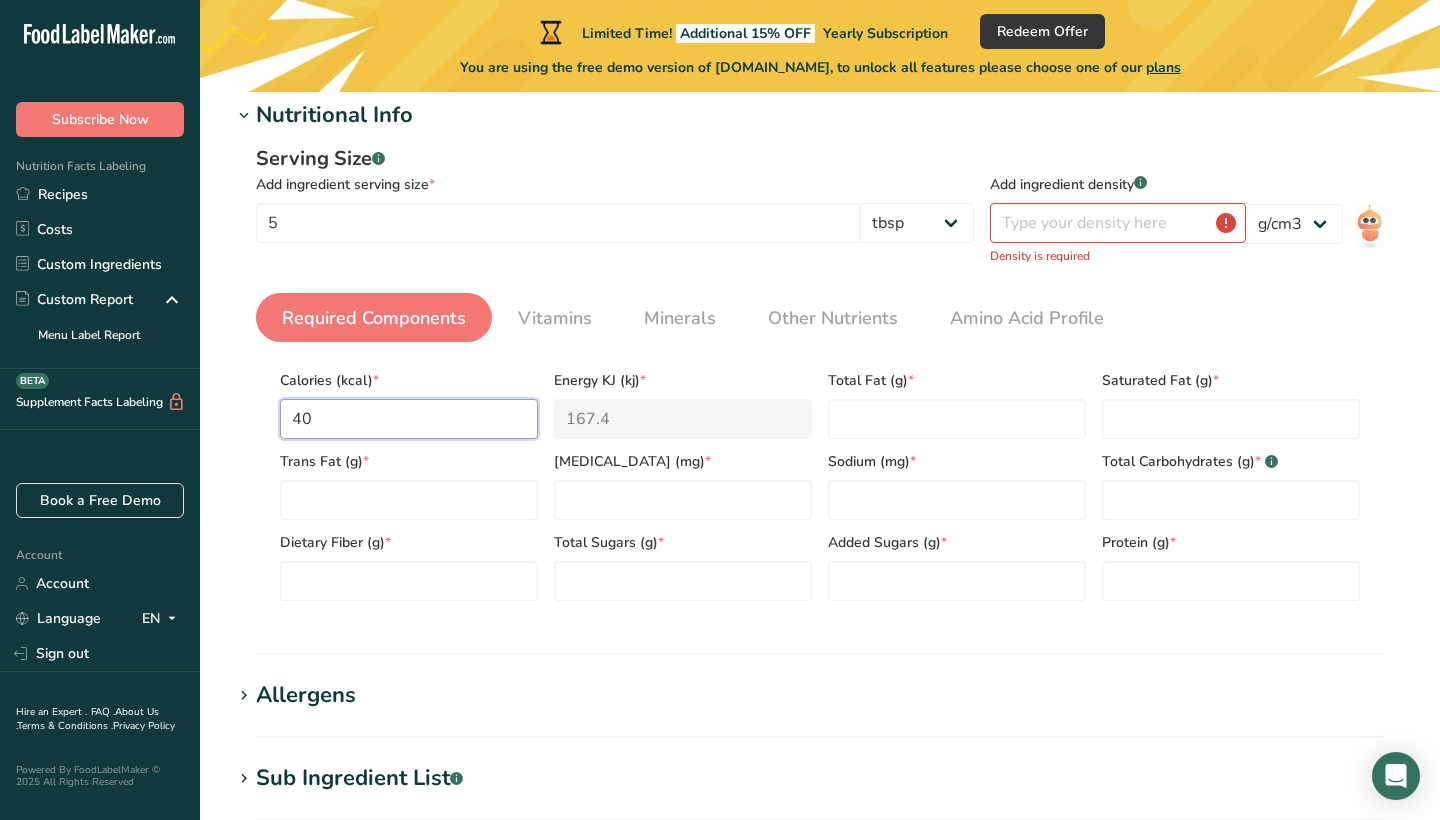 type on "400" 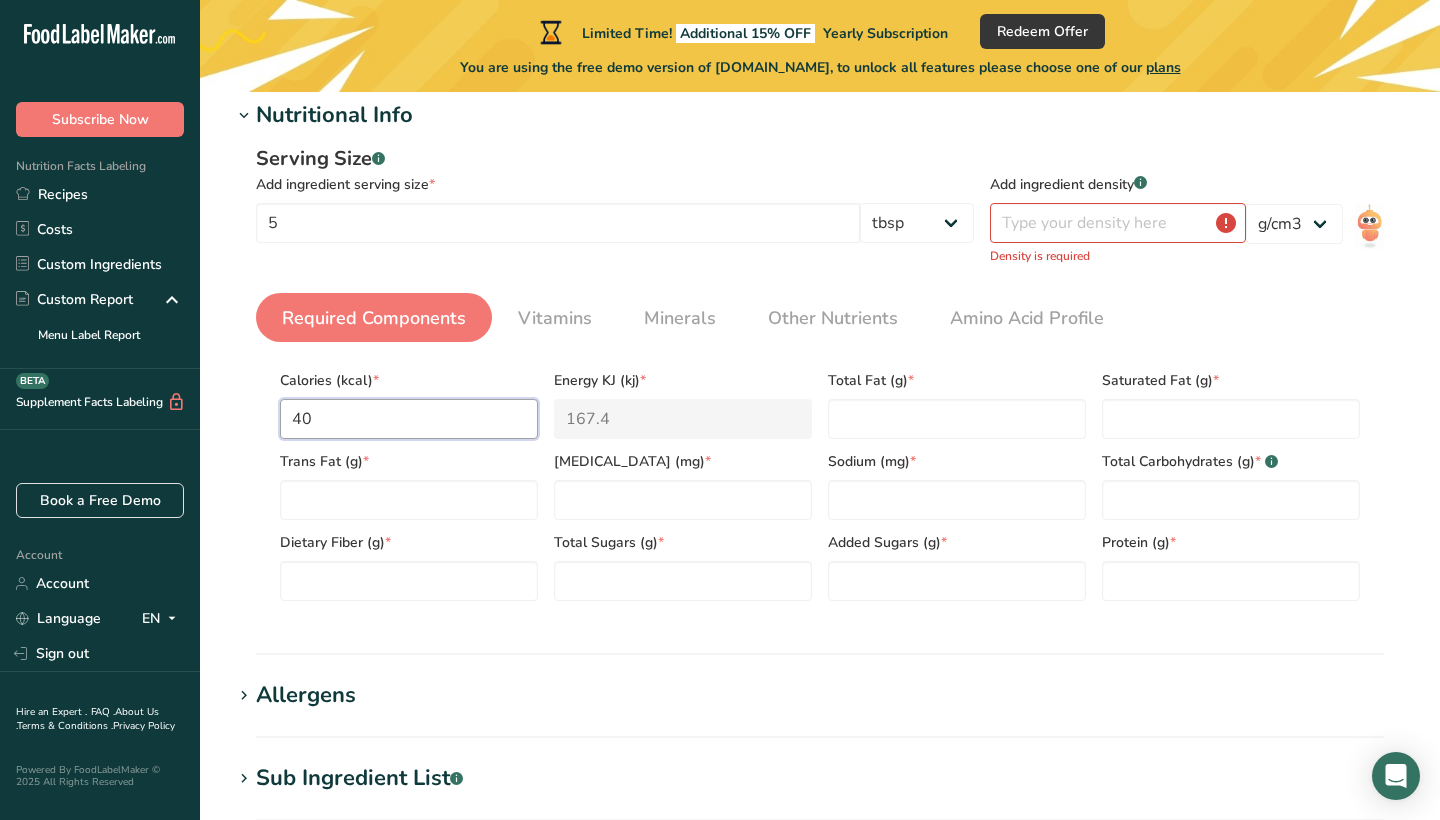 type on "1673.6" 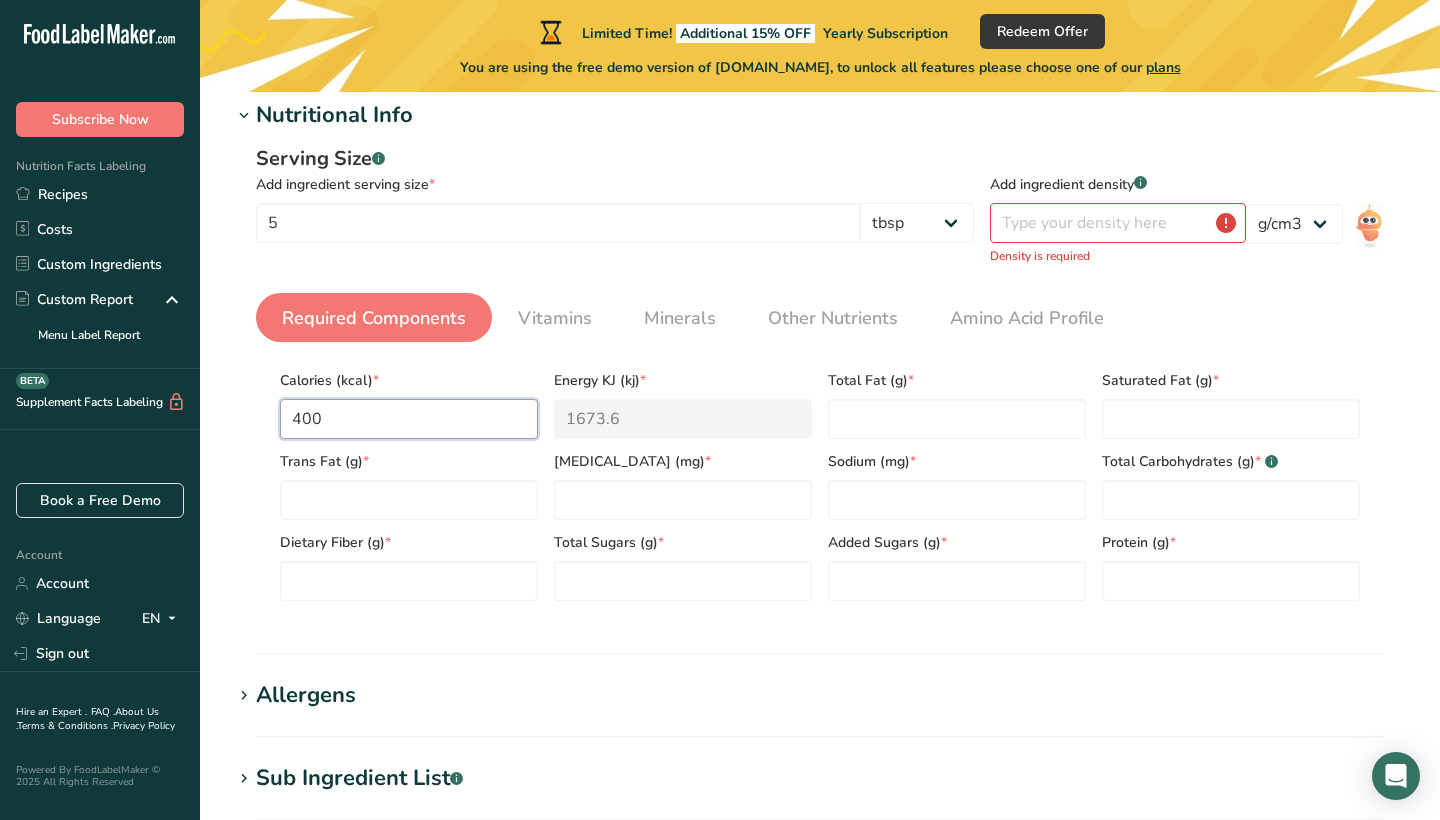 type on "400" 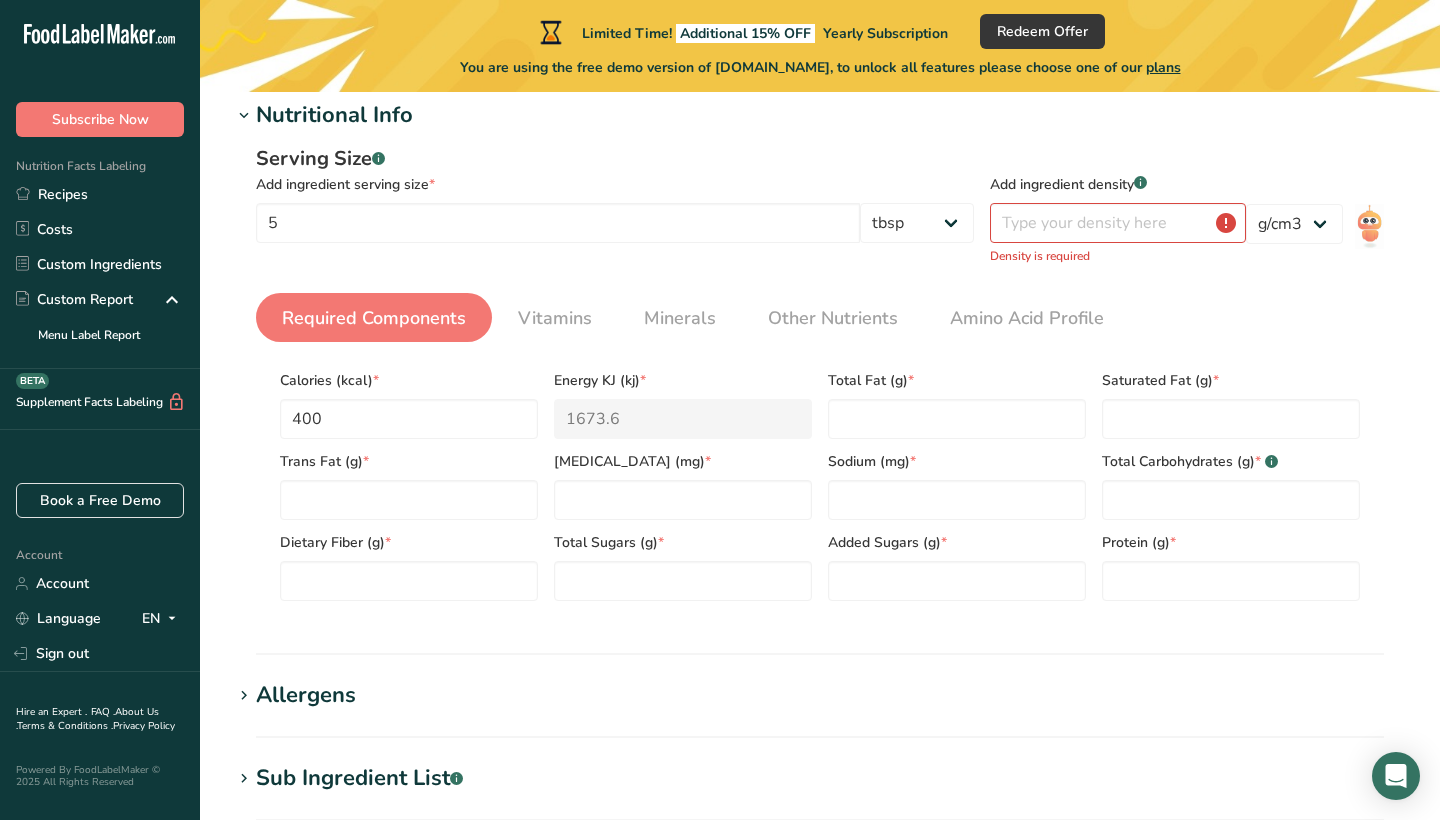 click on "Add new ingredient
Back to recipe
Ingredient Spec Sheet
.a-a{fill:#347362;}.b-a{fill:#fff;}
Upload an ingredient spec sheet or an image of a nutrition label, and our AI assistant will automatically fill-in the nutrients.
Drop your files here or click to upload
Maximum file size is 5MB
Ingredient General Info
Ingredient Name *
Translate
Cassava starch
Ingredient Common Name
.a-a{fill:#347362;}.b-a{fill:#fff;}
Translate
Ingredient code
.a-a{fill:#347362;}.b-a{fill:#fff;}
Ingredient Category *
Custom User Ingredient
Standard Categories" at bounding box center [820, 577] 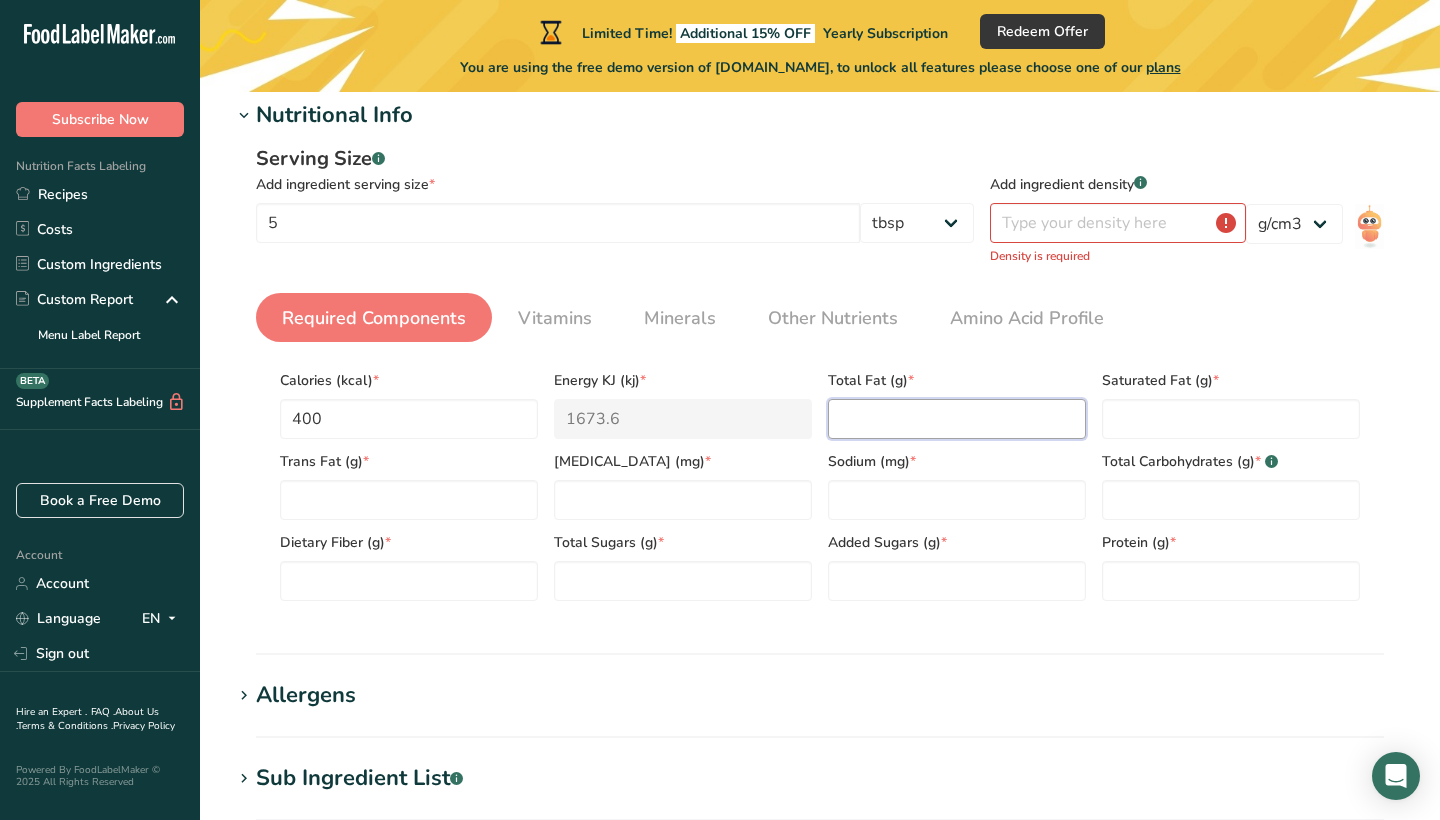 click at bounding box center [957, 419] 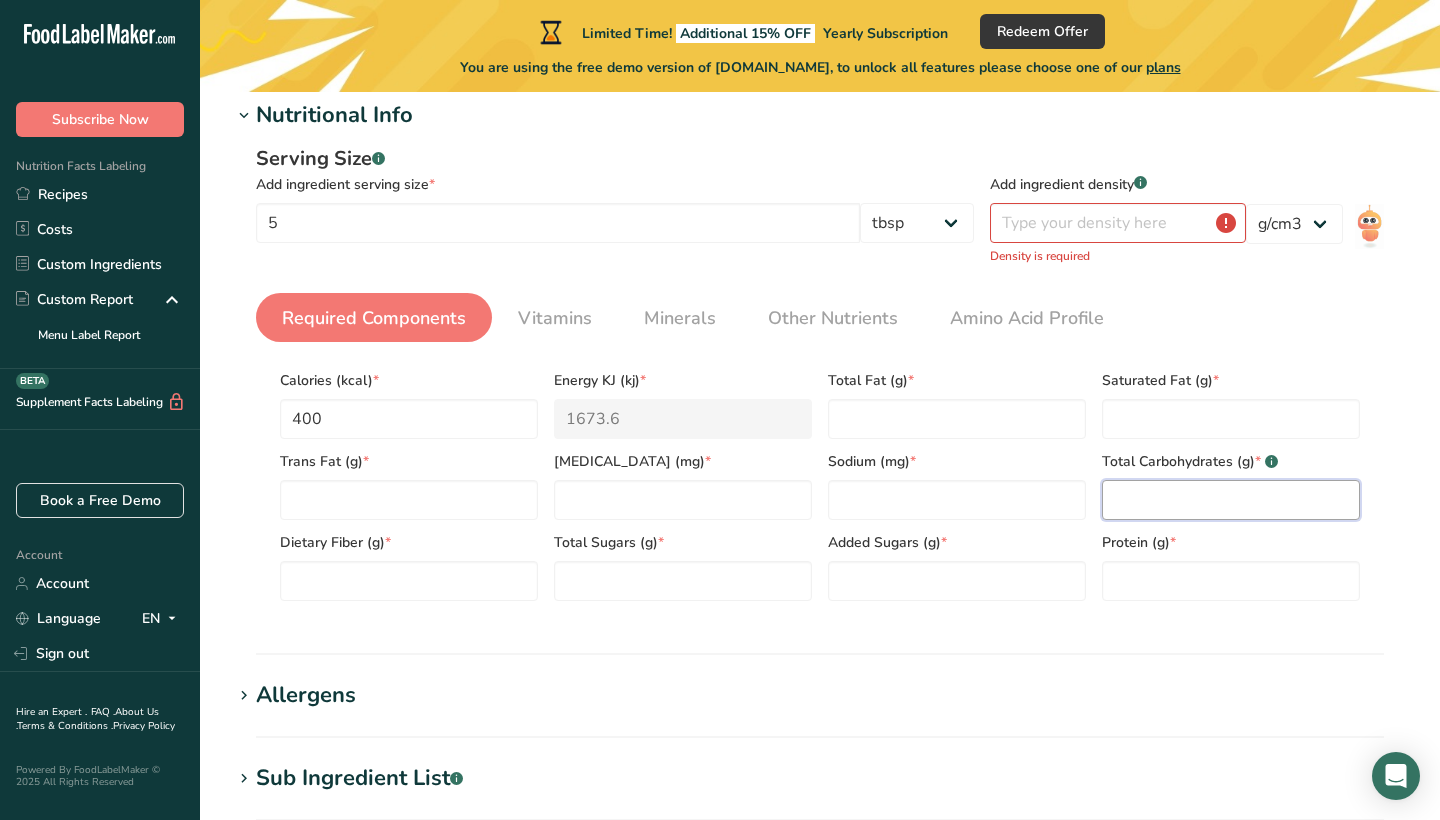 click at bounding box center (1231, 500) 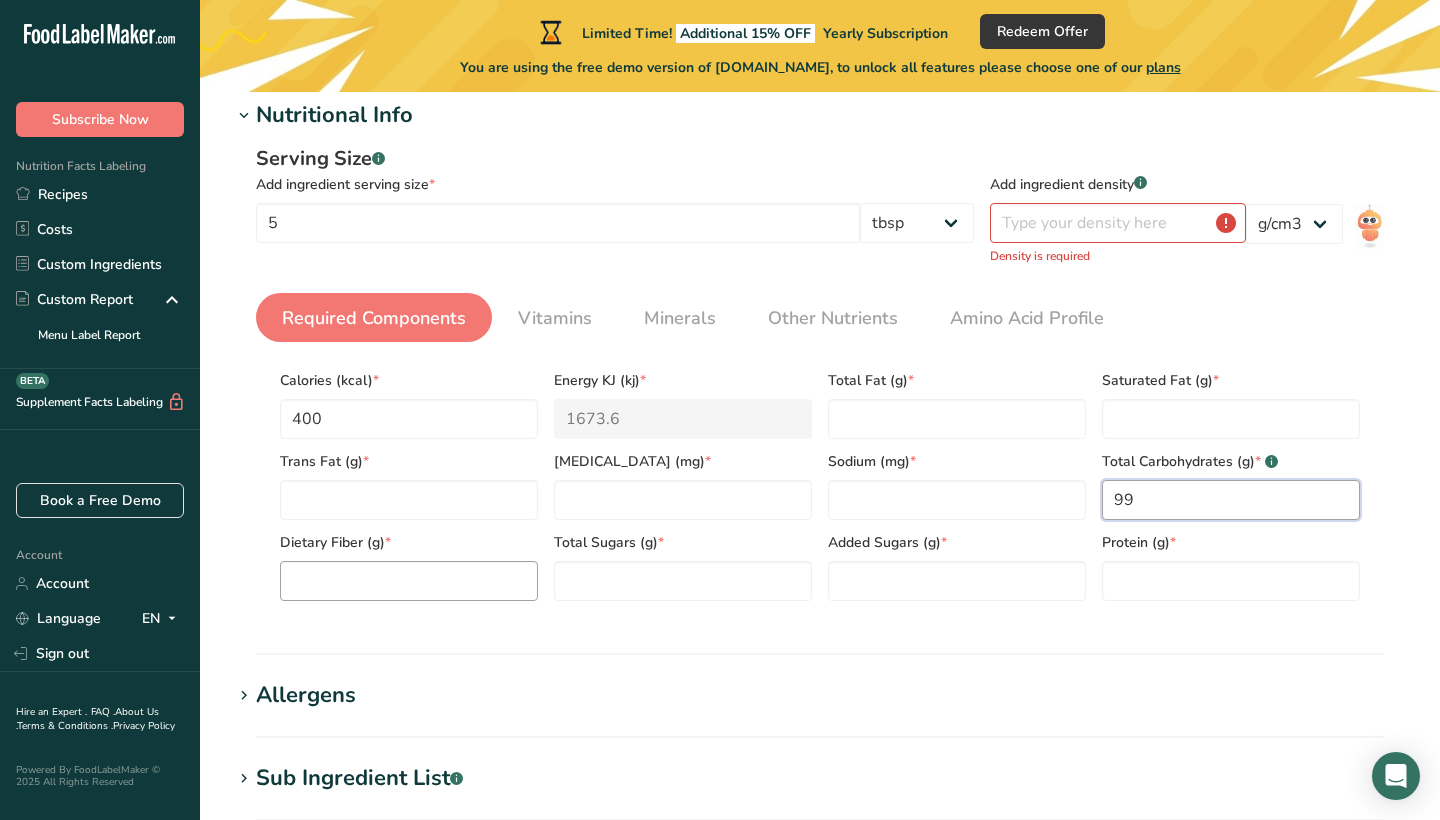 type on "99" 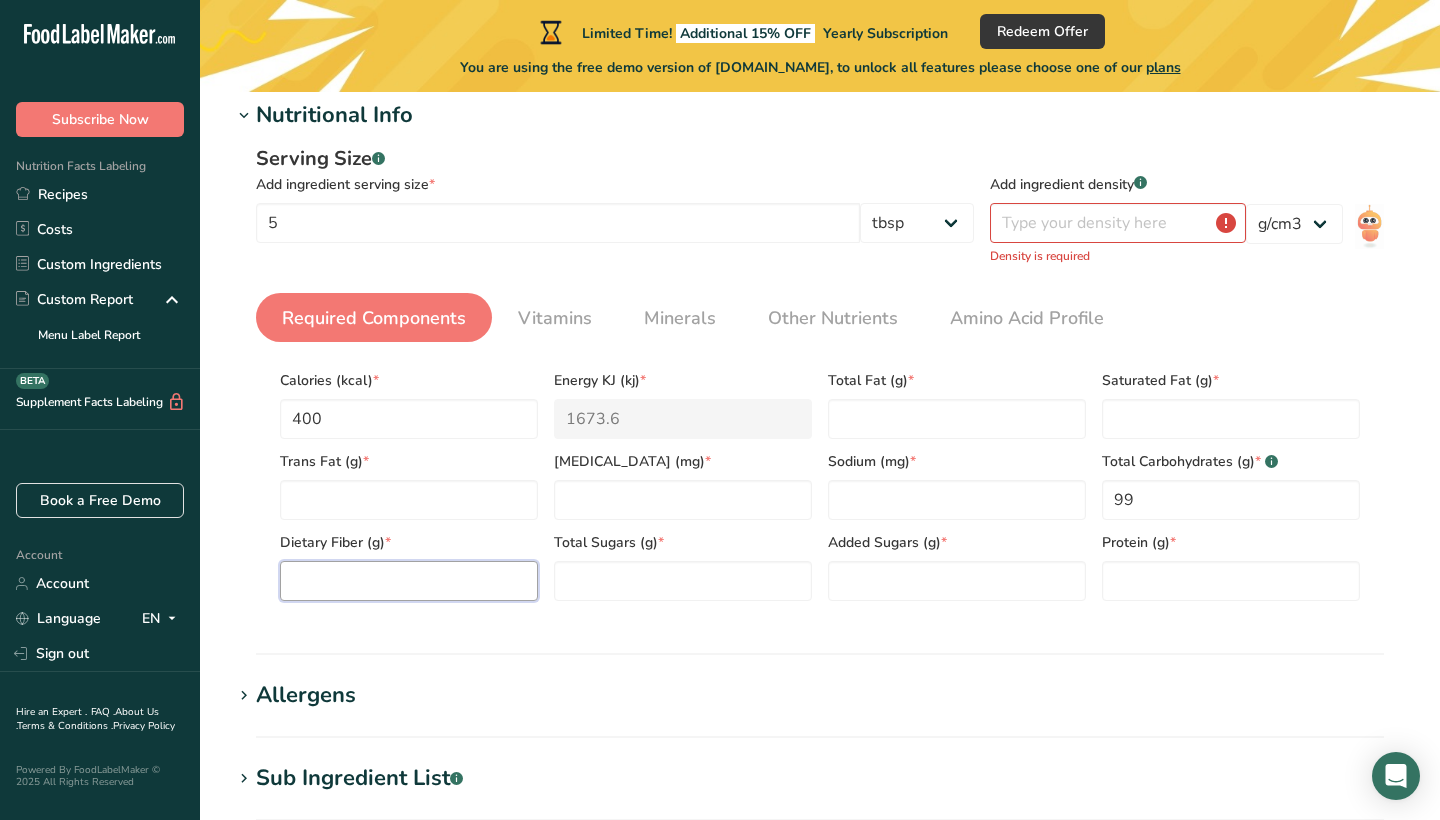 click at bounding box center [409, 581] 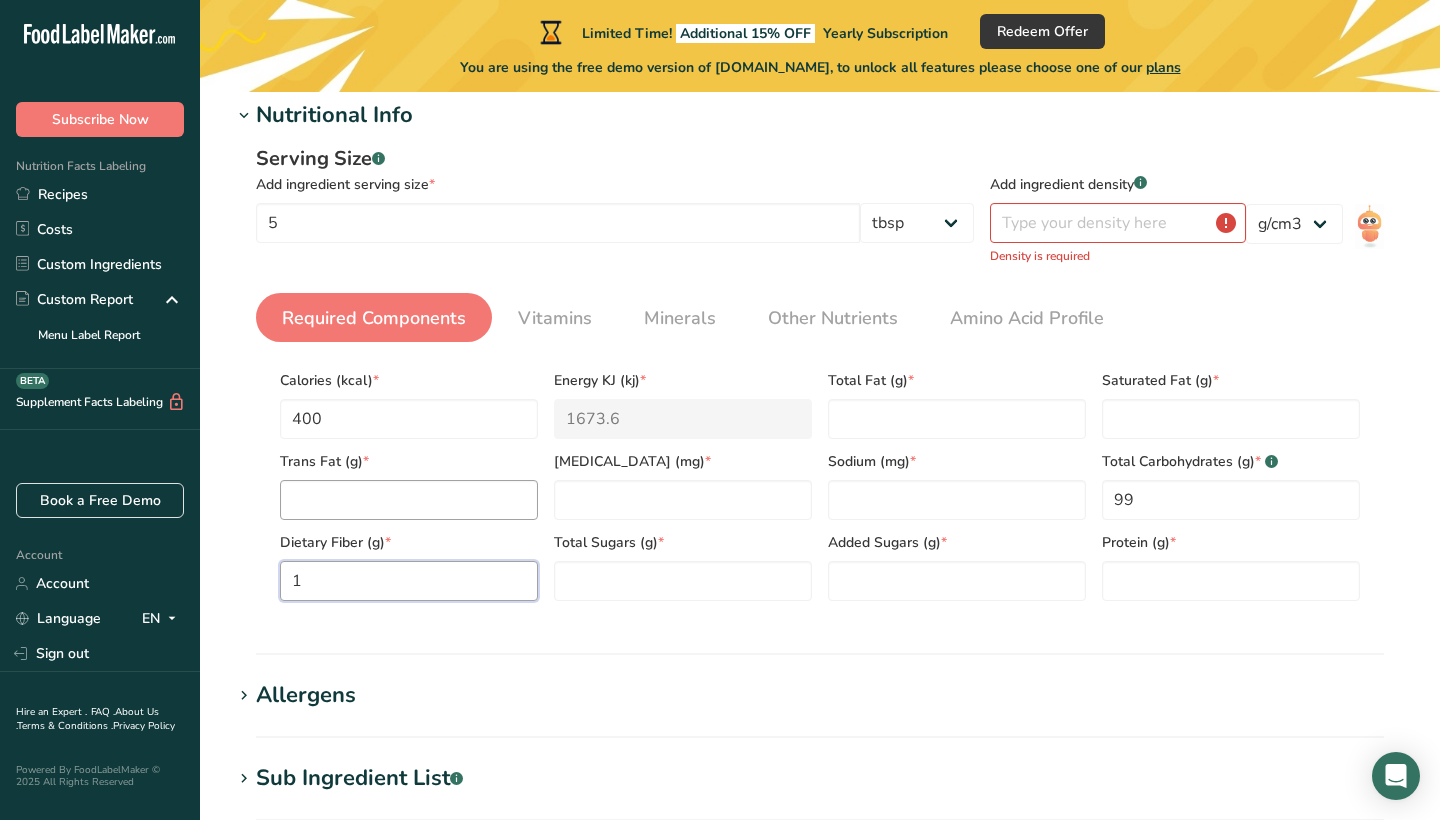 type on "1" 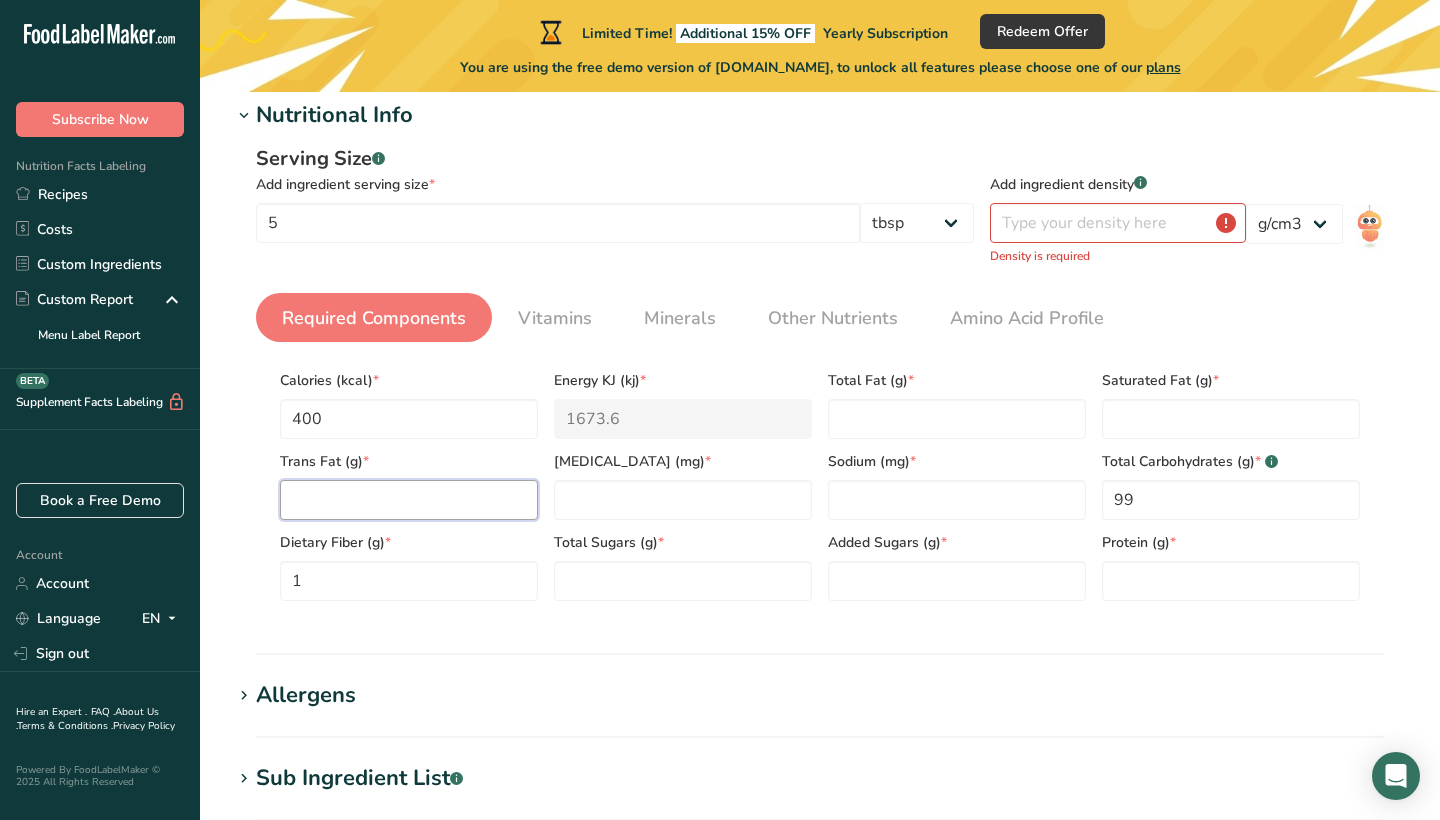click at bounding box center (409, 500) 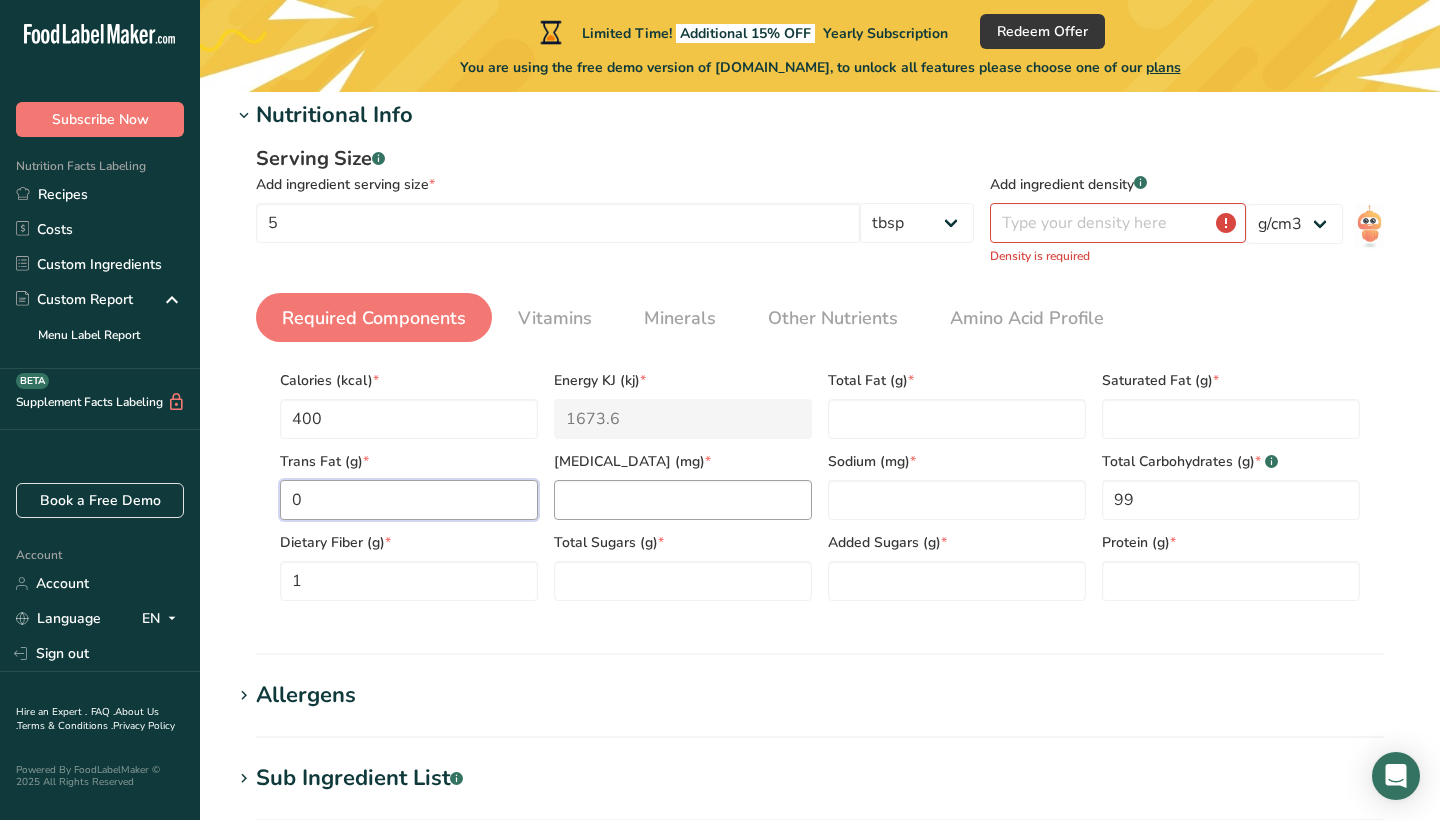 type on "0" 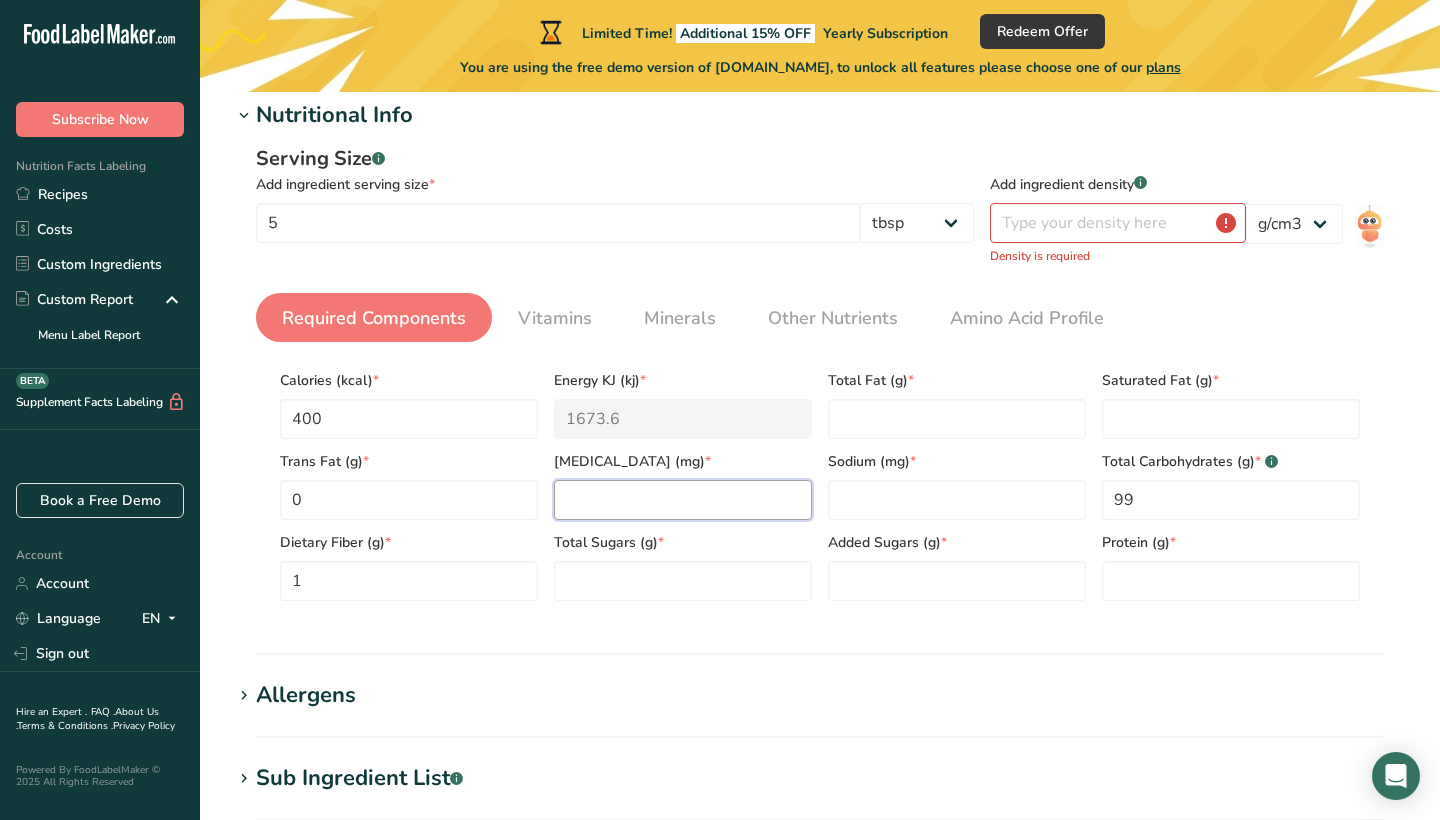 click at bounding box center [683, 500] 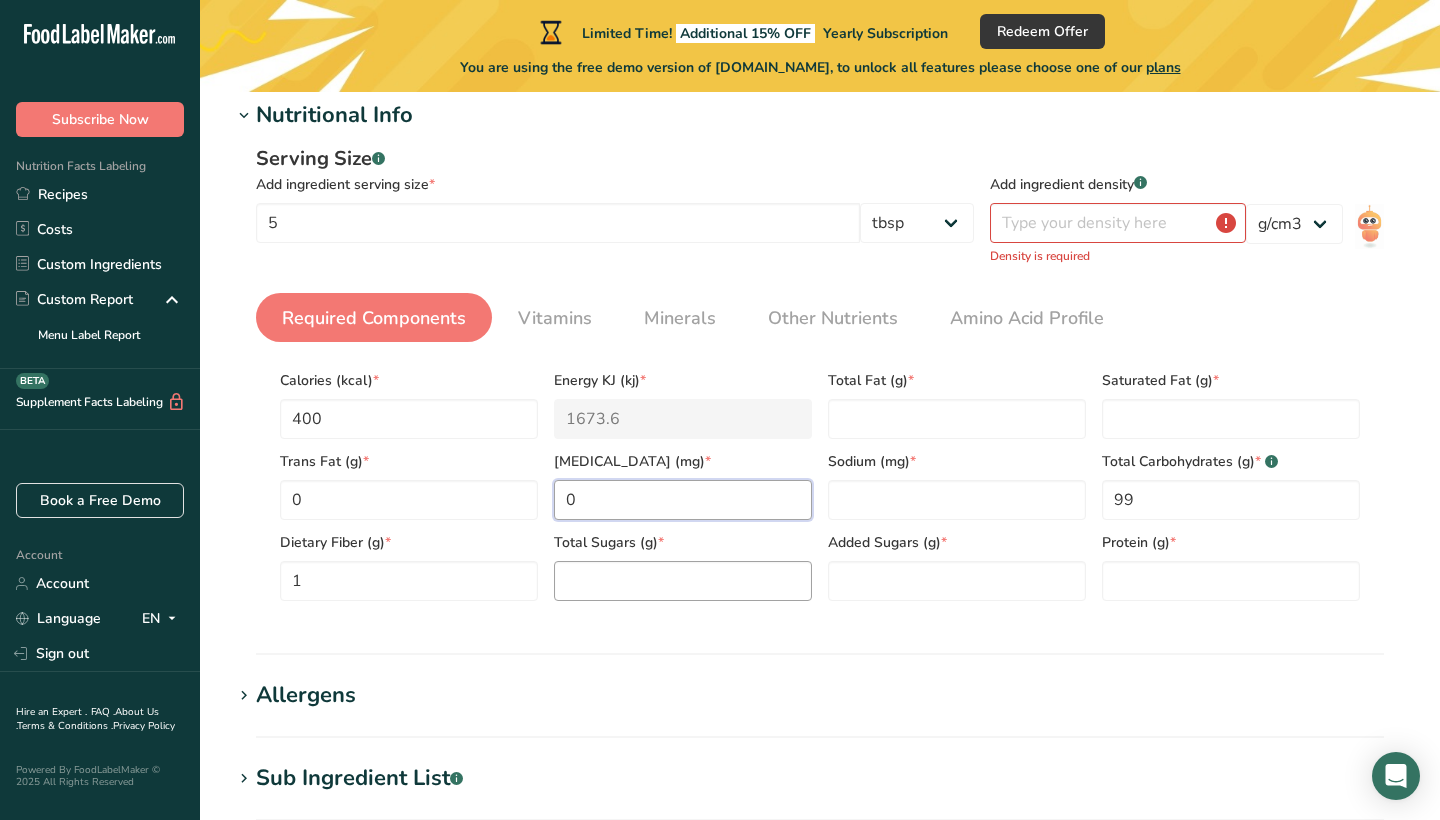 type on "0" 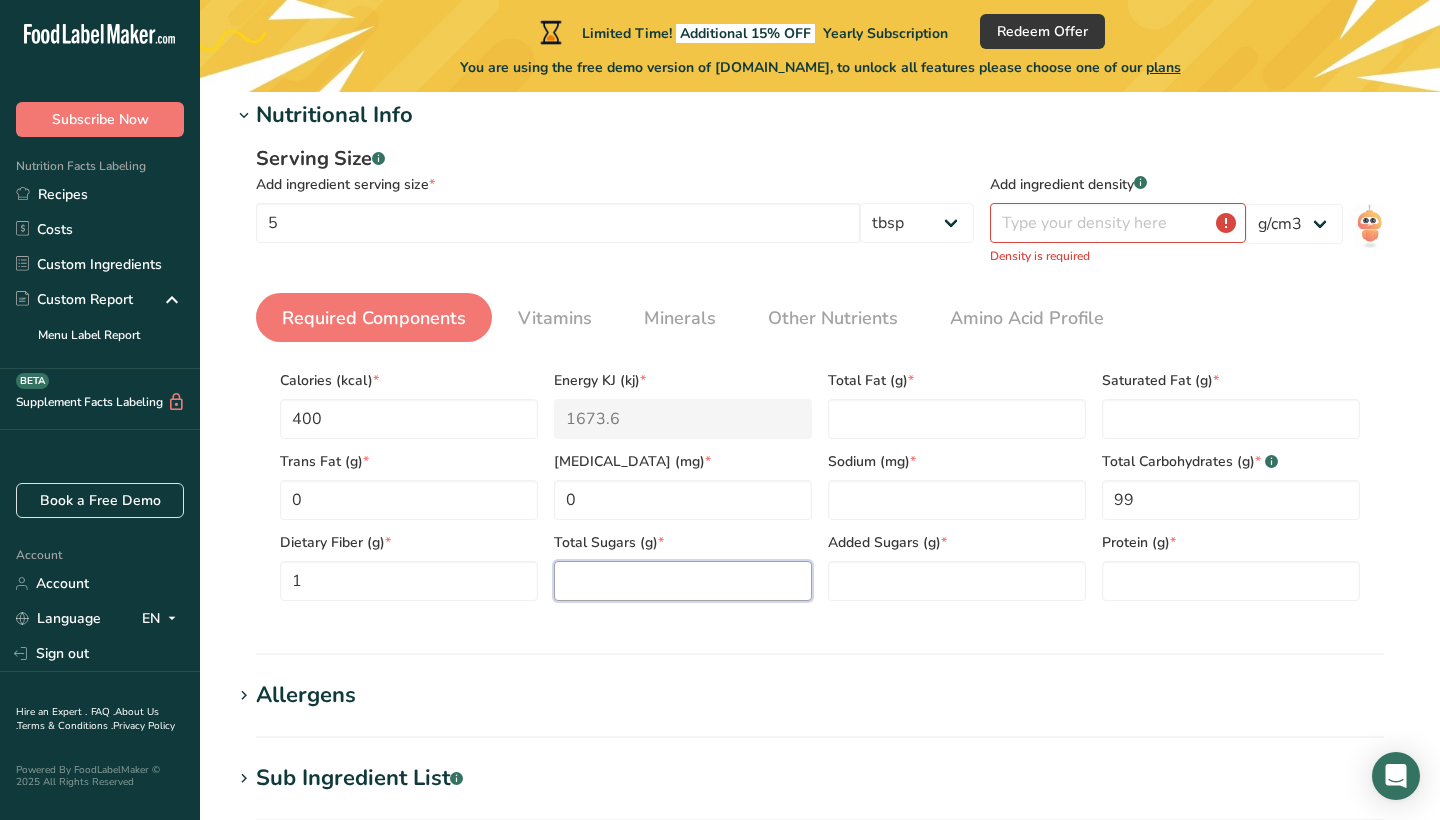 click at bounding box center [683, 581] 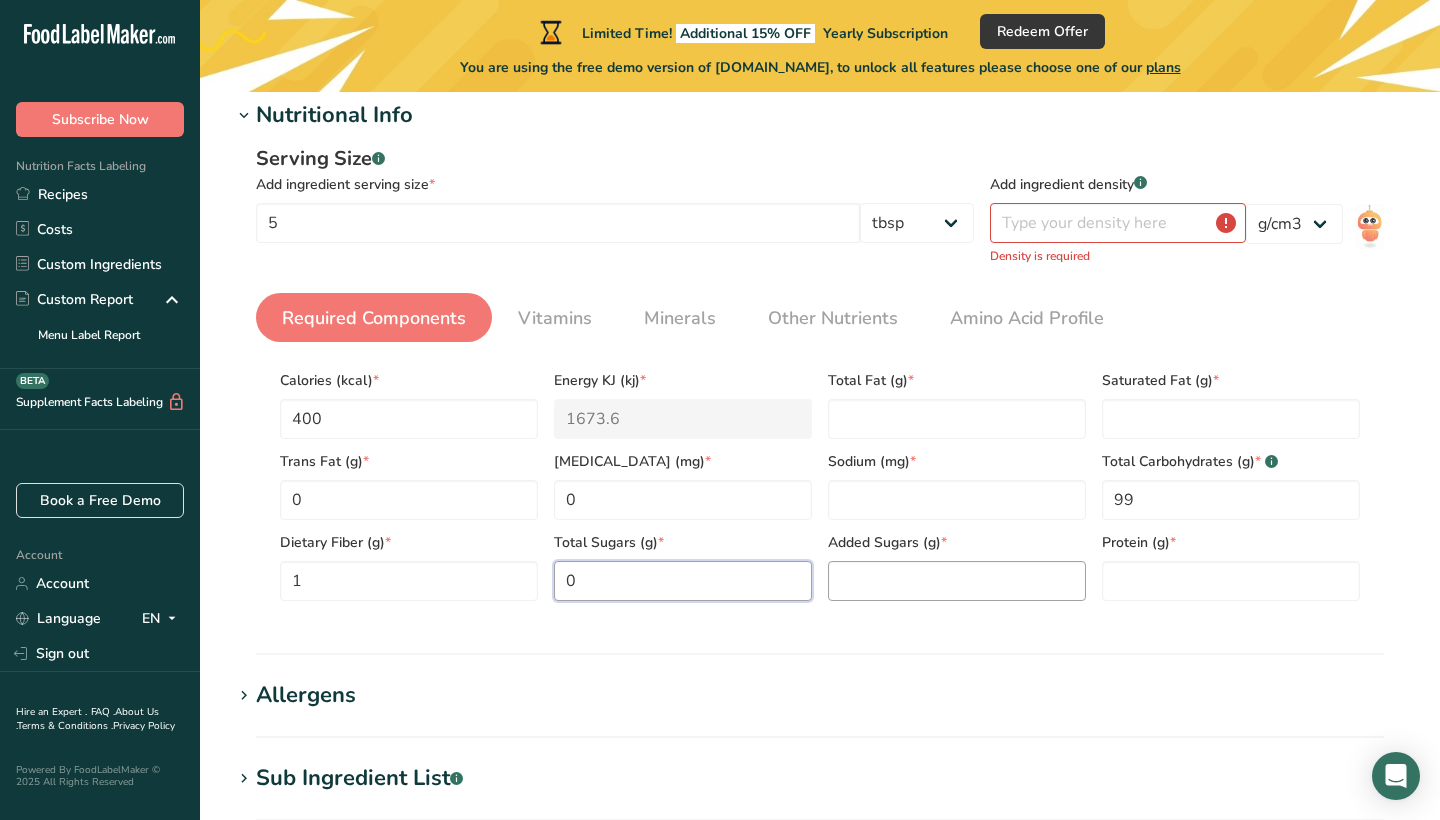 type on "0" 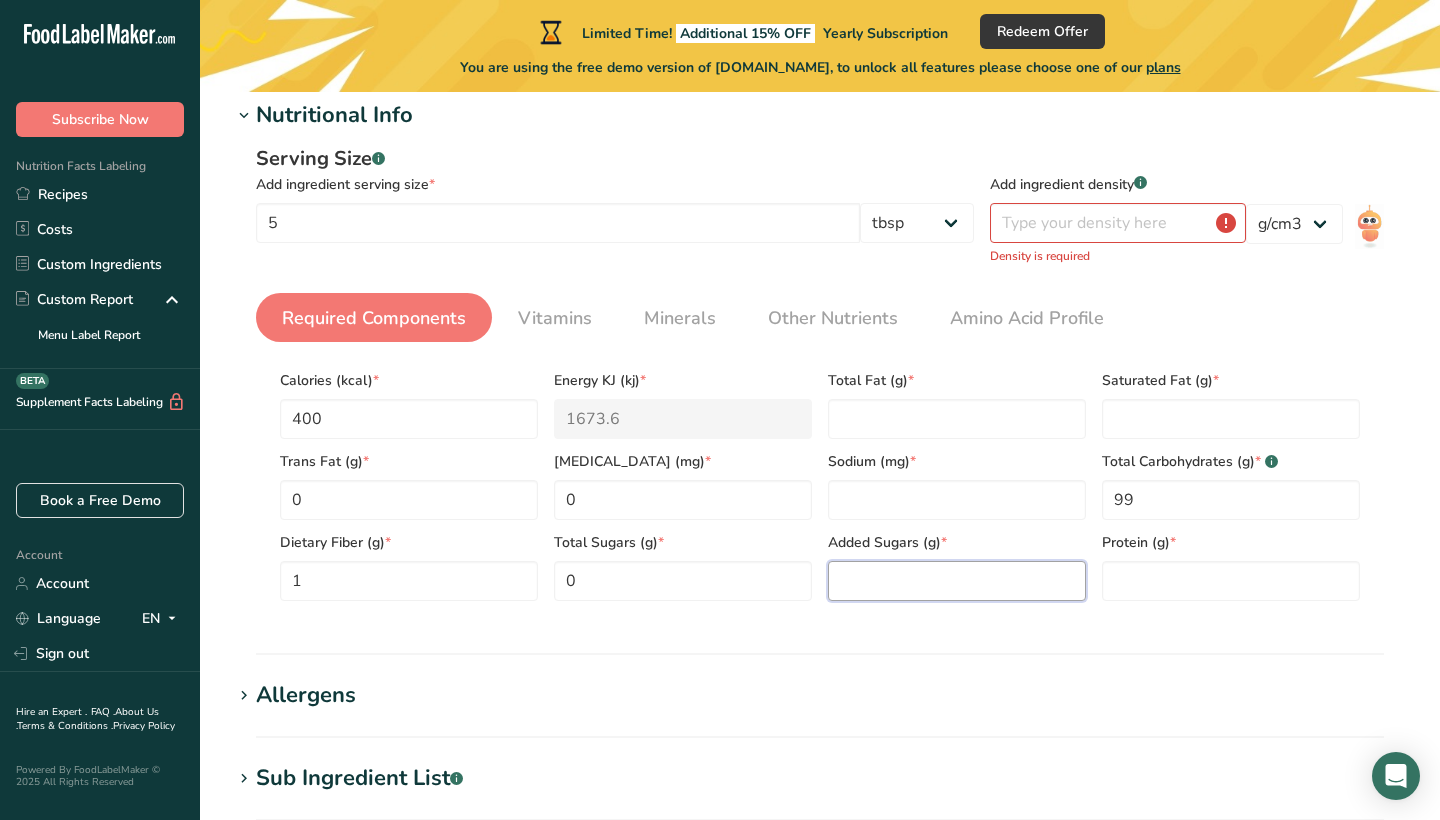 click at bounding box center [957, 581] 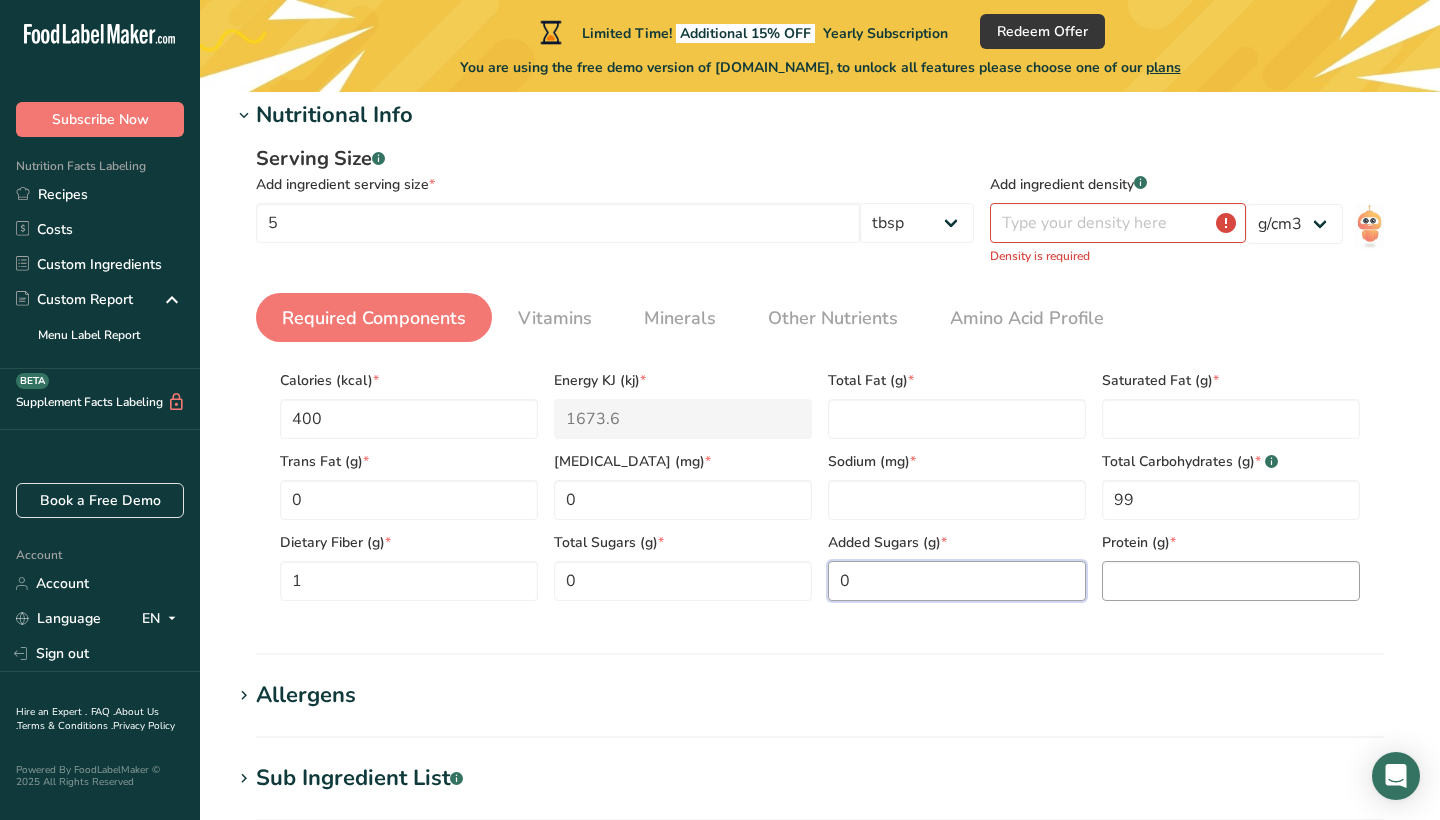 type on "0" 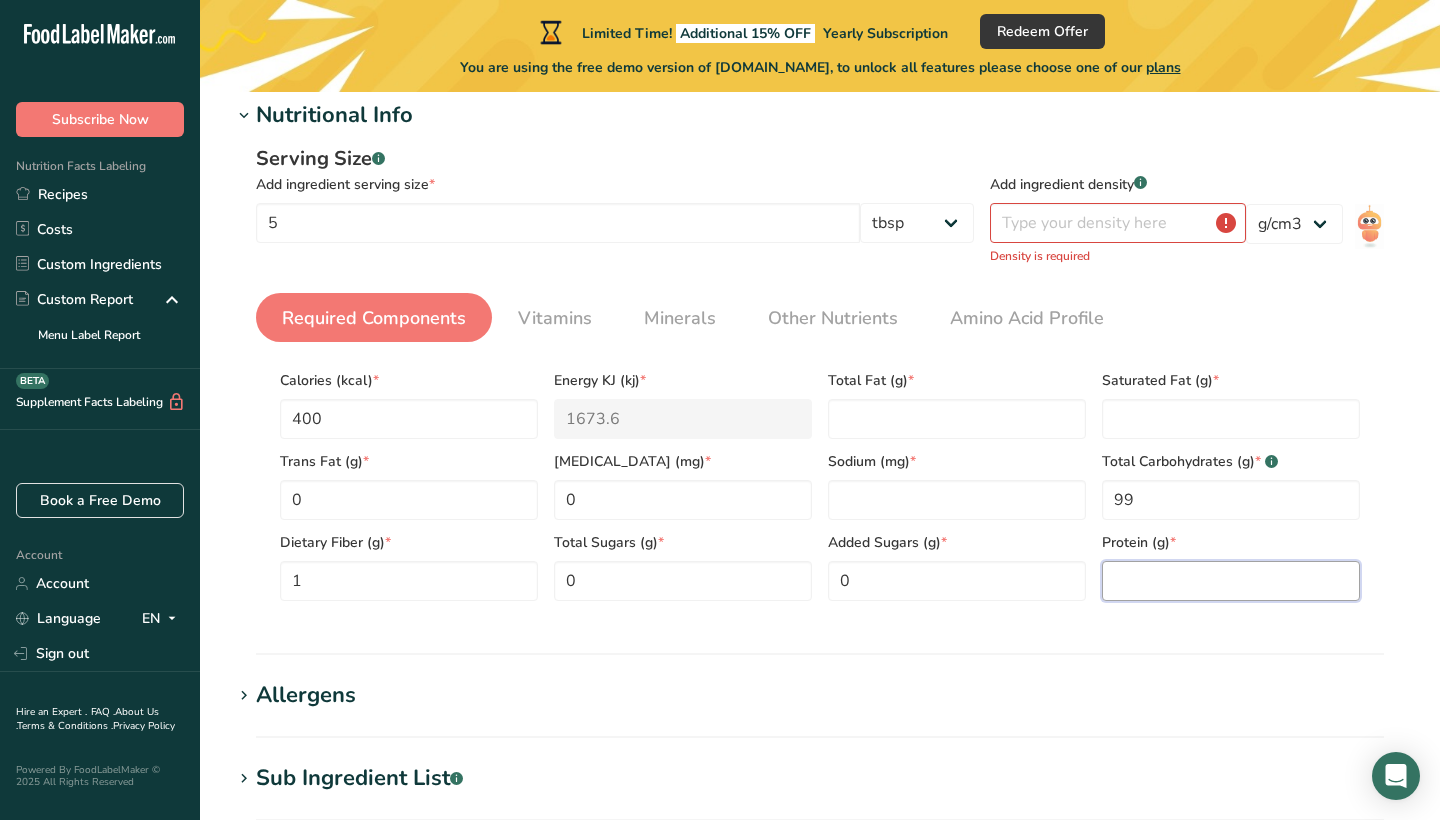 click at bounding box center [1231, 581] 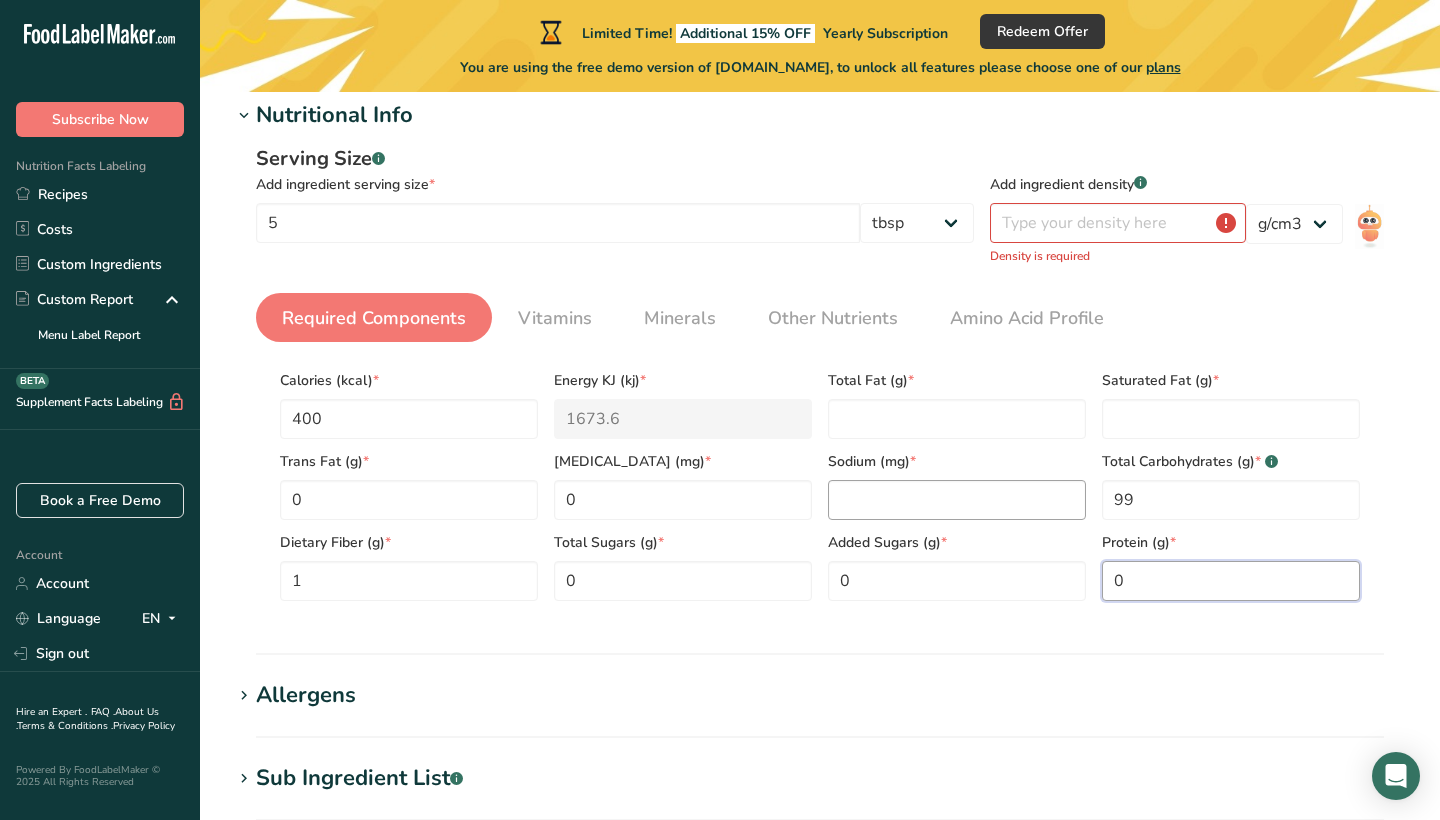 type on "0" 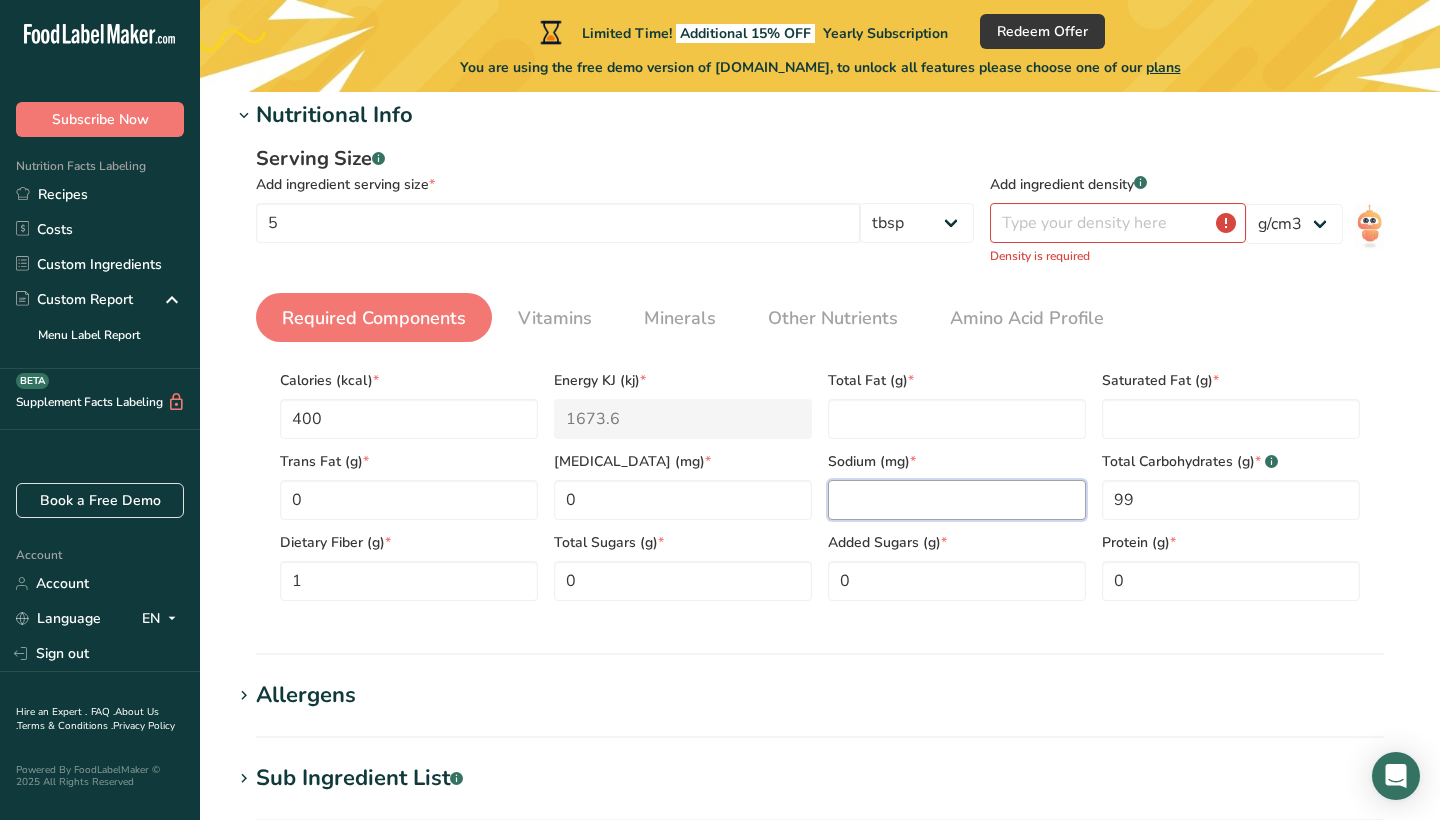 click at bounding box center (957, 500) 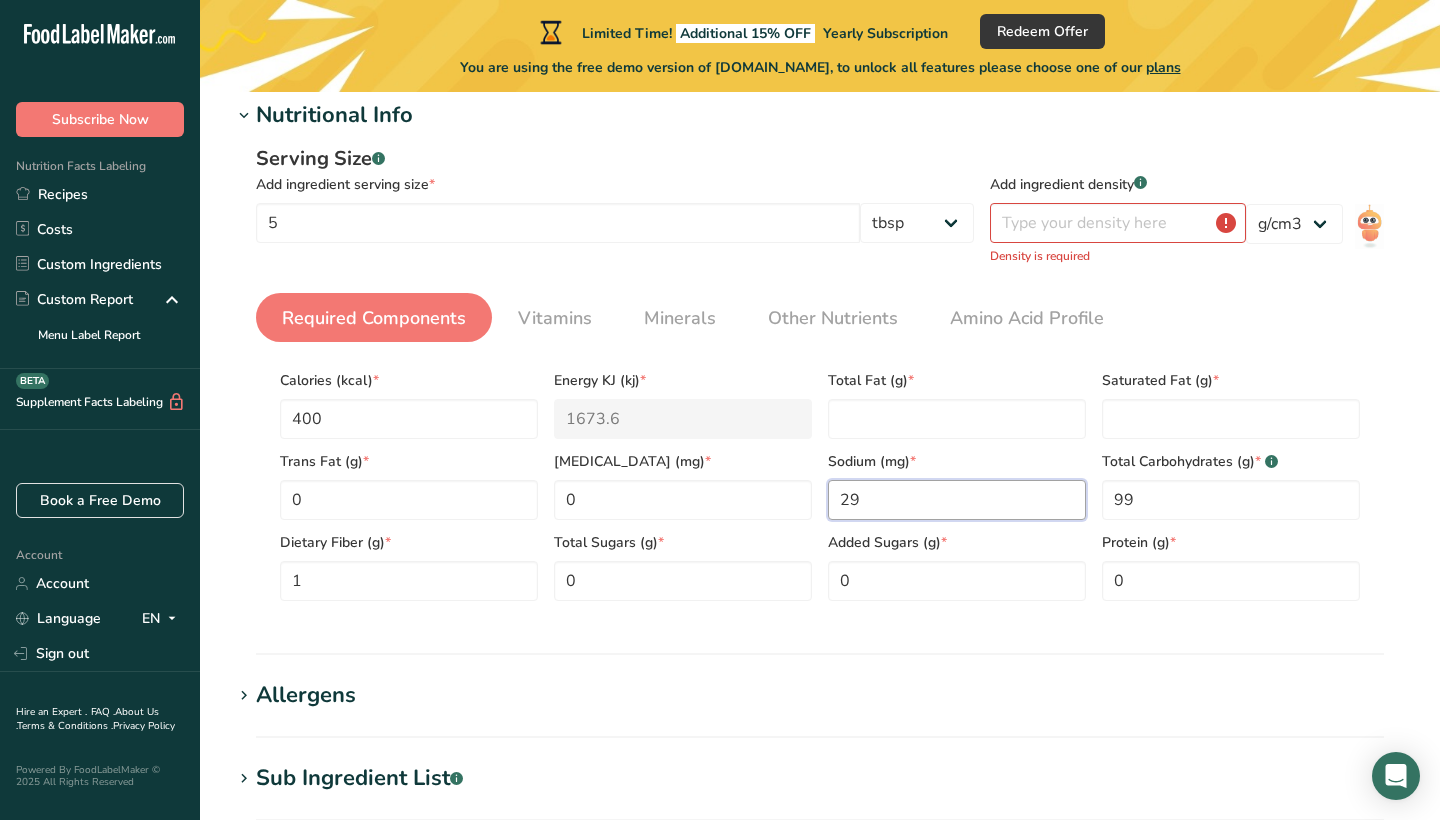 type on "29" 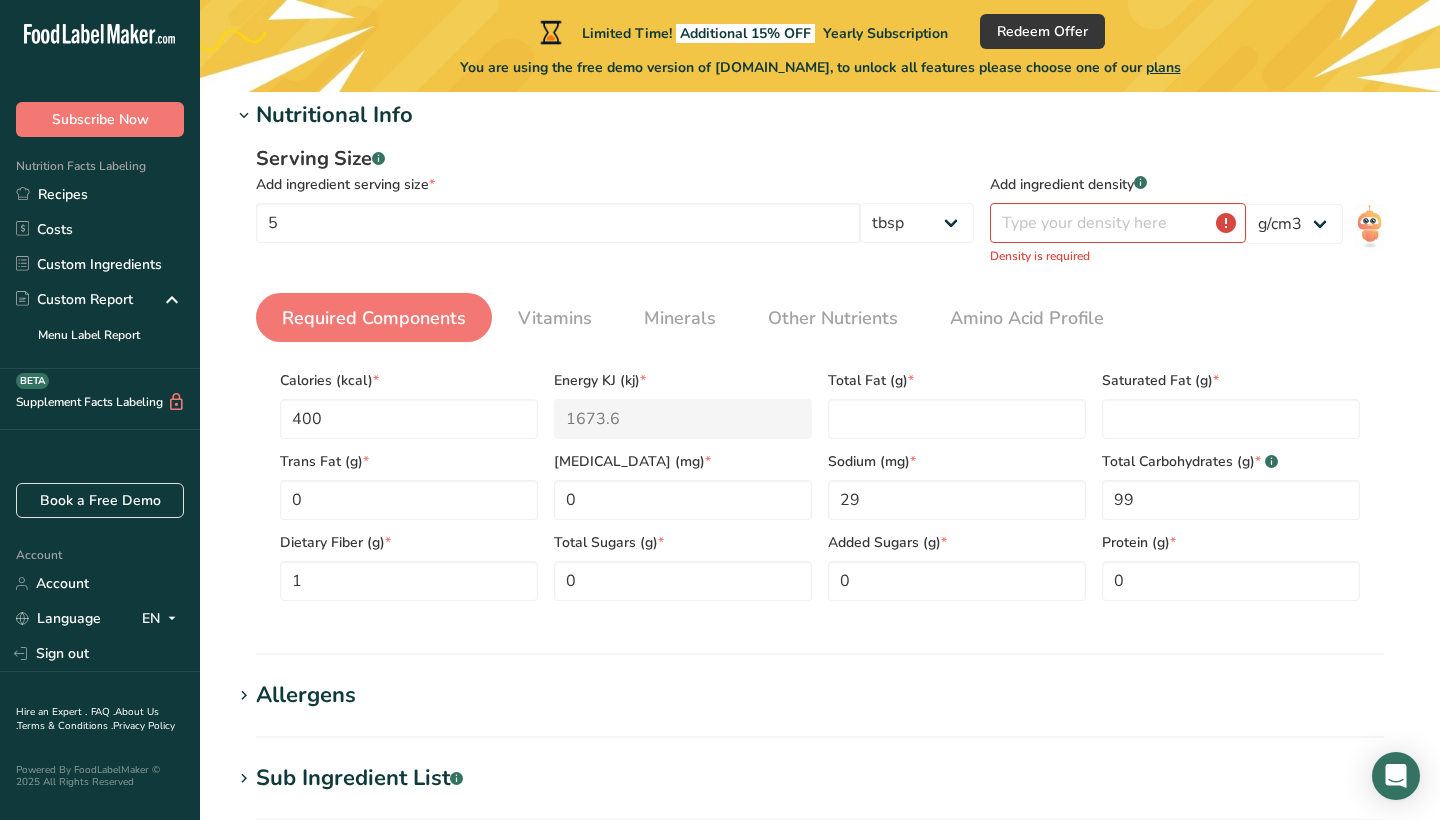 click on "Total Fat
(g) *" at bounding box center [957, 380] 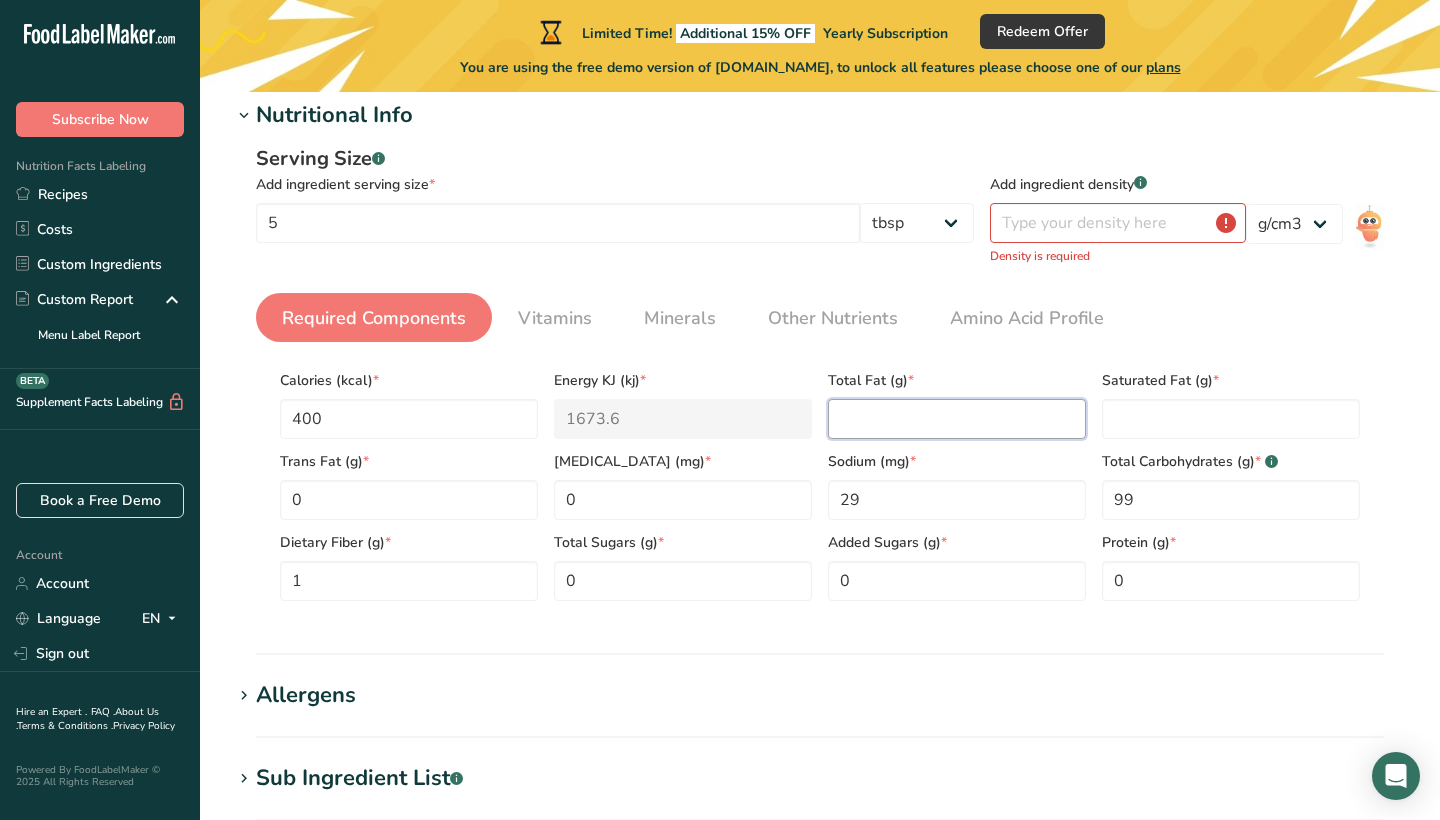 click at bounding box center [957, 419] 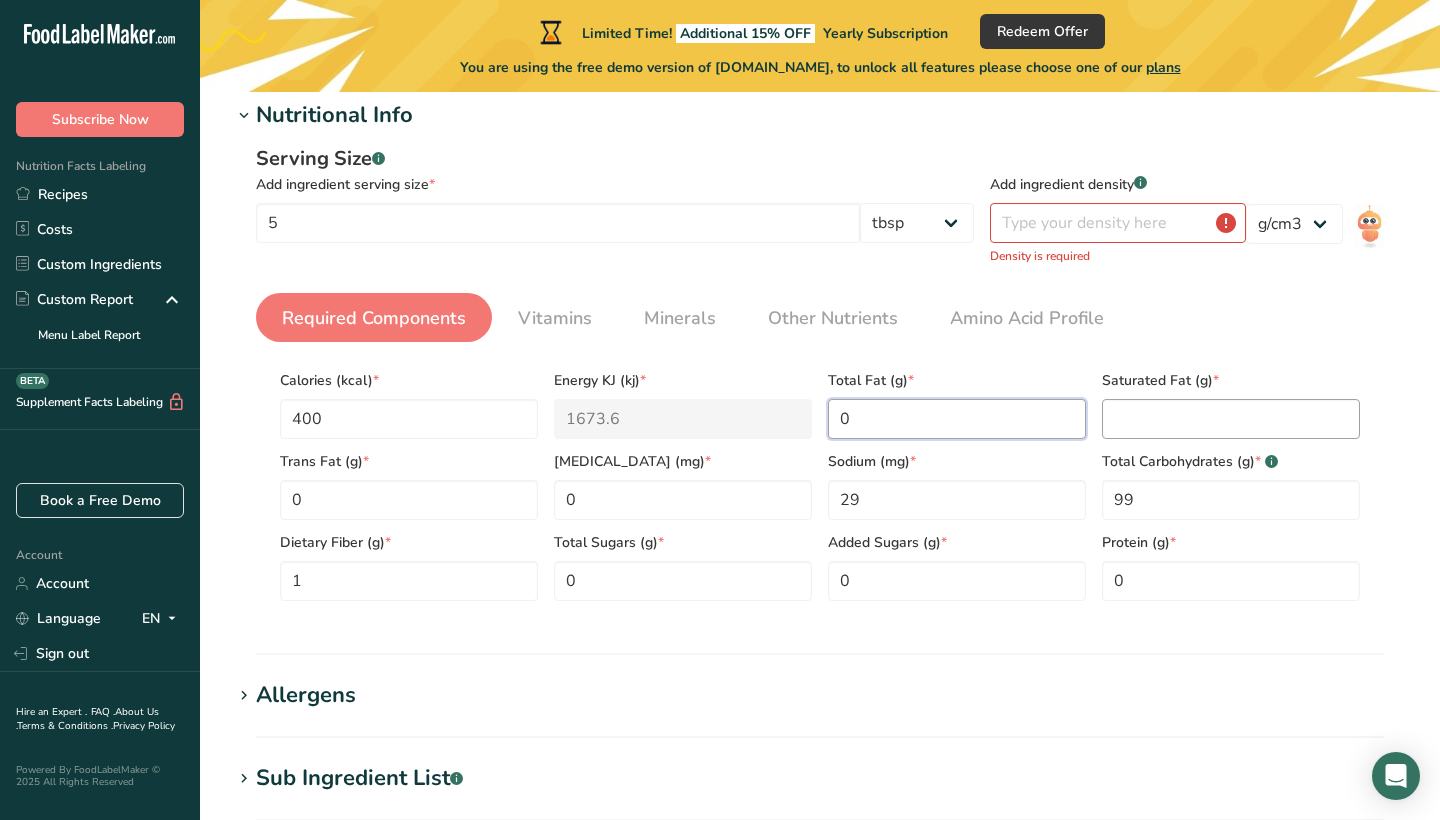 type on "0" 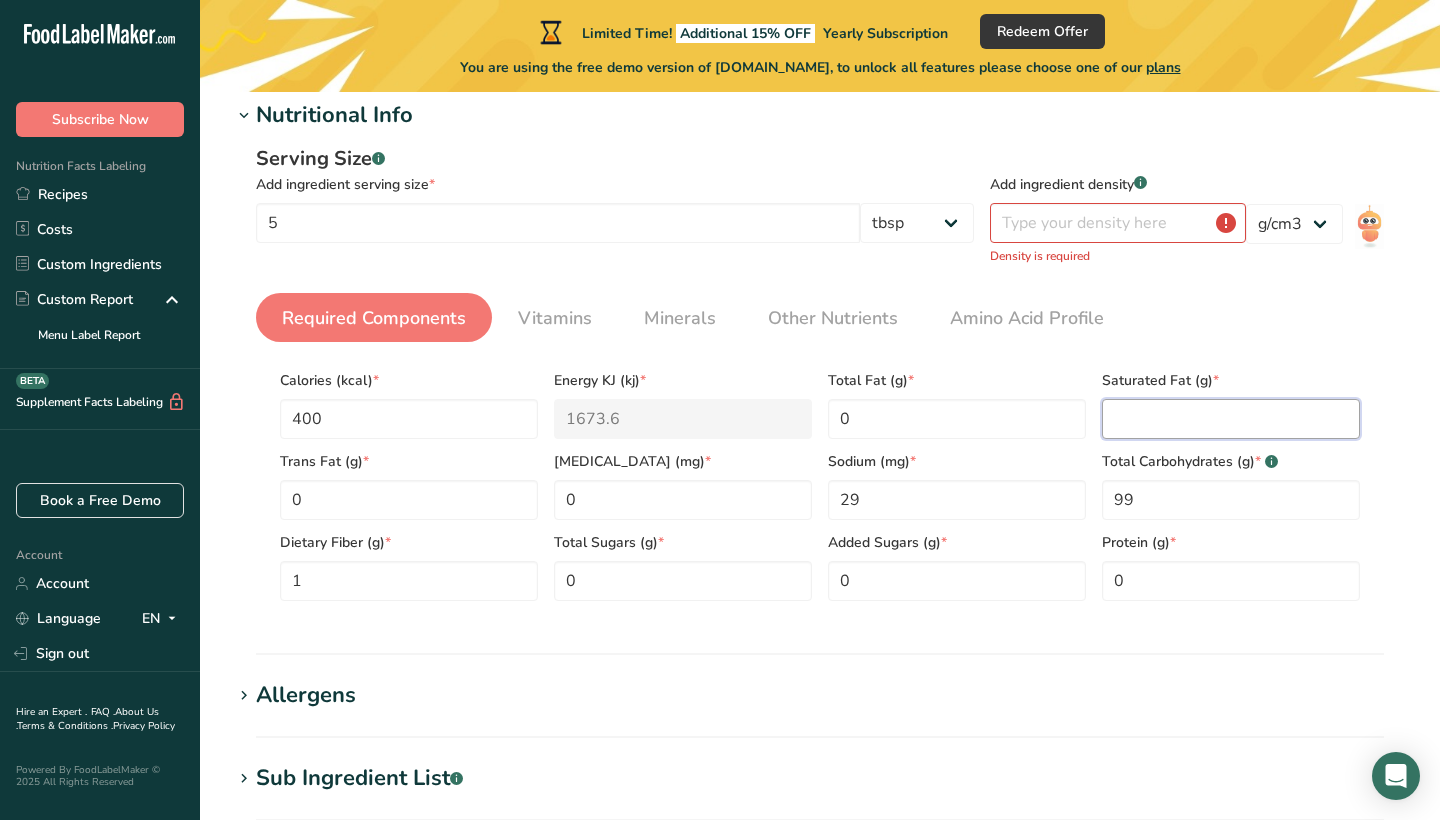 click at bounding box center (1231, 419) 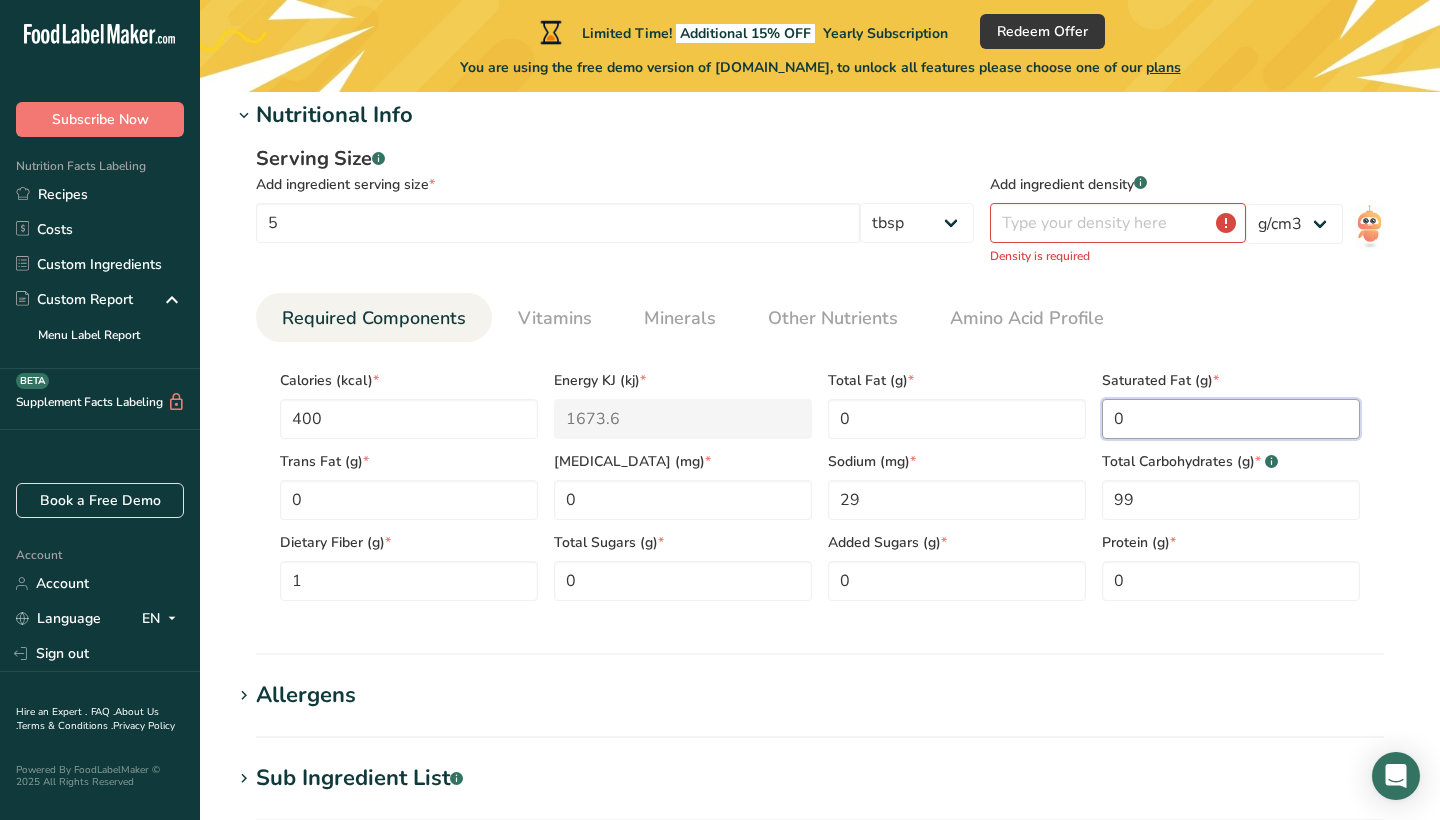 type on "0" 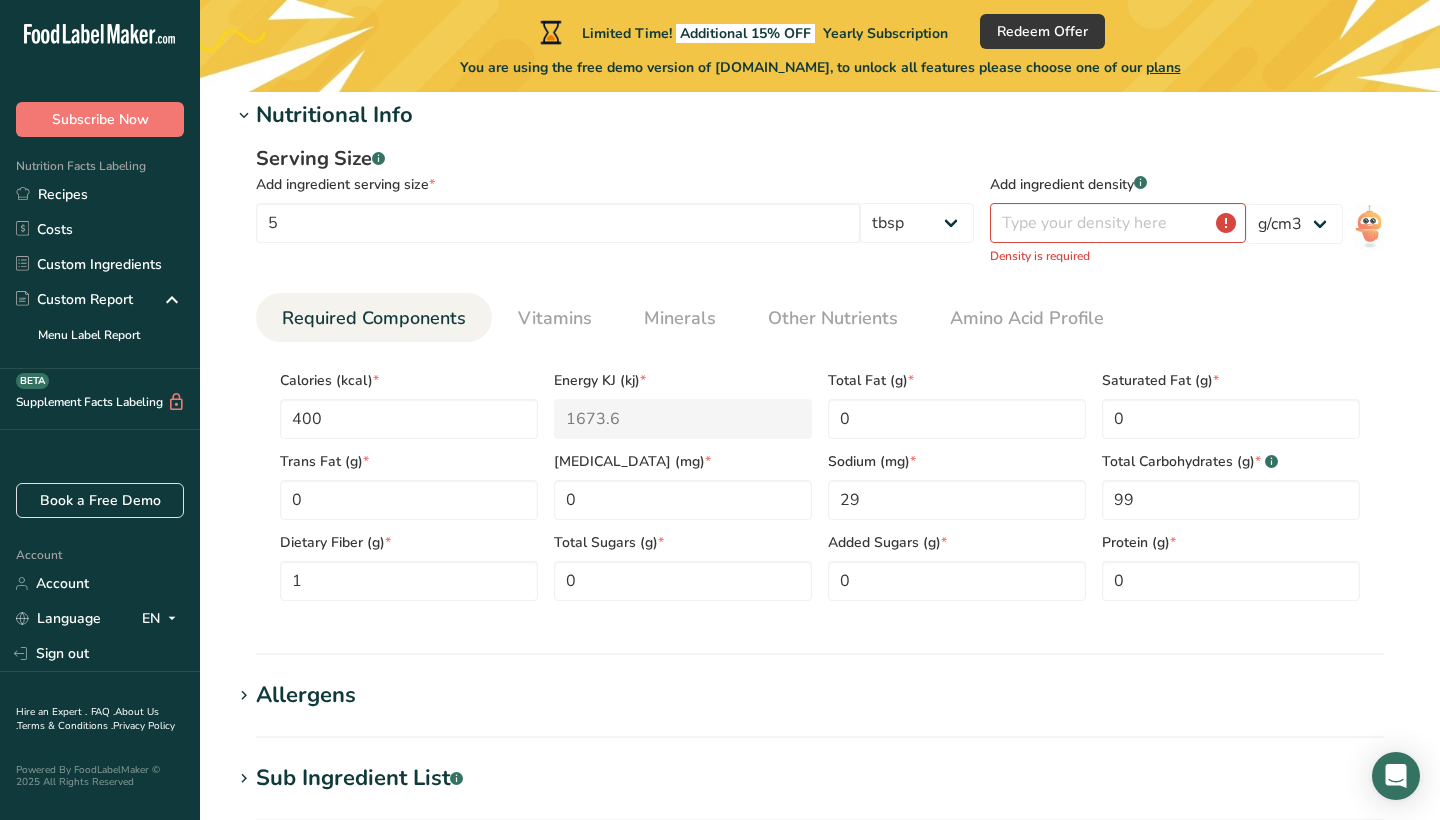 click on "Required Components Vitamins Minerals Other Nutrients Amino Acid Profile" at bounding box center [820, 317] 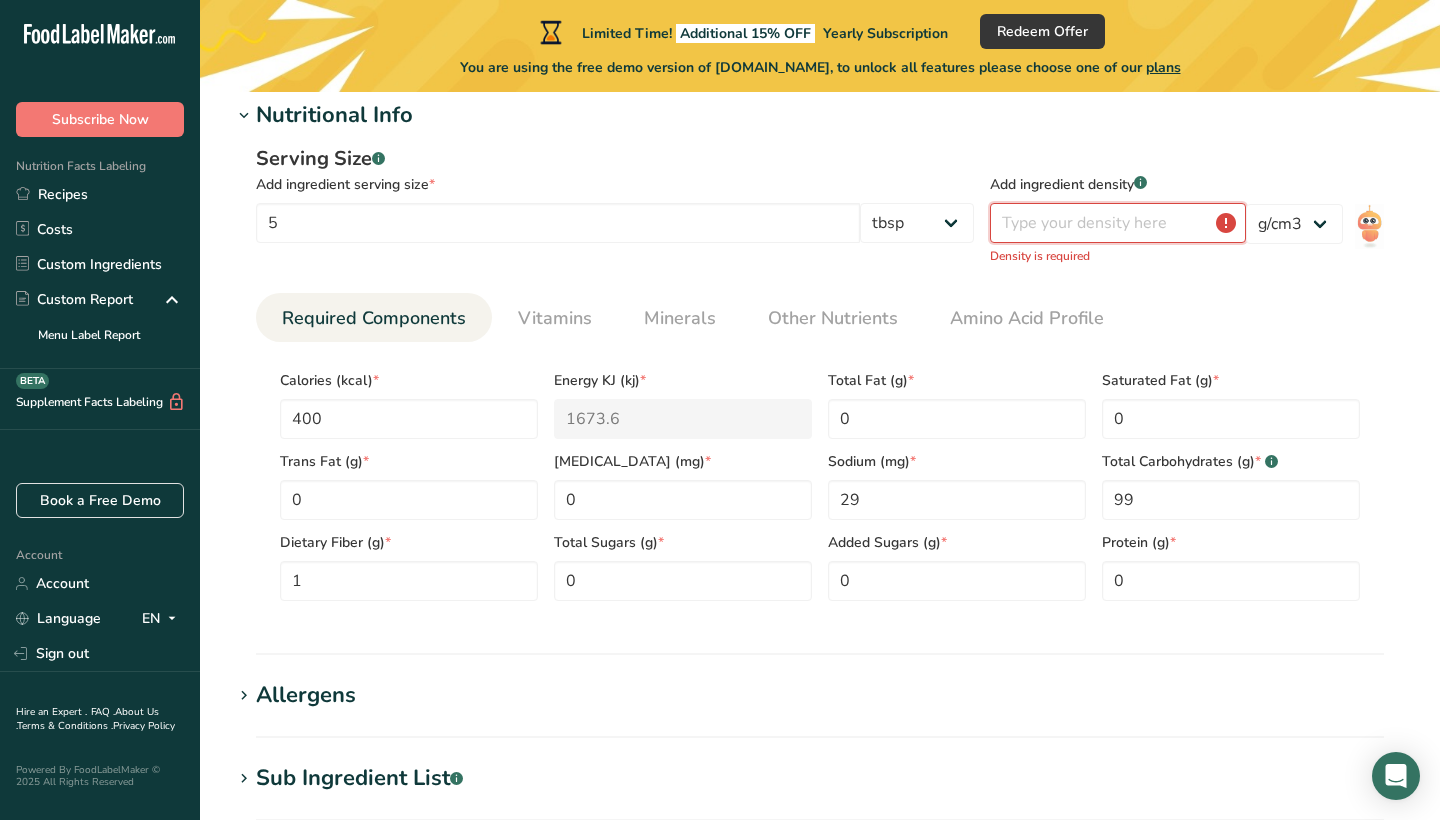click at bounding box center [1118, 223] 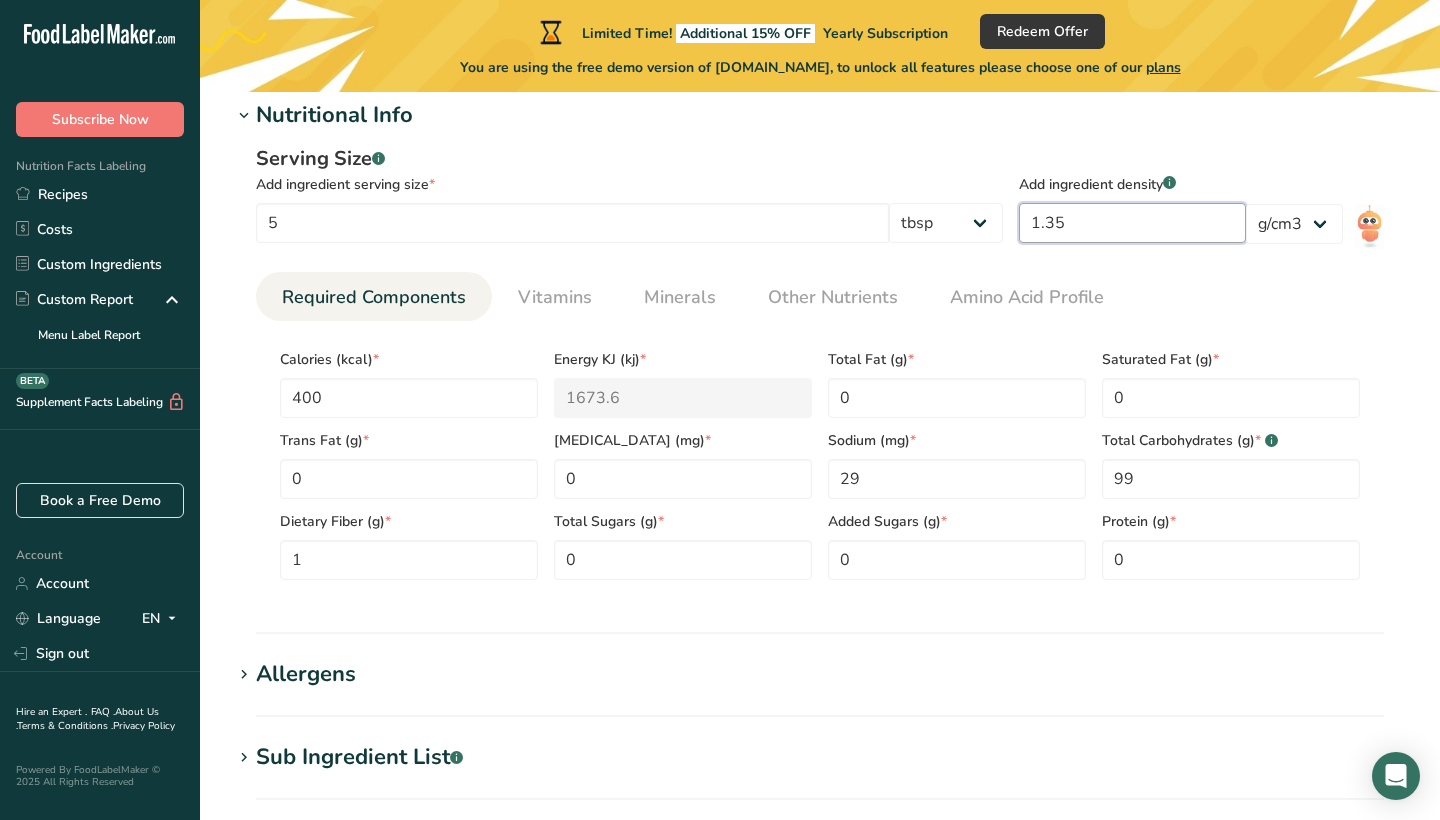 type on "1.35" 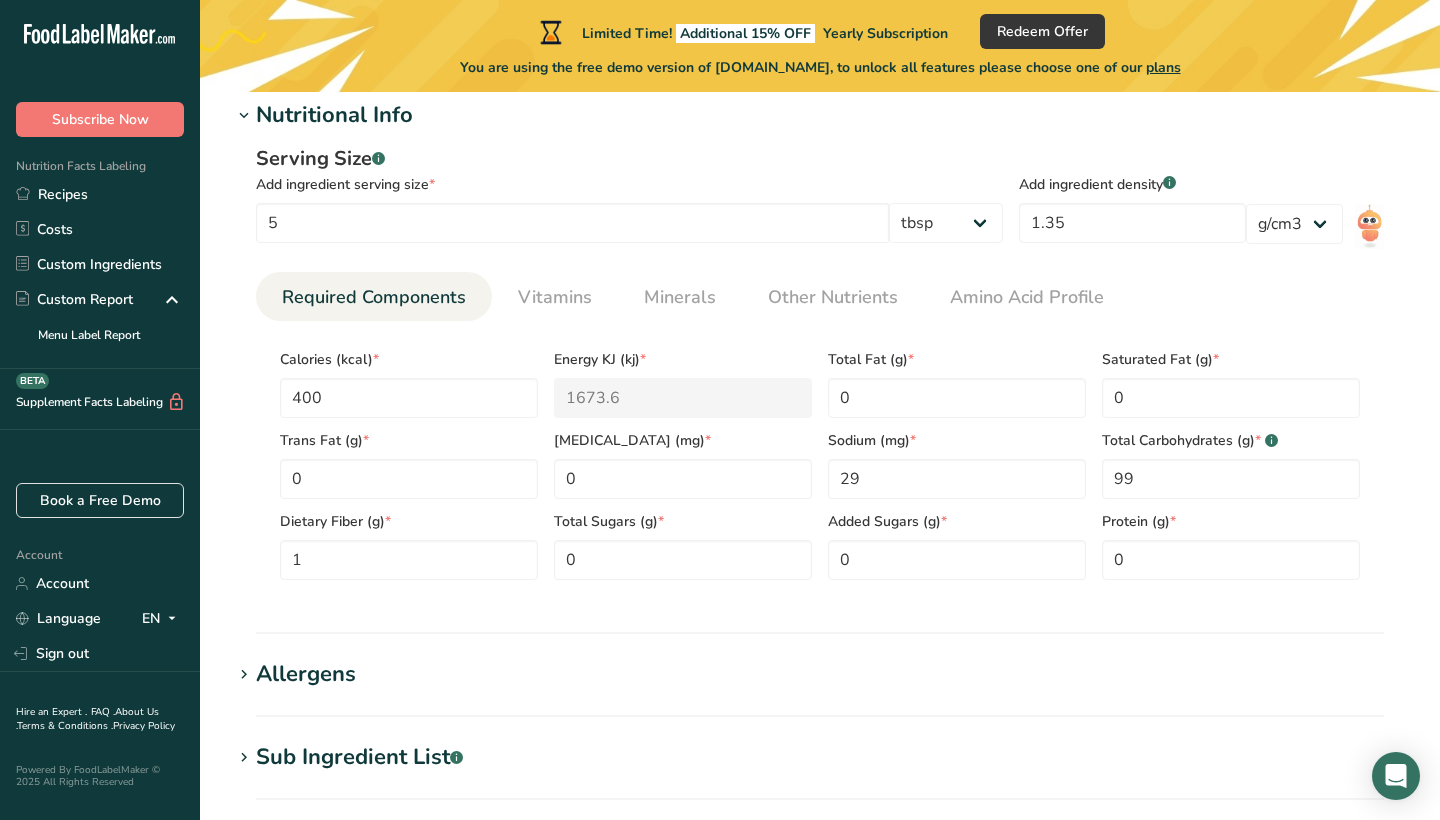 click on "Required Components Vitamins Minerals Other Nutrients Amino Acid Profile" at bounding box center [820, 296] 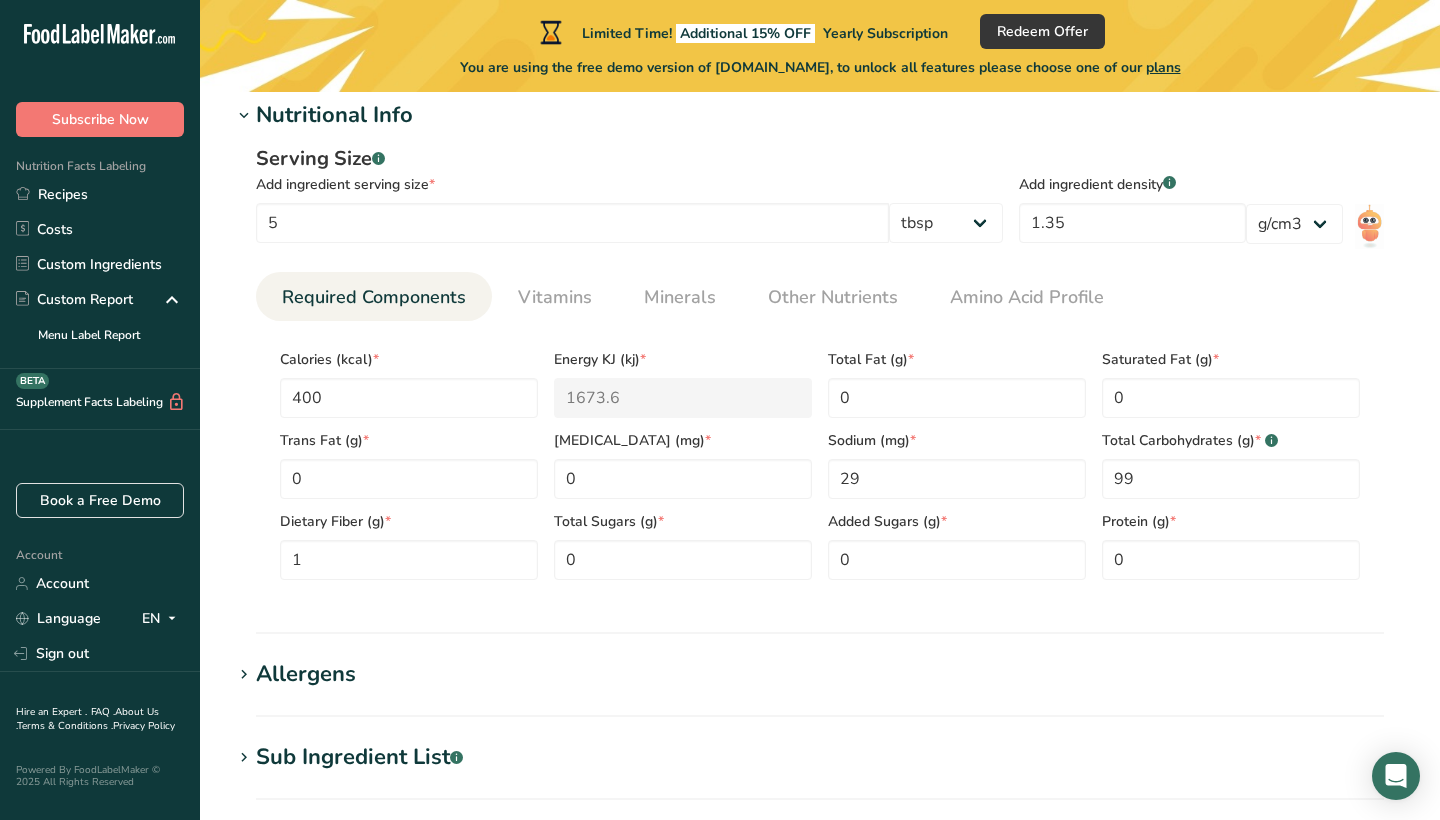 click on "Allergens" at bounding box center [820, 674] 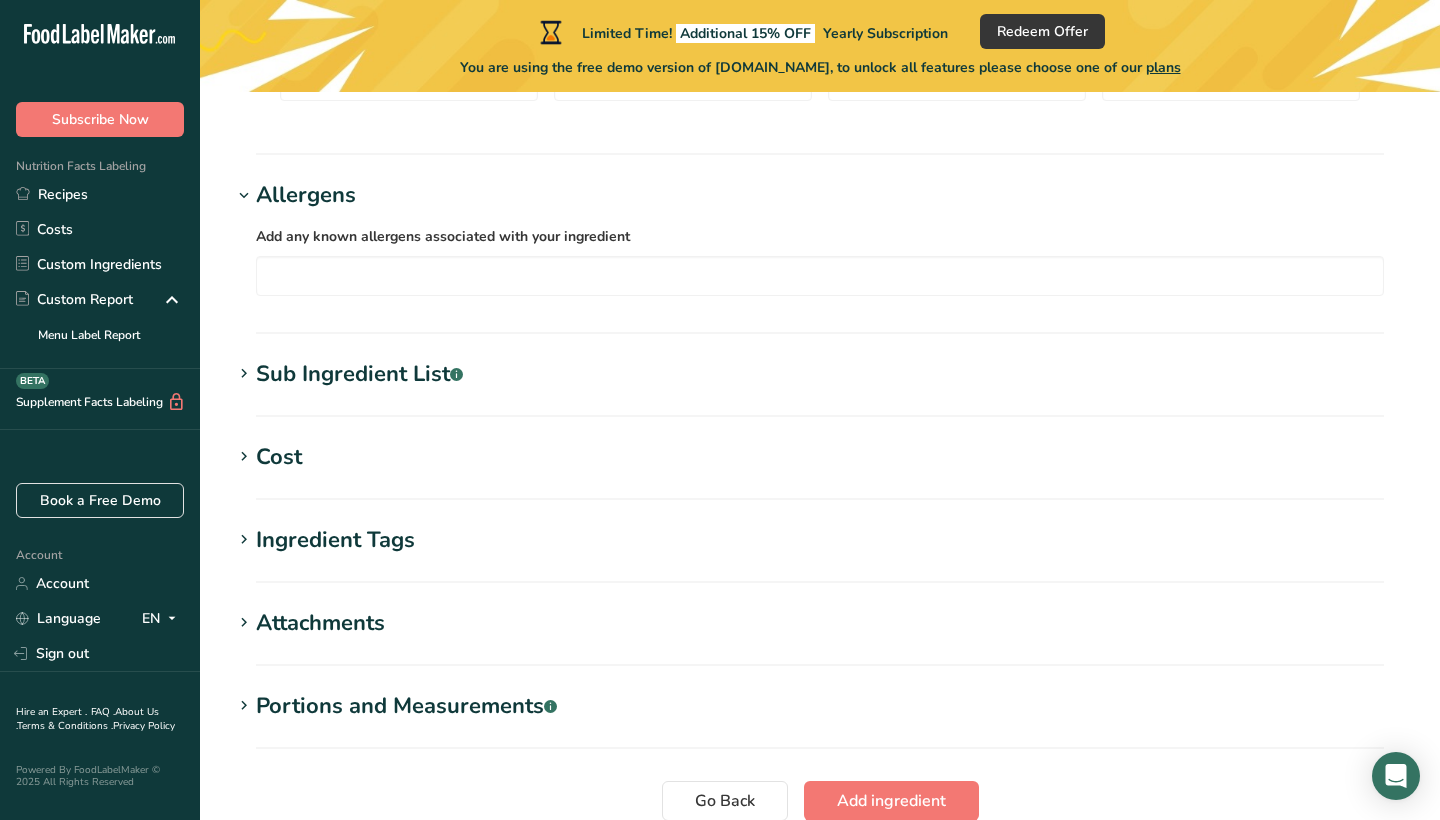 scroll, scrollTop: 749, scrollLeft: 0, axis: vertical 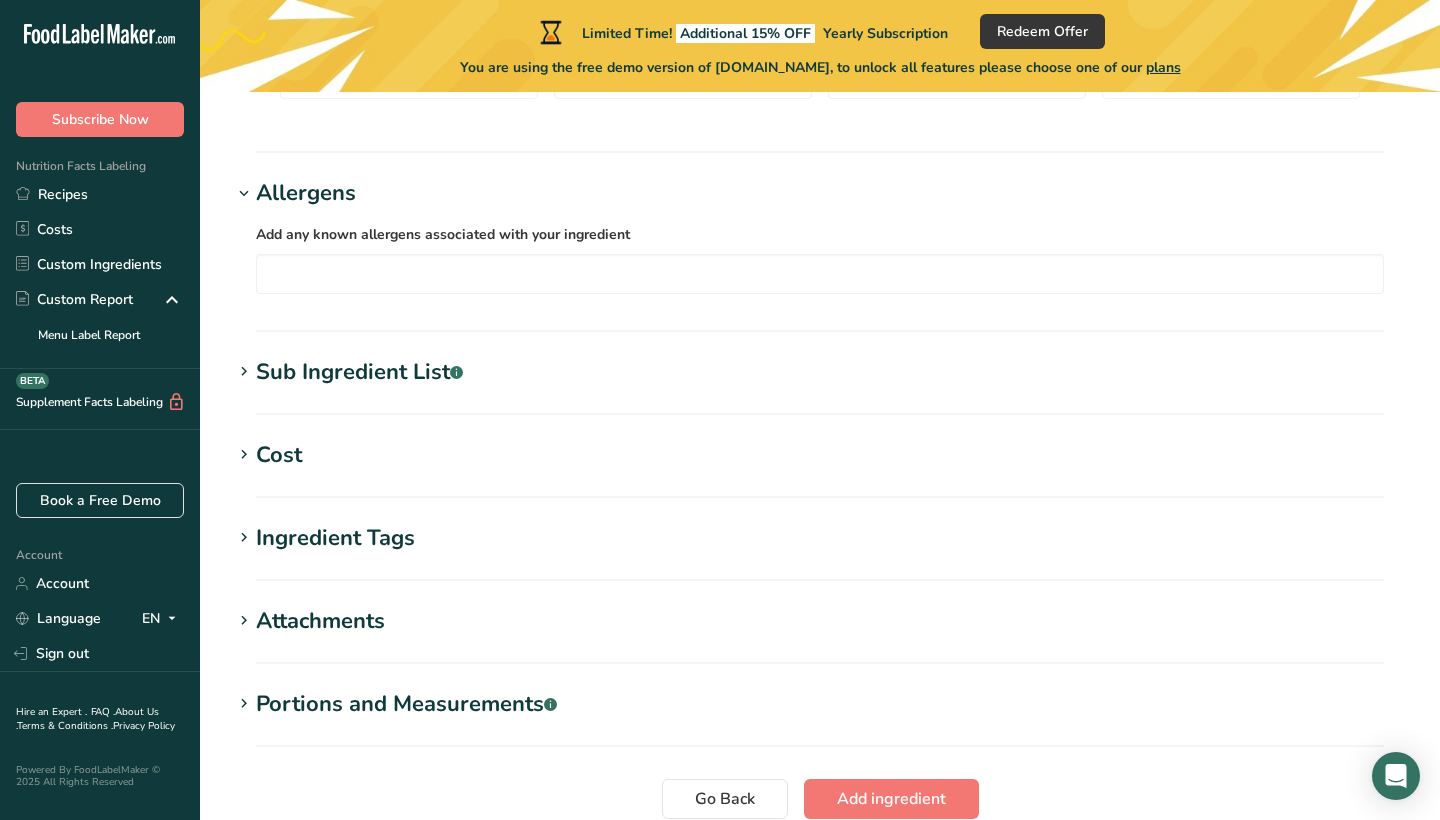 click on "Ingredient Tags" at bounding box center (820, 538) 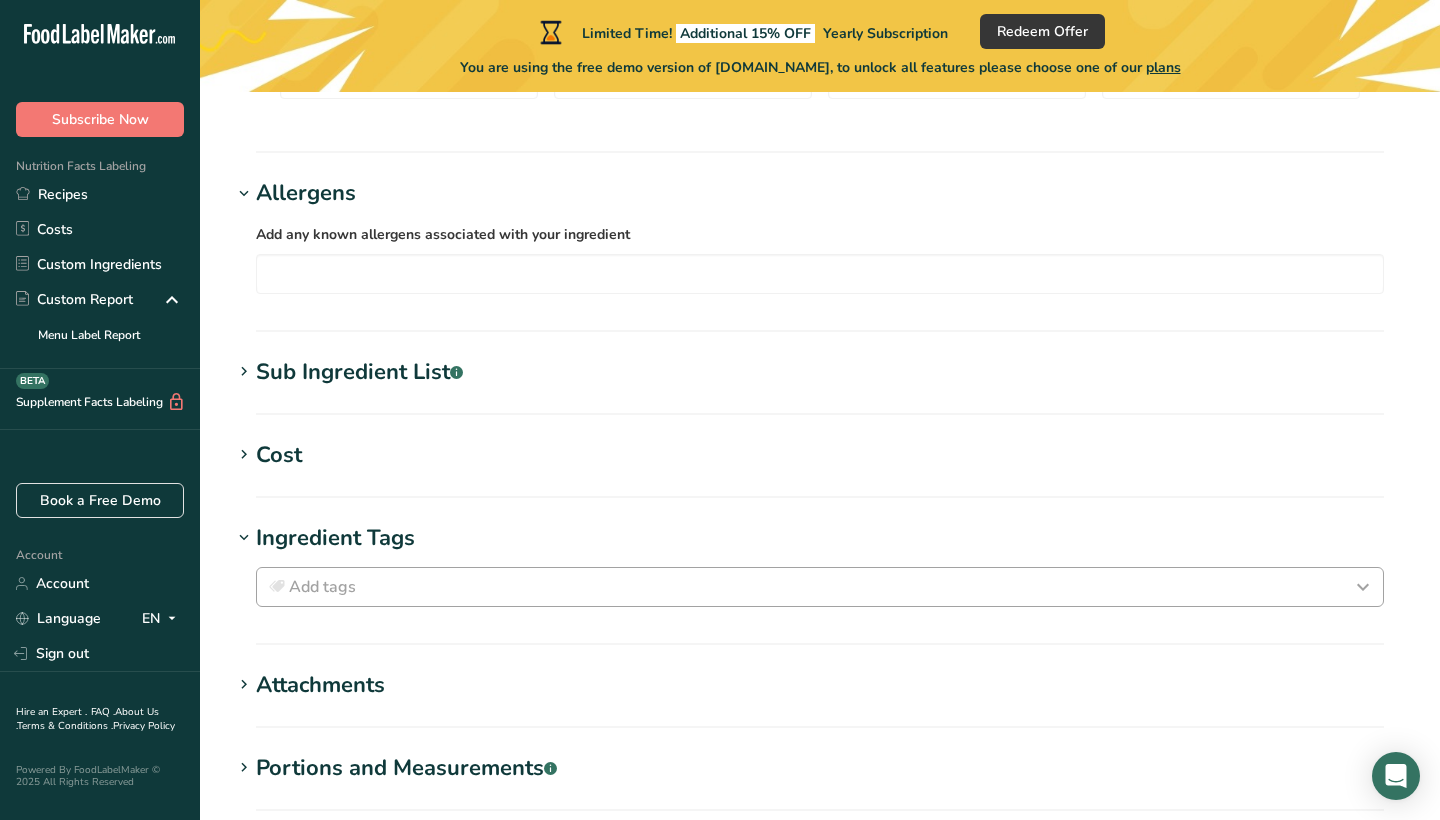 click on "Add tags" at bounding box center (820, 587) 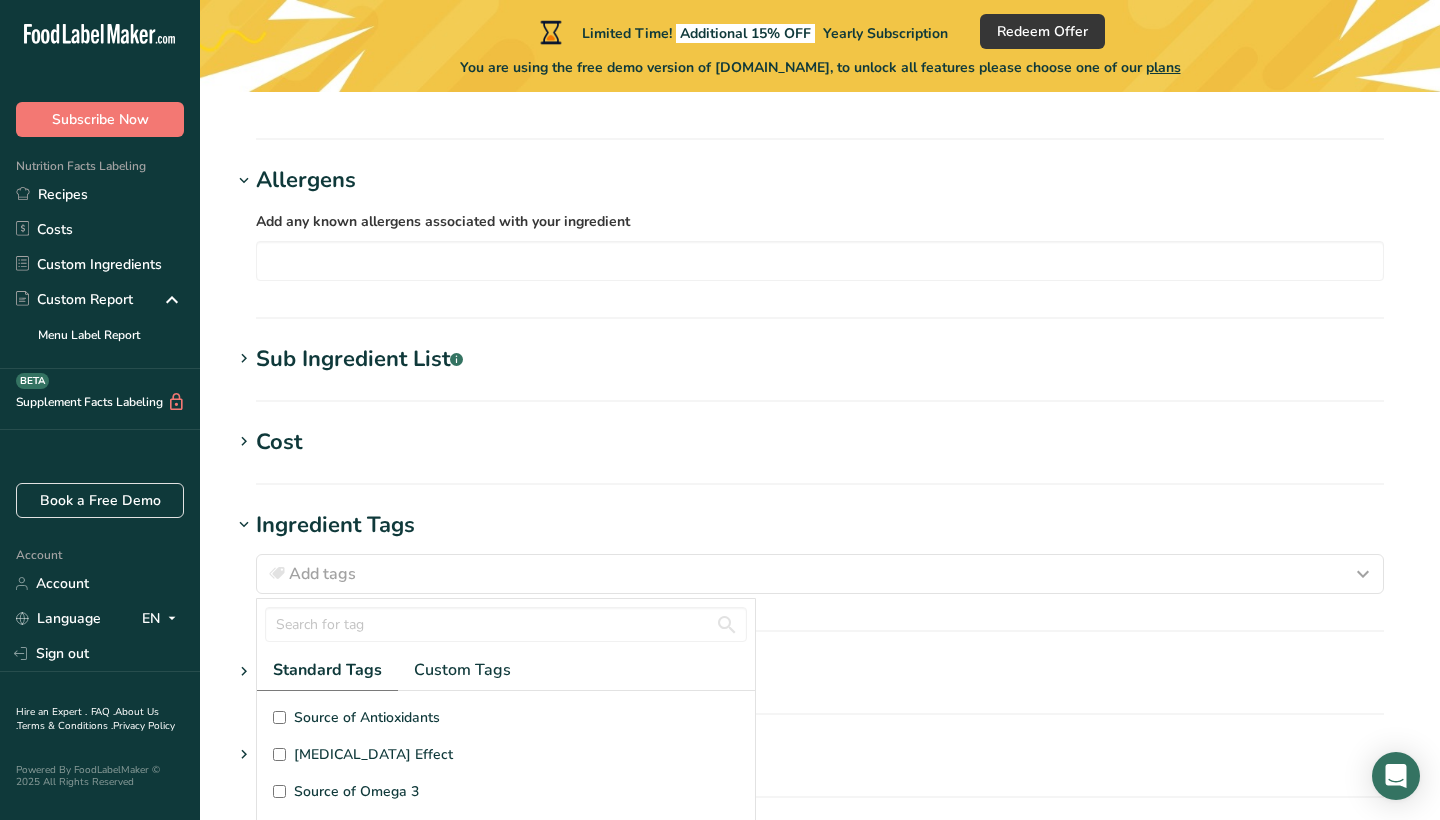 scroll, scrollTop: 13, scrollLeft: 0, axis: vertical 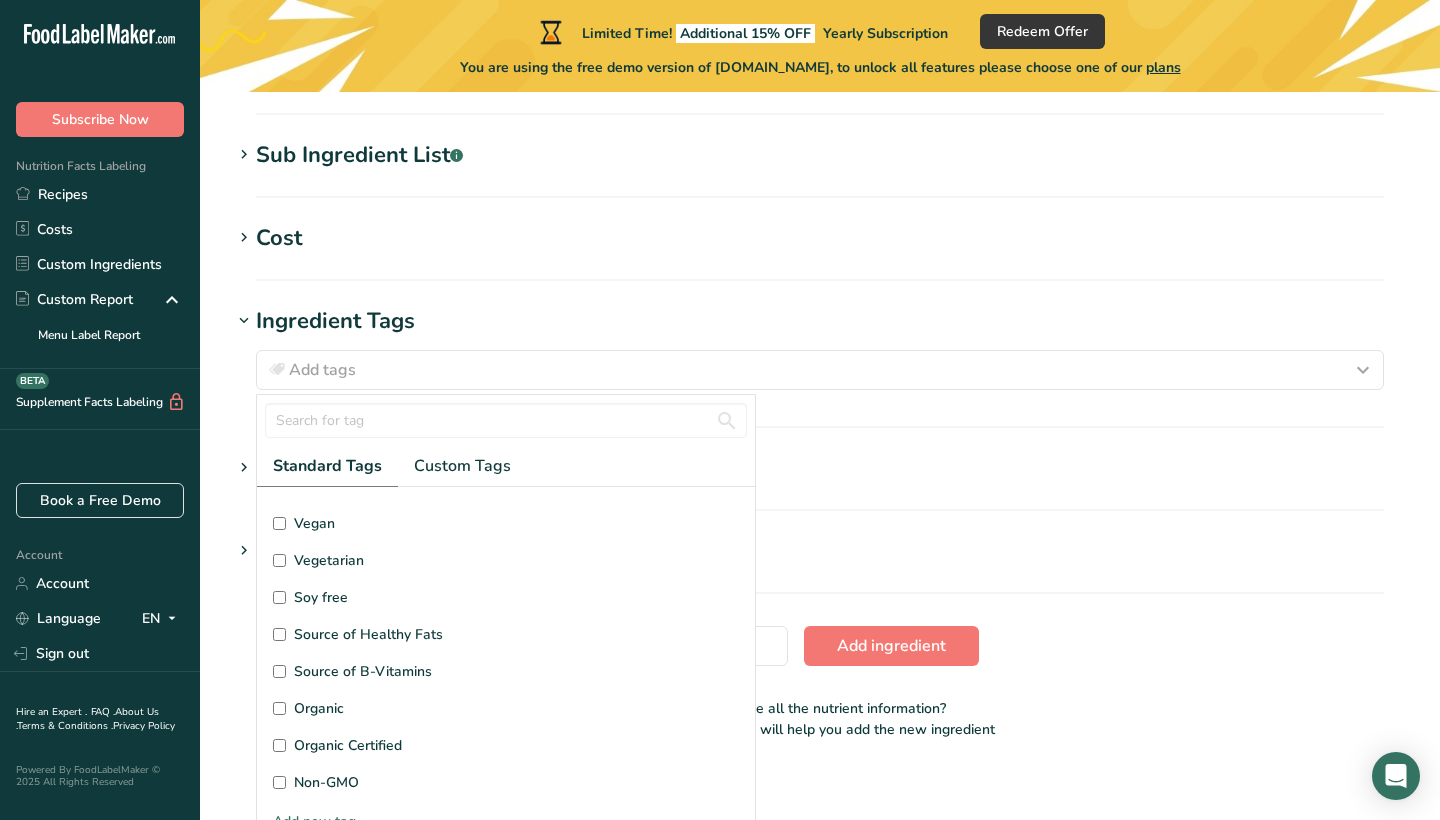 click on "Vegetarian" at bounding box center [279, 560] 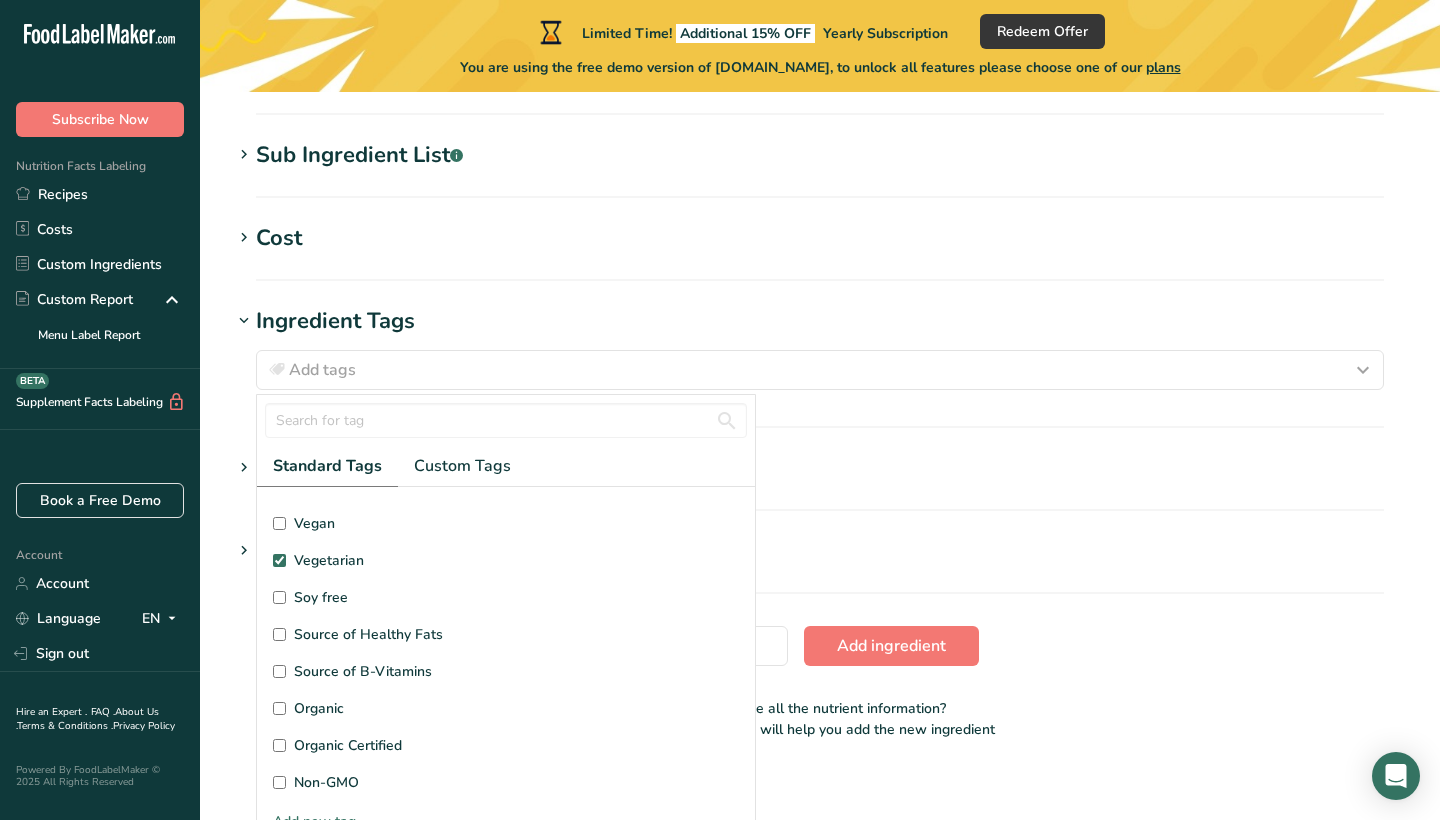checkbox on "true" 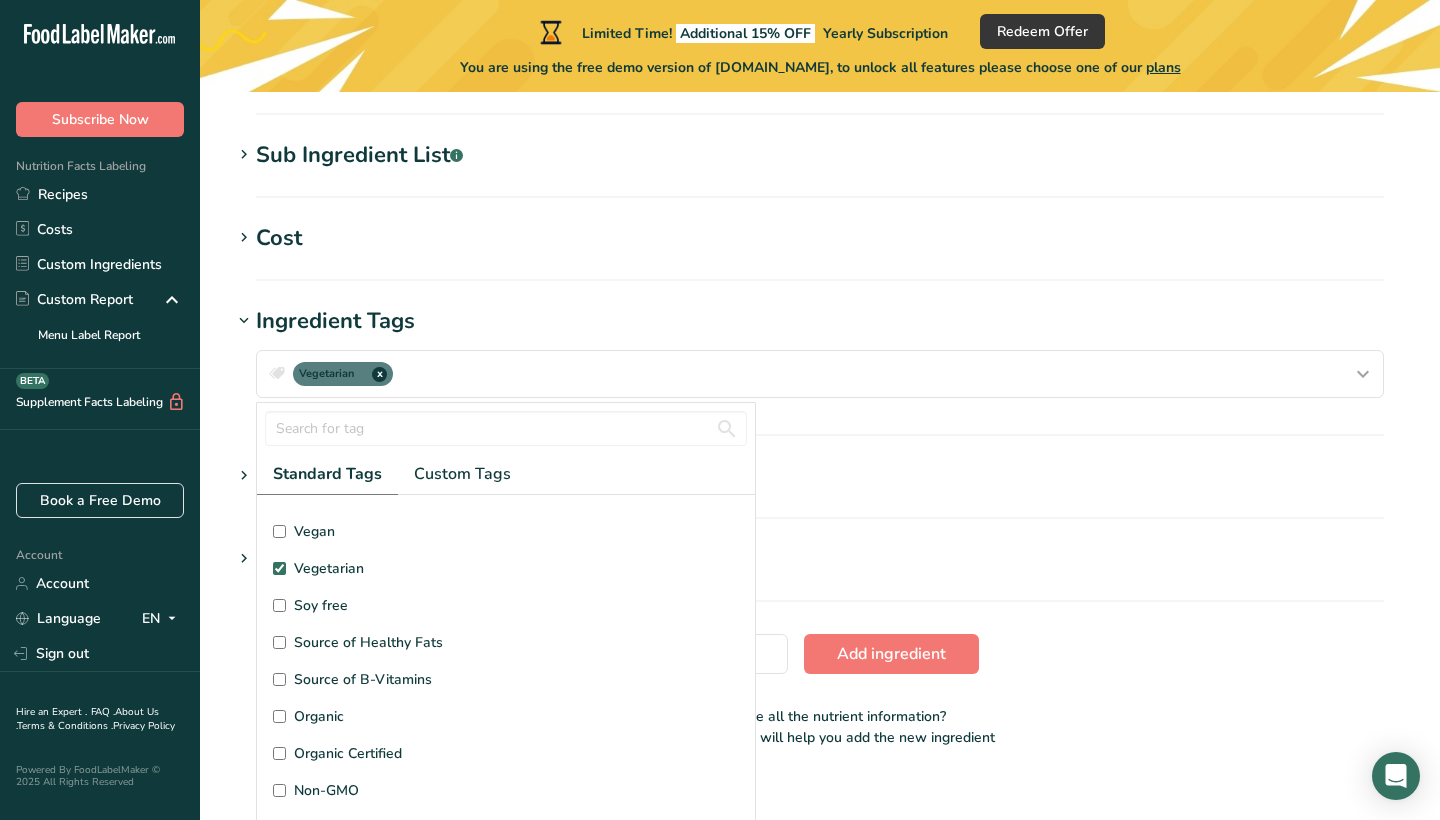 click on "Vegan" at bounding box center [279, 531] 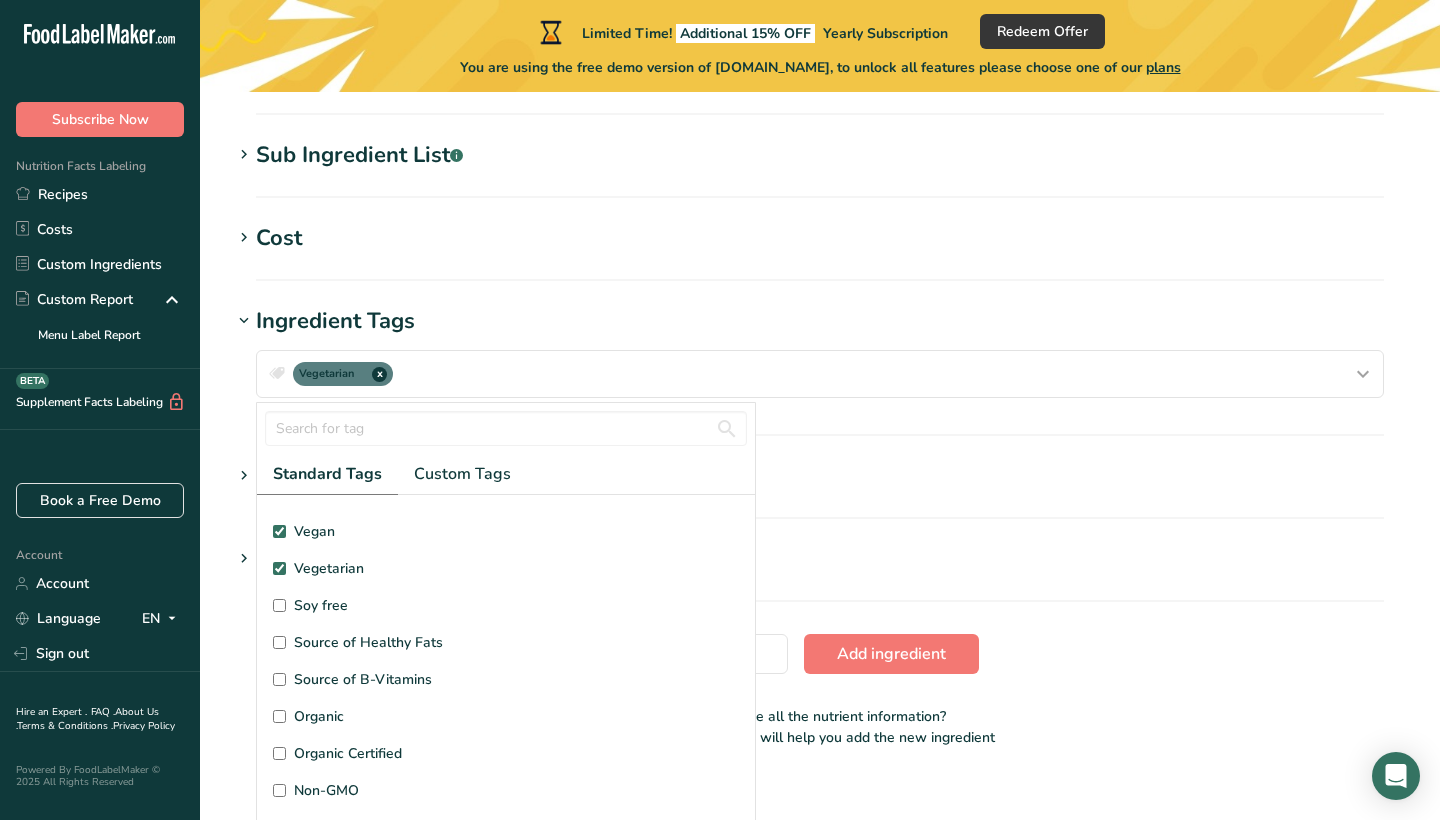 checkbox on "true" 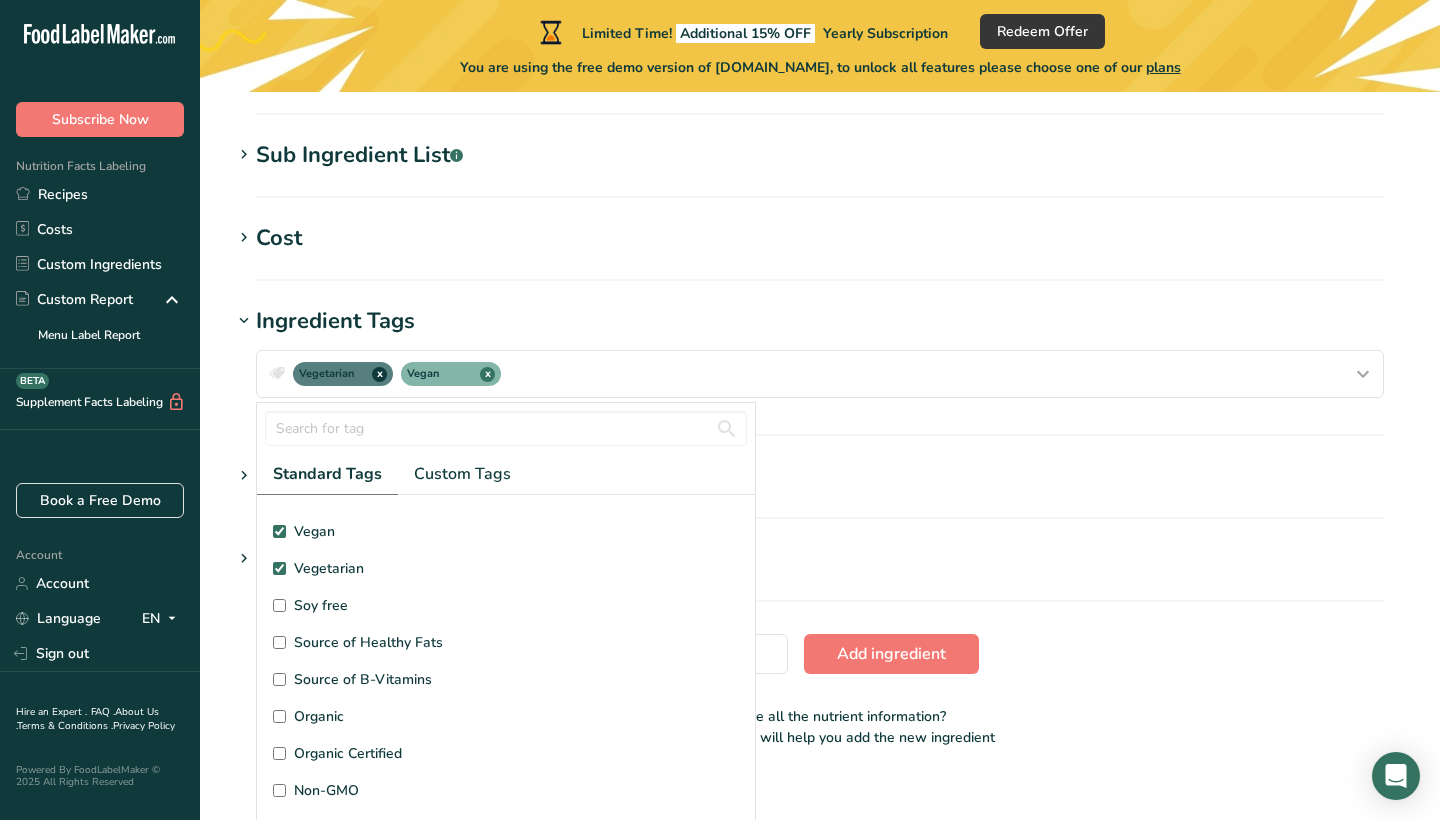 click on "Soy free" at bounding box center [506, 605] 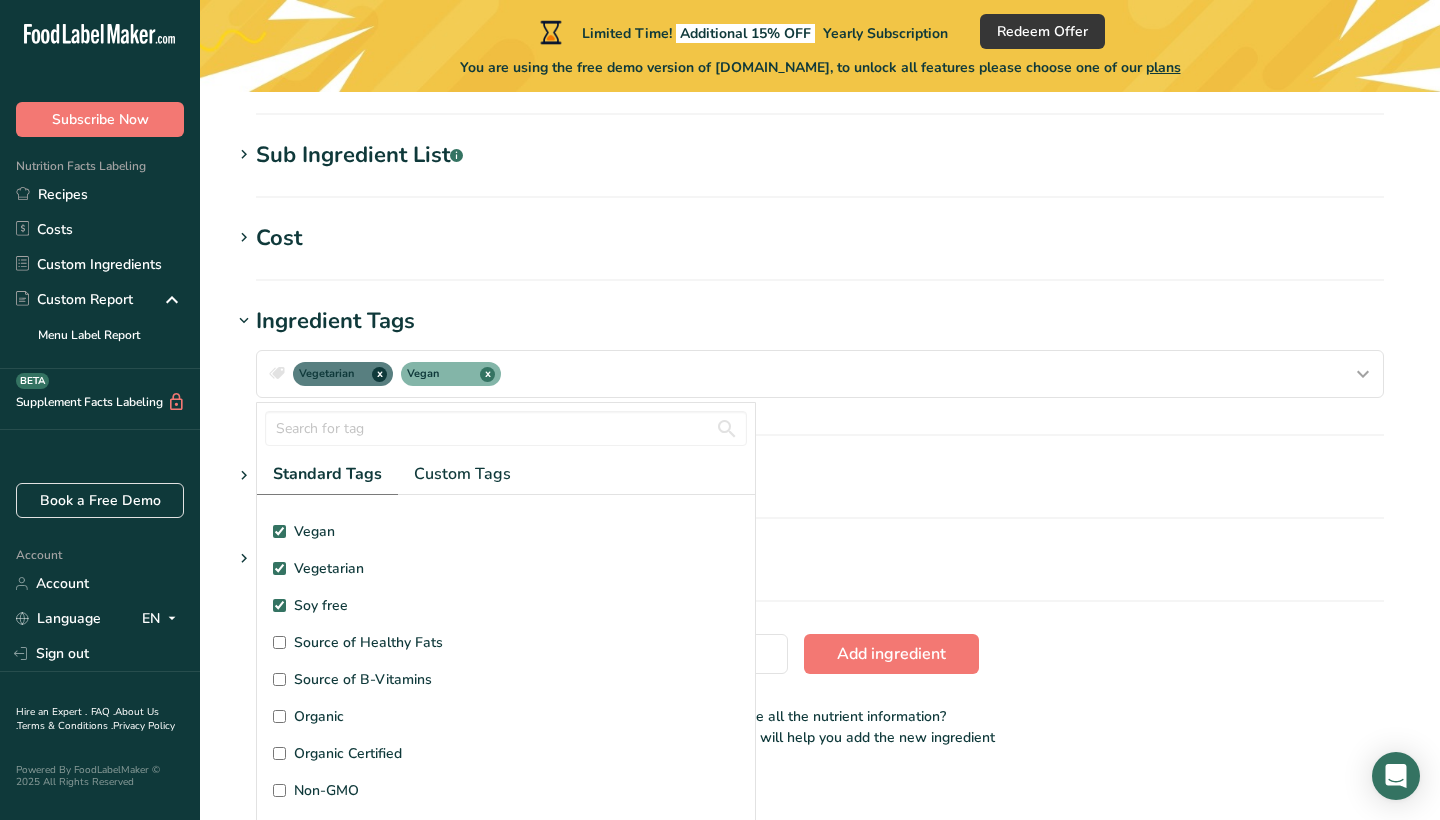 checkbox on "true" 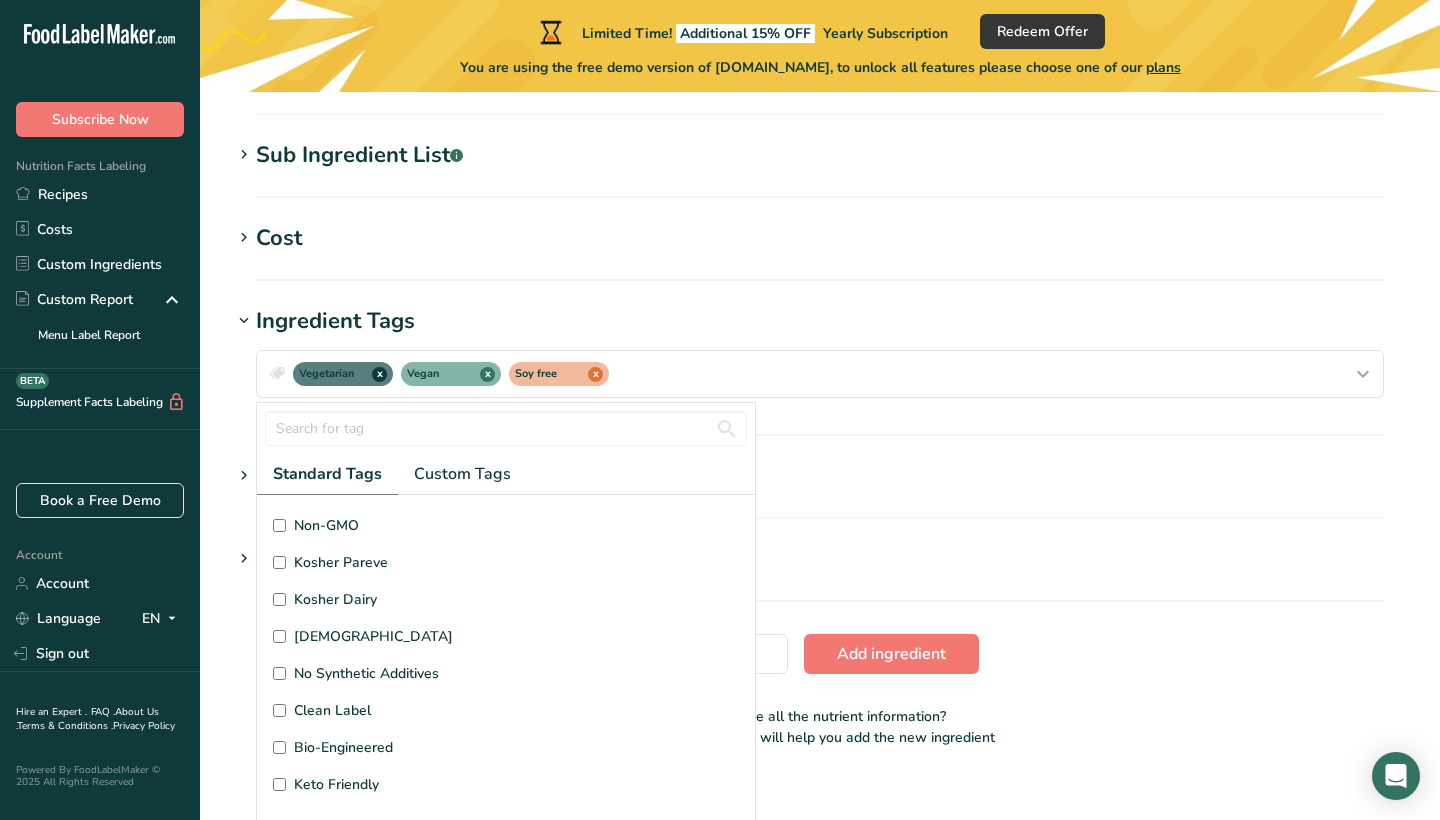scroll, scrollTop: 477, scrollLeft: 0, axis: vertical 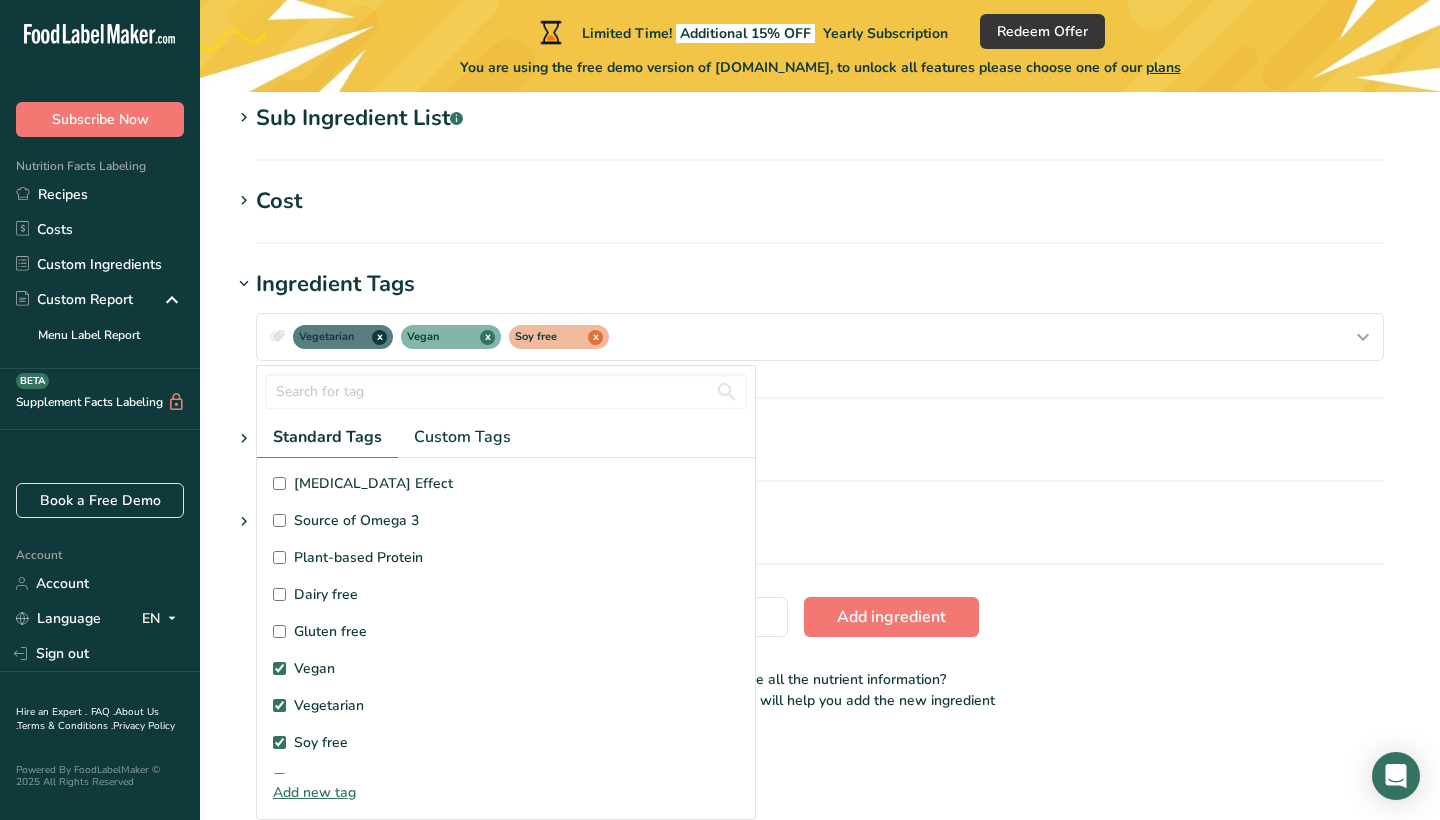 click on "Gluten free" at bounding box center [279, 631] 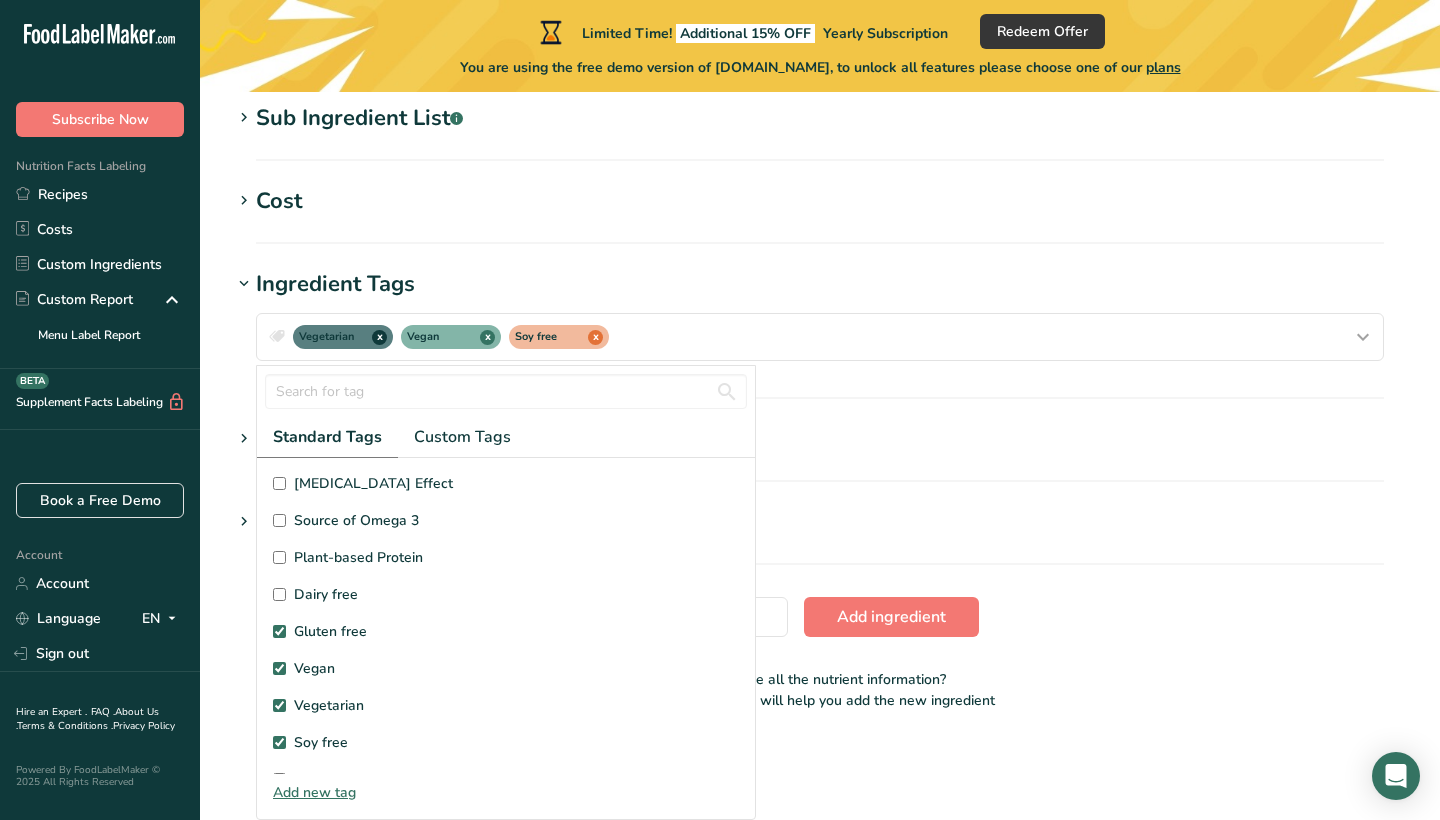 checkbox on "true" 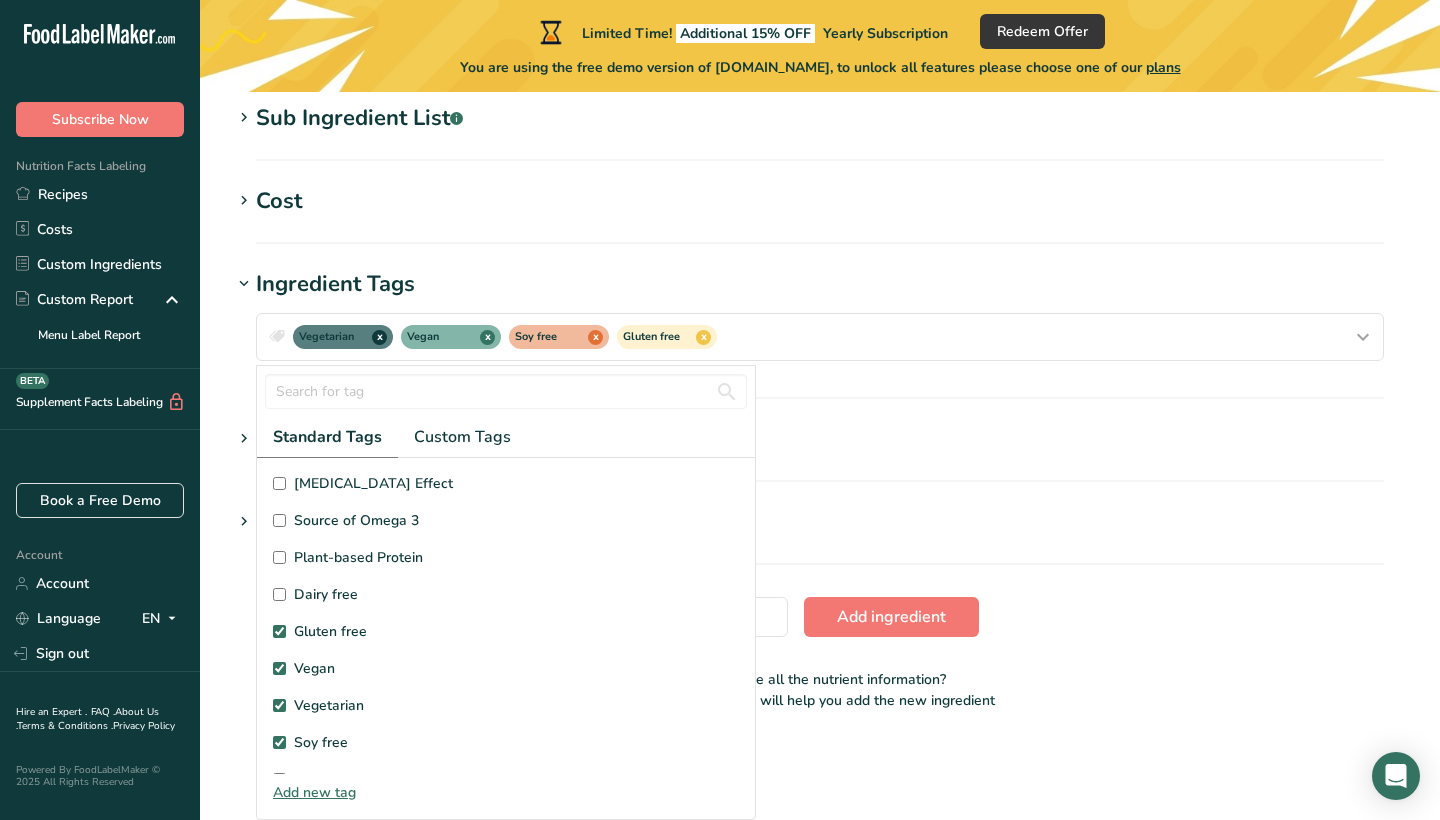 click on "Dairy free" at bounding box center [279, 594] 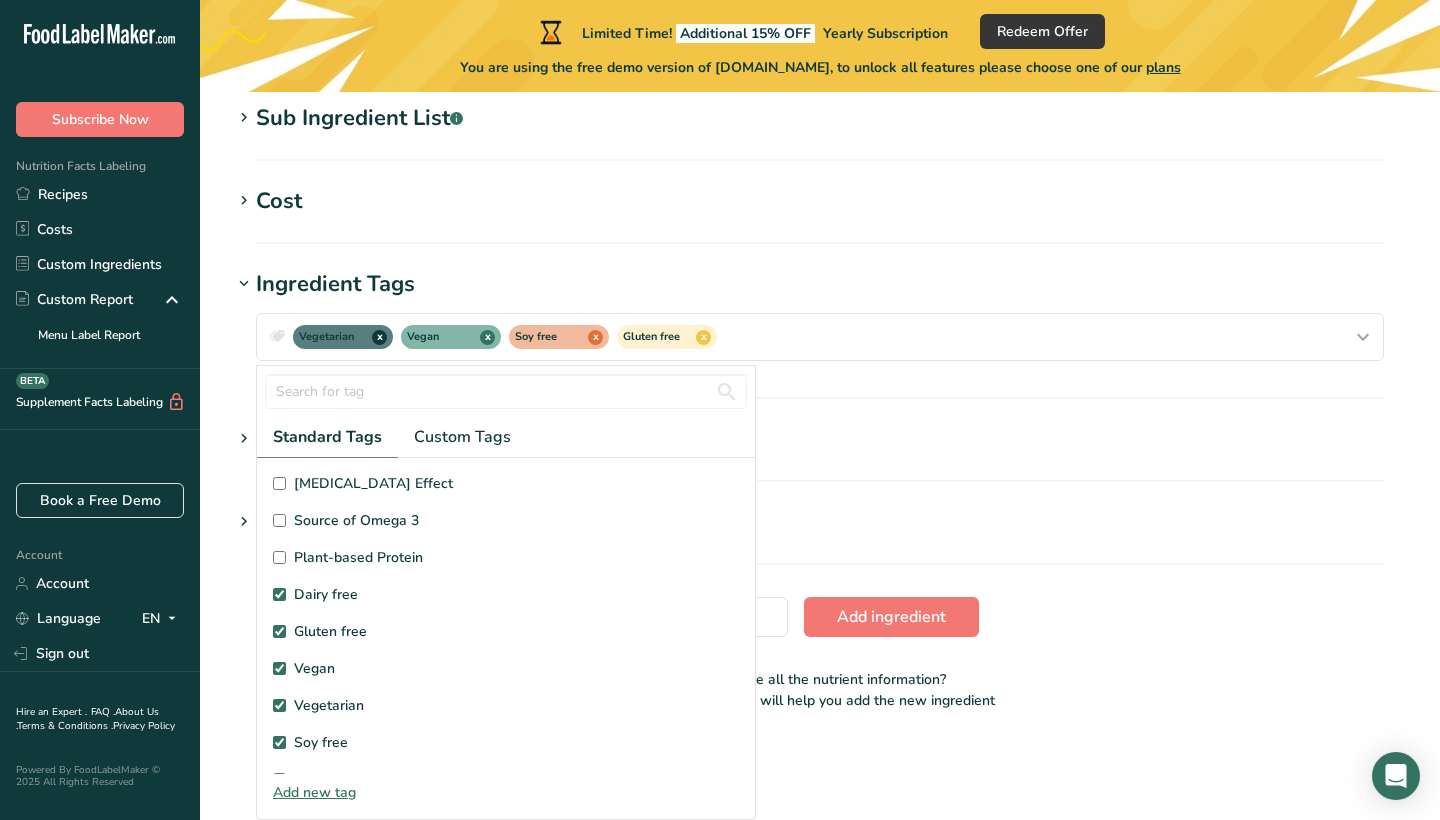 checkbox on "true" 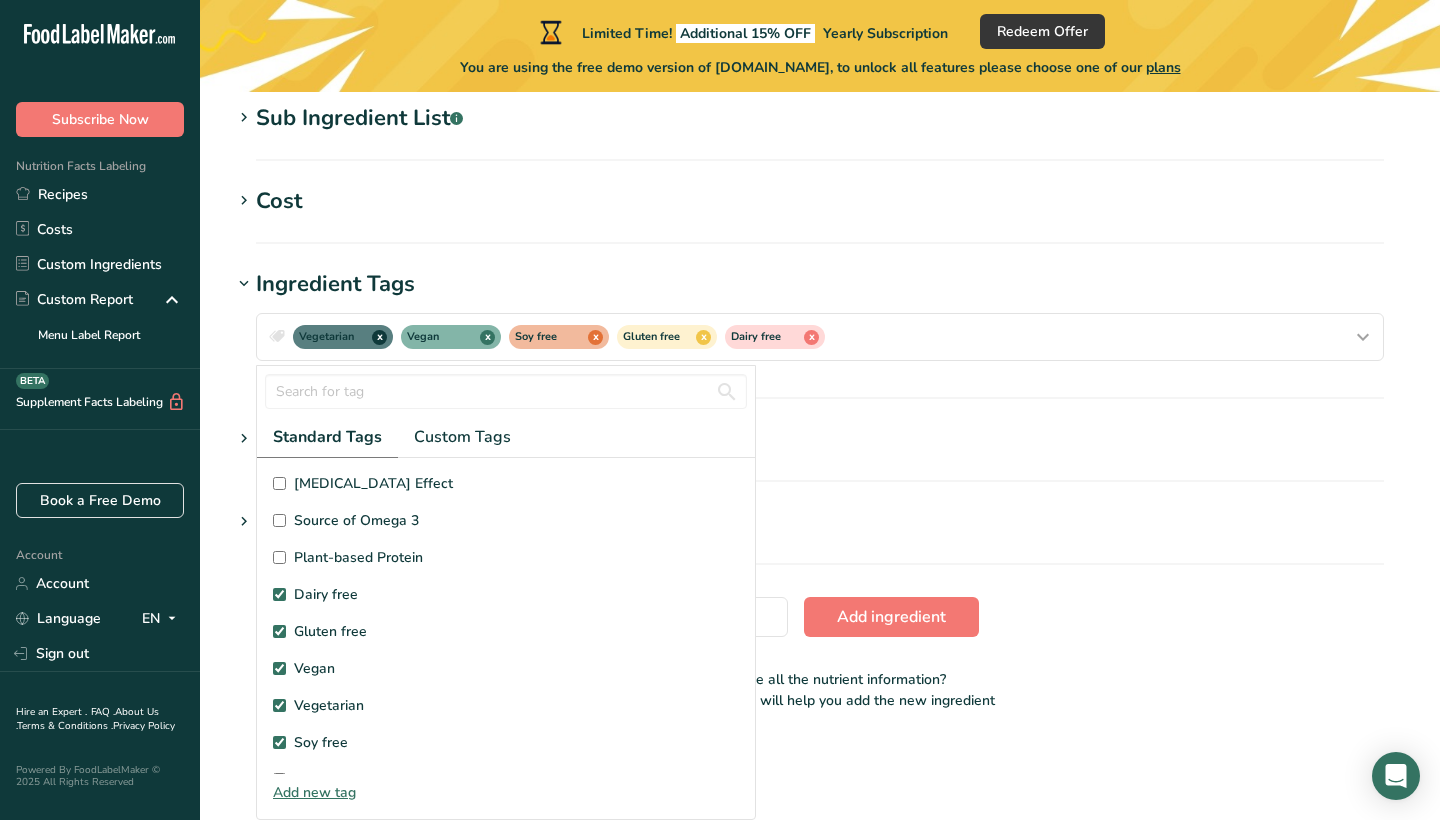 click on "Ingredient Tags" at bounding box center (820, 284) 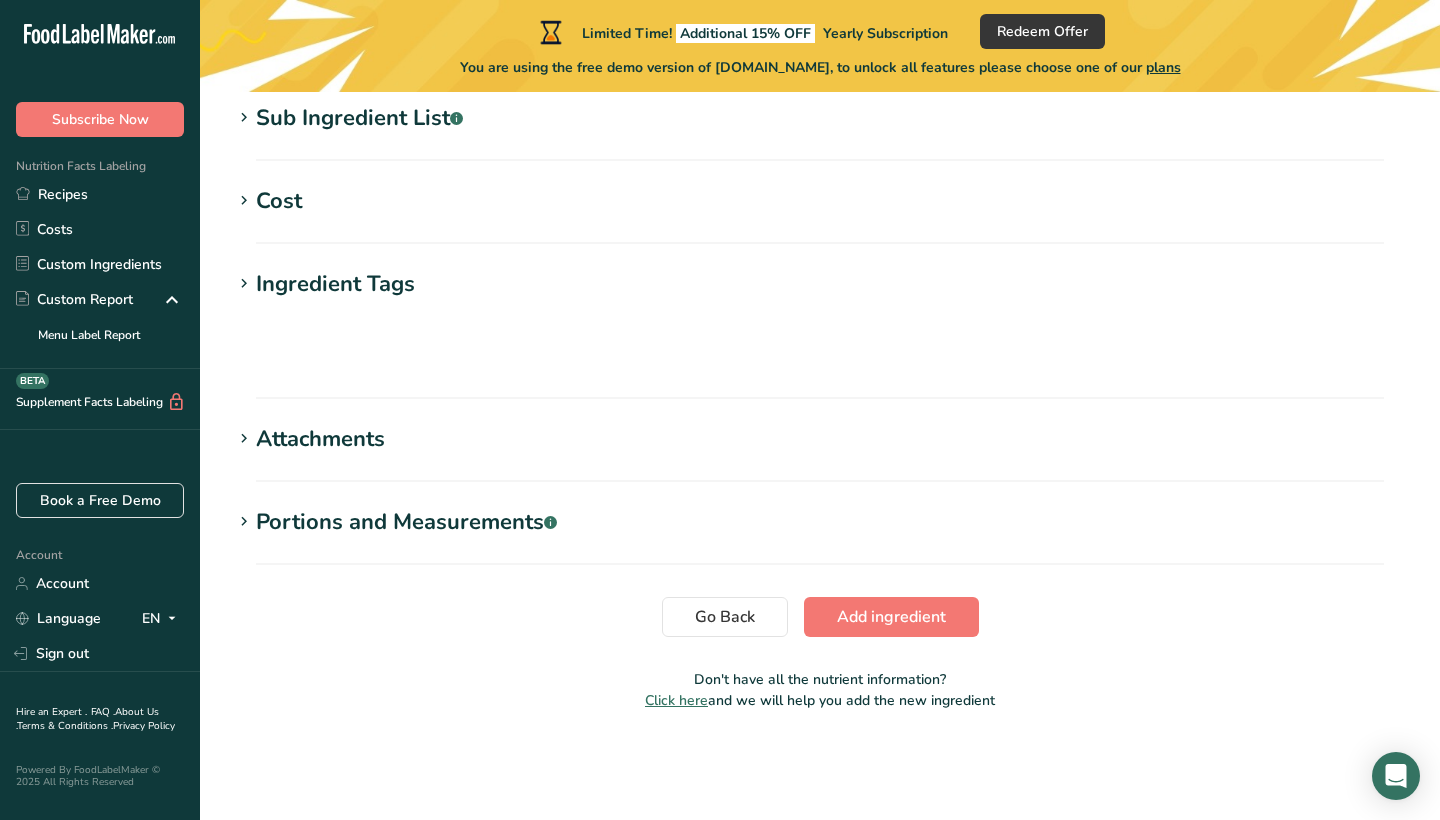 scroll, scrollTop: 918, scrollLeft: 0, axis: vertical 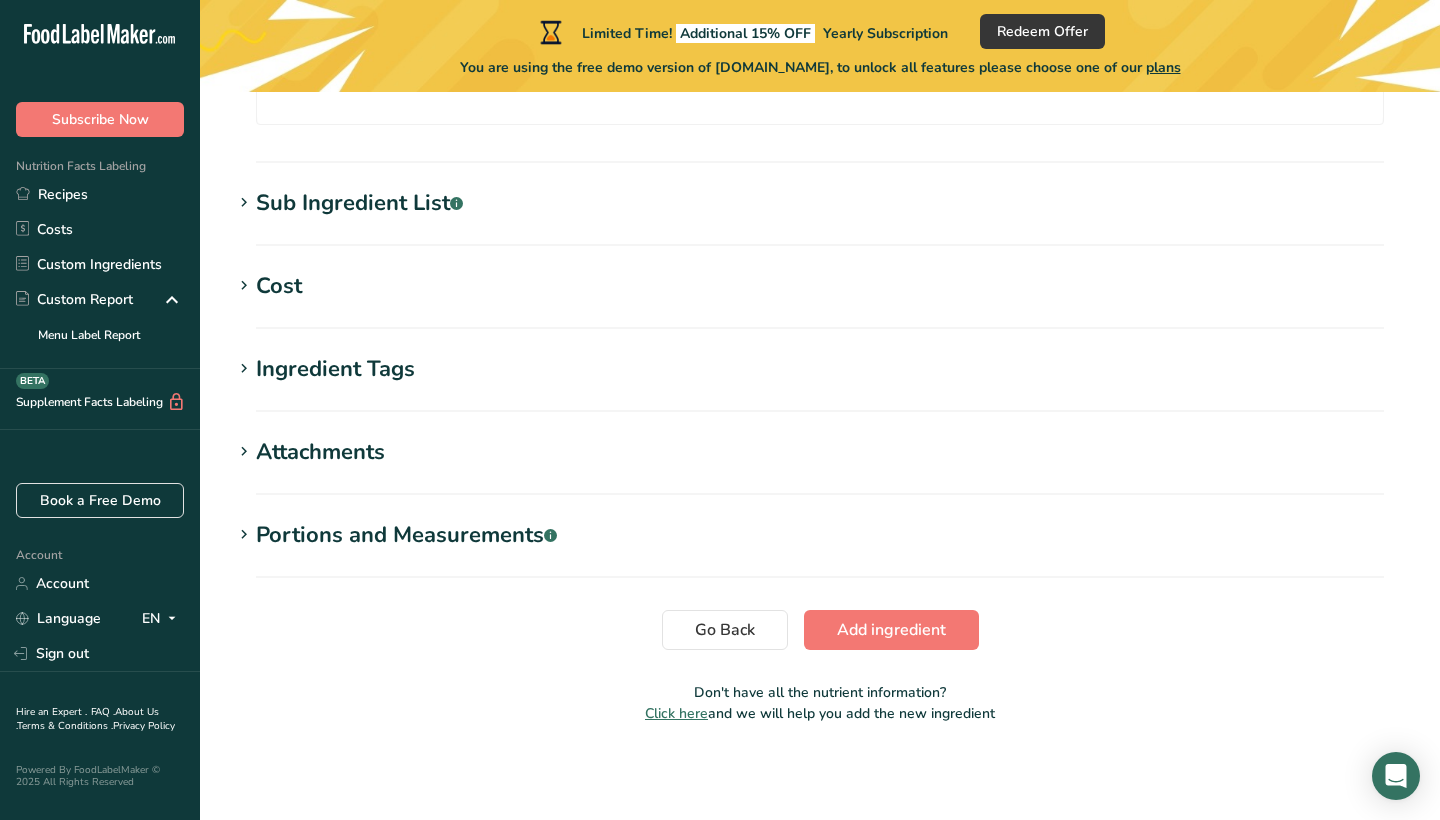 click on "Ingredient Tags" at bounding box center (820, 369) 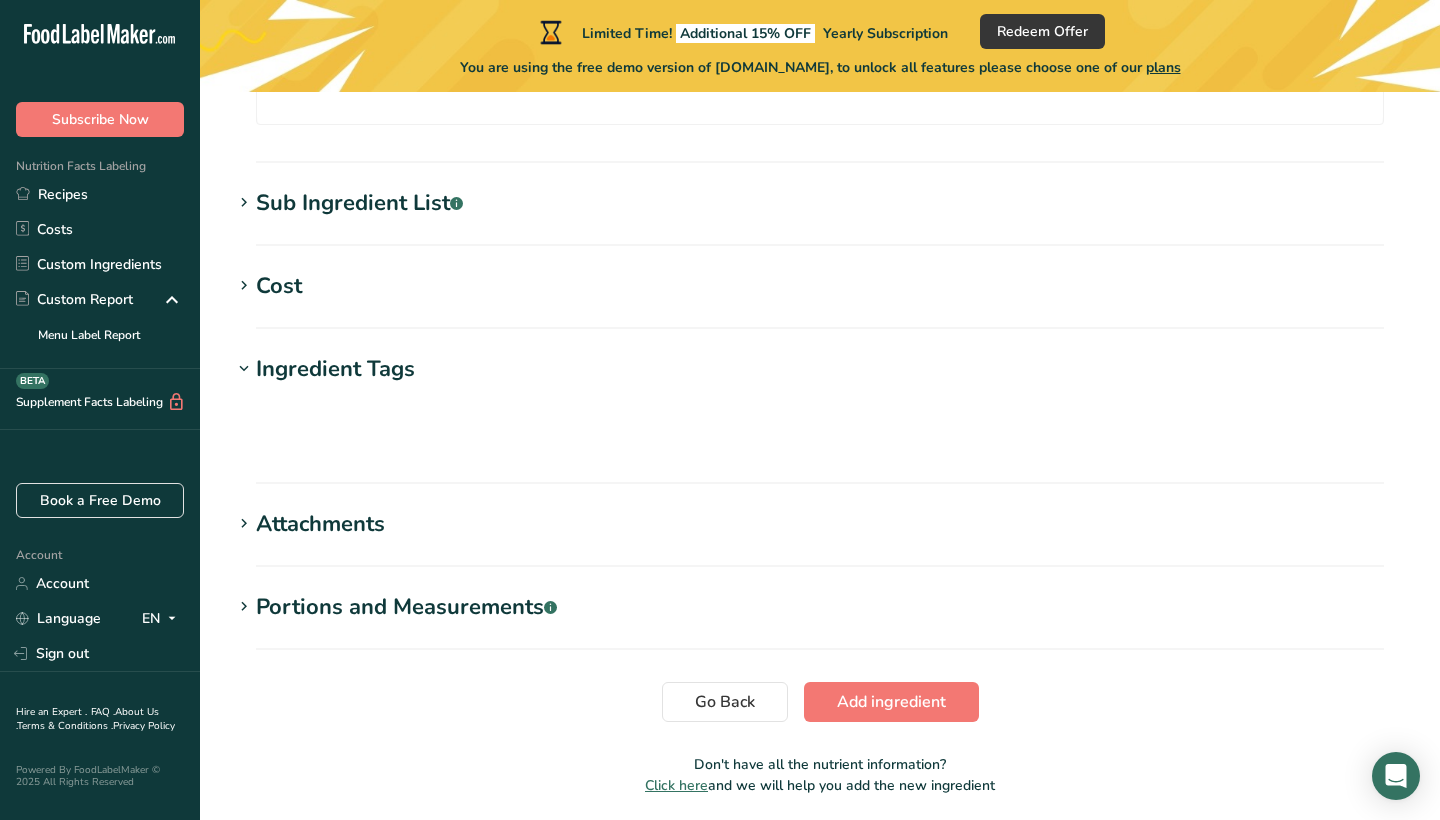 scroll, scrollTop: 0, scrollLeft: 0, axis: both 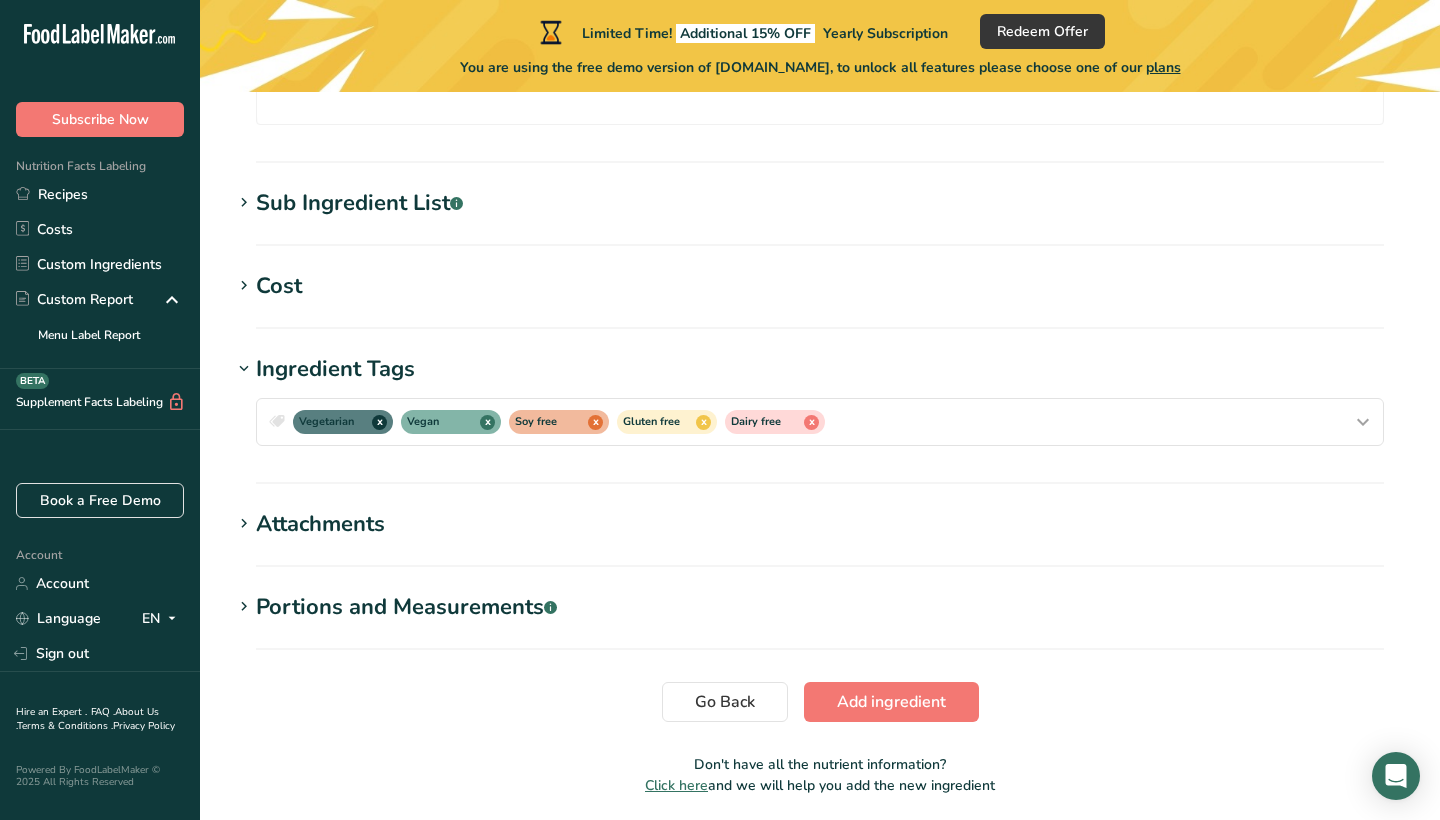 click on "Attachments
Drop your files here or click to upload
Maximum file size is 5MB" at bounding box center [820, 537] 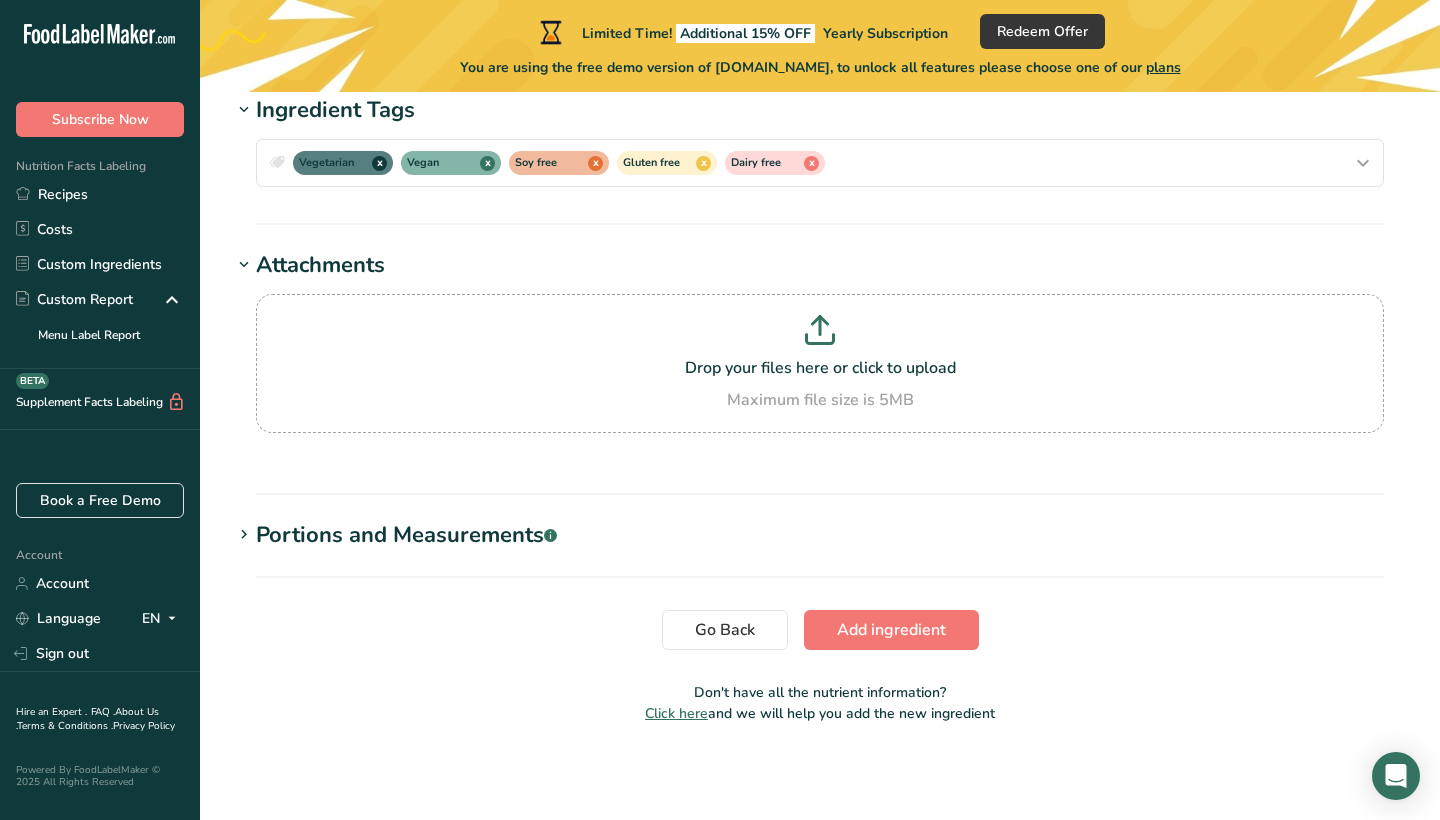 click on "Add ingredient" at bounding box center (891, 630) 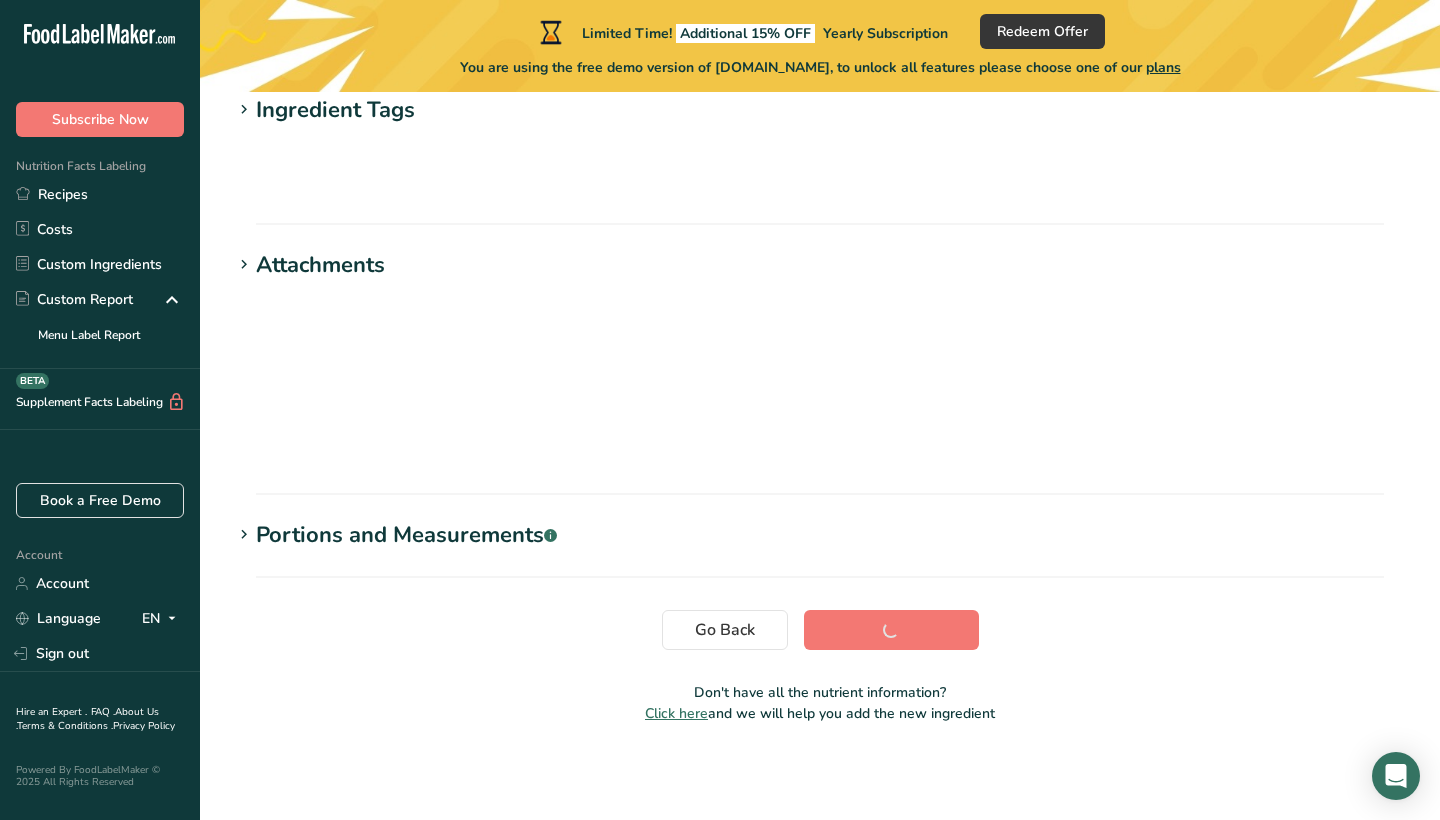 scroll, scrollTop: 346, scrollLeft: 0, axis: vertical 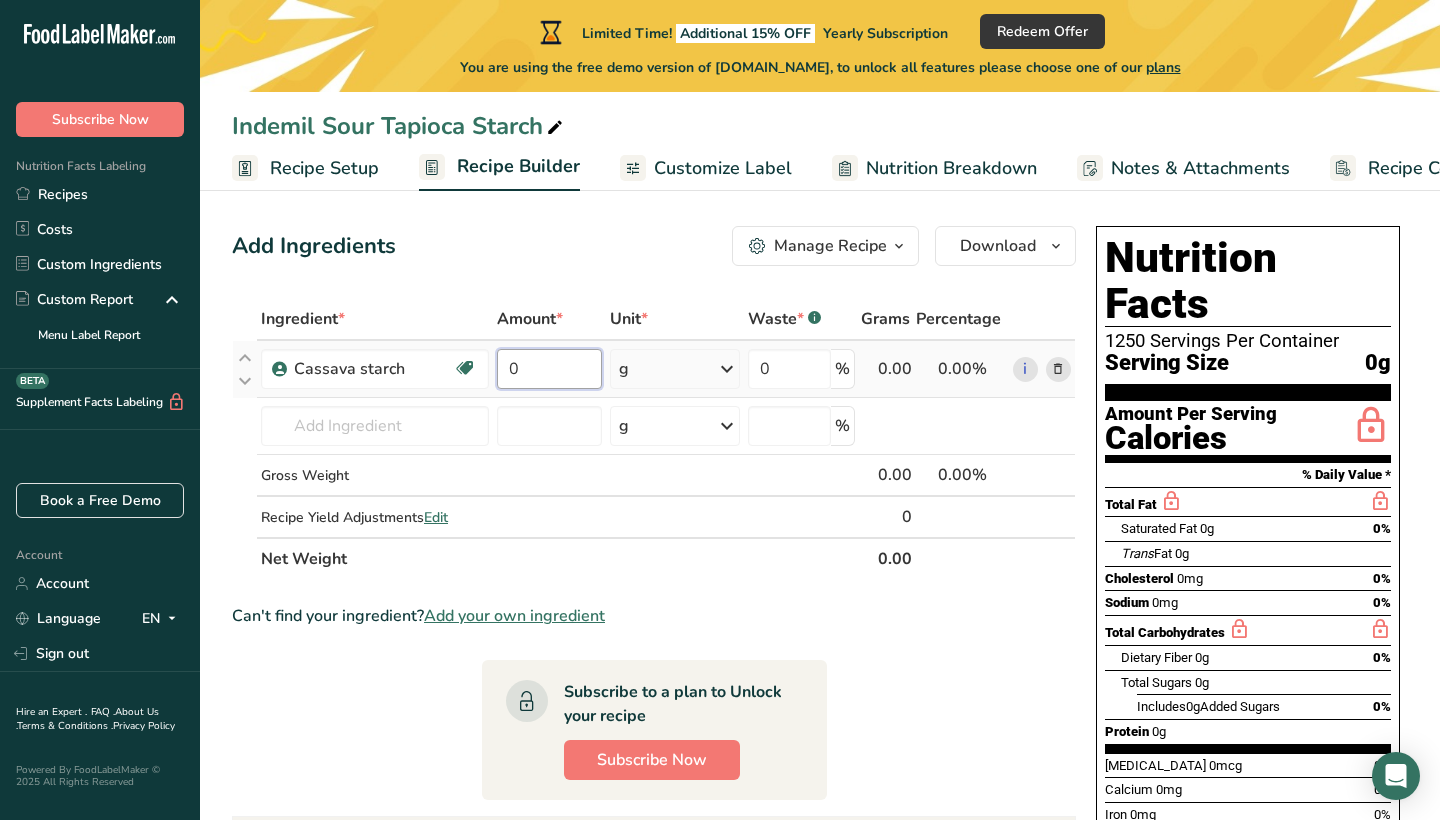 click on "0" at bounding box center [549, 369] 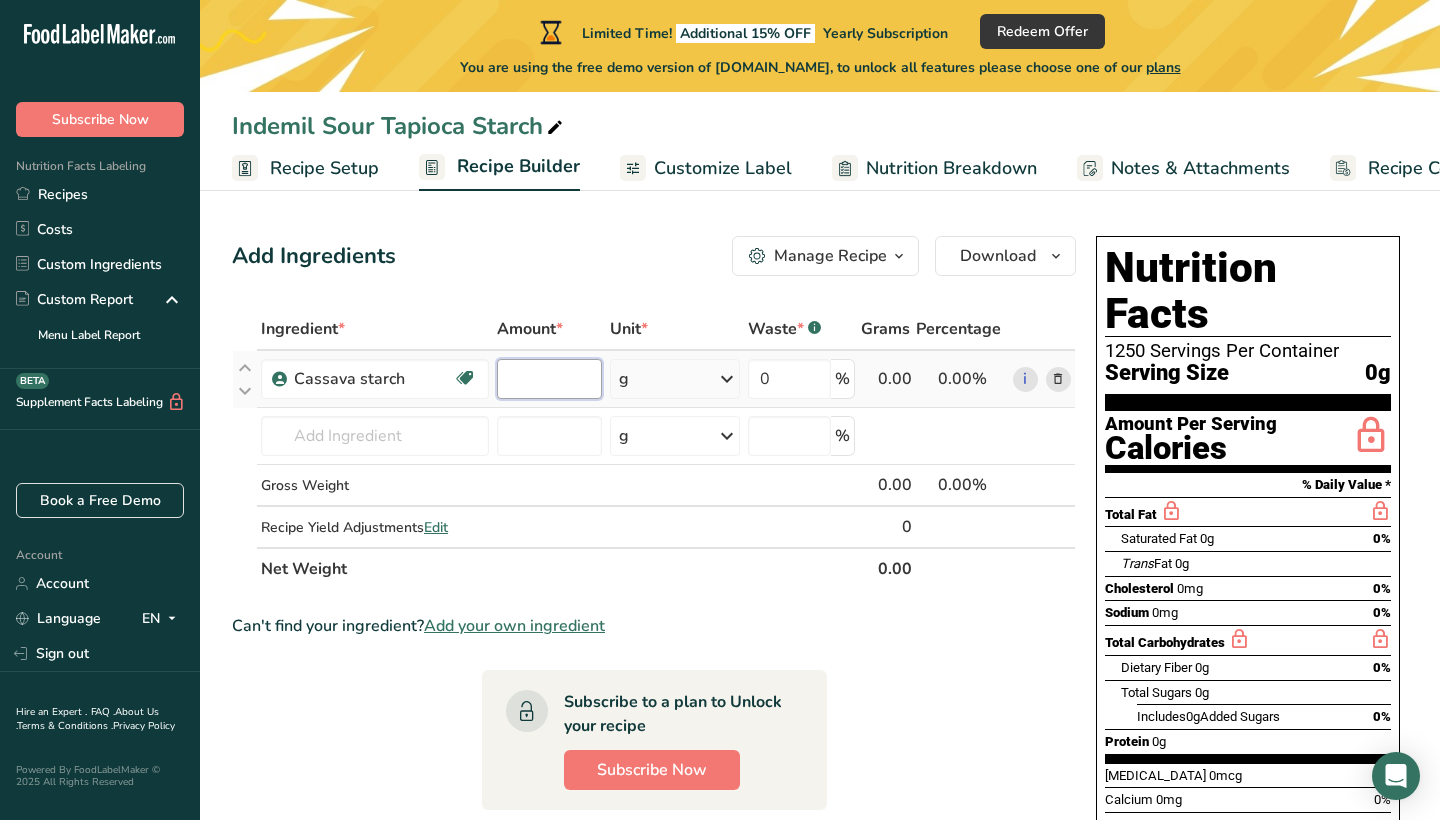 scroll, scrollTop: 0, scrollLeft: 0, axis: both 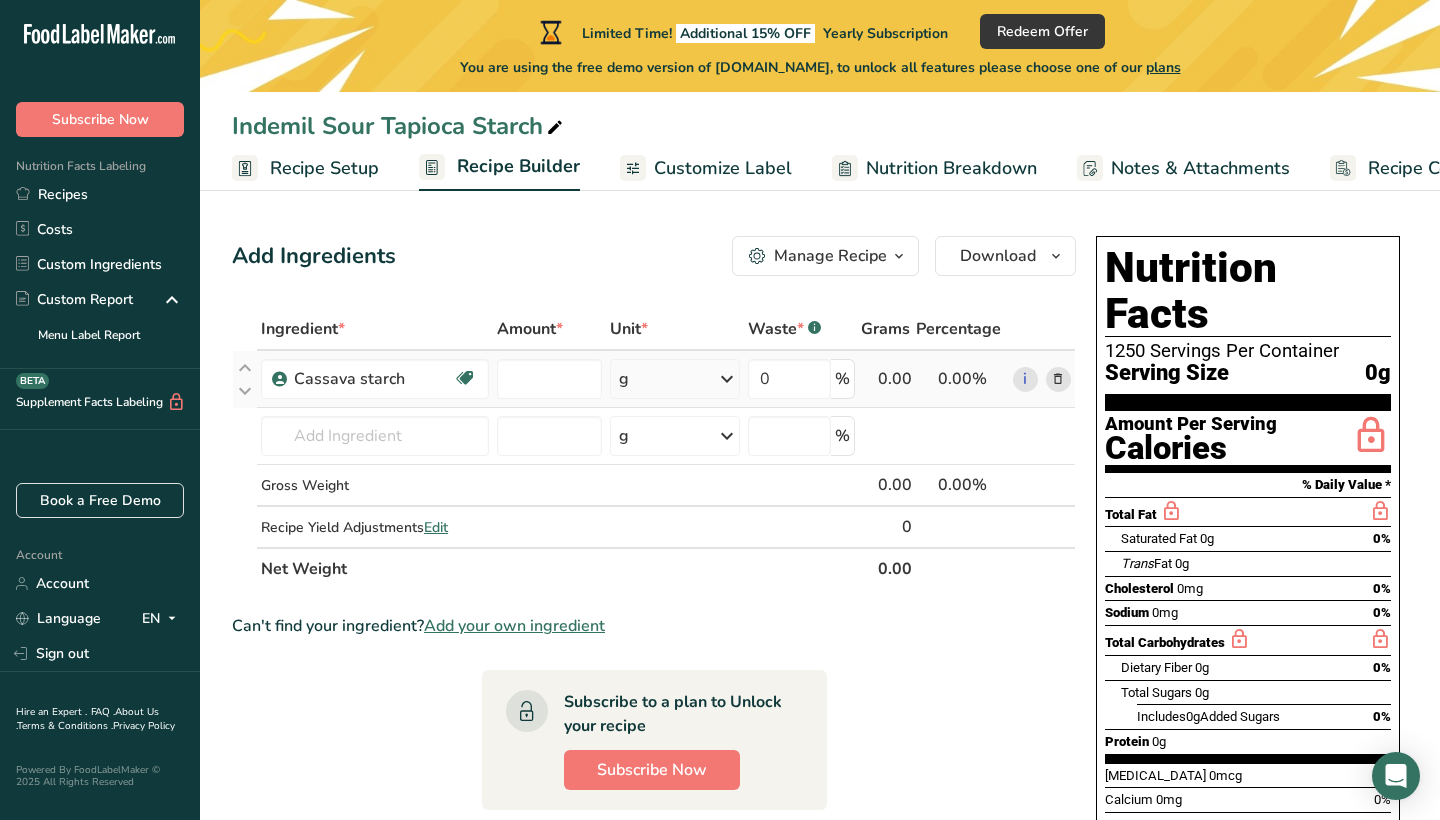 click on "Ingredient *
Amount *
Unit *
Waste *   .a-a{fill:#347362;}.b-a{fill:#fff;}          Grams
Percentage
Cassava starch
Dairy free
Gluten free
Vegan
Vegetarian
Soy free
g
Weight Units
g
kg
mg
See more
Volume Units
l
mL
fl oz
See more
0
%
0.00
0.00%
i
Almond flour
Milk, whole, 3.25% milkfat, without added vitamin A and vitamin D
Beef, tenderloin, steak, separable lean only, trimmed to 1/8" fat, all grades, raw
g" at bounding box center [654, 449] 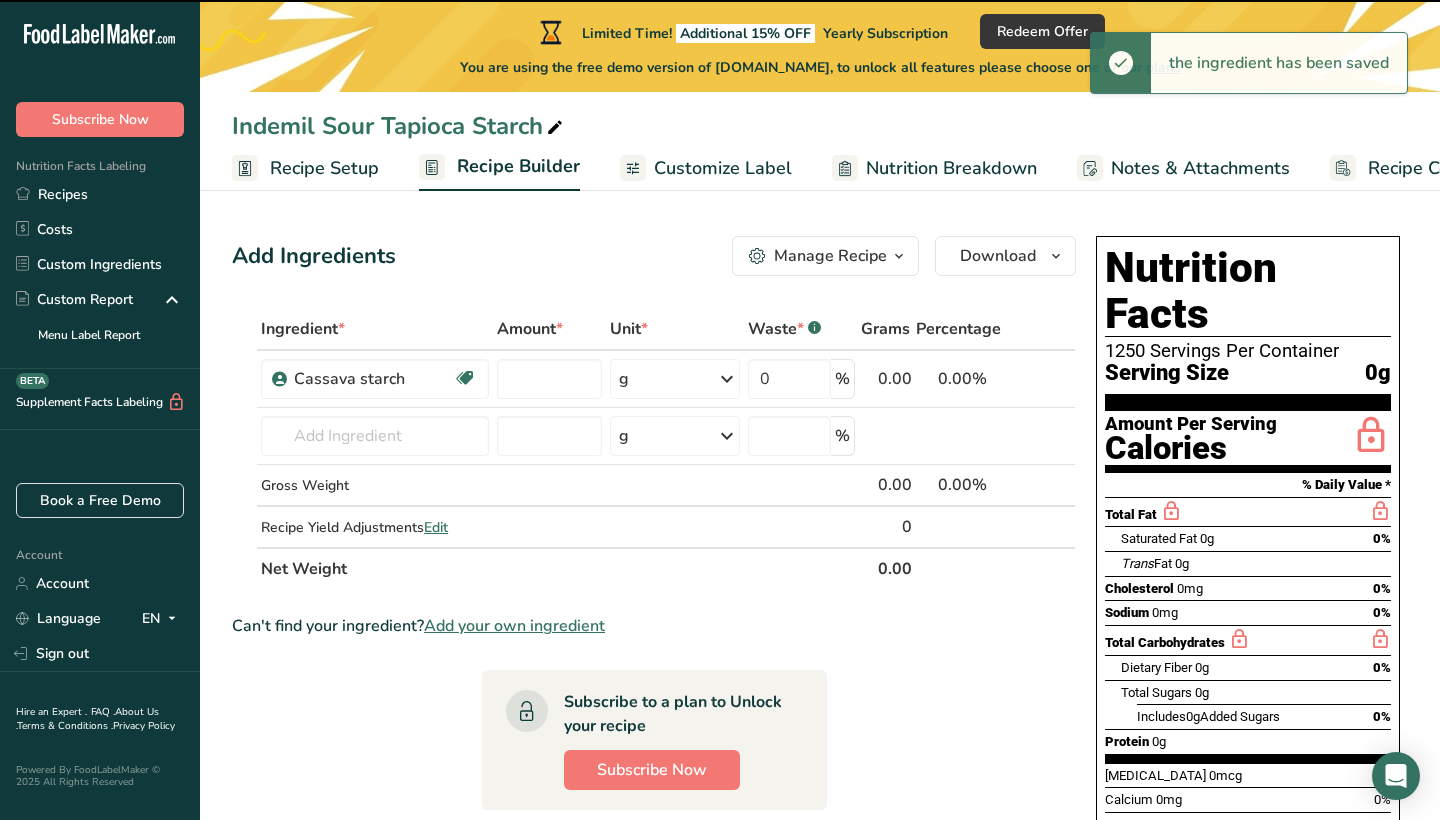 type on "0" 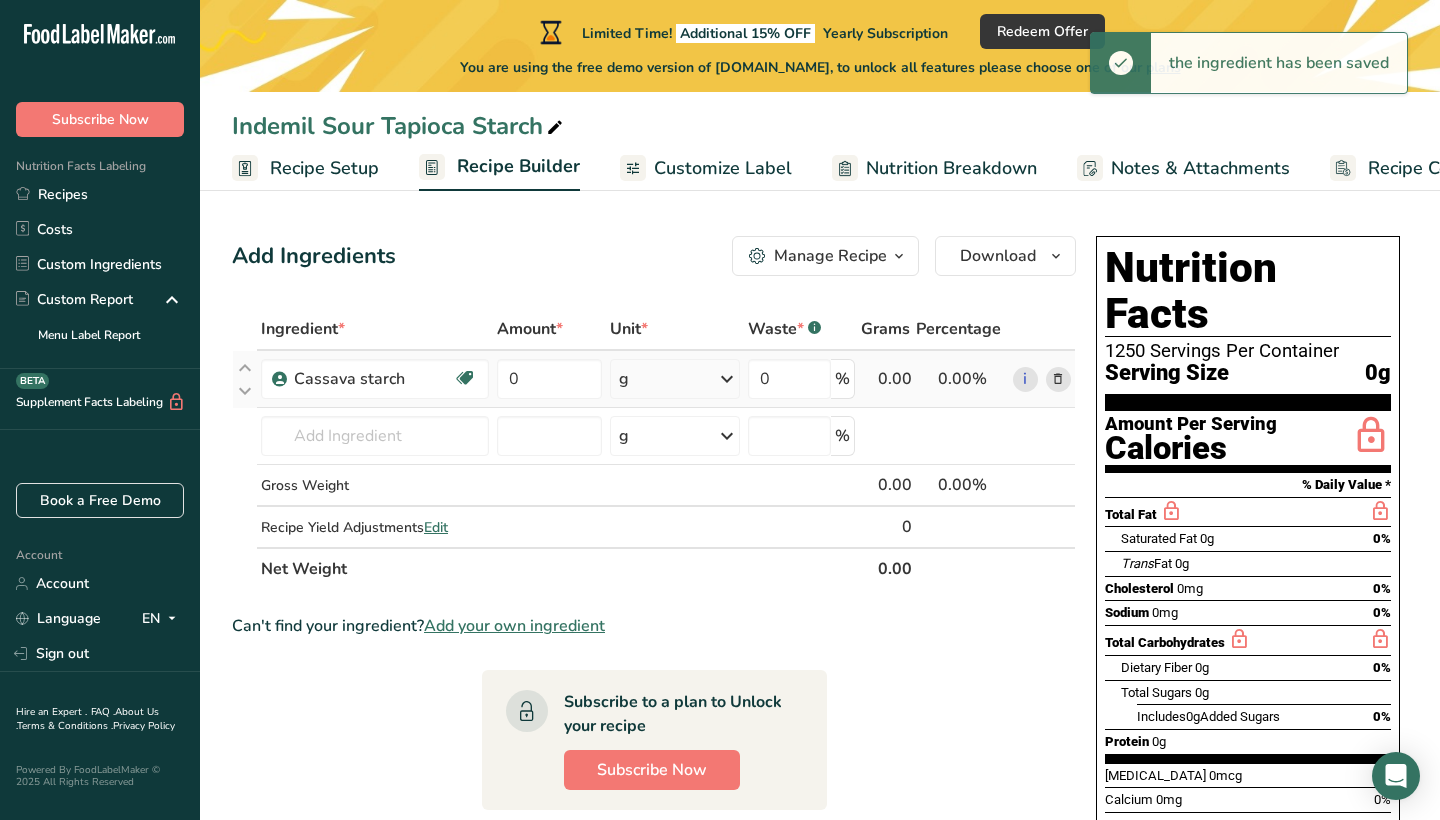 click at bounding box center (727, 379) 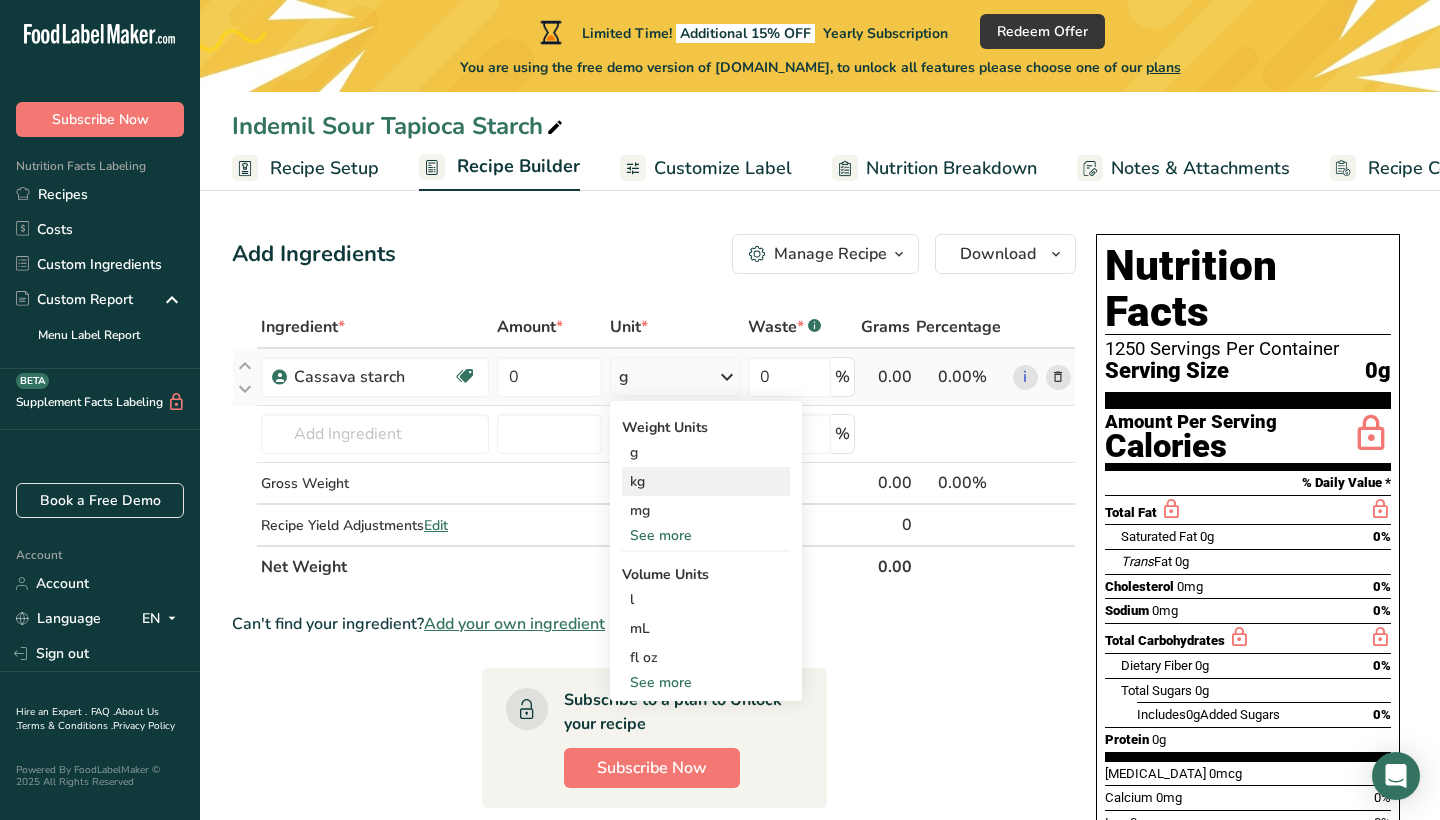 scroll, scrollTop: 2, scrollLeft: 0, axis: vertical 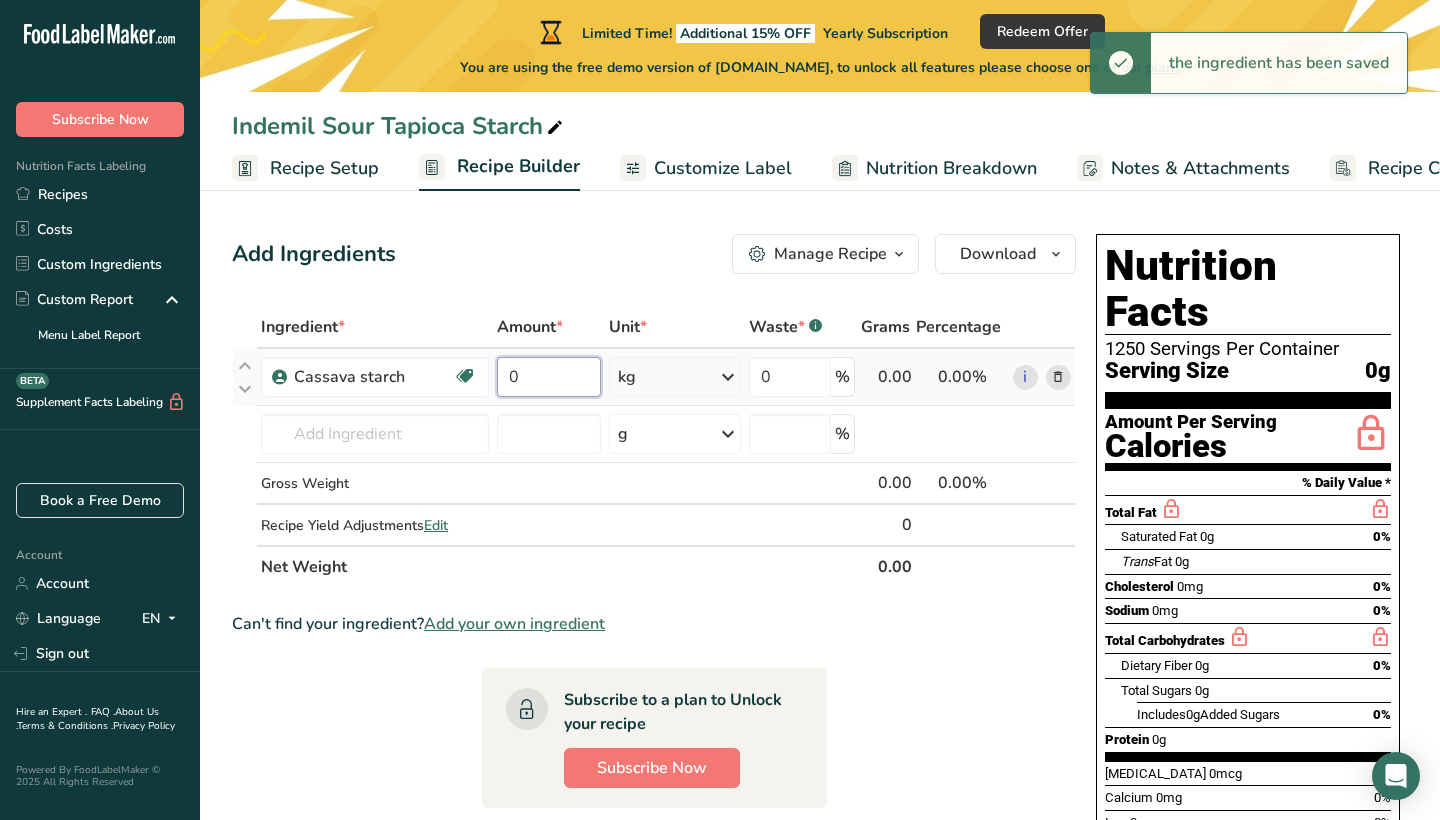 click on "0" at bounding box center [549, 377] 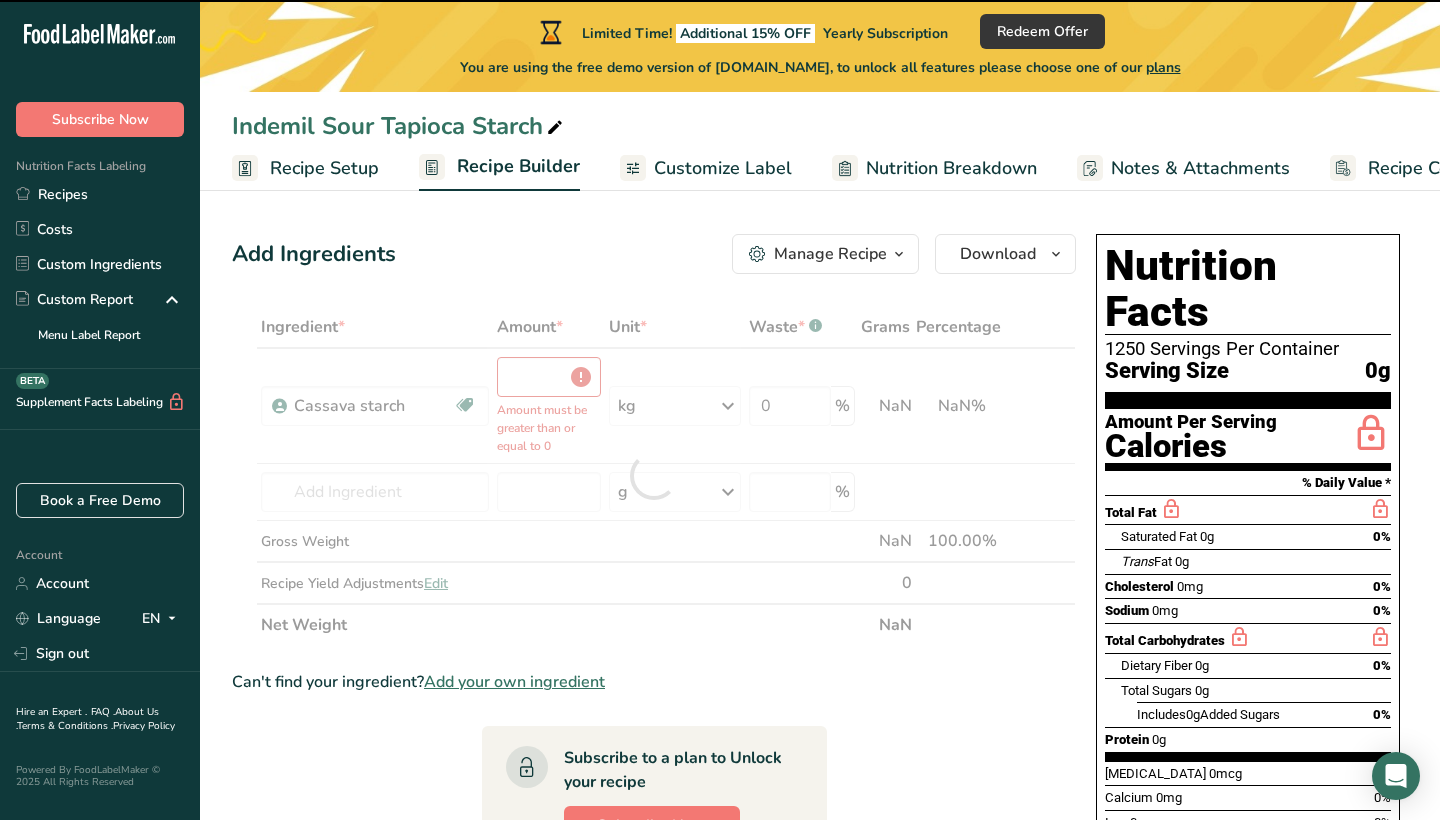 type on "0" 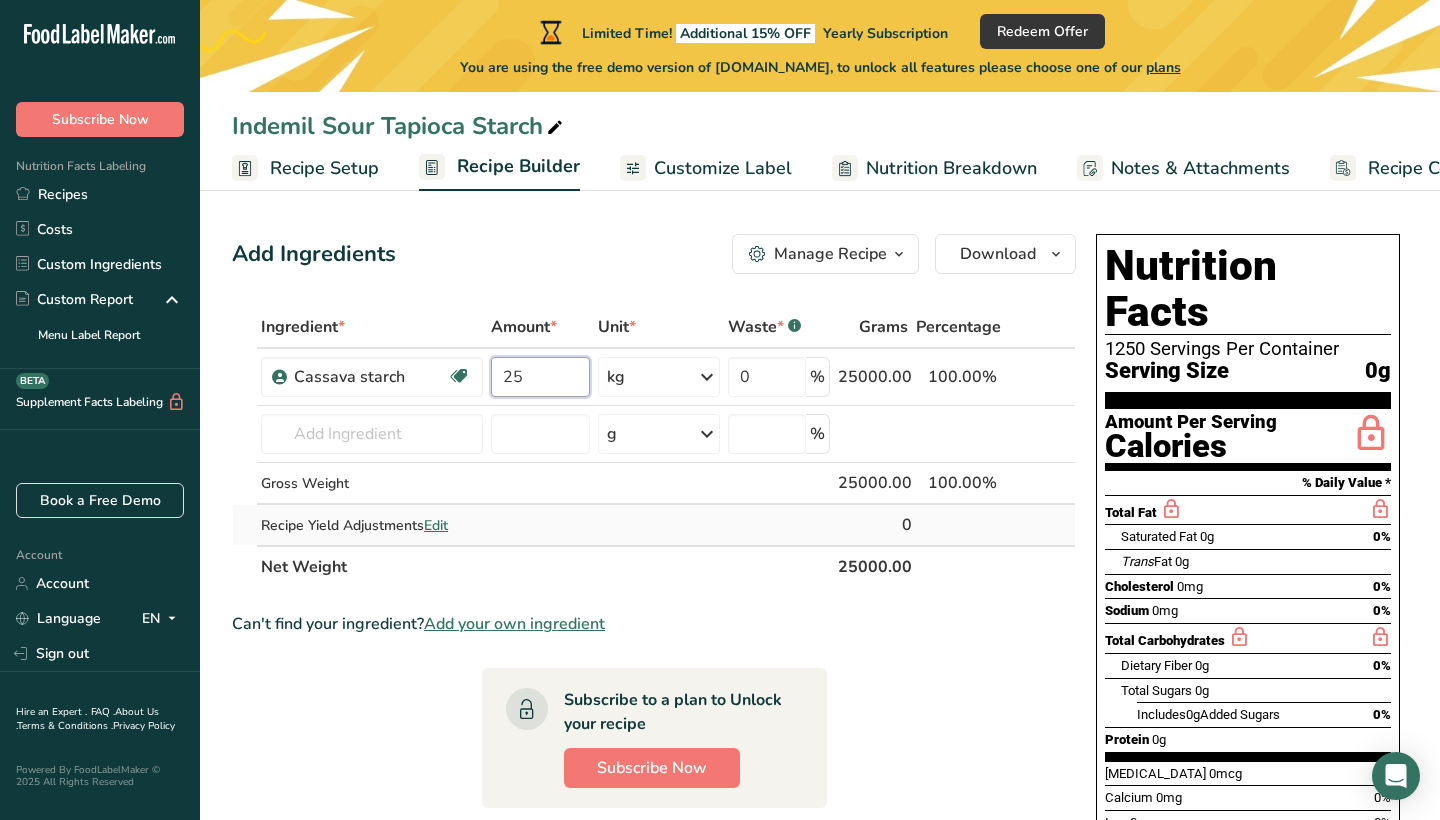 type on "25" 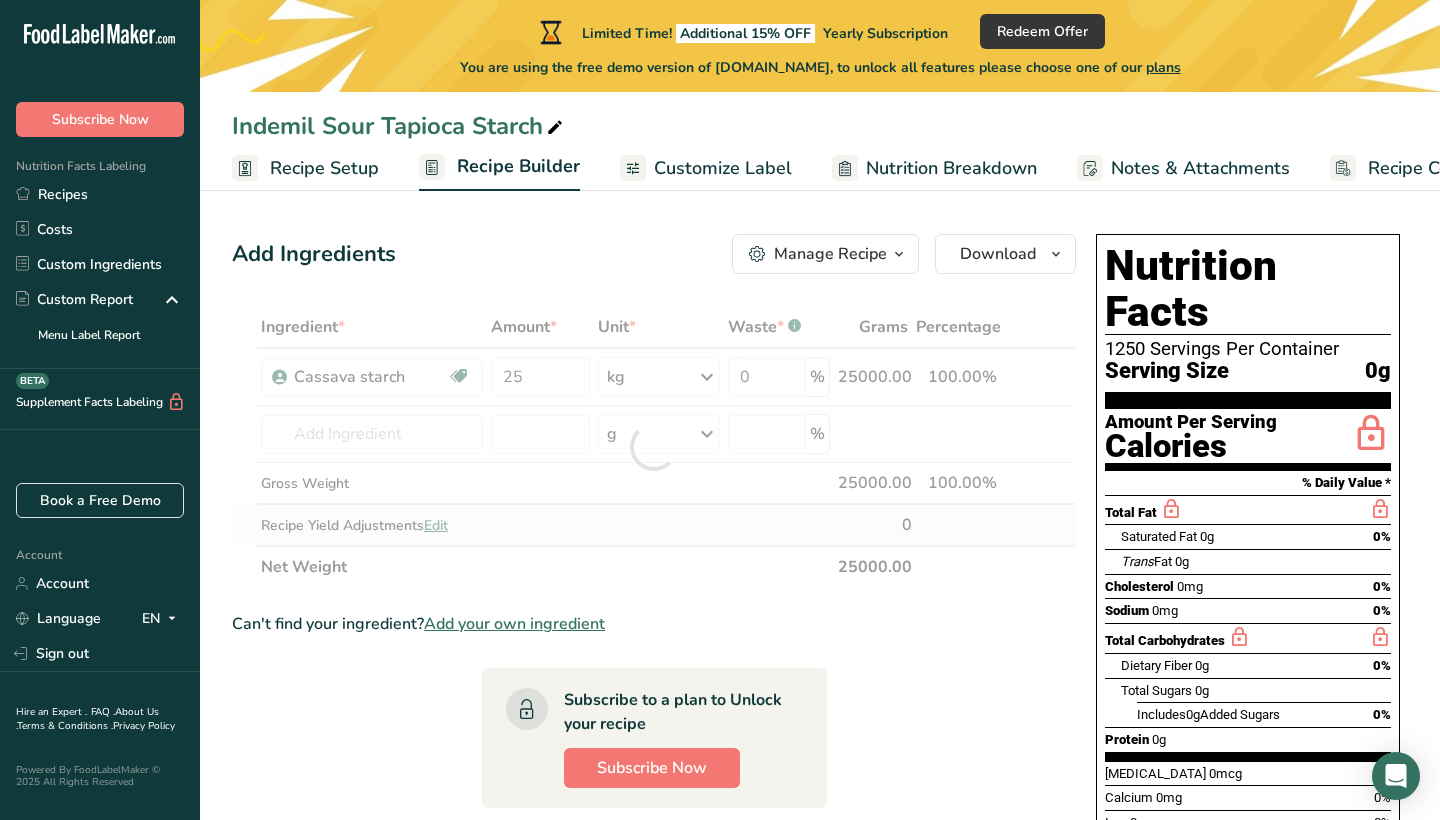 click on "Ingredient *
Amount *
Unit *
Waste *   .a-a{fill:#347362;}.b-a{fill:#fff;}          Grams
Percentage
Cassava starch
Dairy free
Gluten free
Vegan
Vegetarian
Soy free
25
kg
Weight Units
g
kg
mg
See more
Volume Units
l
mL
fl oz
See more
0
%
25000.00
100.00%
i
Almond flour
Milk, whole, 3.25% milkfat, without added vitamin A and vitamin D
Beef, tenderloin, steak, separable lean only, trimmed to 1/8" fat, all grades, raw" at bounding box center [654, 447] 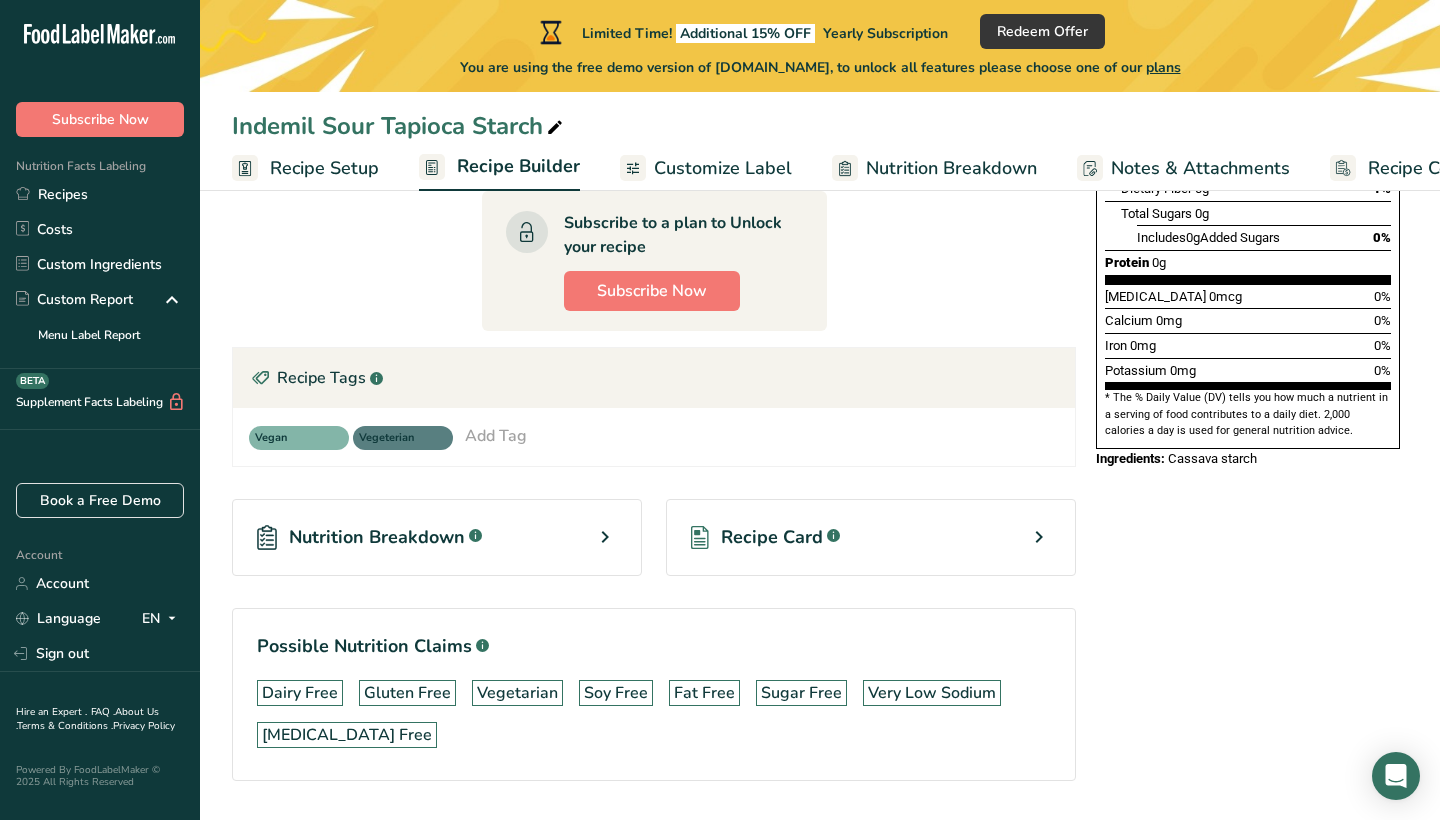 scroll, scrollTop: 479, scrollLeft: 0, axis: vertical 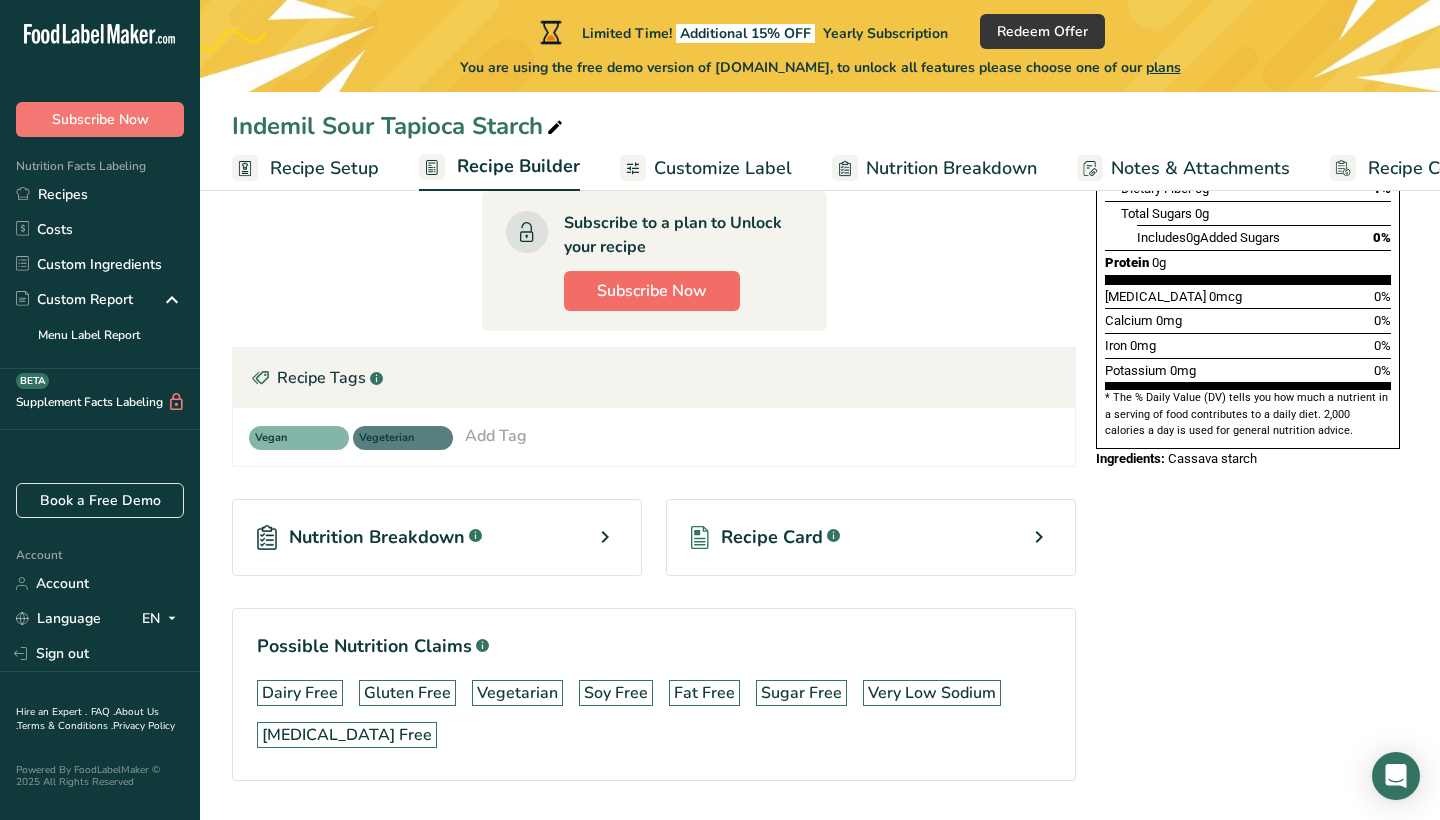 click on "Subscribe Now" at bounding box center (652, 291) 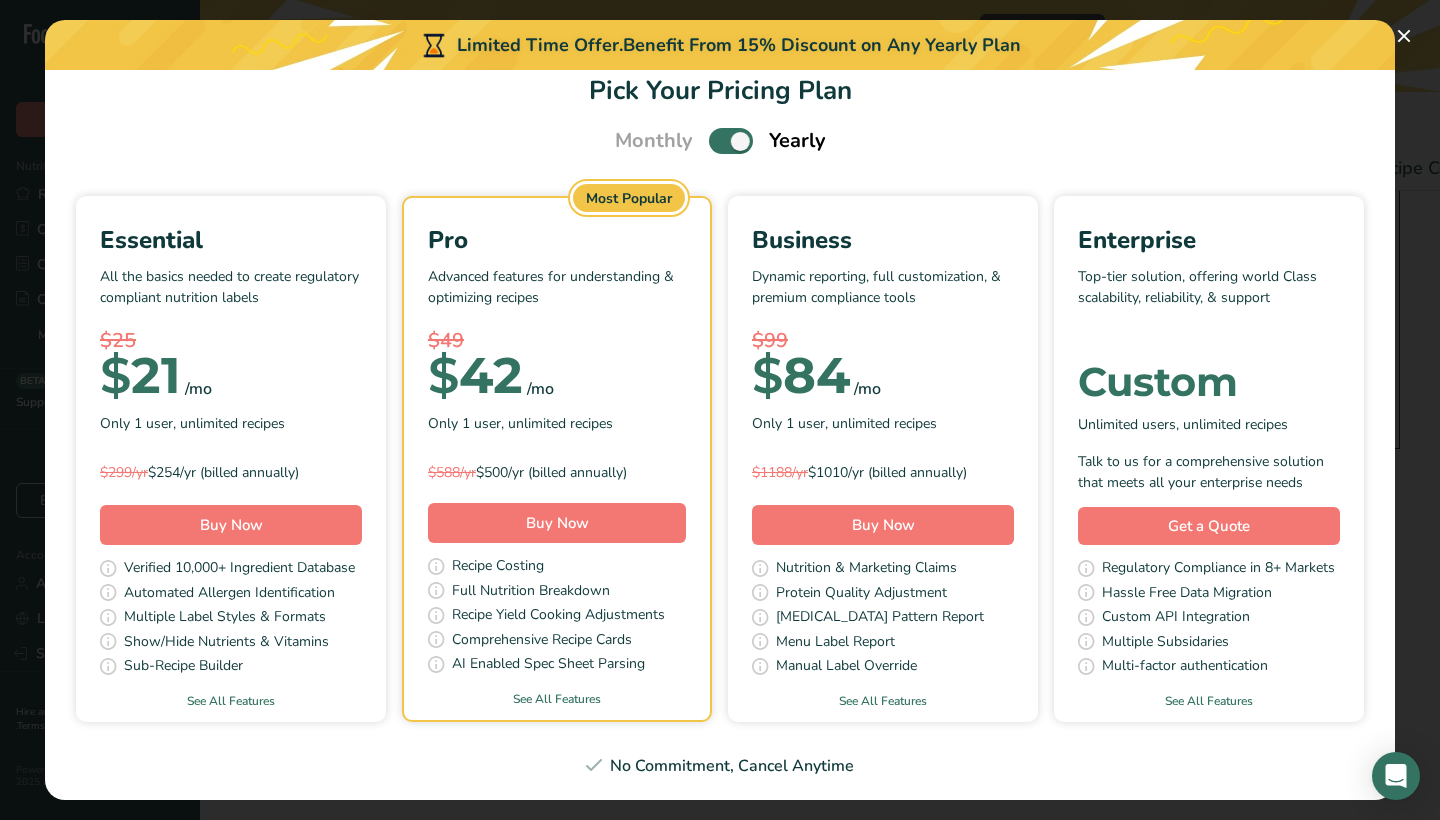scroll, scrollTop: 30, scrollLeft: 0, axis: vertical 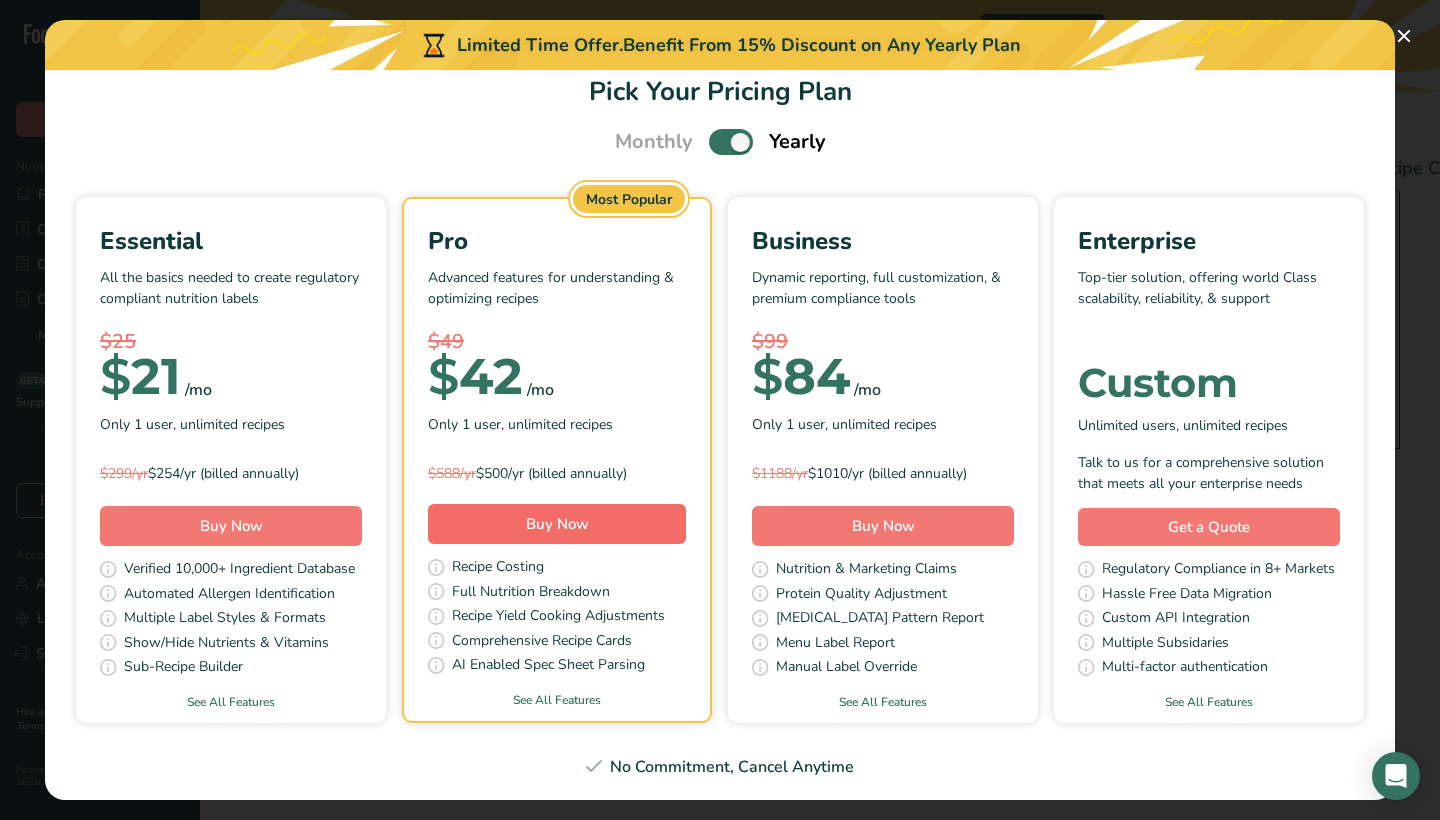 click on "Buy Now" at bounding box center (557, 524) 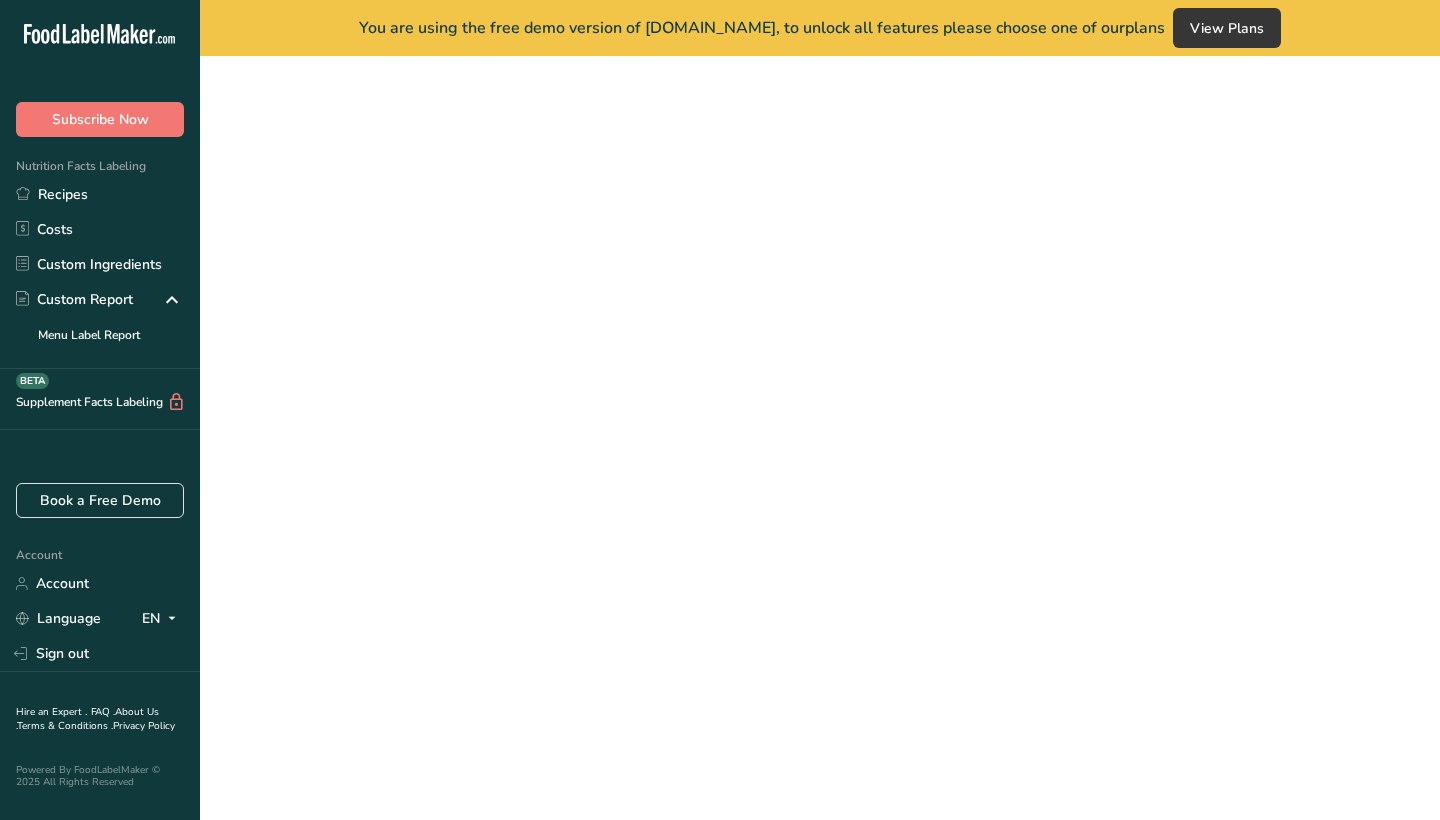 scroll, scrollTop: 0, scrollLeft: 0, axis: both 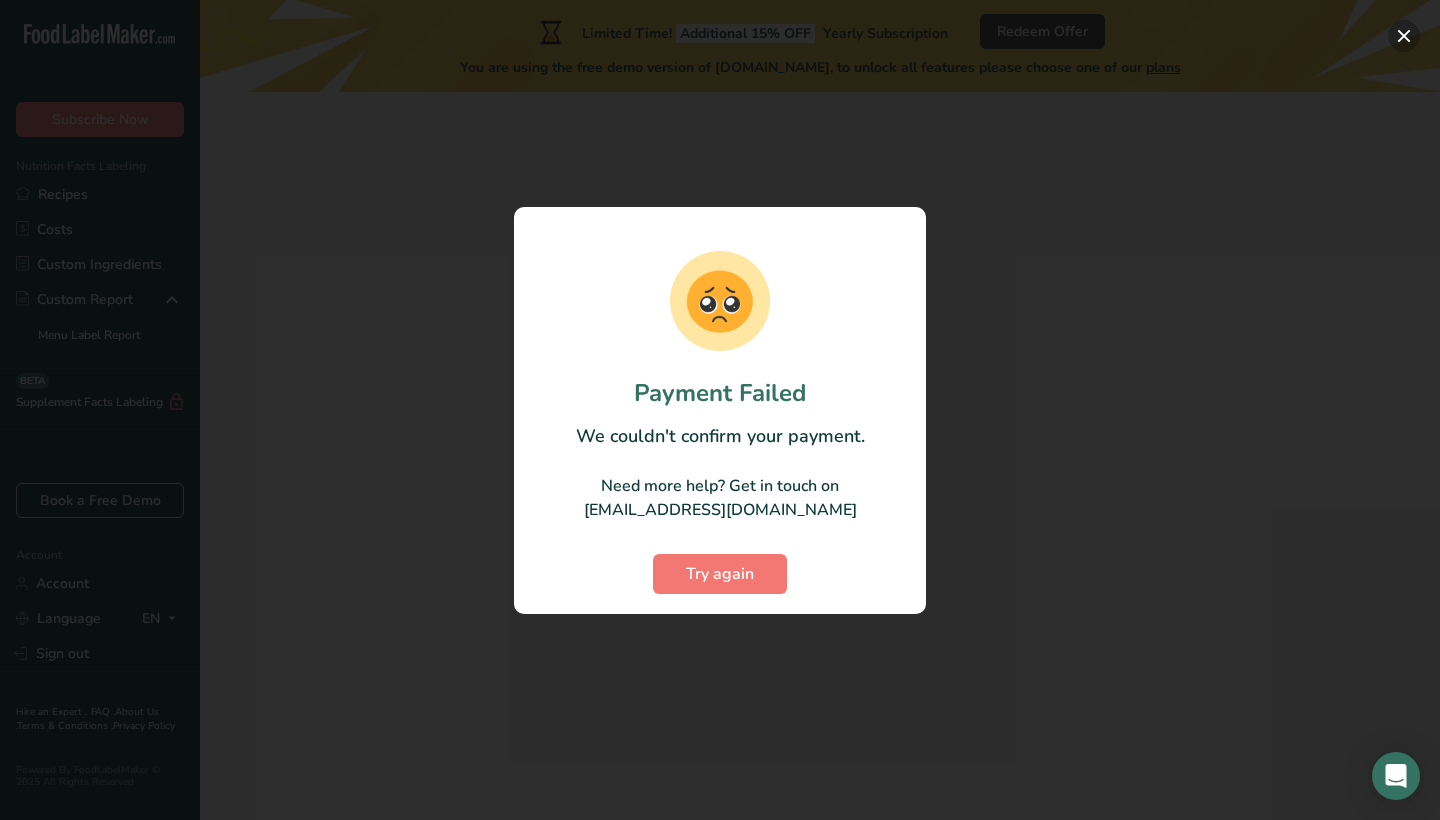 click at bounding box center (1404, 36) 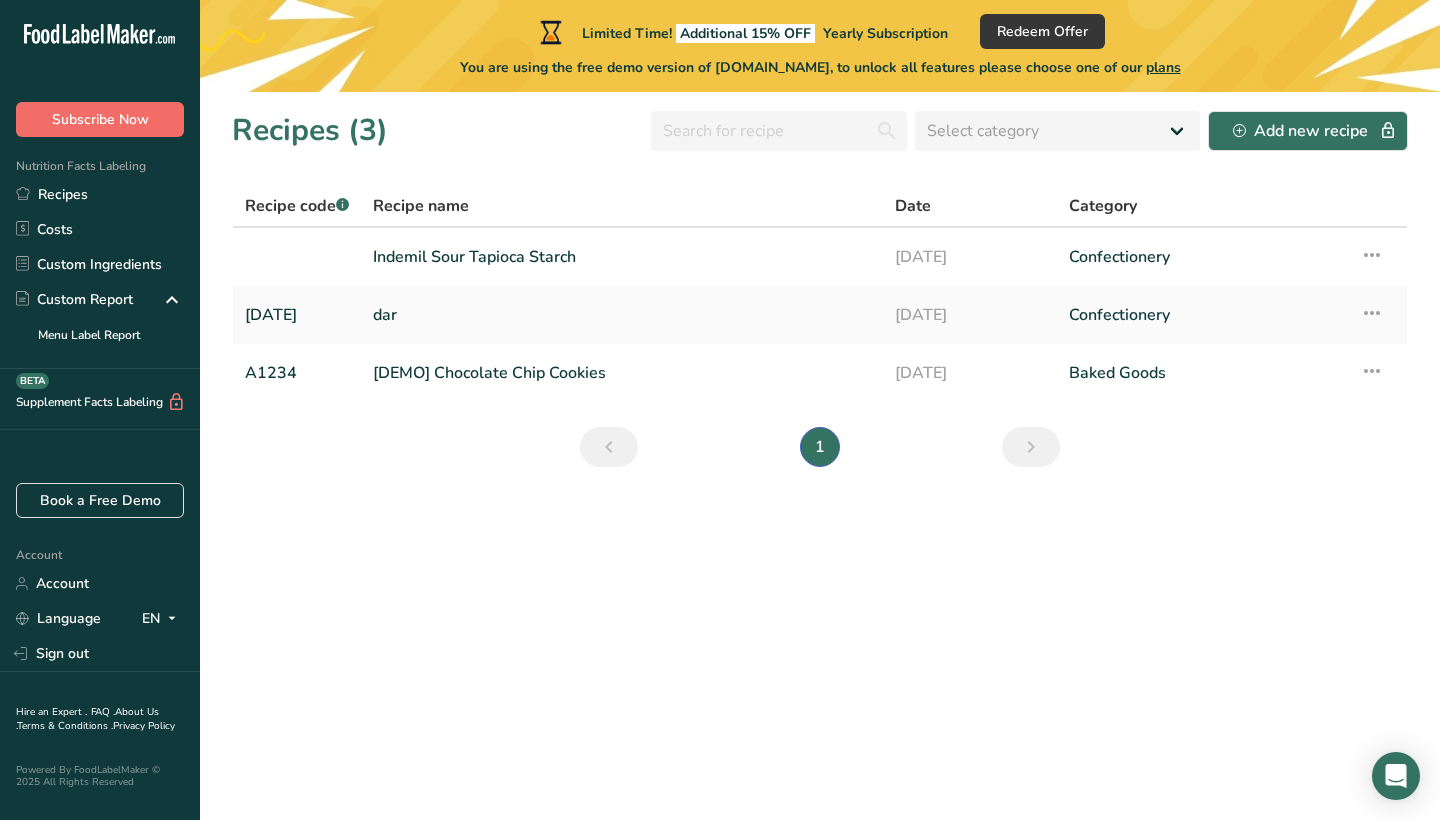 click on "Subscribe Now" at bounding box center (100, 119) 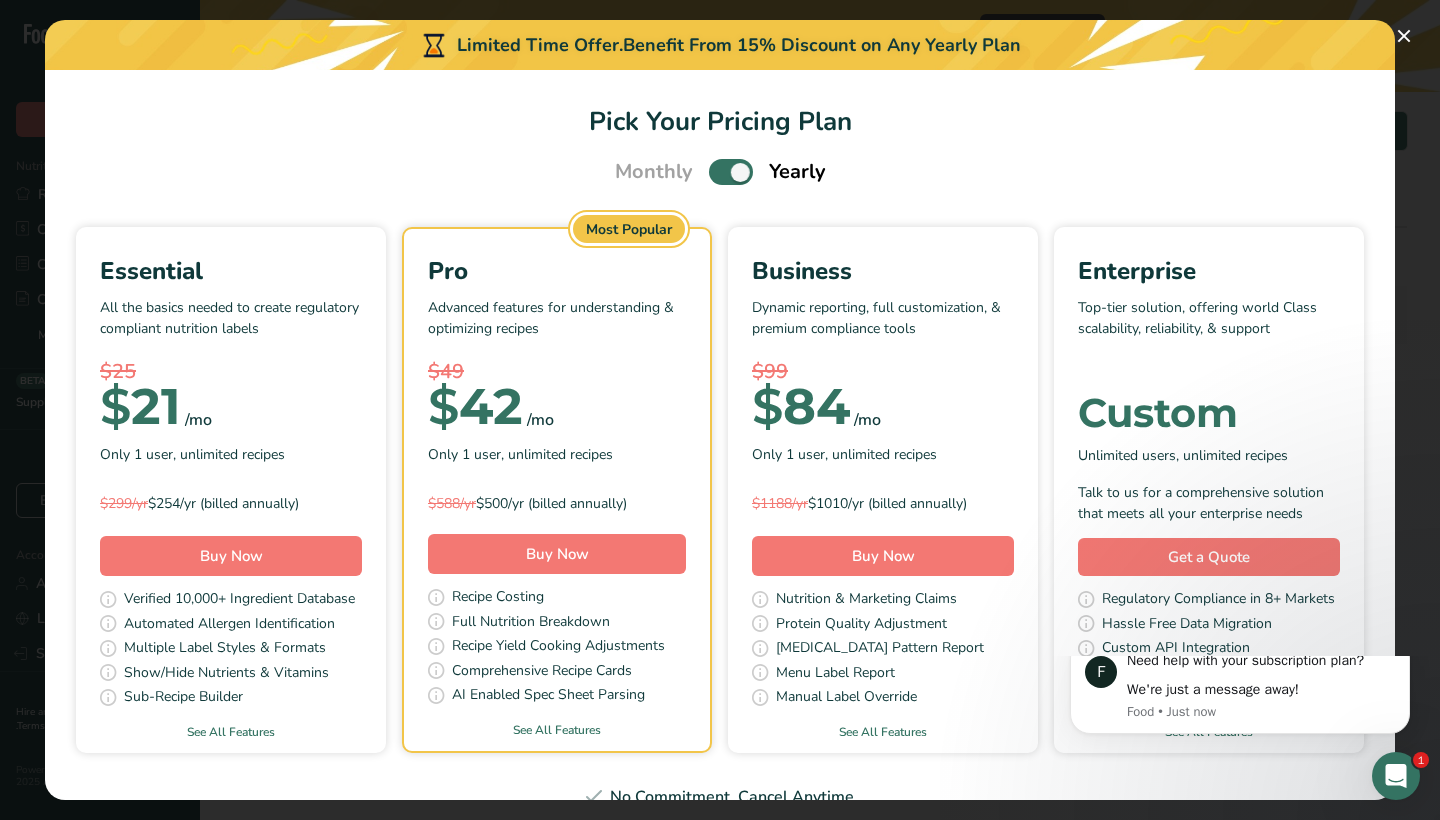 scroll, scrollTop: 0, scrollLeft: 0, axis: both 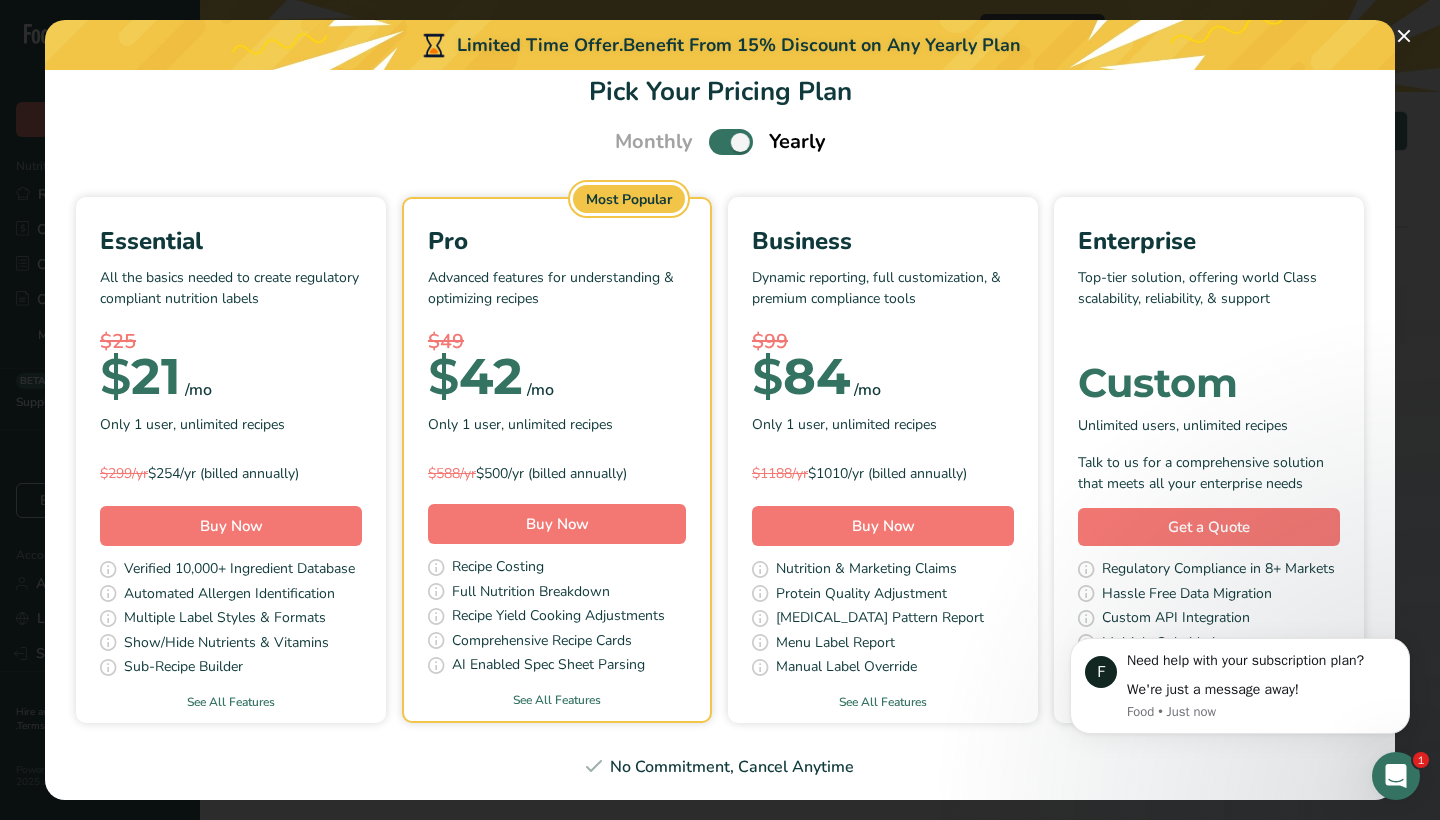 click at bounding box center [731, 141] 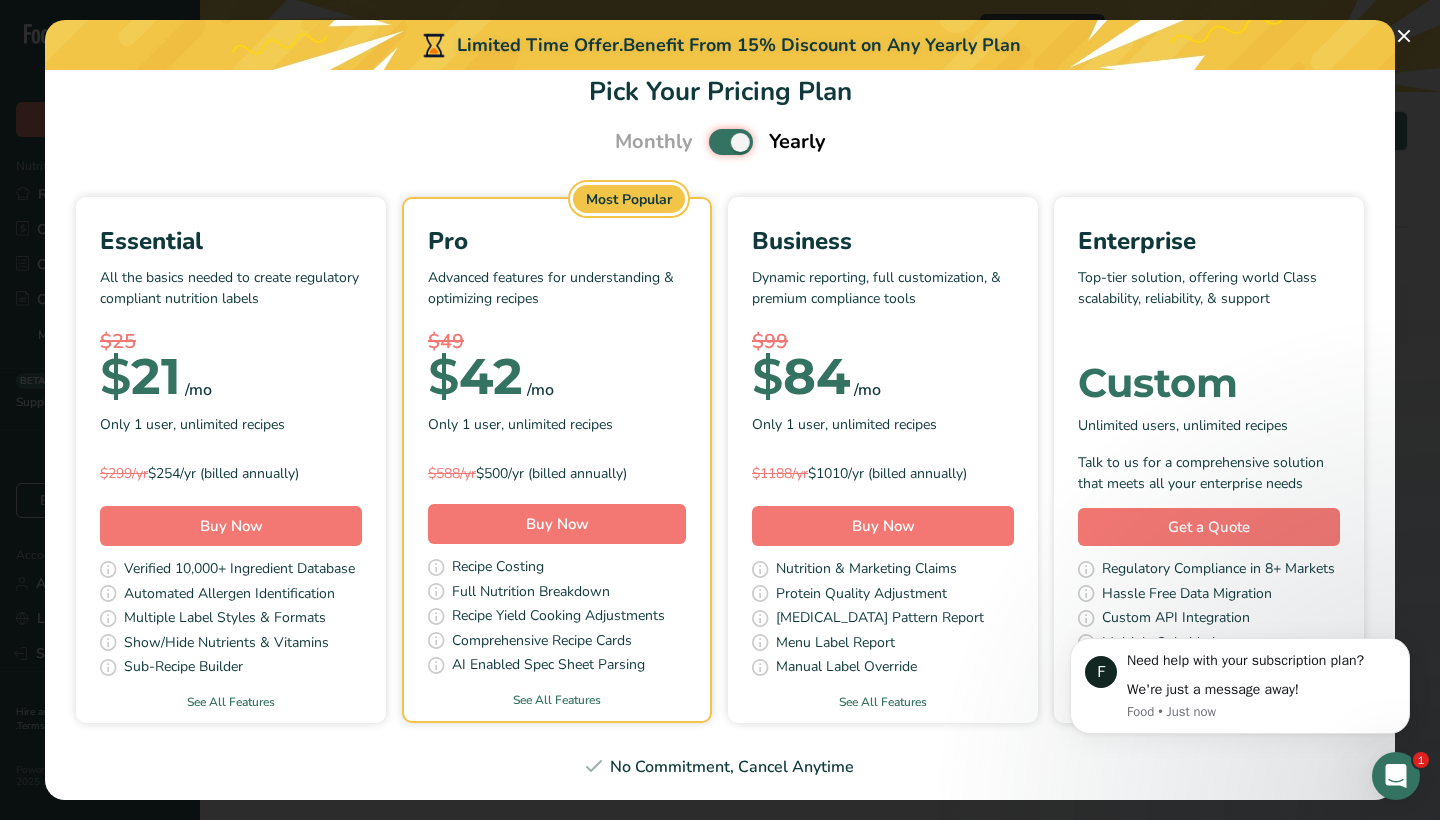 click at bounding box center (715, 142) 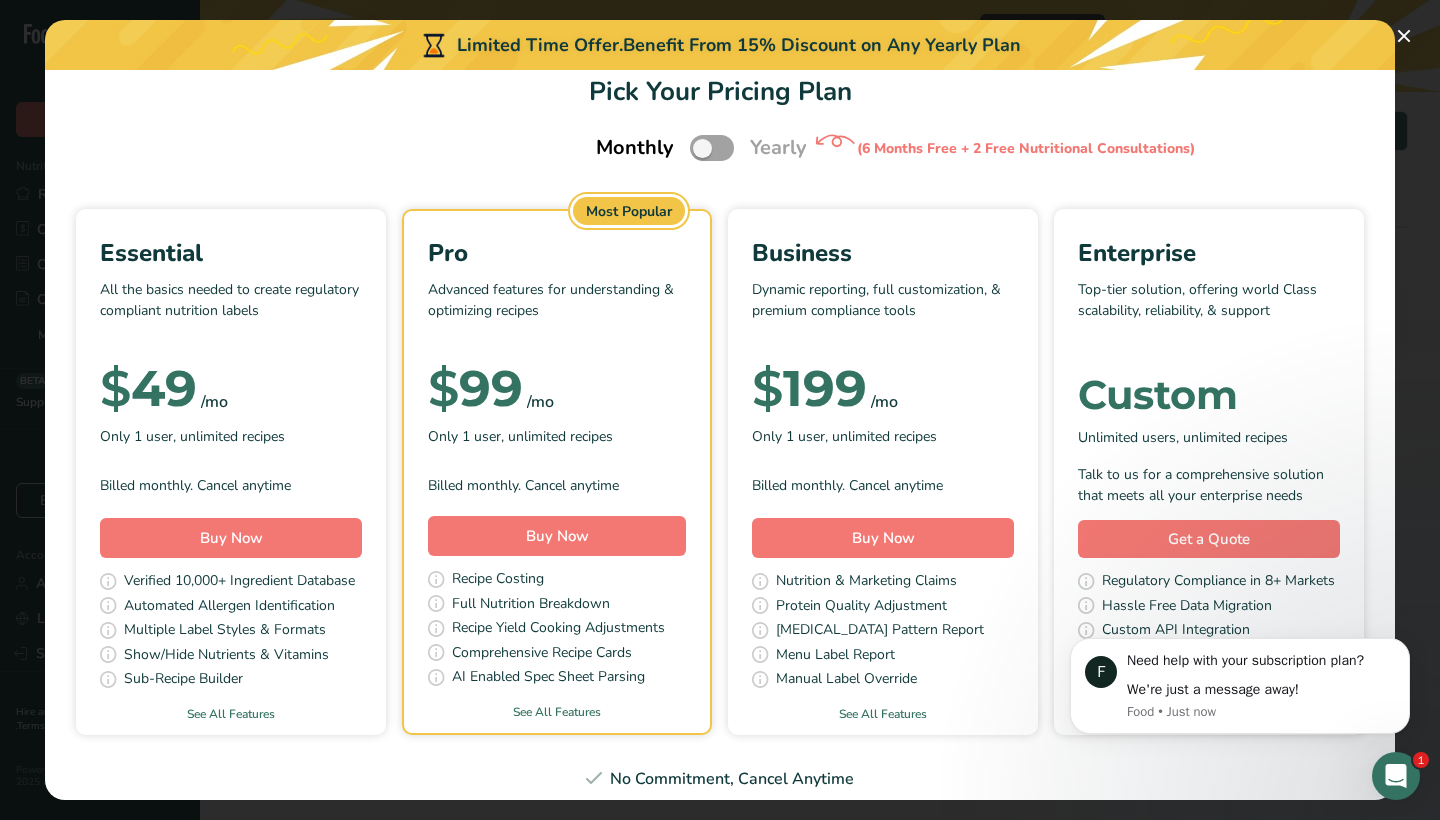 click on "$ 49
/mo" at bounding box center [231, 389] 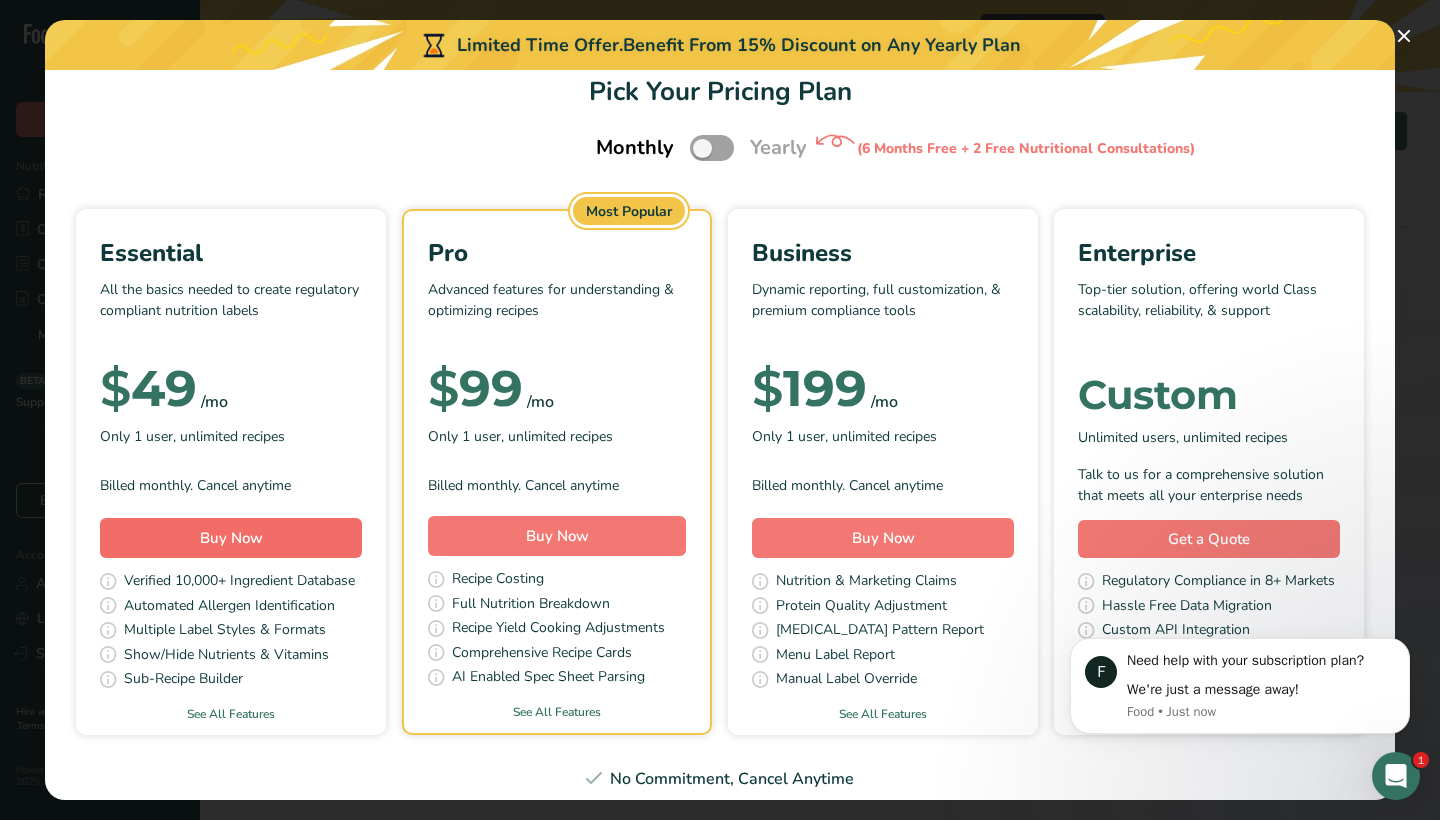 click on "Buy Now" at bounding box center (231, 538) 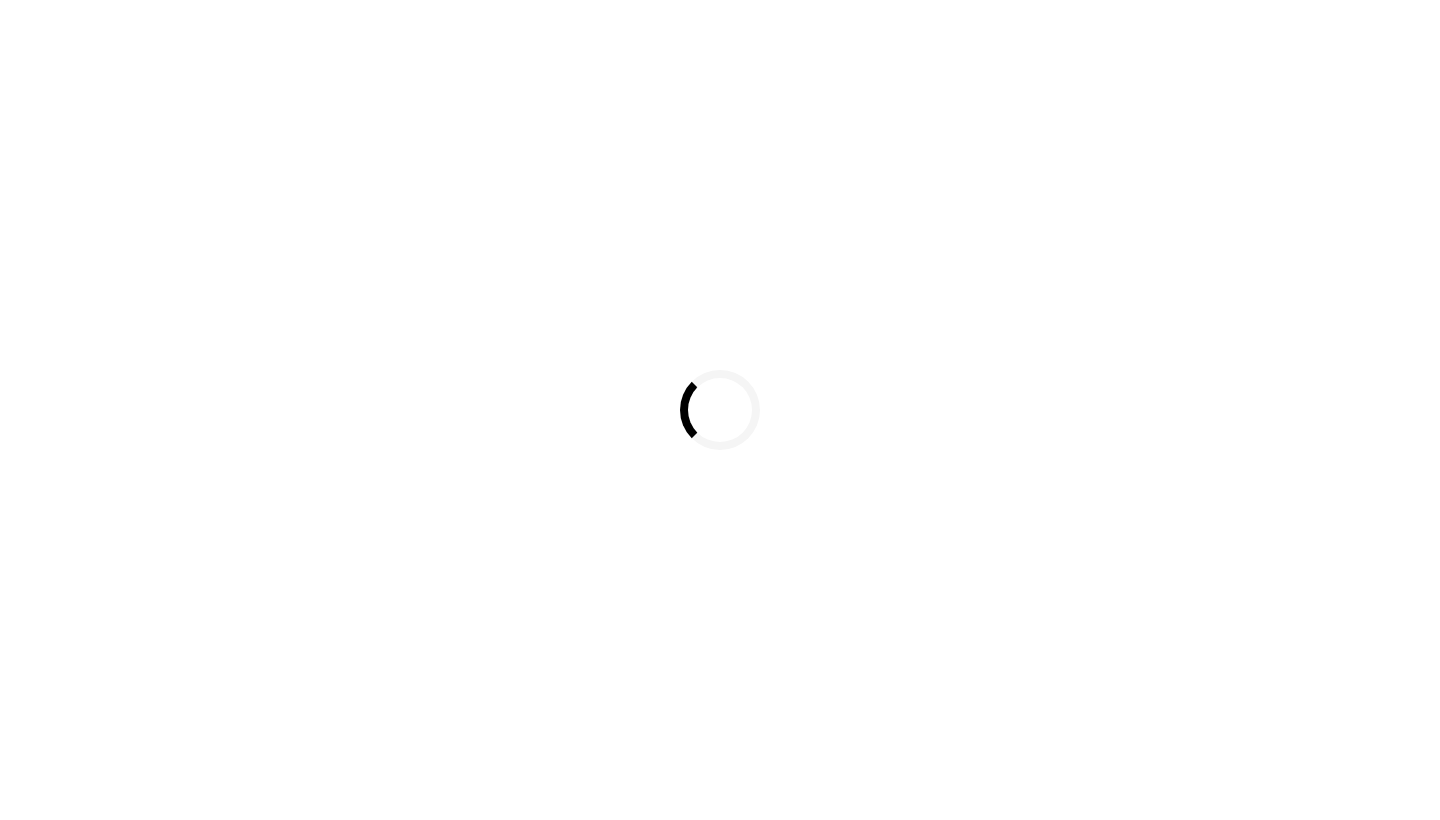 scroll, scrollTop: 0, scrollLeft: 0, axis: both 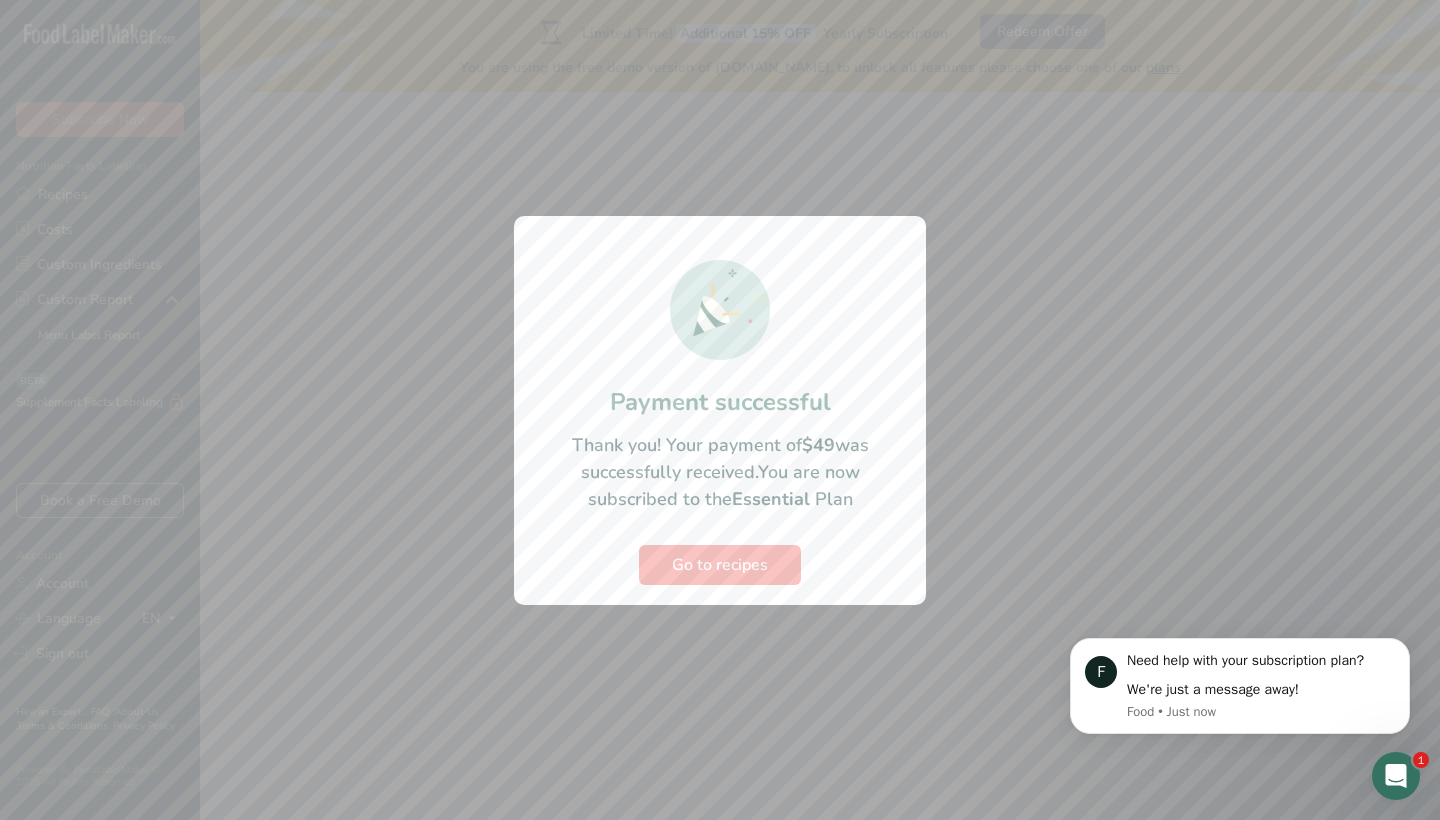 click on "Go to recipes" at bounding box center (720, 565) 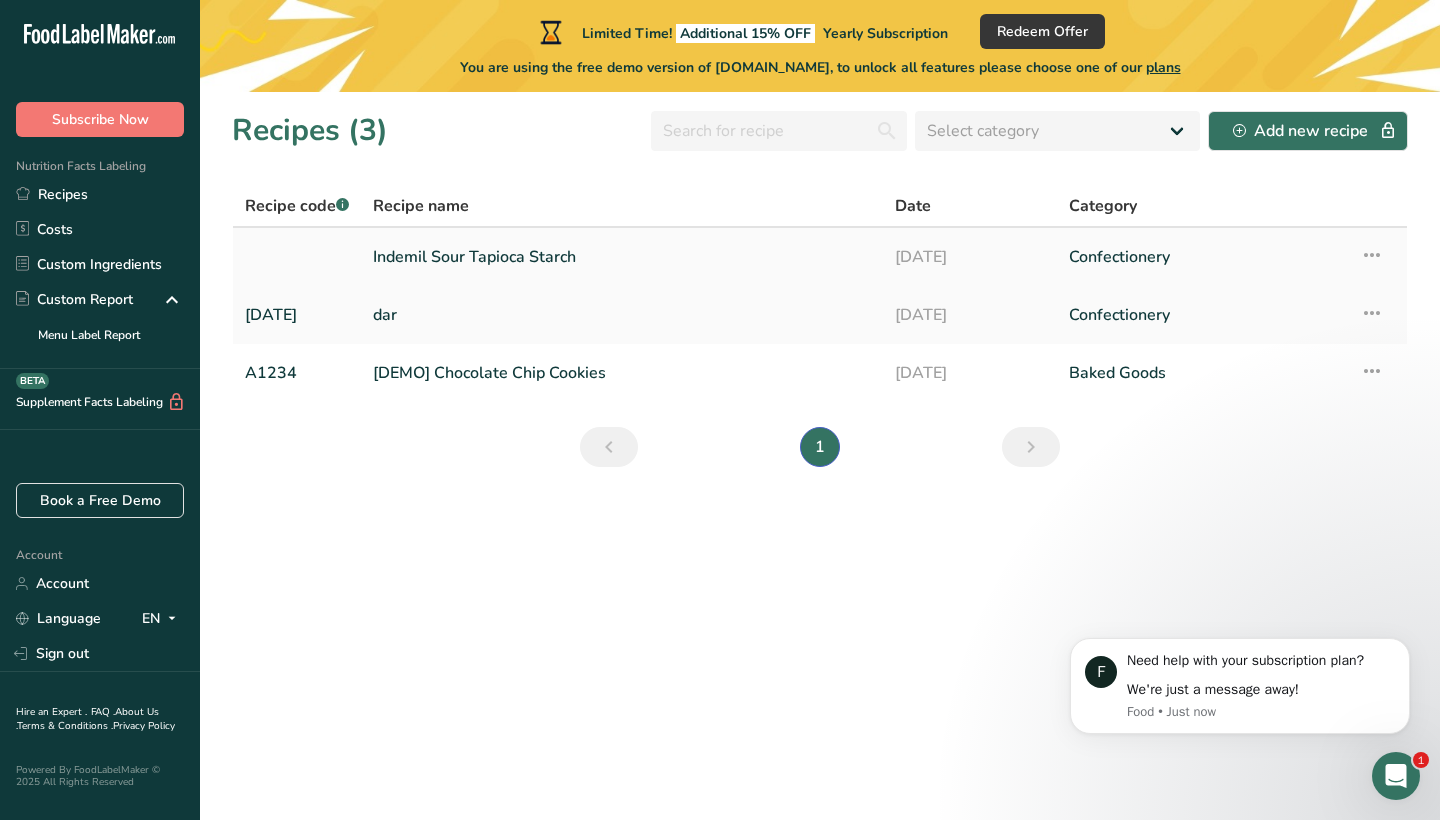 click on "Indemil Sour Tapioca Starch" at bounding box center (622, 257) 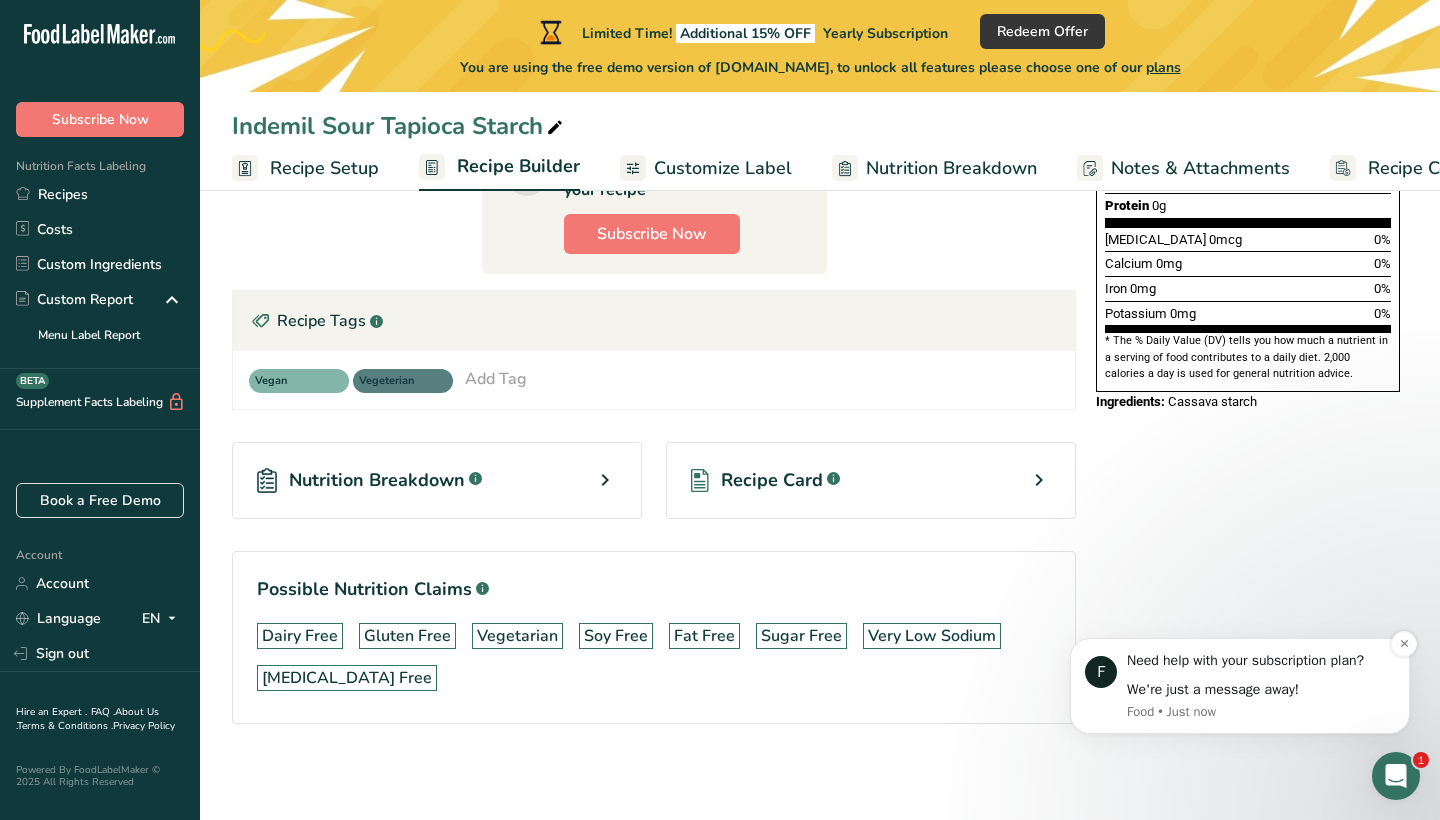 scroll, scrollTop: 536, scrollLeft: 0, axis: vertical 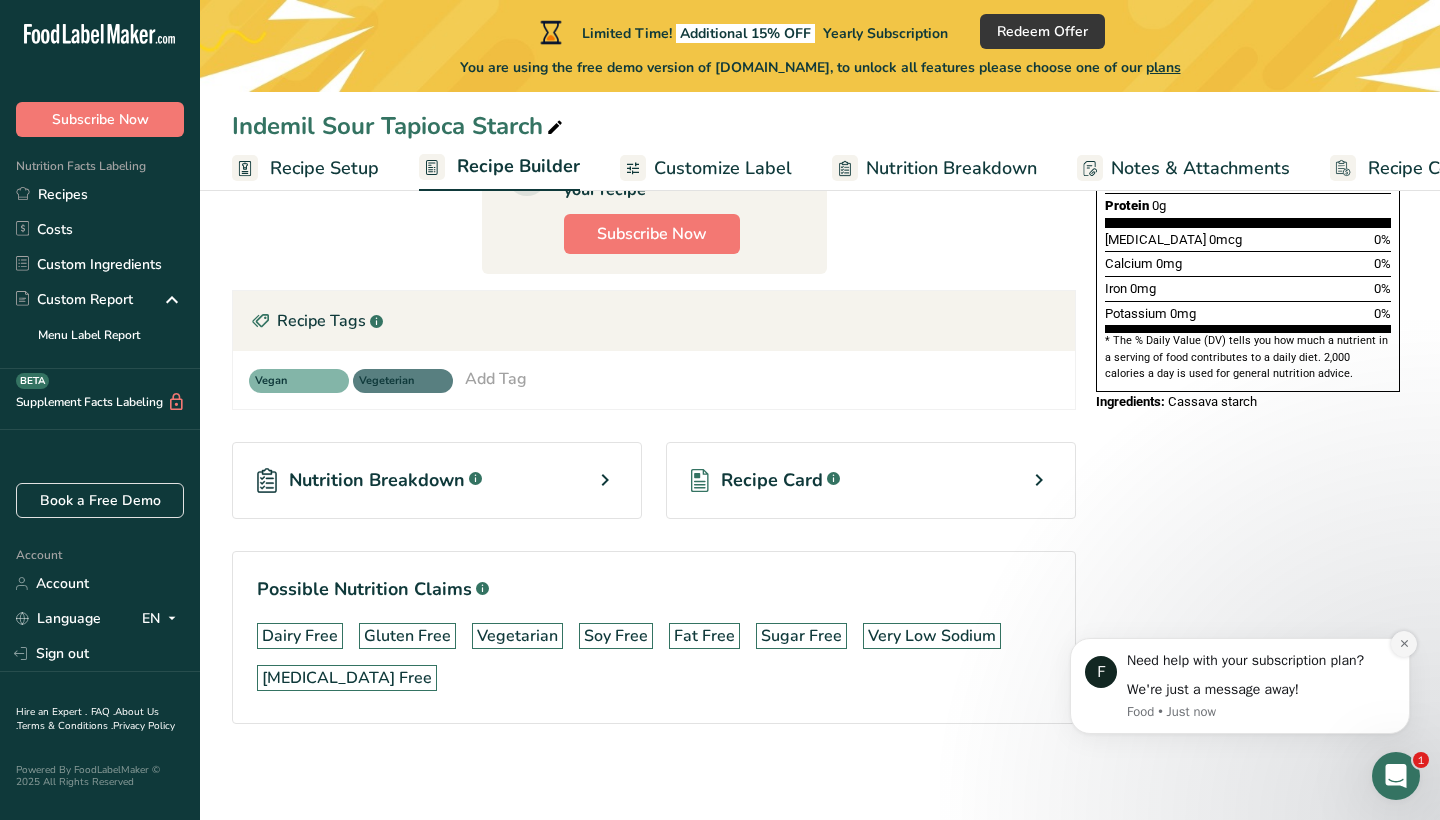 click 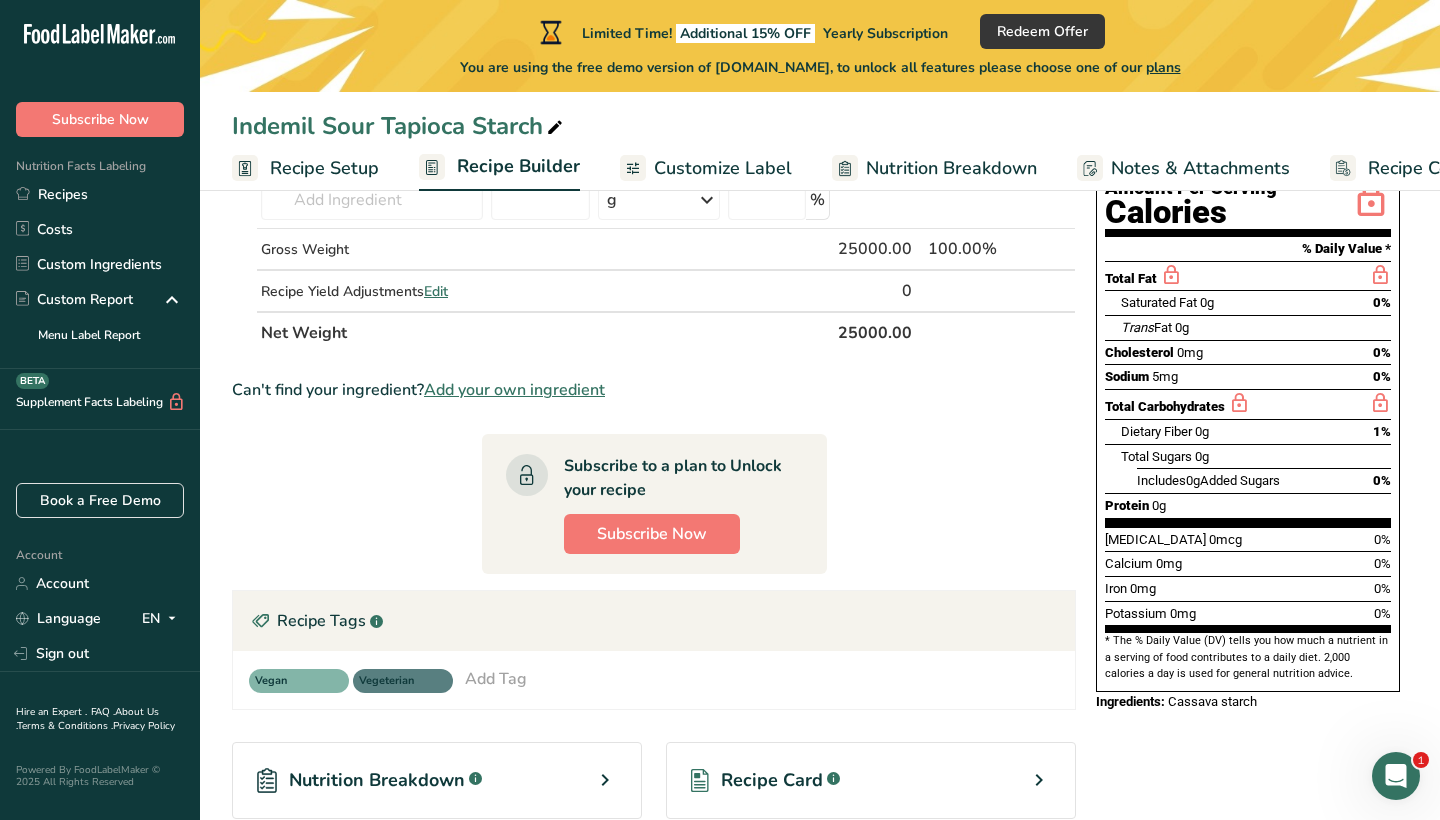 scroll, scrollTop: 234, scrollLeft: 0, axis: vertical 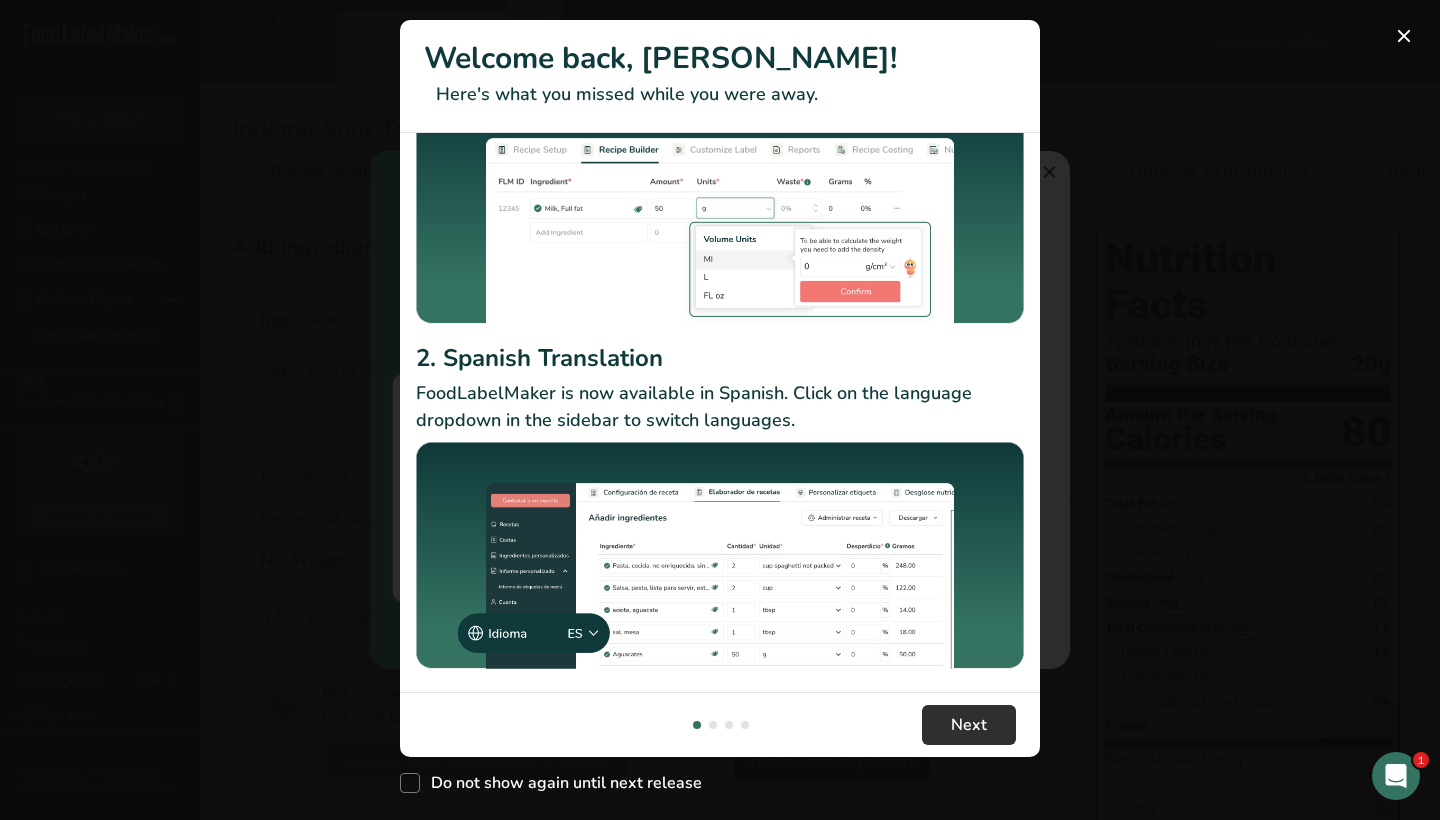 click on "Next" at bounding box center (969, 725) 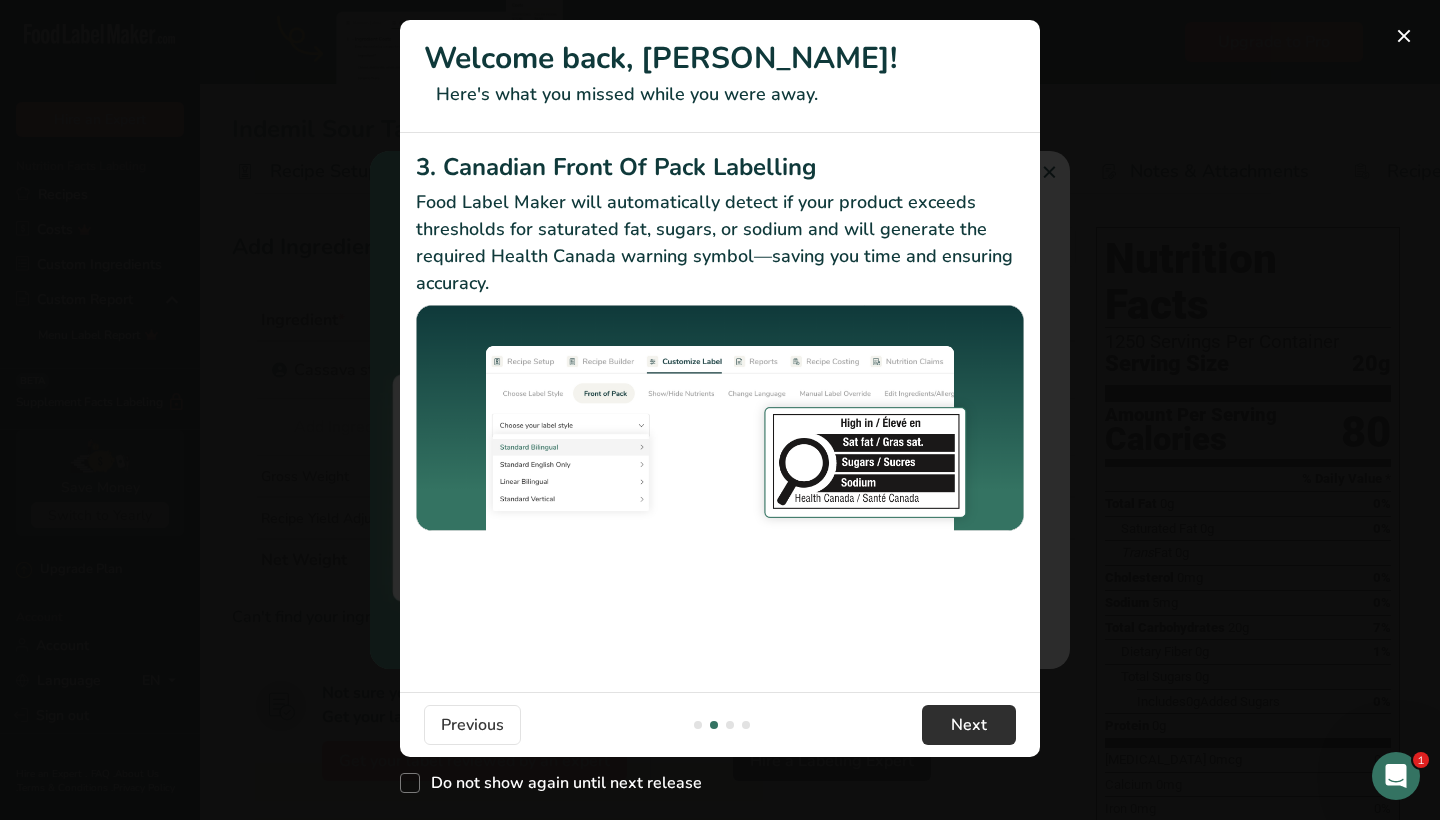 click on "Next" at bounding box center (969, 725) 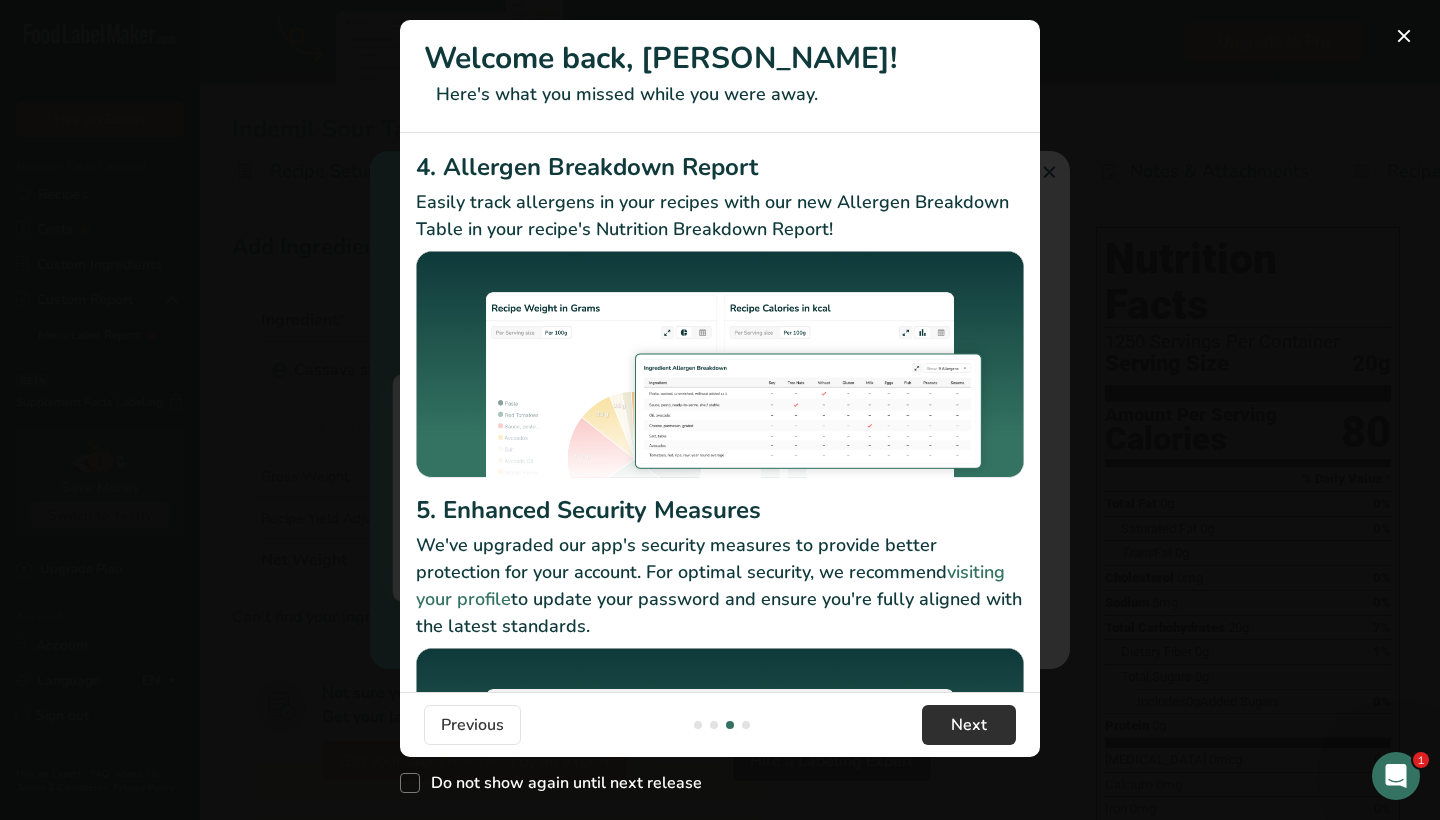 click on "Next" at bounding box center [969, 725] 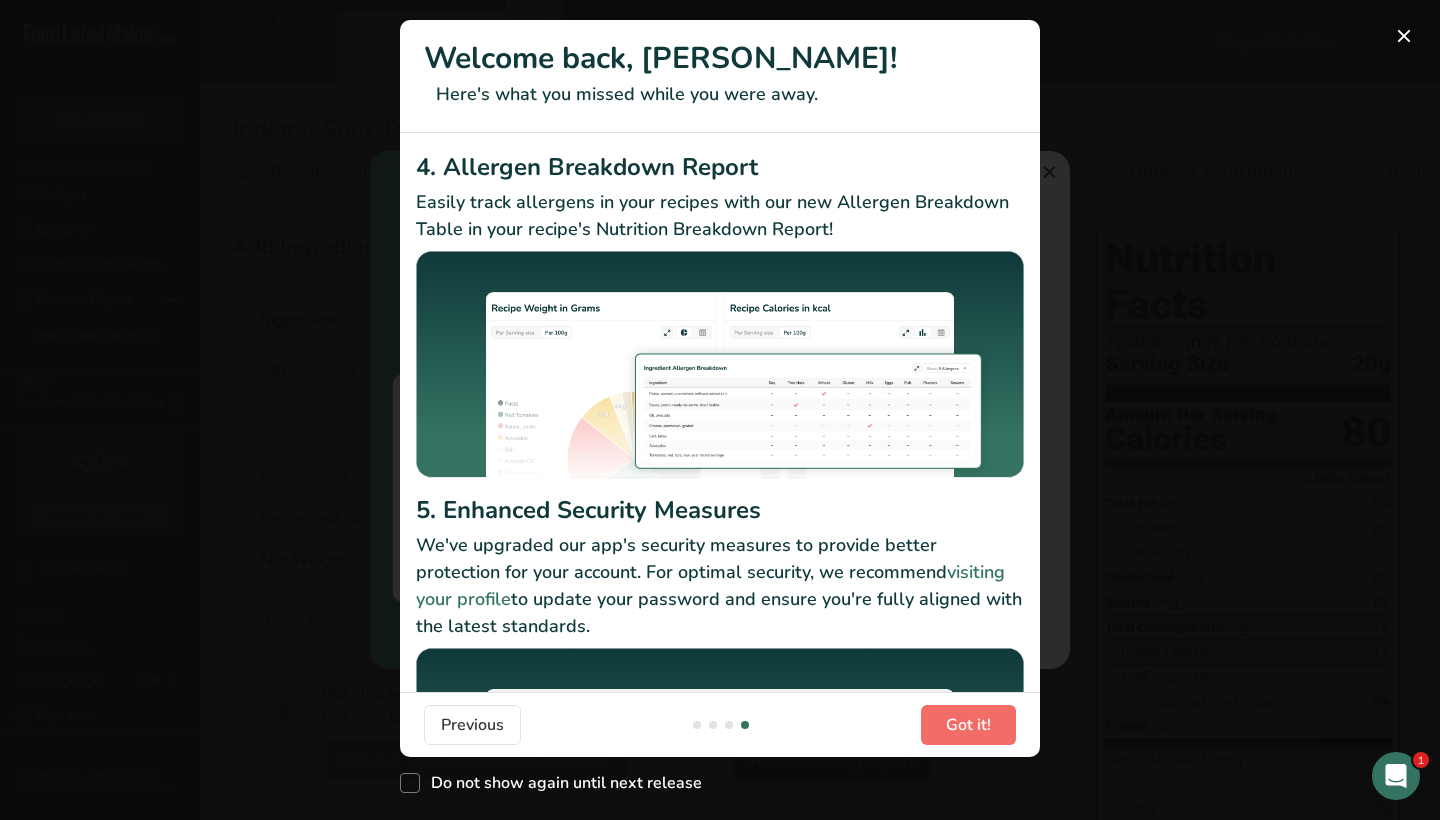 scroll, scrollTop: 0, scrollLeft: 1920, axis: horizontal 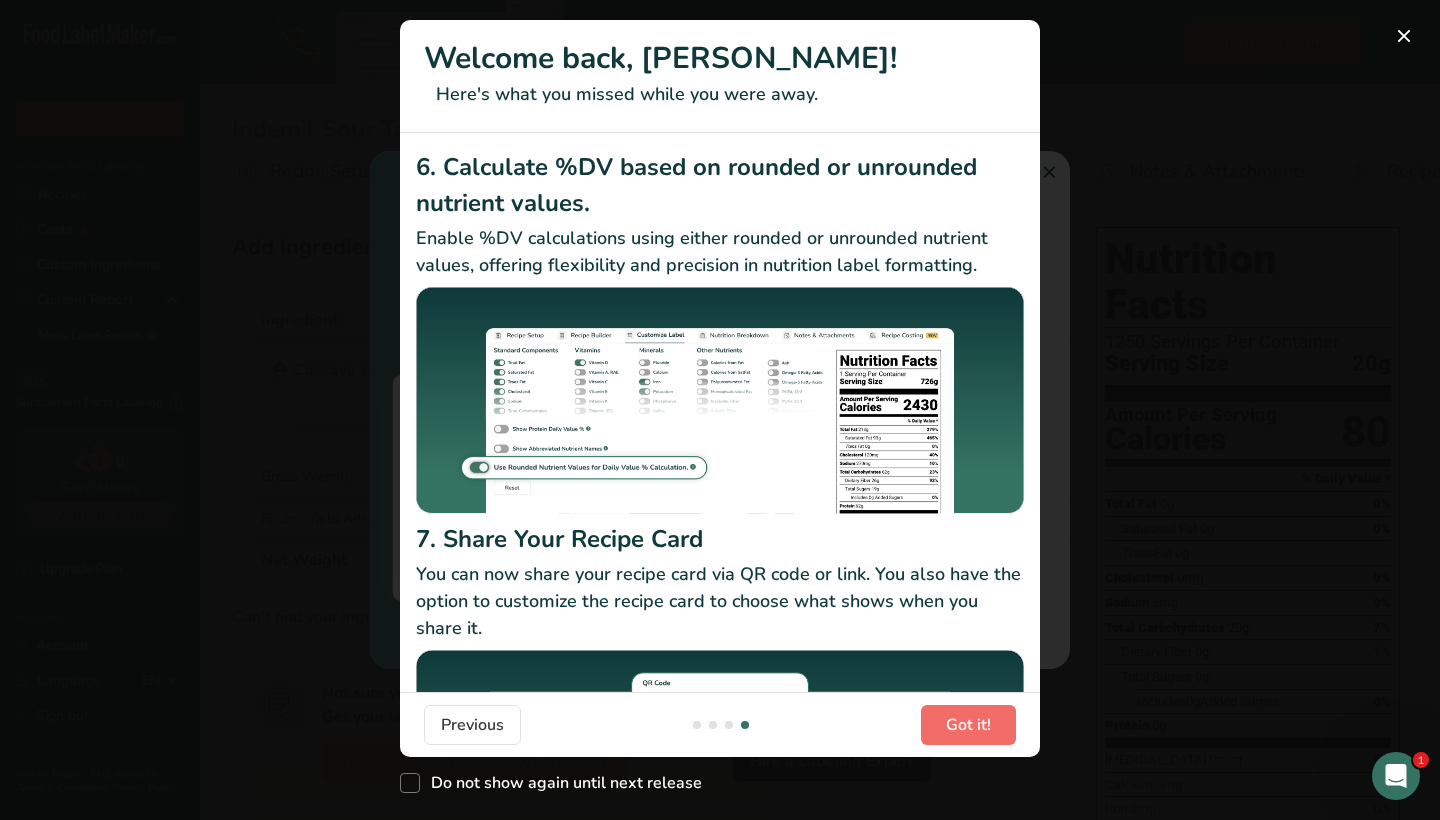 click on "Got it!" at bounding box center [968, 725] 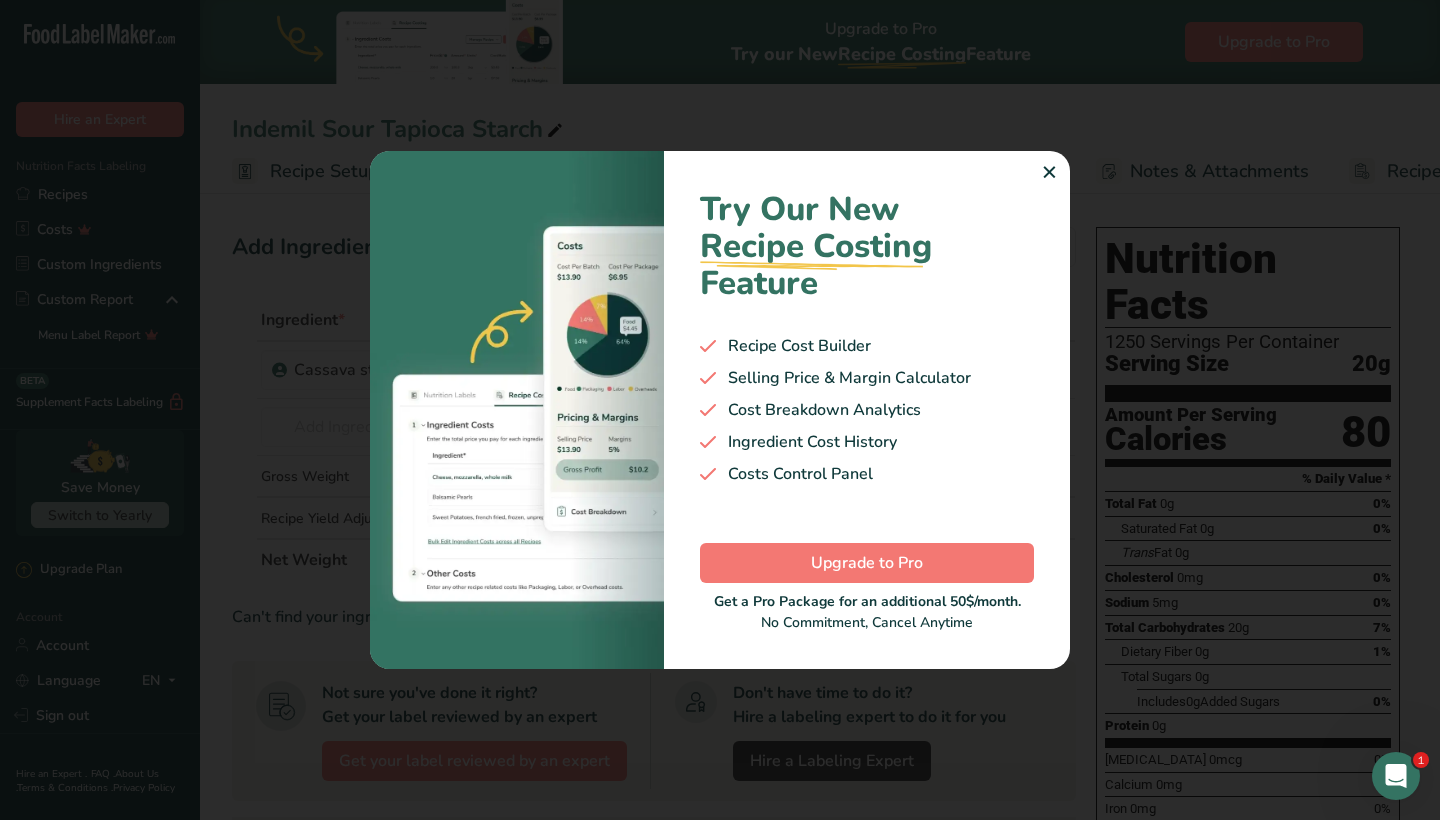 click on "✕" at bounding box center [1049, 173] 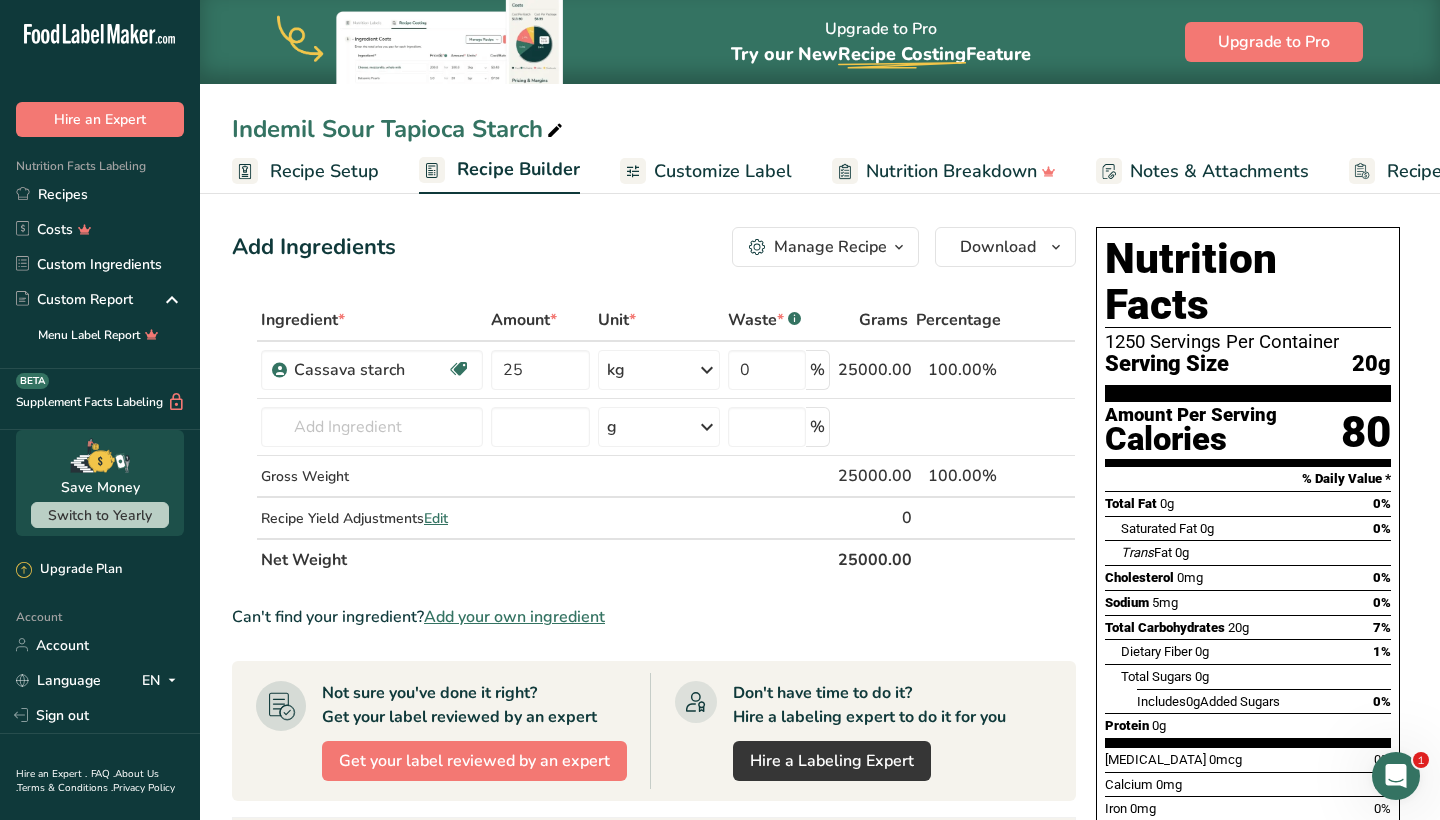 click at bounding box center (899, 247) 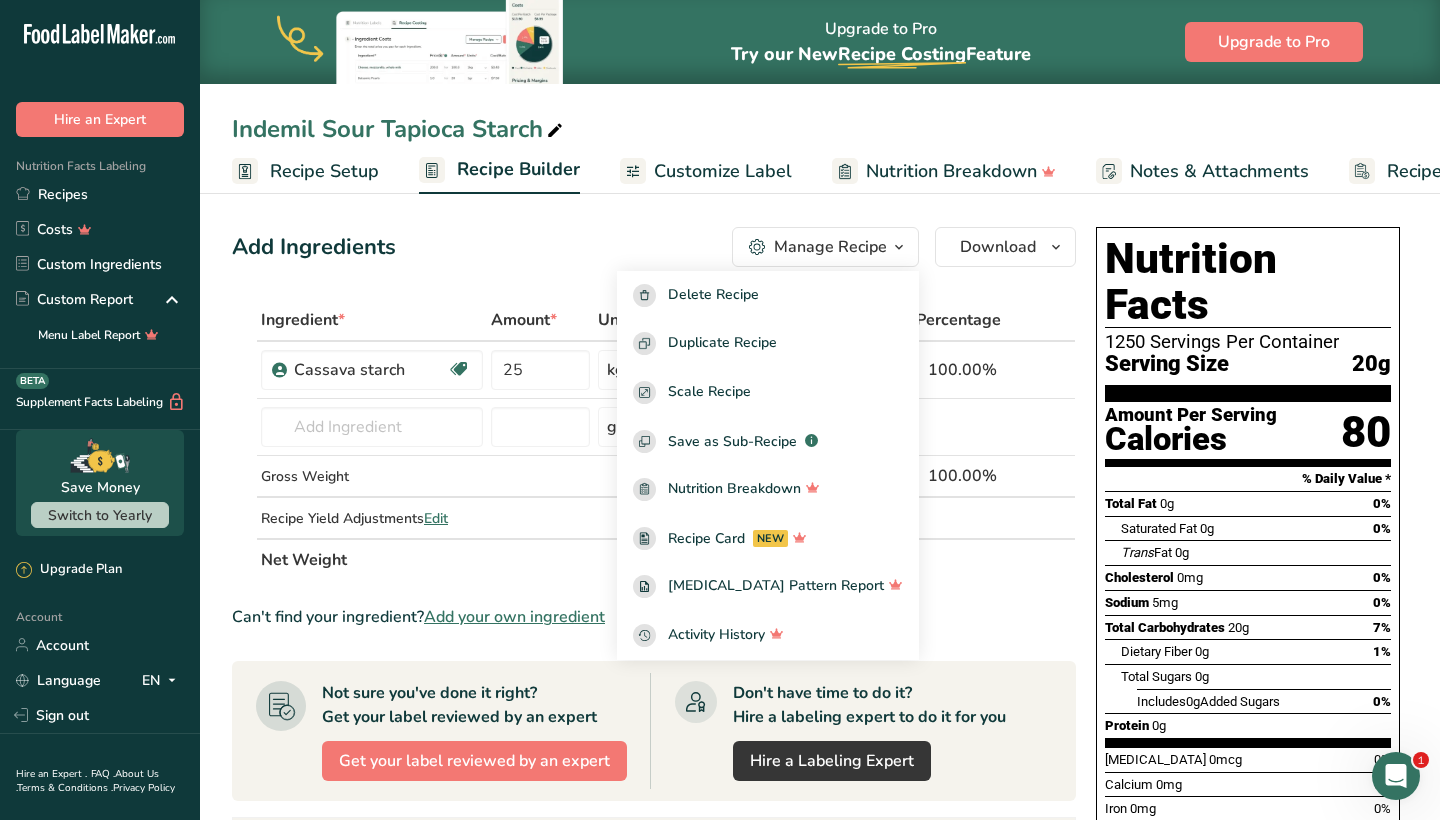 click at bounding box center (899, 247) 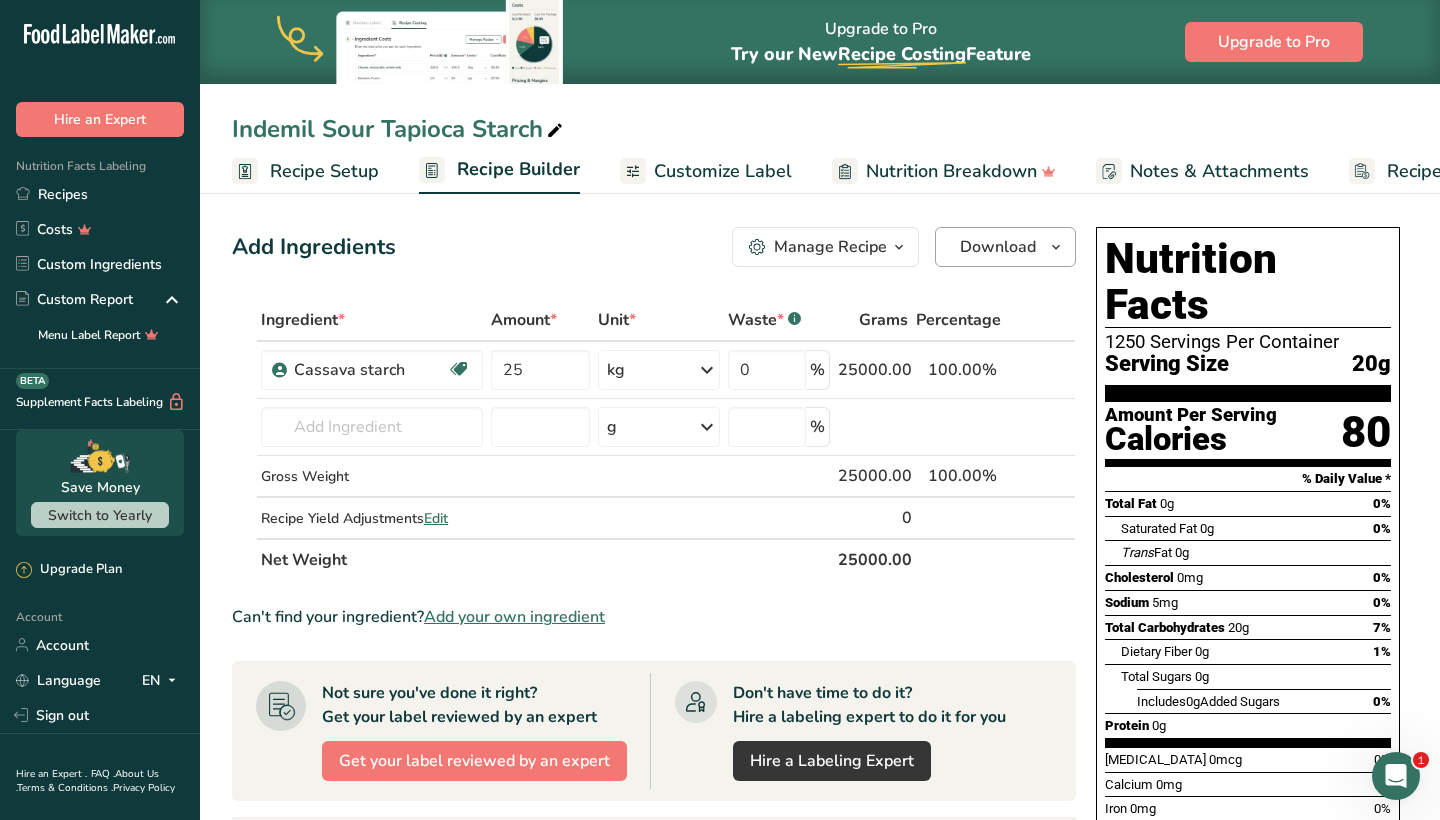 scroll, scrollTop: 0, scrollLeft: 0, axis: both 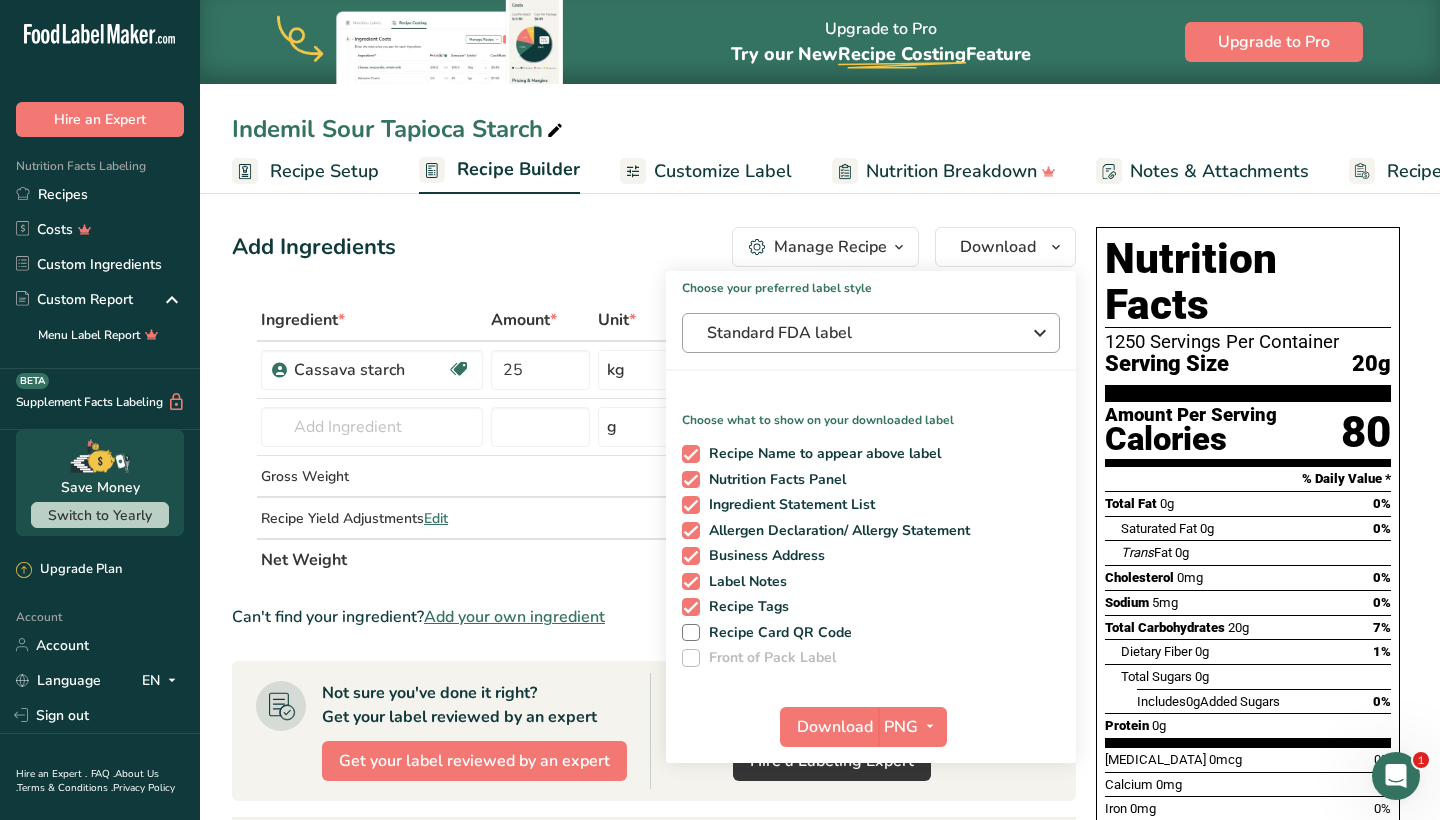 click on "Standard FDA label" at bounding box center [857, 333] 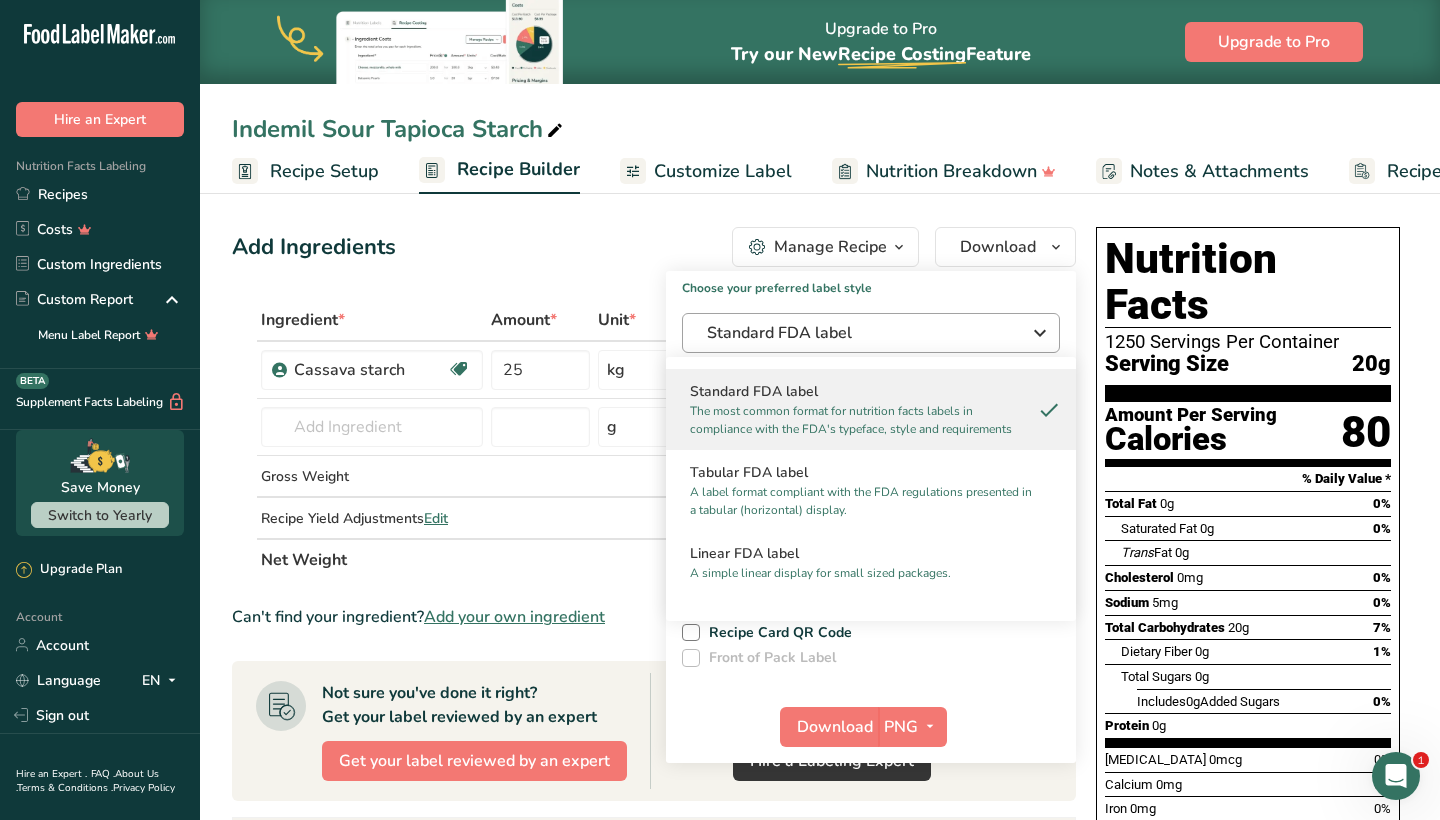 click on "Standard FDA label" at bounding box center [857, 333] 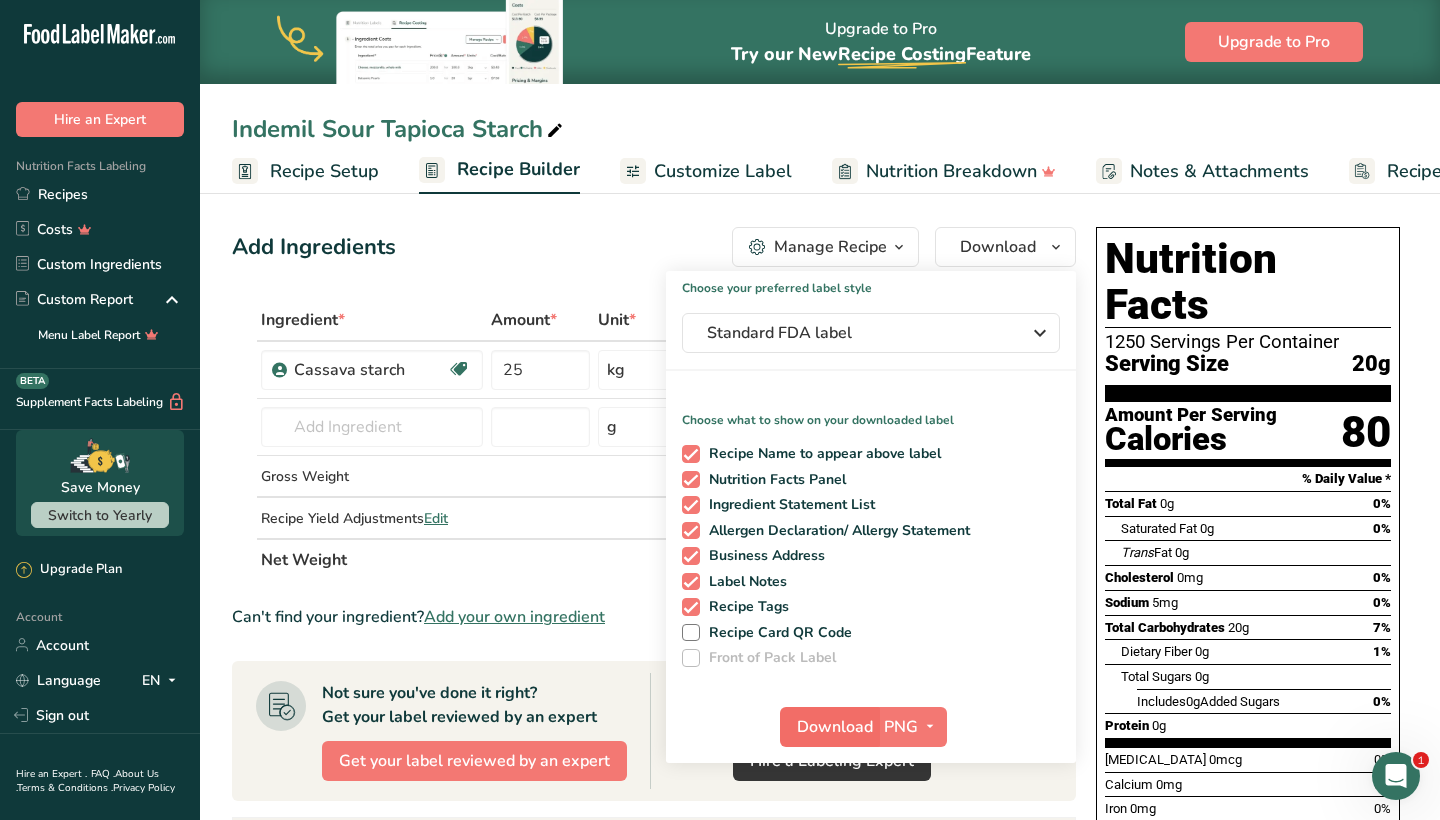 click on "Download" at bounding box center (835, 727) 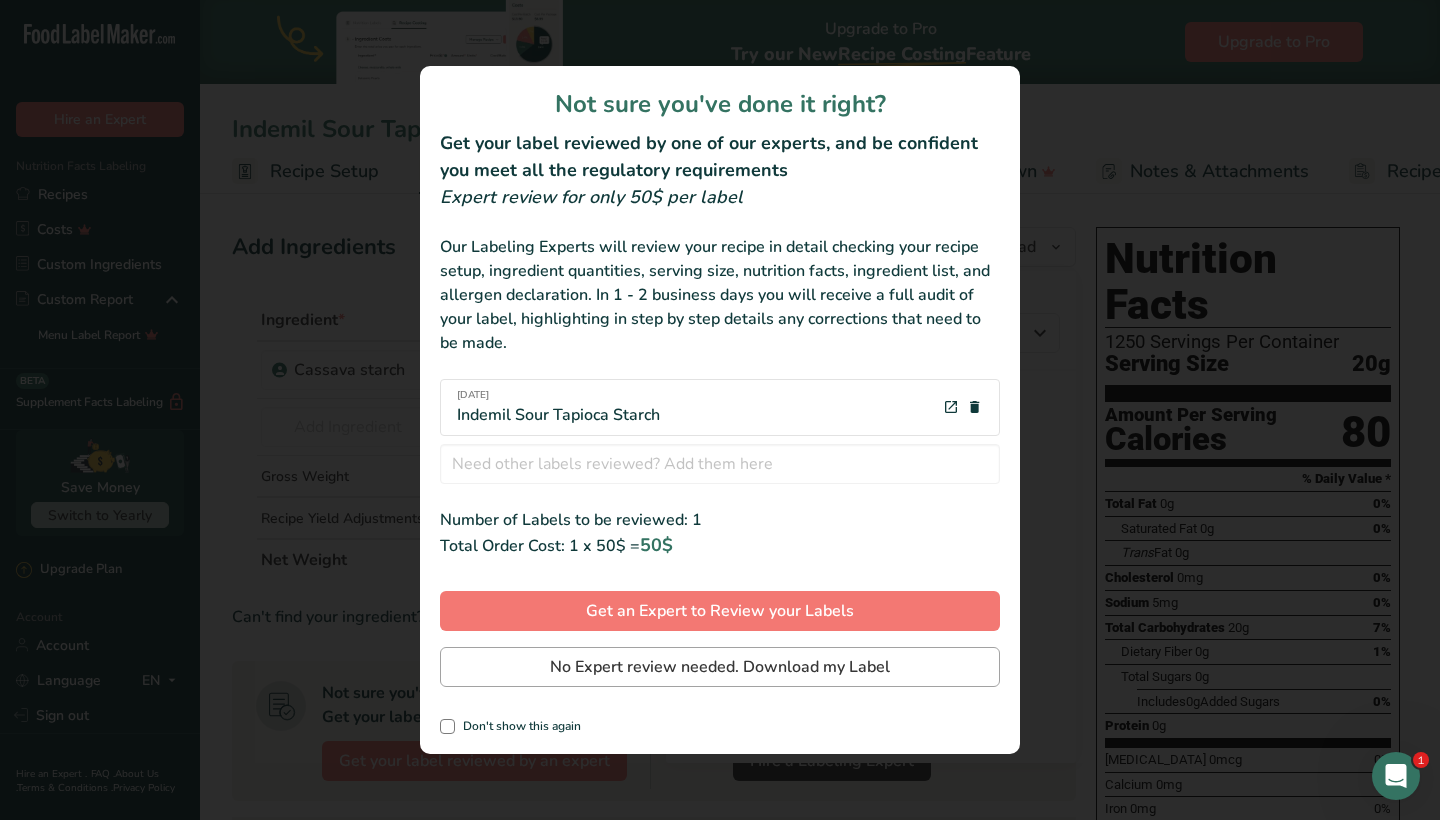 click on "No Expert review needed. Download my Label" at bounding box center (720, 667) 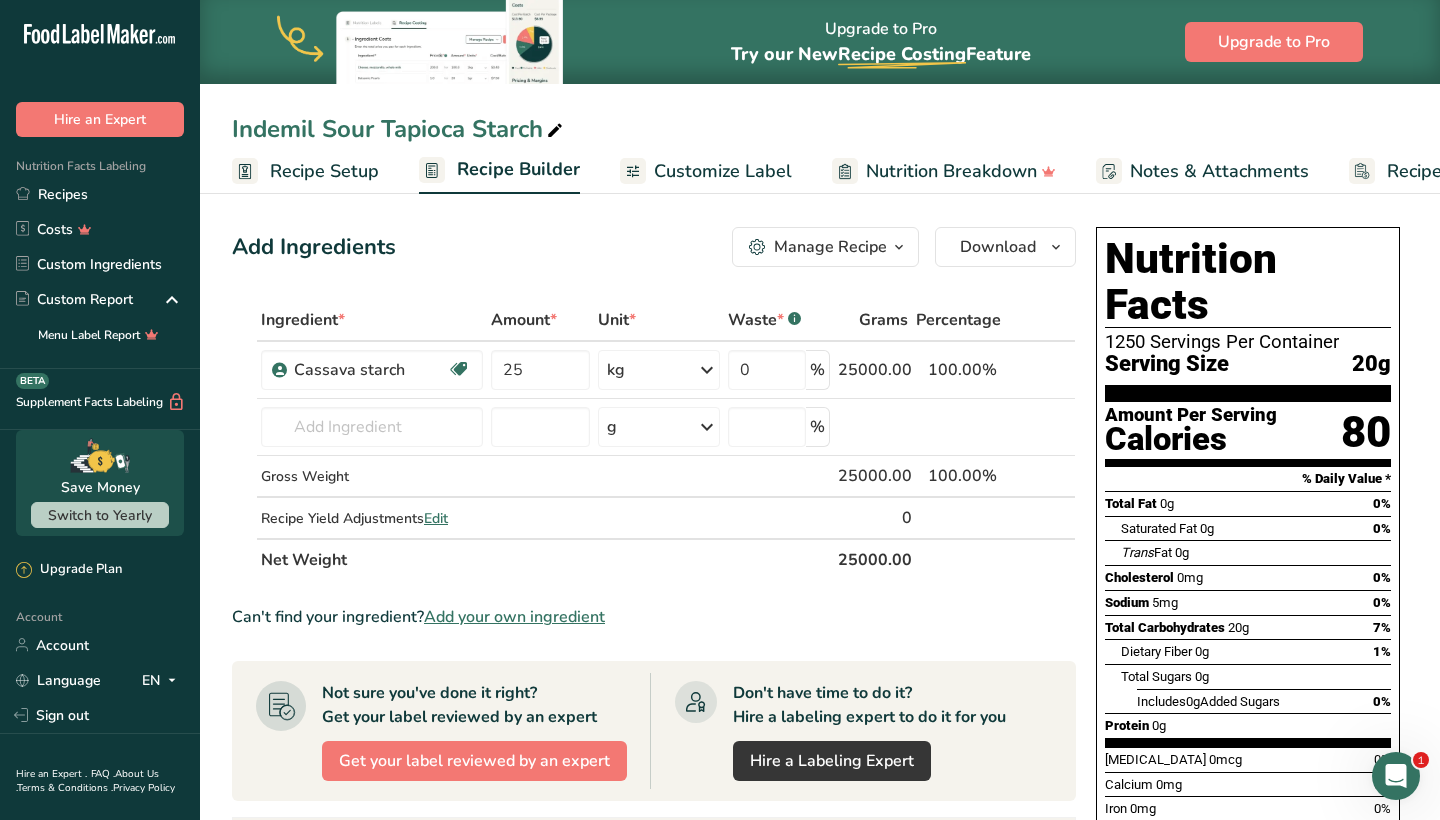 click on "Recipe Setup" at bounding box center (324, 171) 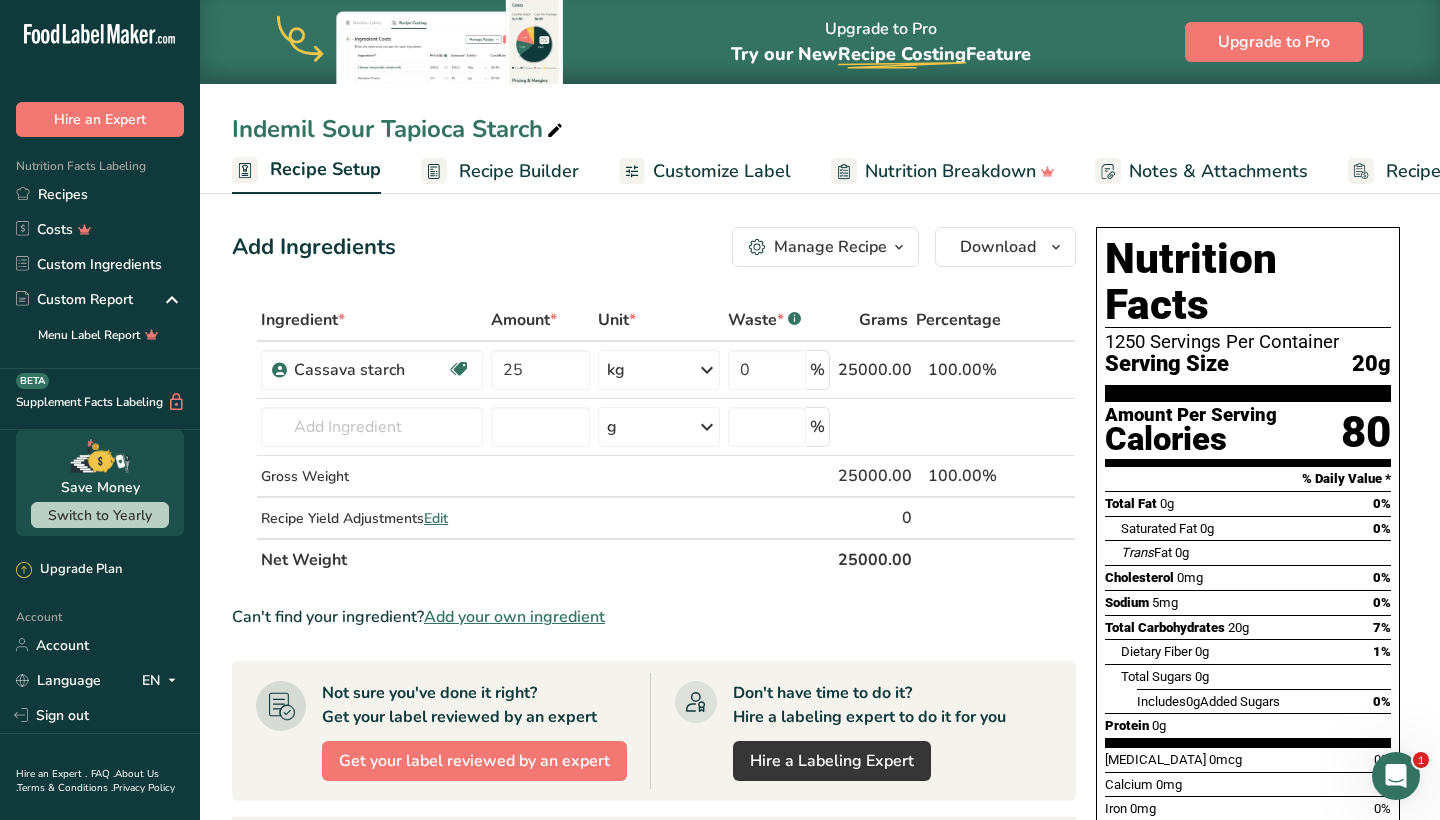 scroll, scrollTop: 0, scrollLeft: 7, axis: horizontal 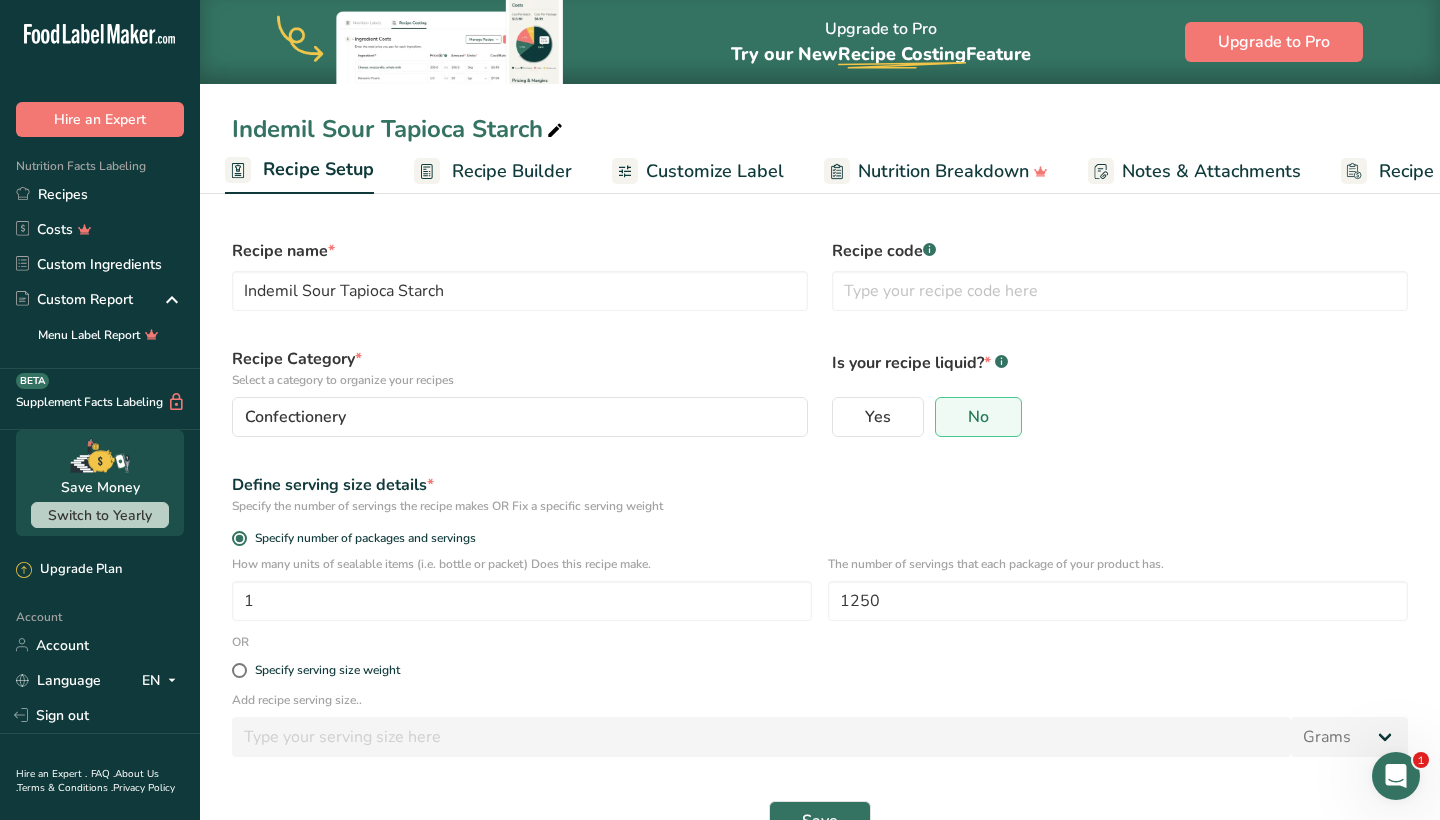 click on "Recipe Builder" at bounding box center (512, 171) 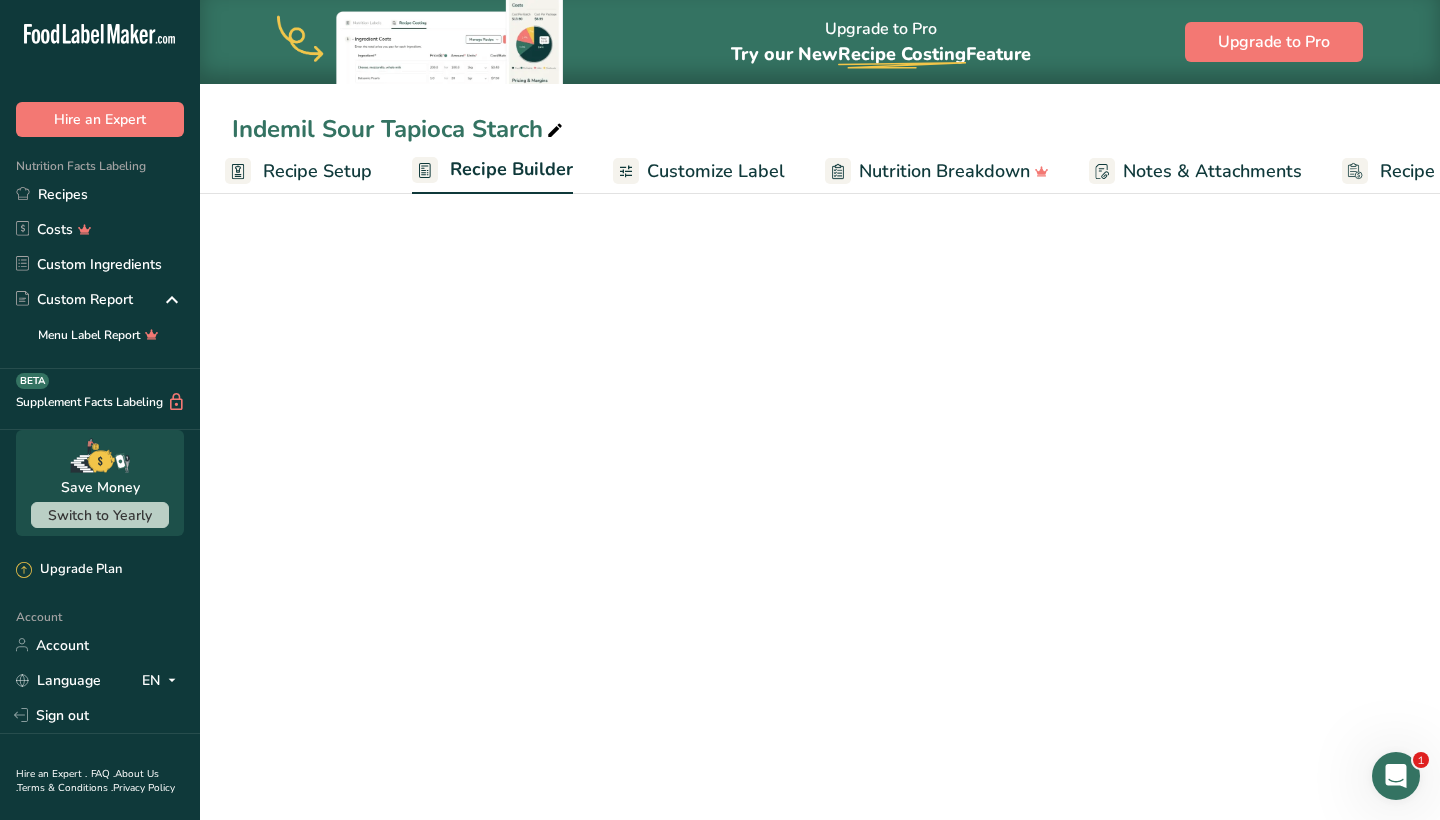 scroll, scrollTop: 0, scrollLeft: 119, axis: horizontal 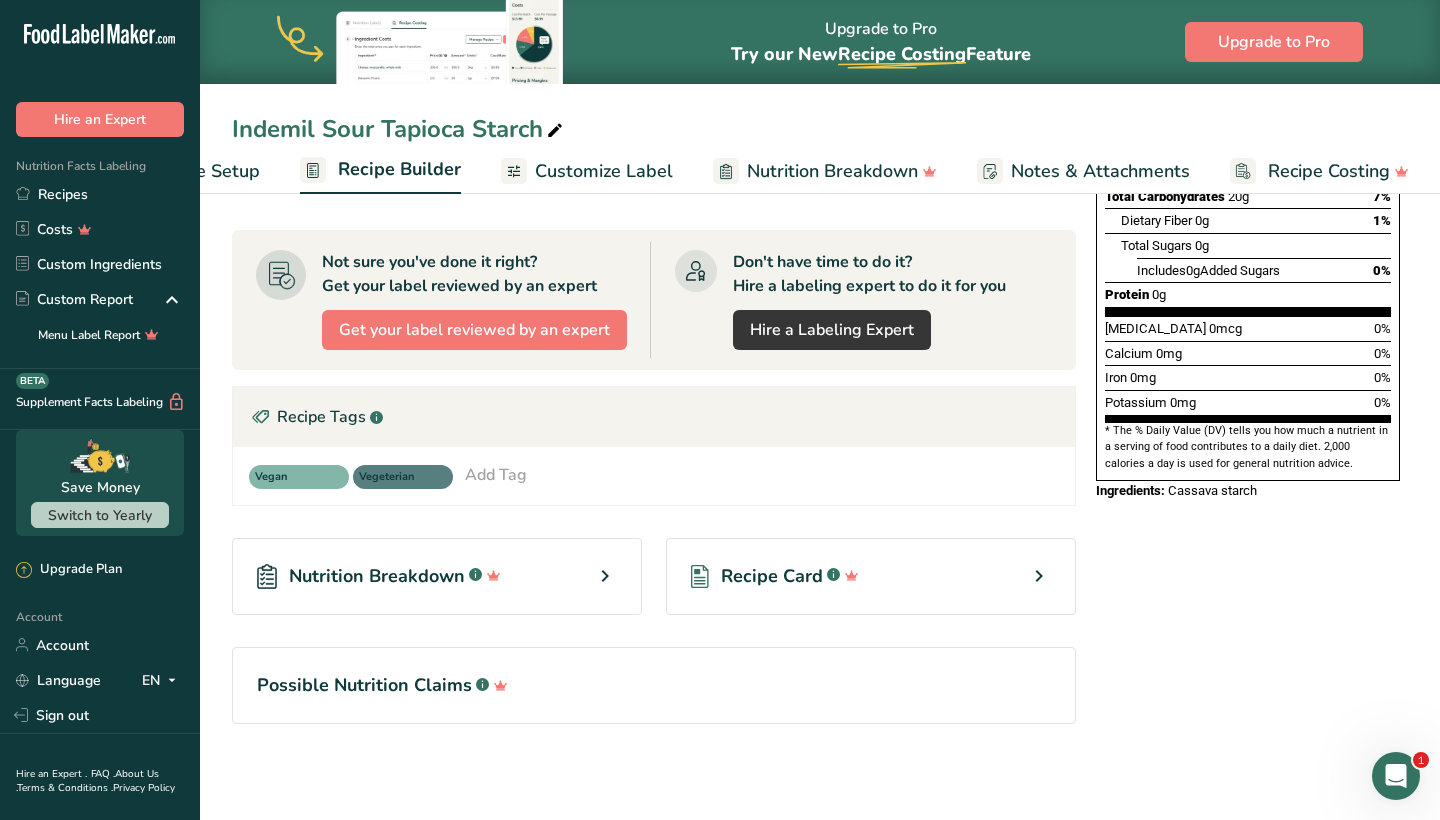 click on "Customize Label" at bounding box center [604, 171] 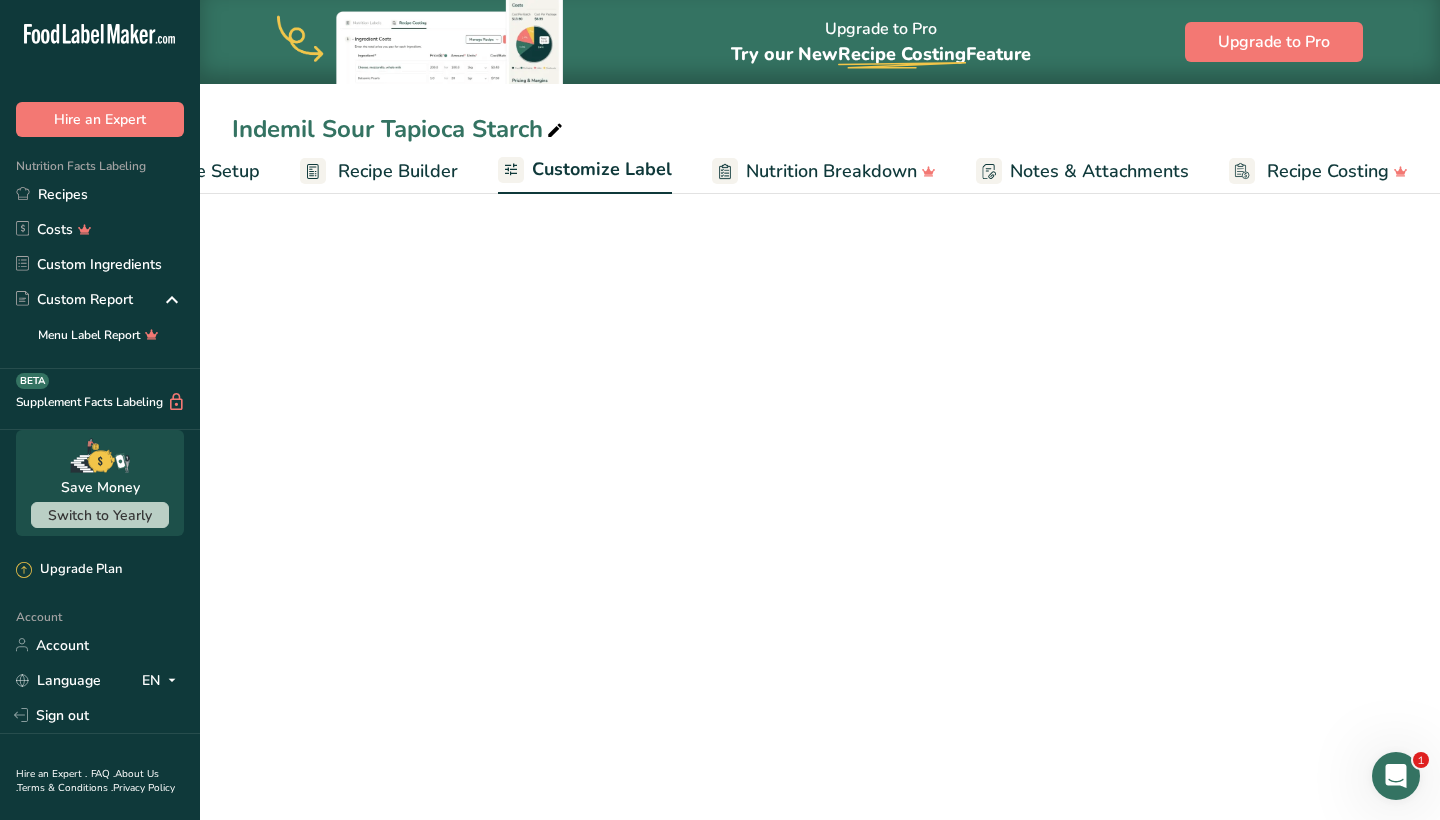 scroll, scrollTop: 227, scrollLeft: 0, axis: vertical 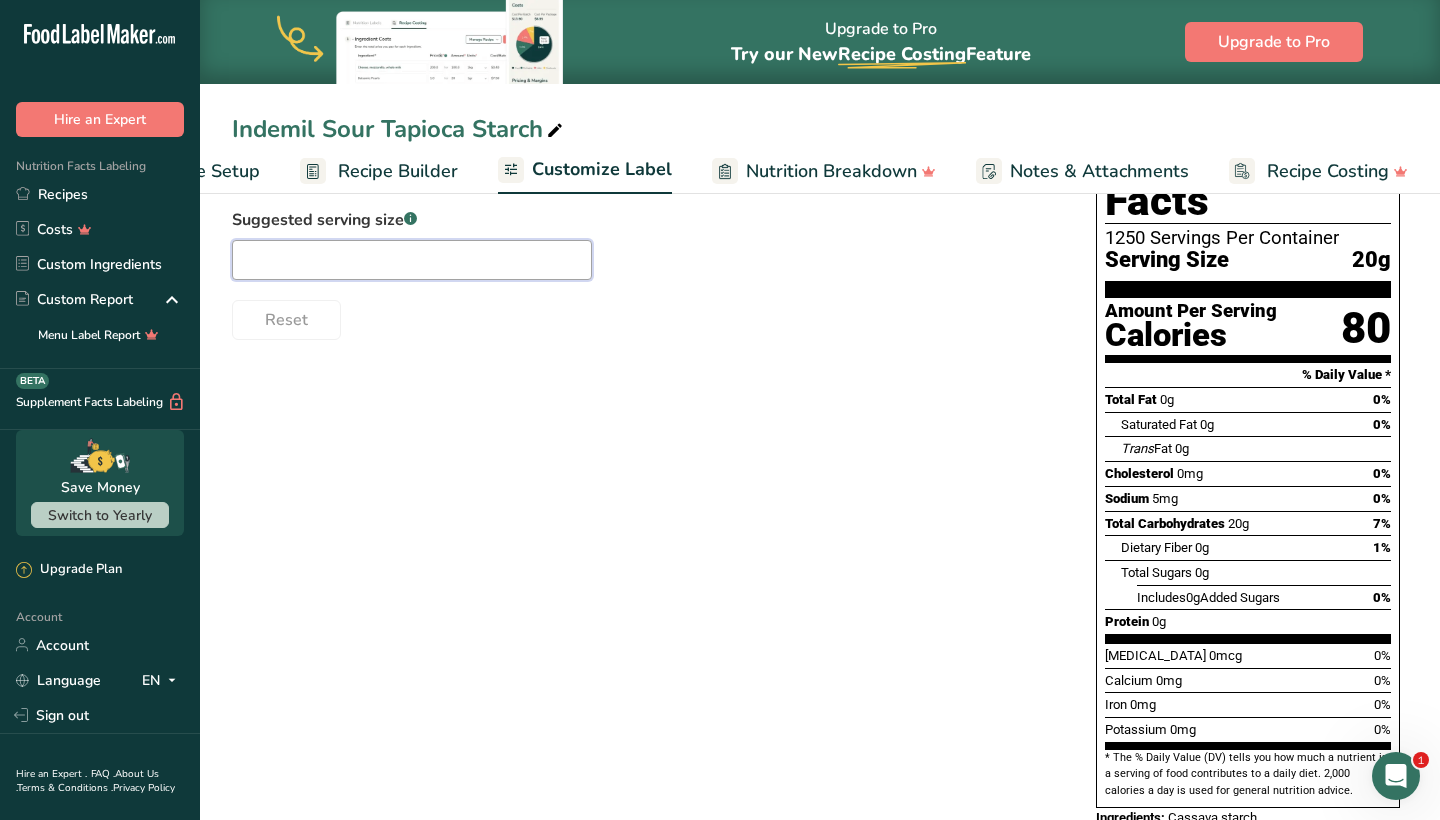 click at bounding box center (412, 260) 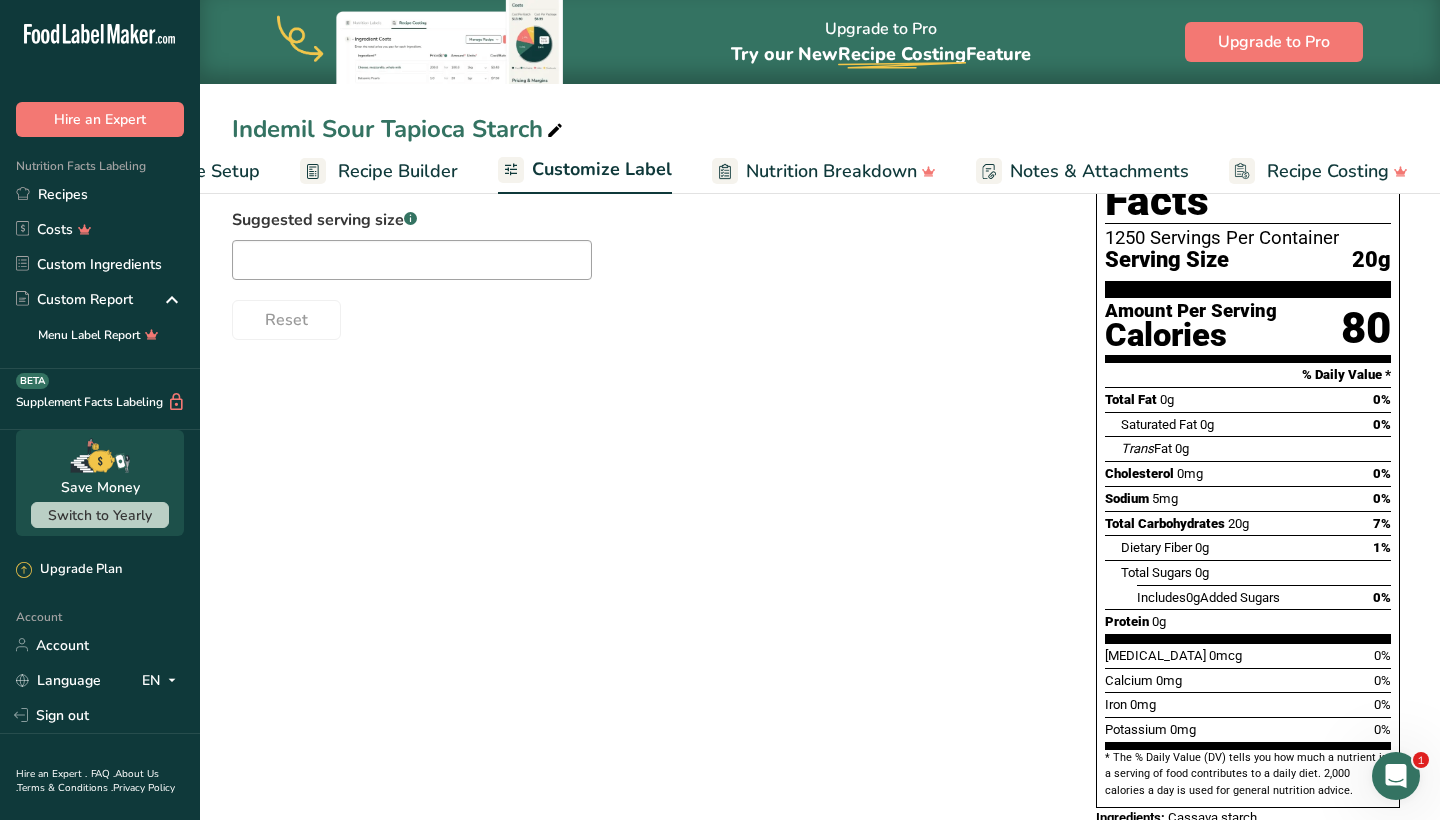 click on "Recipe Setup                       Recipe Builder   Customize Label               Nutrition Breakdown                 Notes & Attachments                 Recipe Costing" at bounding box center [764, 170] 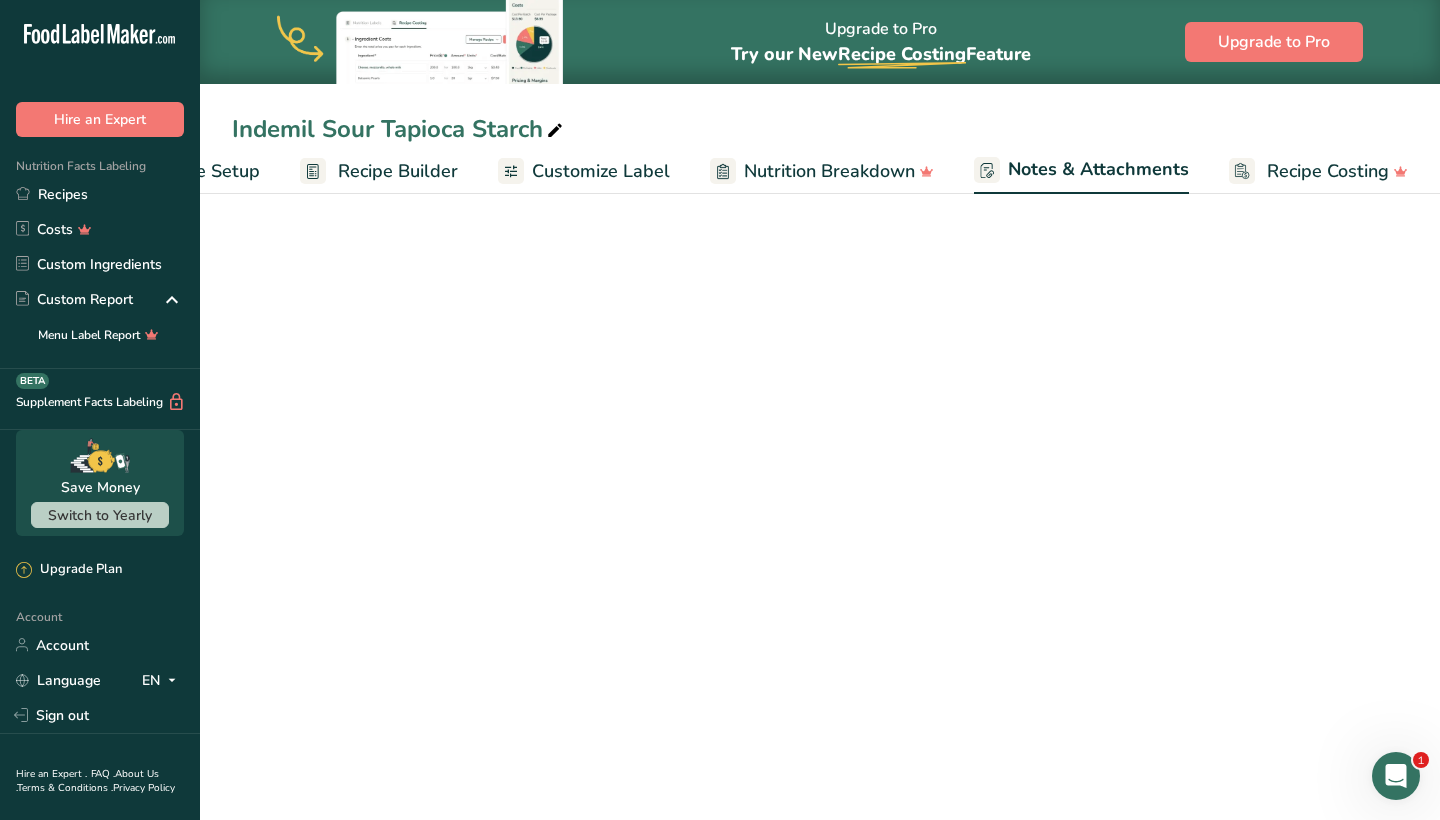 scroll, scrollTop: 0, scrollLeft: 120, axis: horizontal 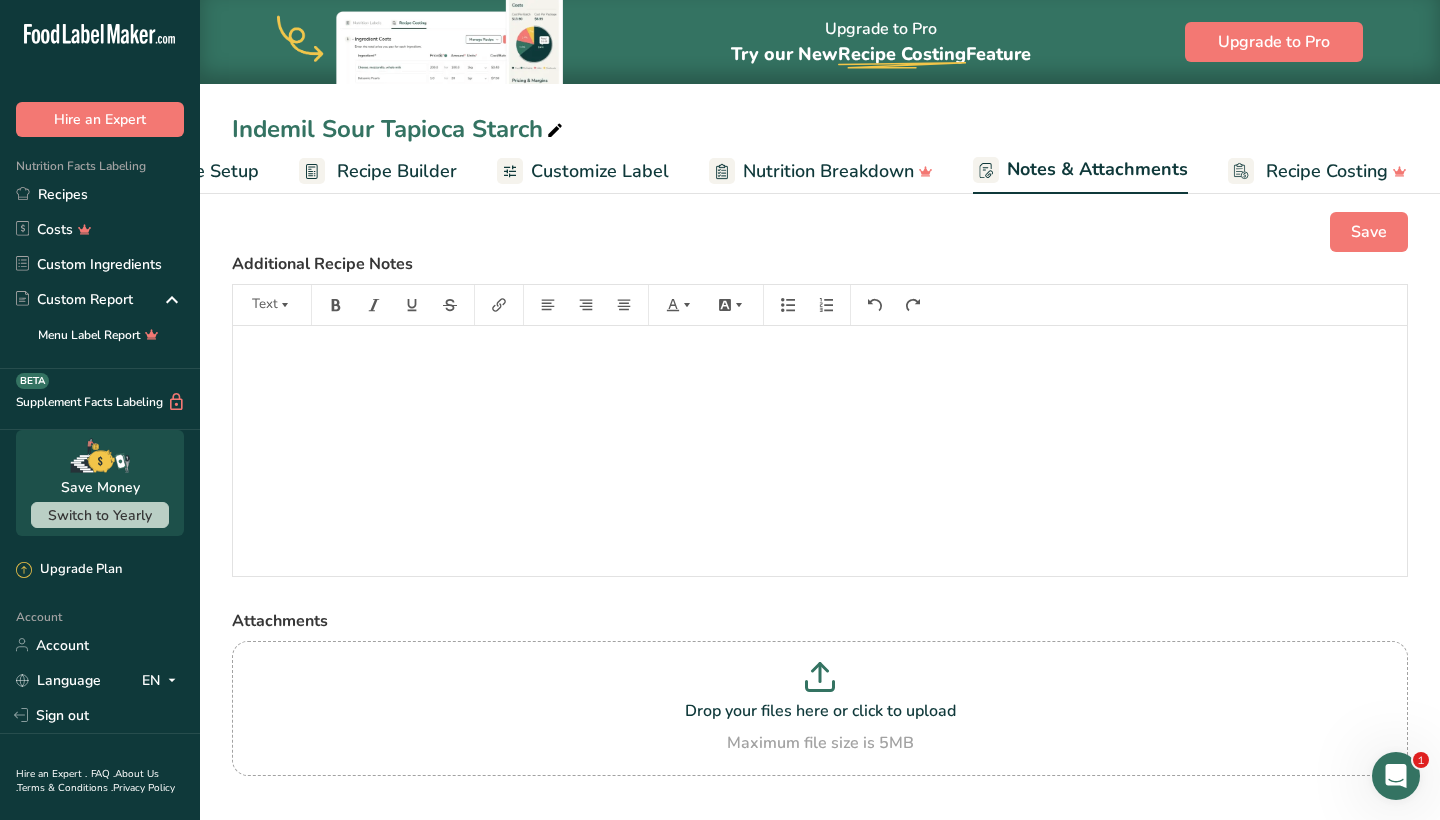 click on "Recipe Setup                       Recipe Builder   Customize Label               Nutrition Breakdown                 Notes & Attachments                 Recipe Costing" at bounding box center [763, 170] 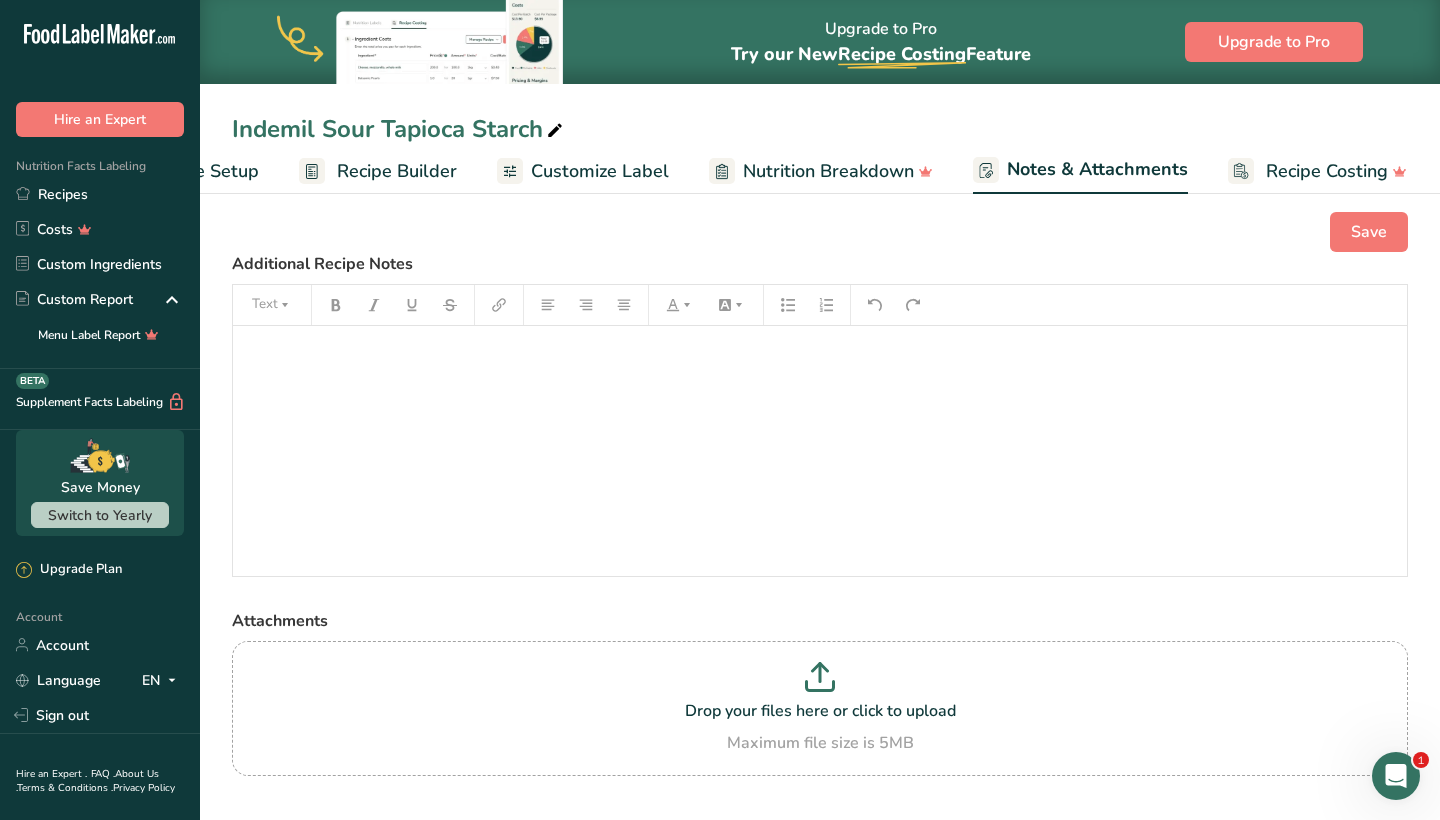 click on "Recipe Setup" at bounding box center [204, 171] 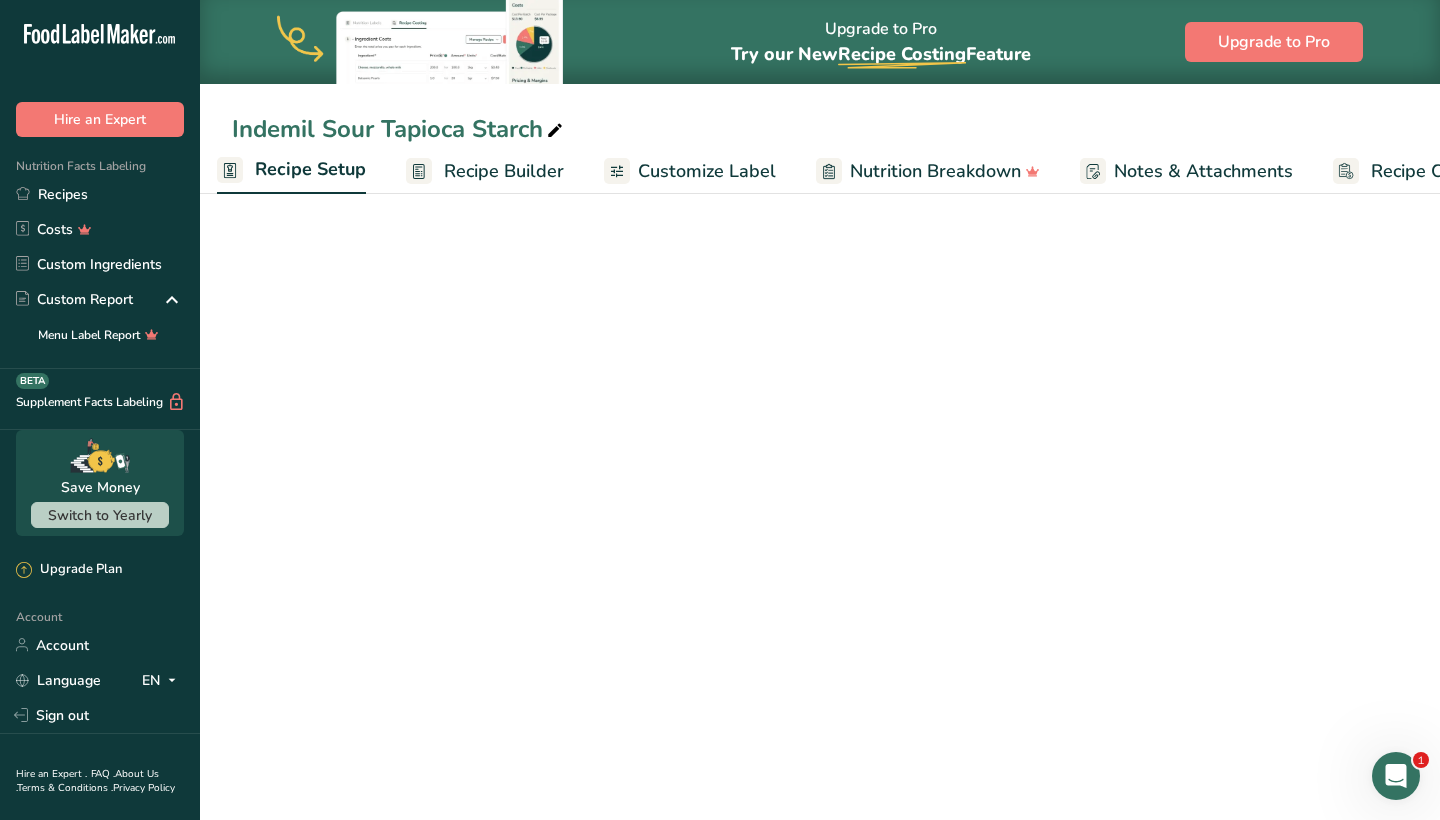 scroll, scrollTop: 0, scrollLeft: 7, axis: horizontal 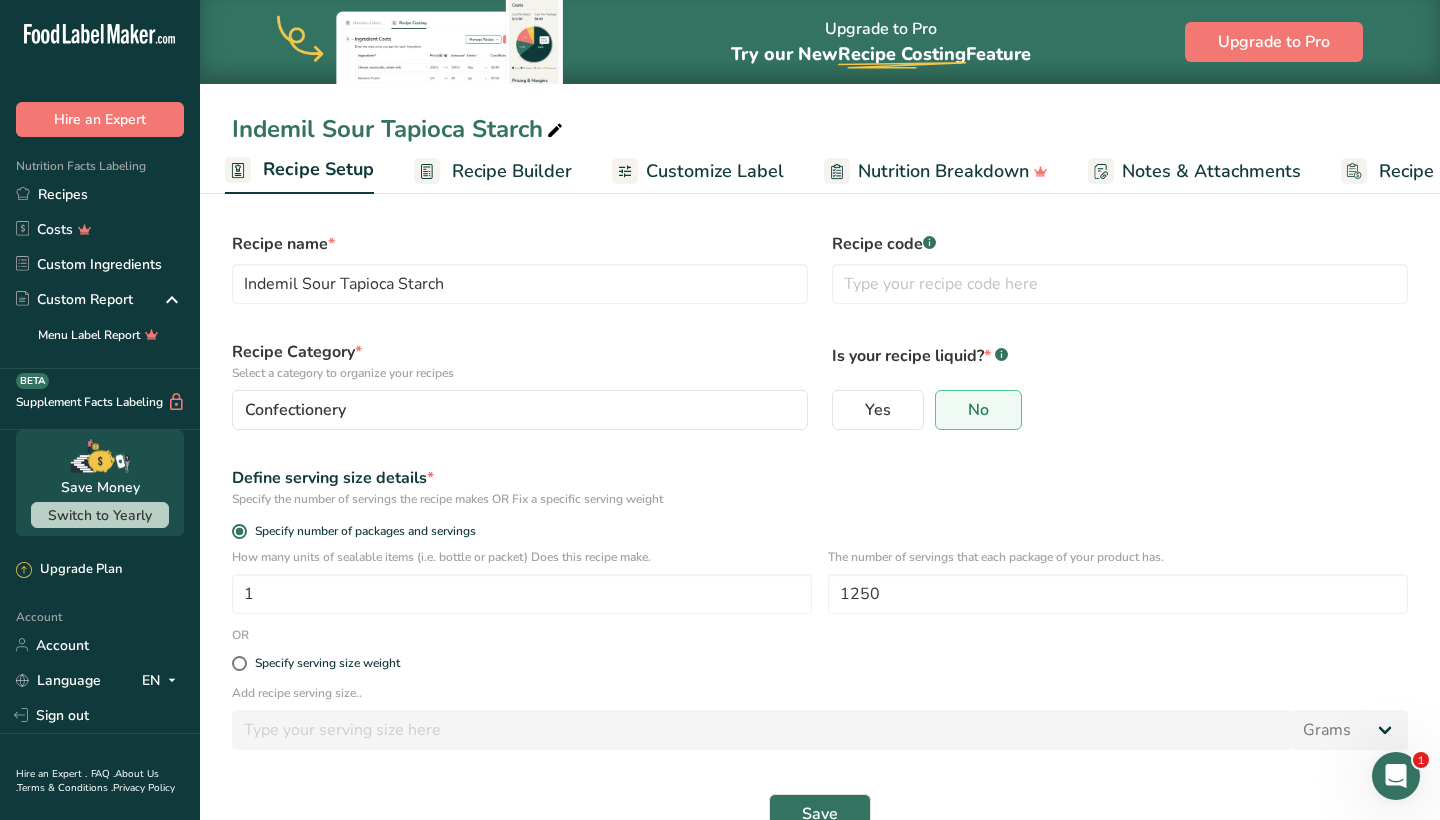 click on "Recipe Builder" at bounding box center (512, 171) 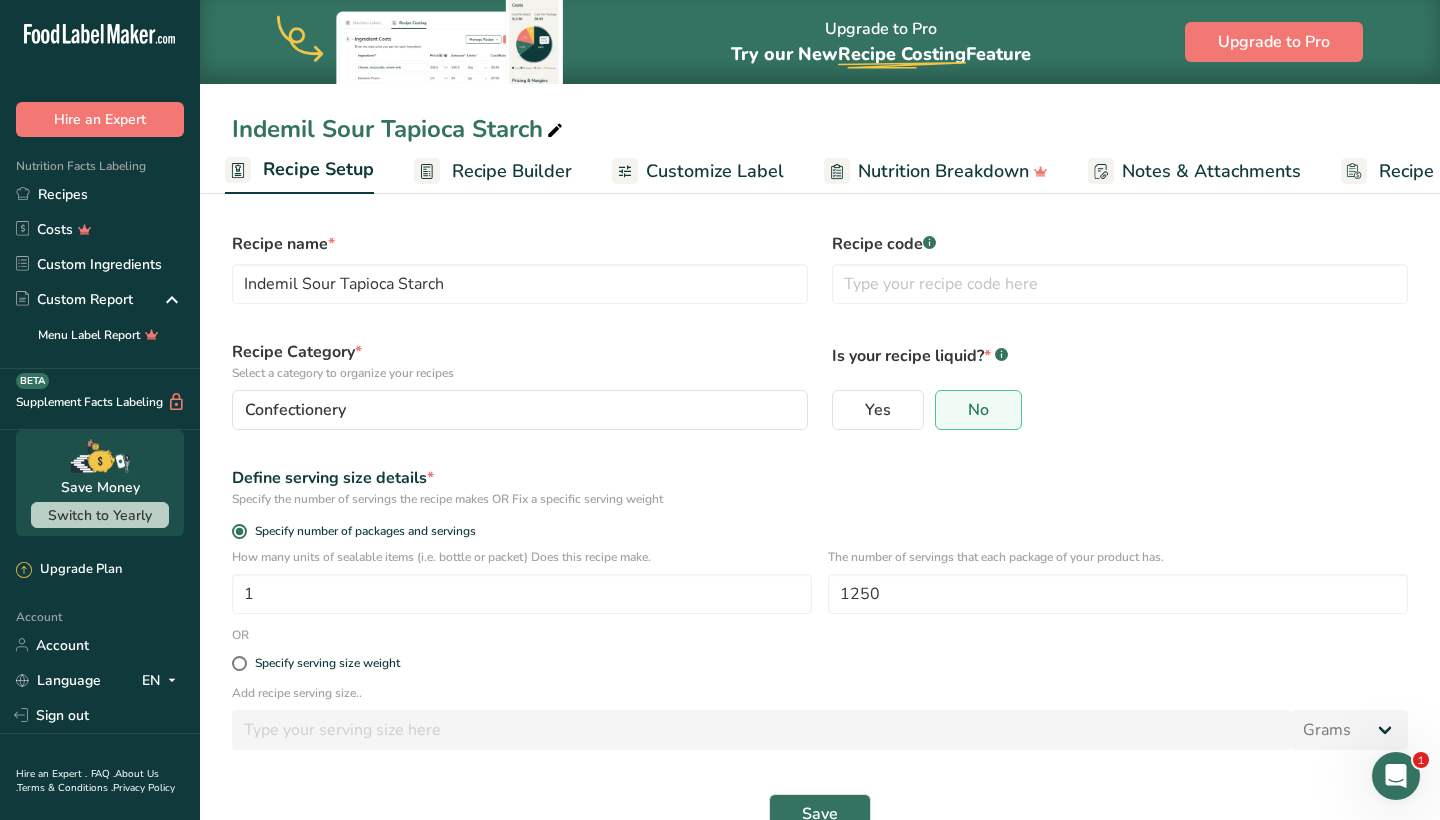 scroll, scrollTop: 0, scrollLeft: 119, axis: horizontal 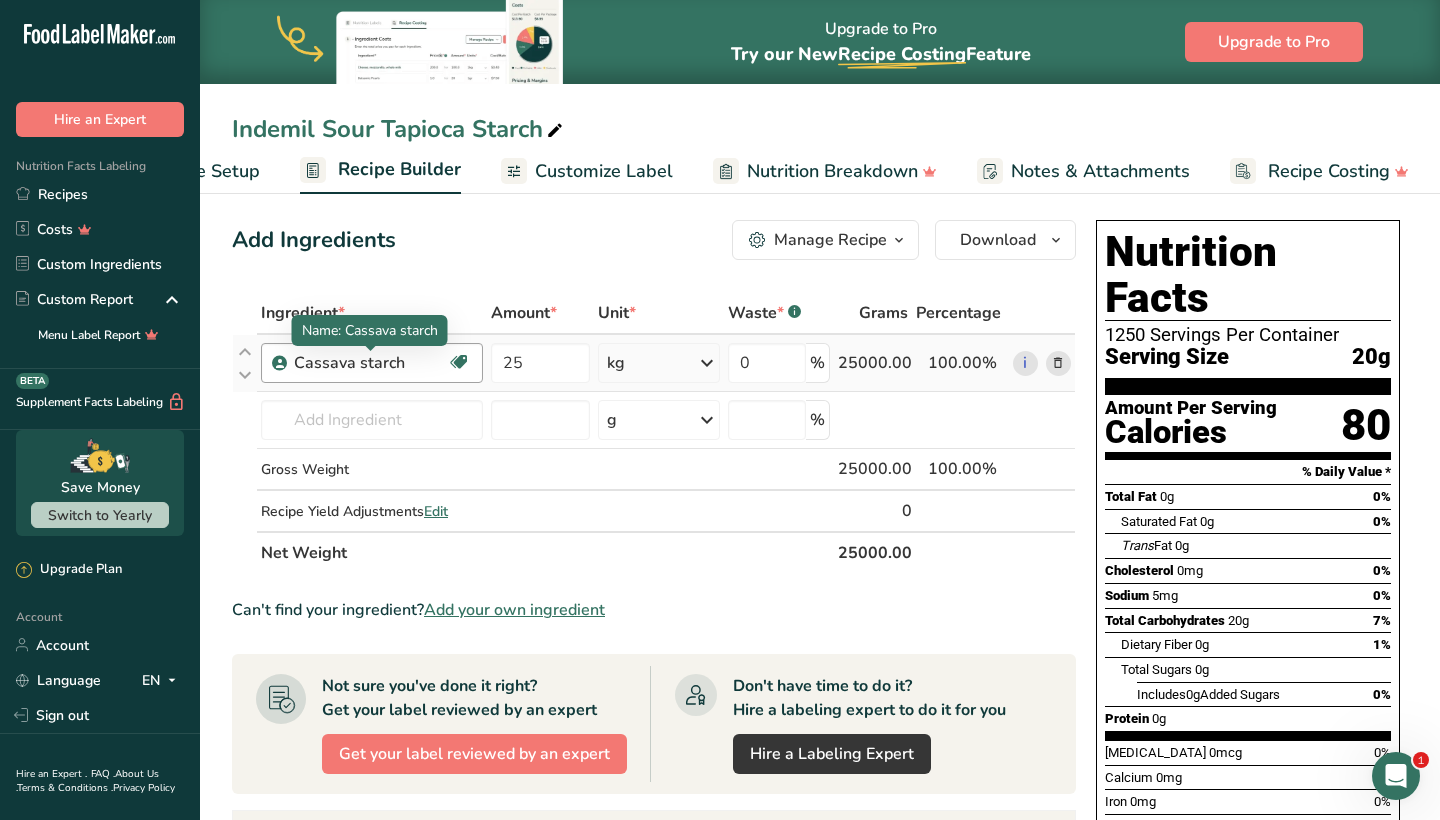 click on "Cassava starch" at bounding box center (370, 363) 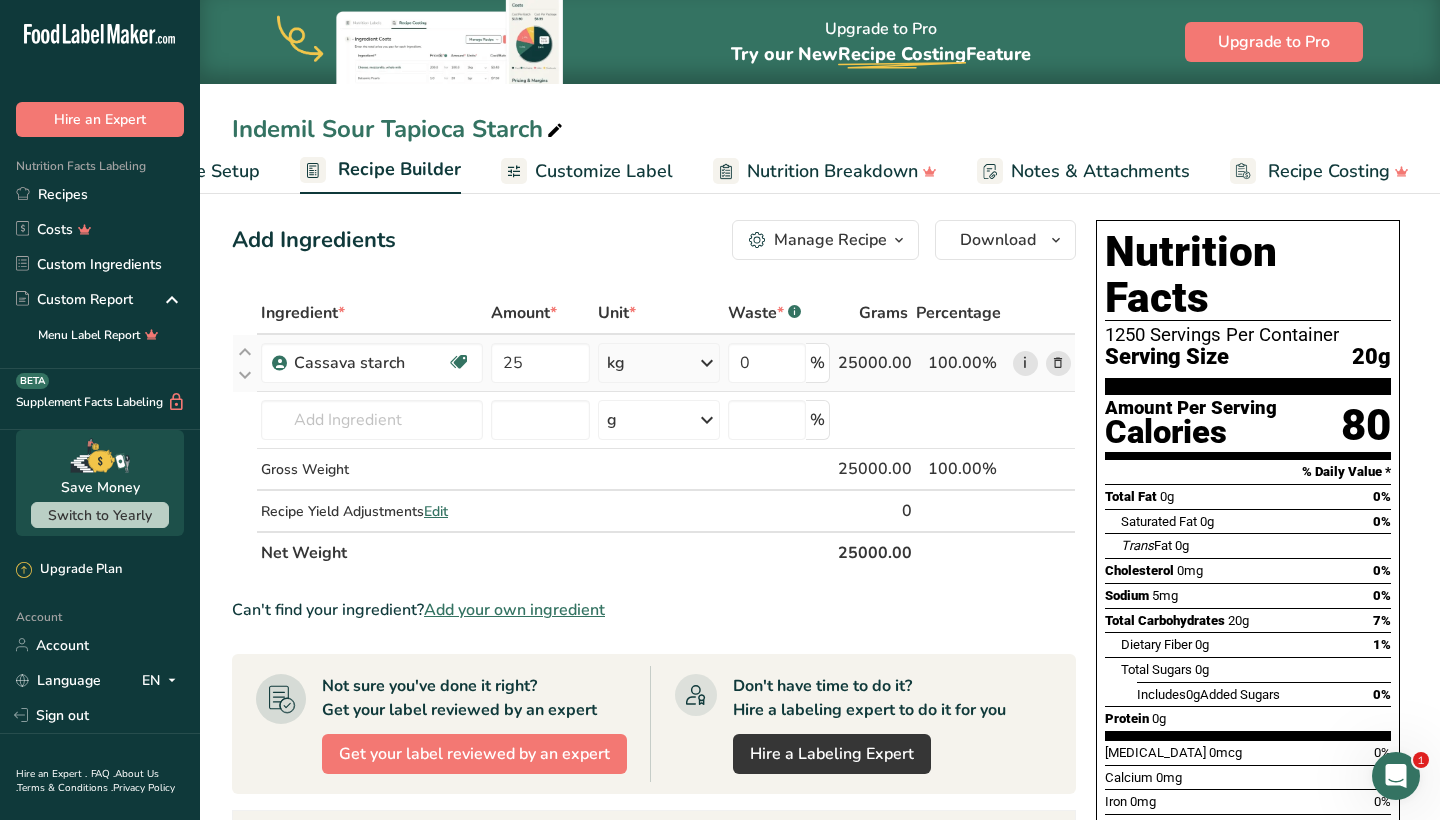 click on "i" at bounding box center [1025, 363] 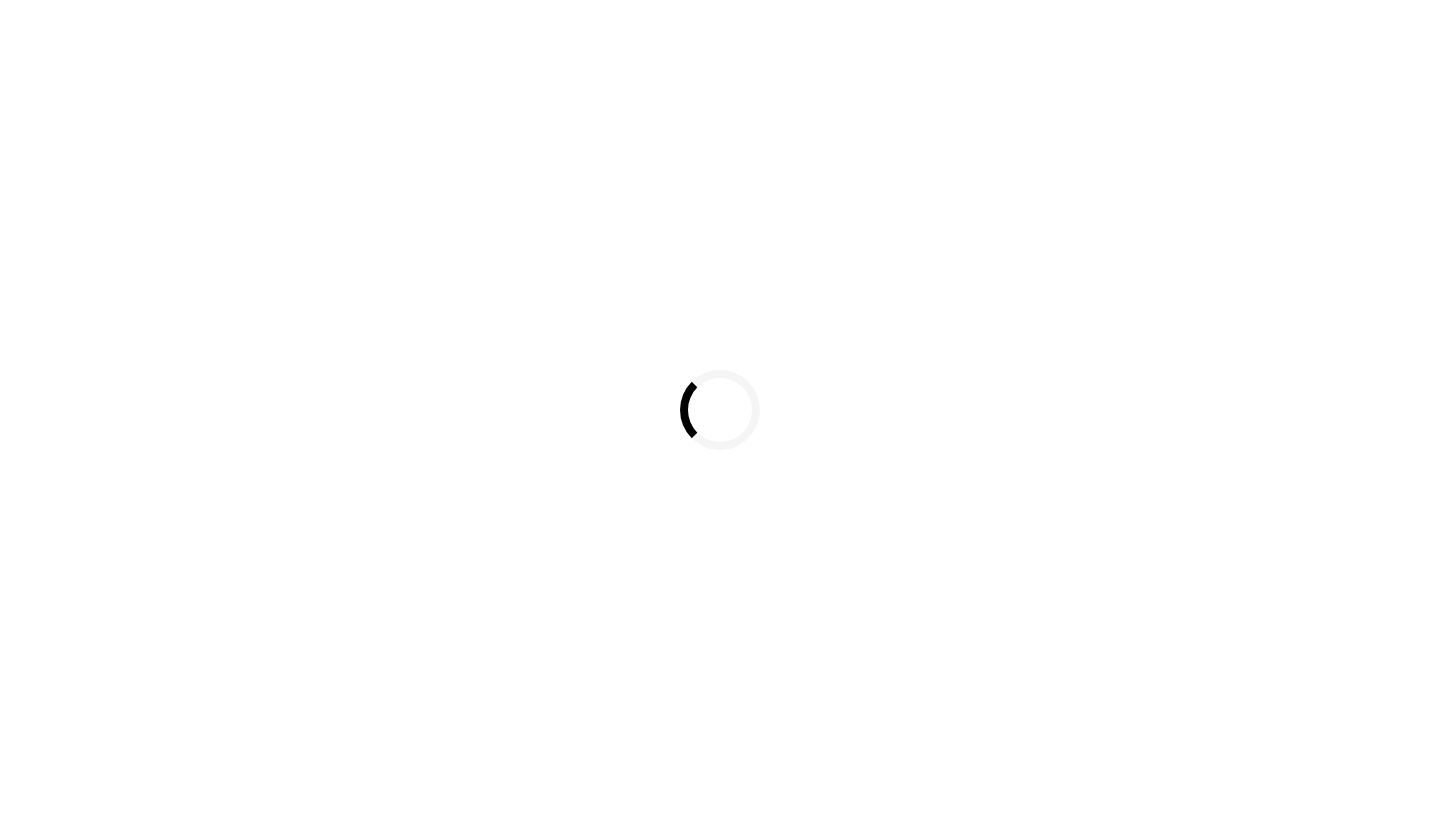 scroll, scrollTop: 0, scrollLeft: 0, axis: both 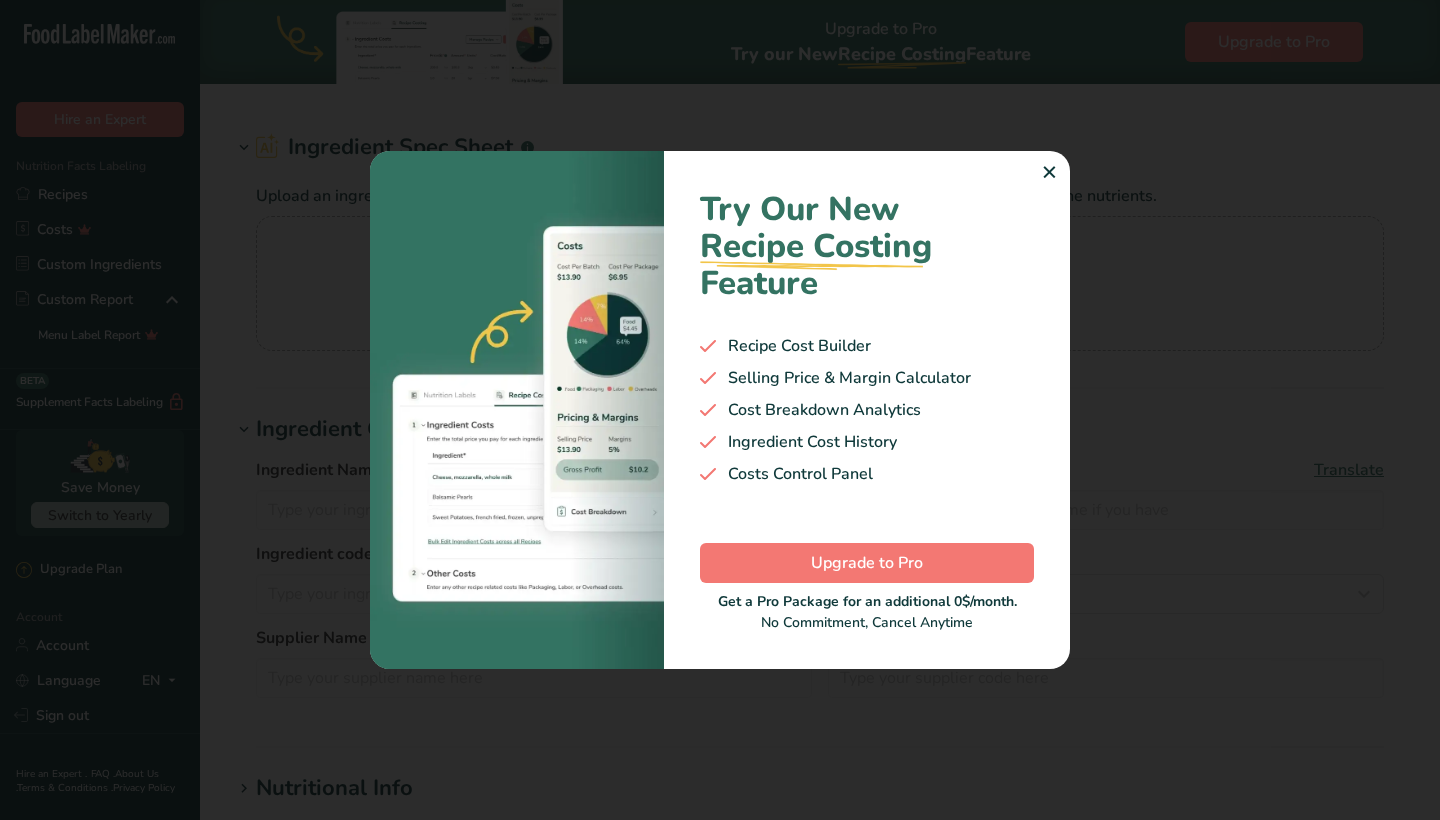 type on "Cassava starch" 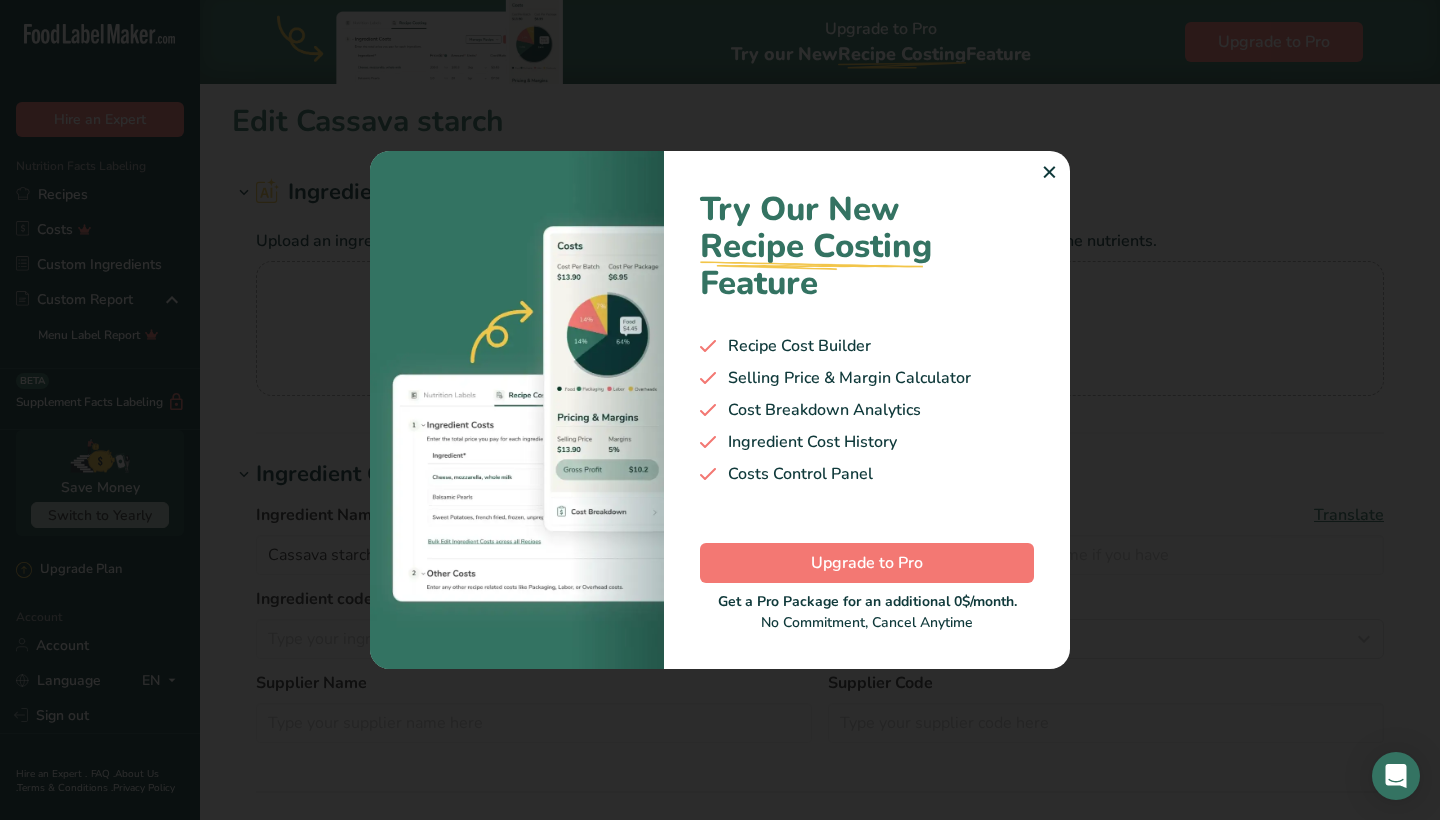 scroll, scrollTop: 0, scrollLeft: 0, axis: both 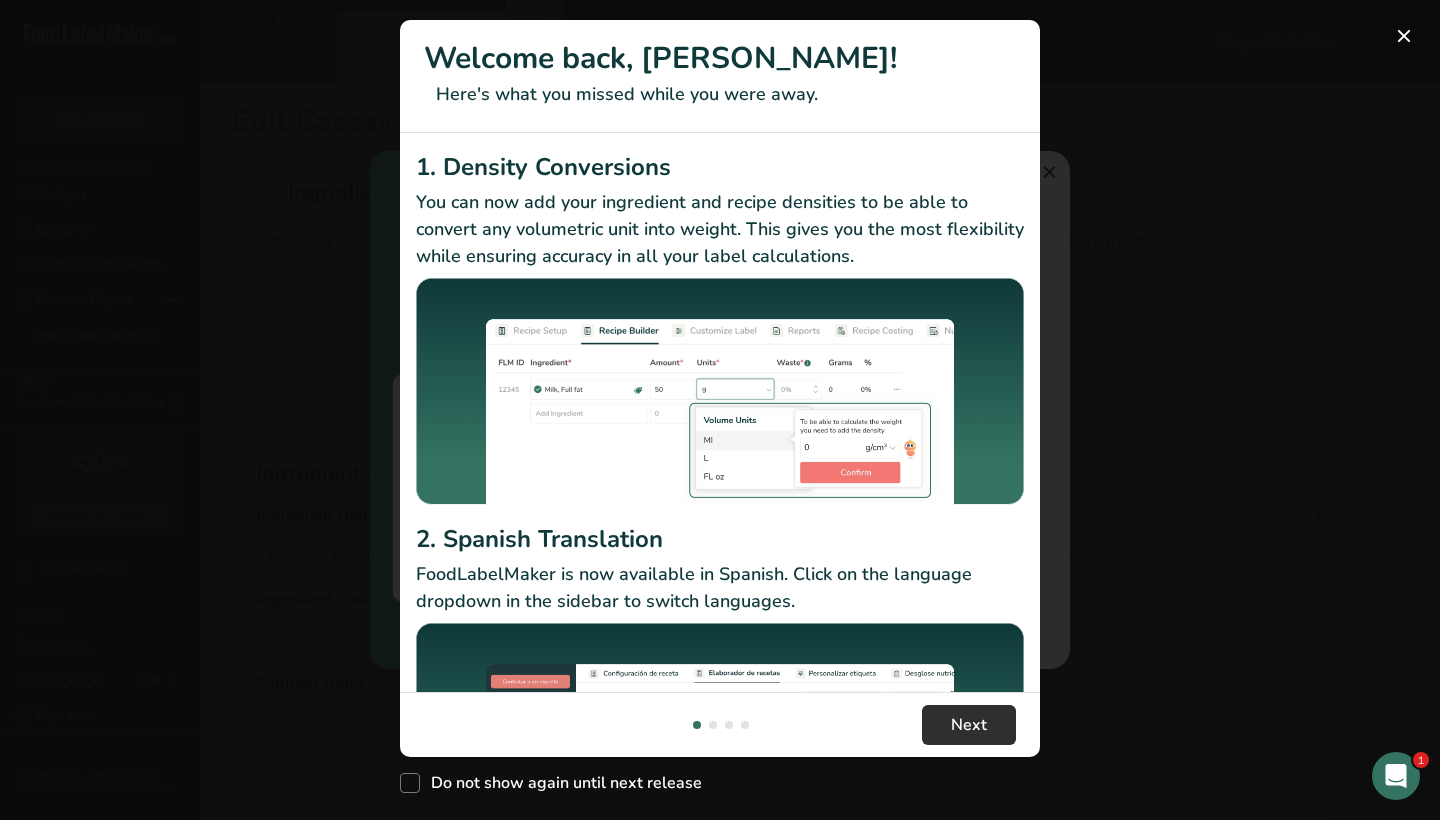 click on "Next" at bounding box center [969, 725] 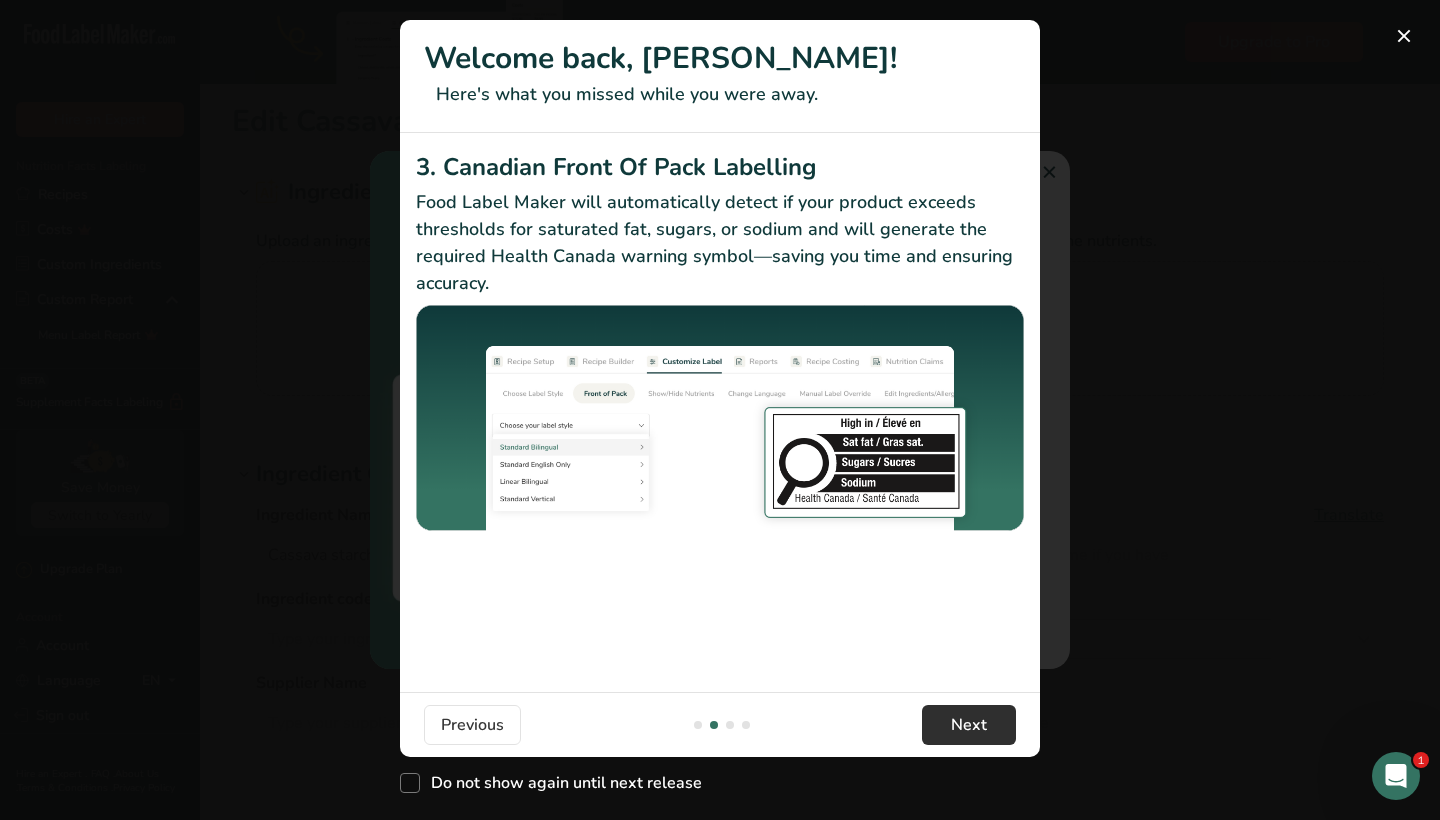 click on "Next" at bounding box center (969, 725) 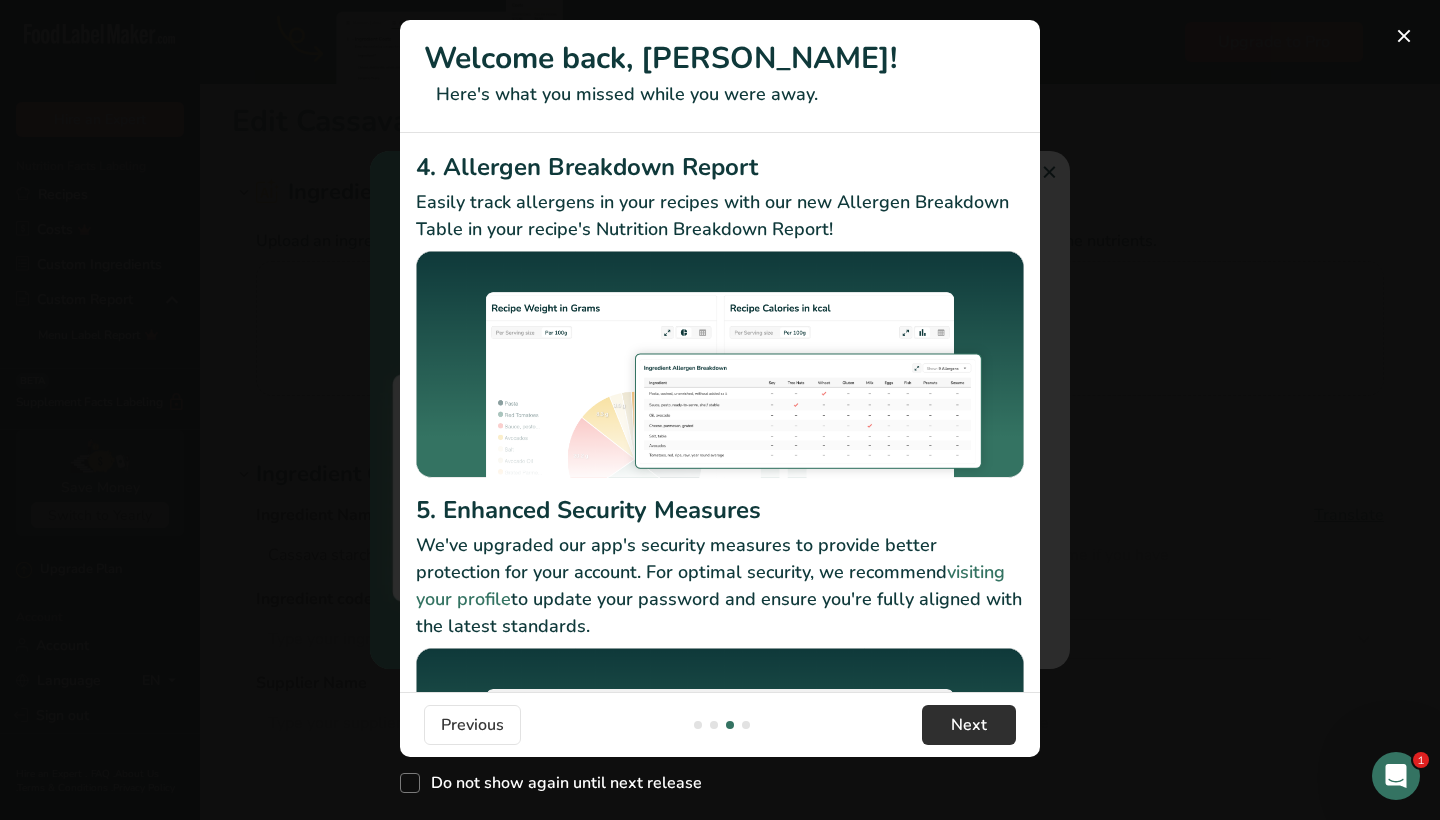 click on "Next" at bounding box center (969, 725) 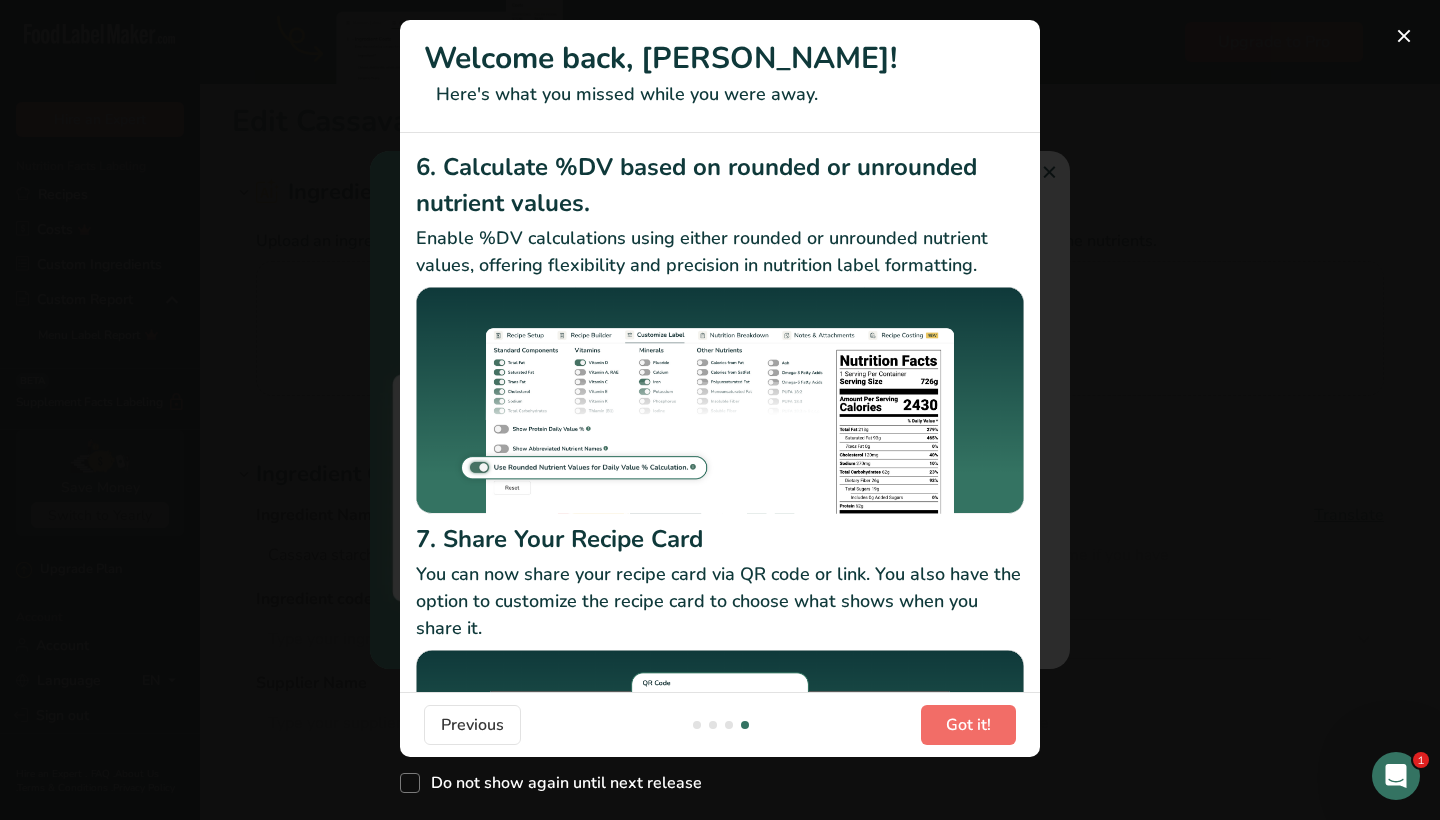 click on "Got it!" at bounding box center [968, 725] 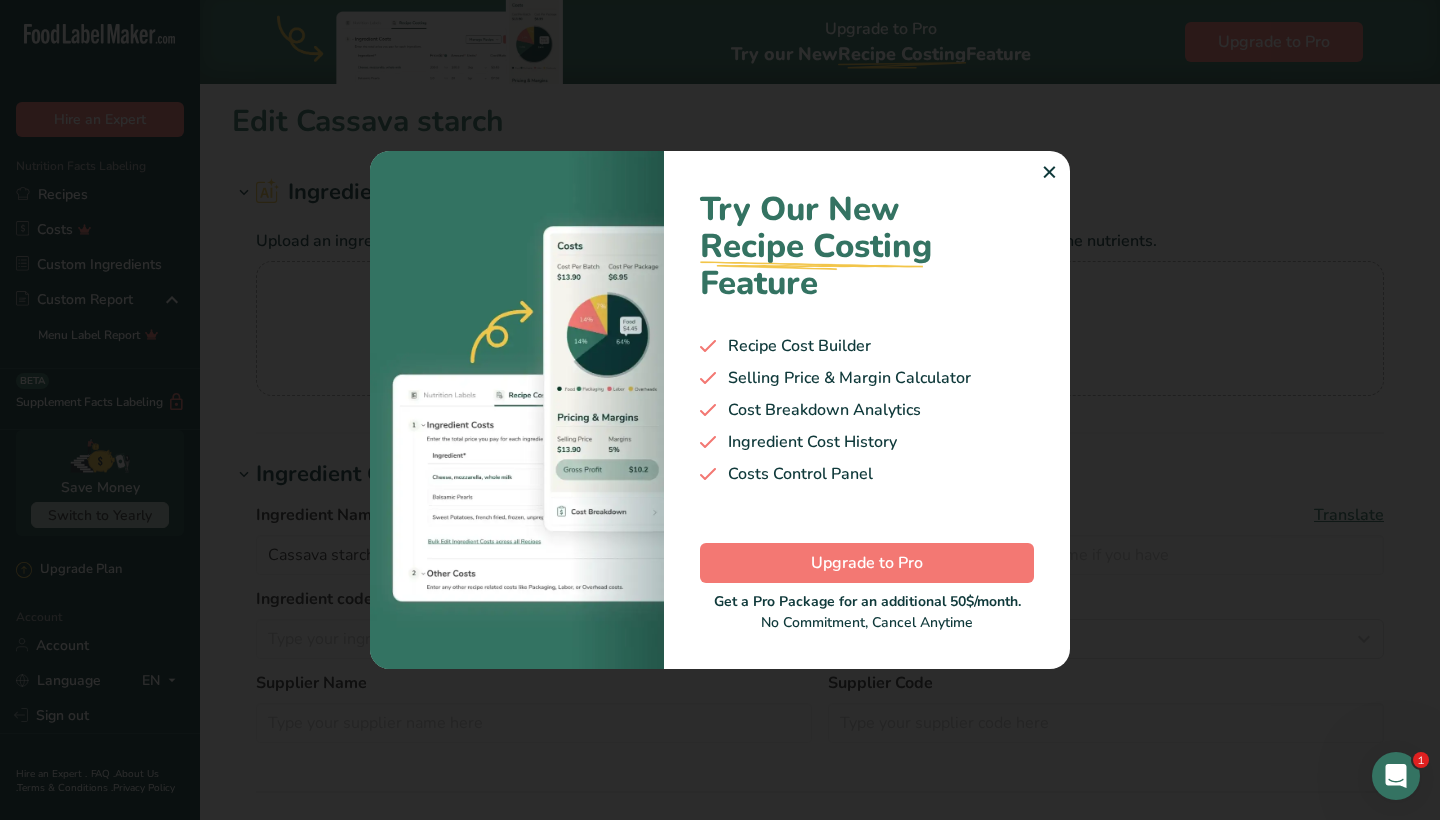 click on "✕" at bounding box center (1049, 173) 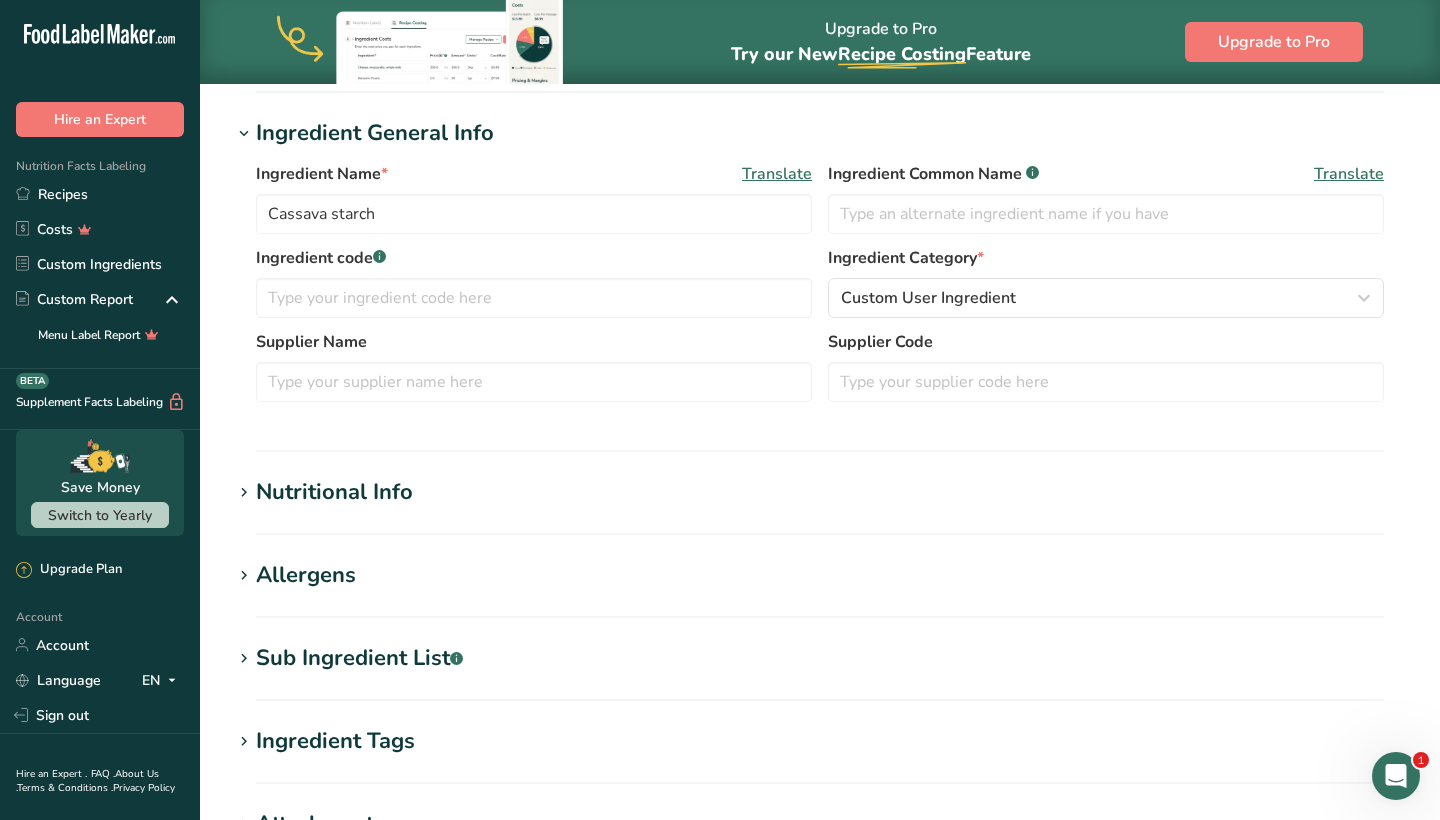 scroll, scrollTop: 342, scrollLeft: 0, axis: vertical 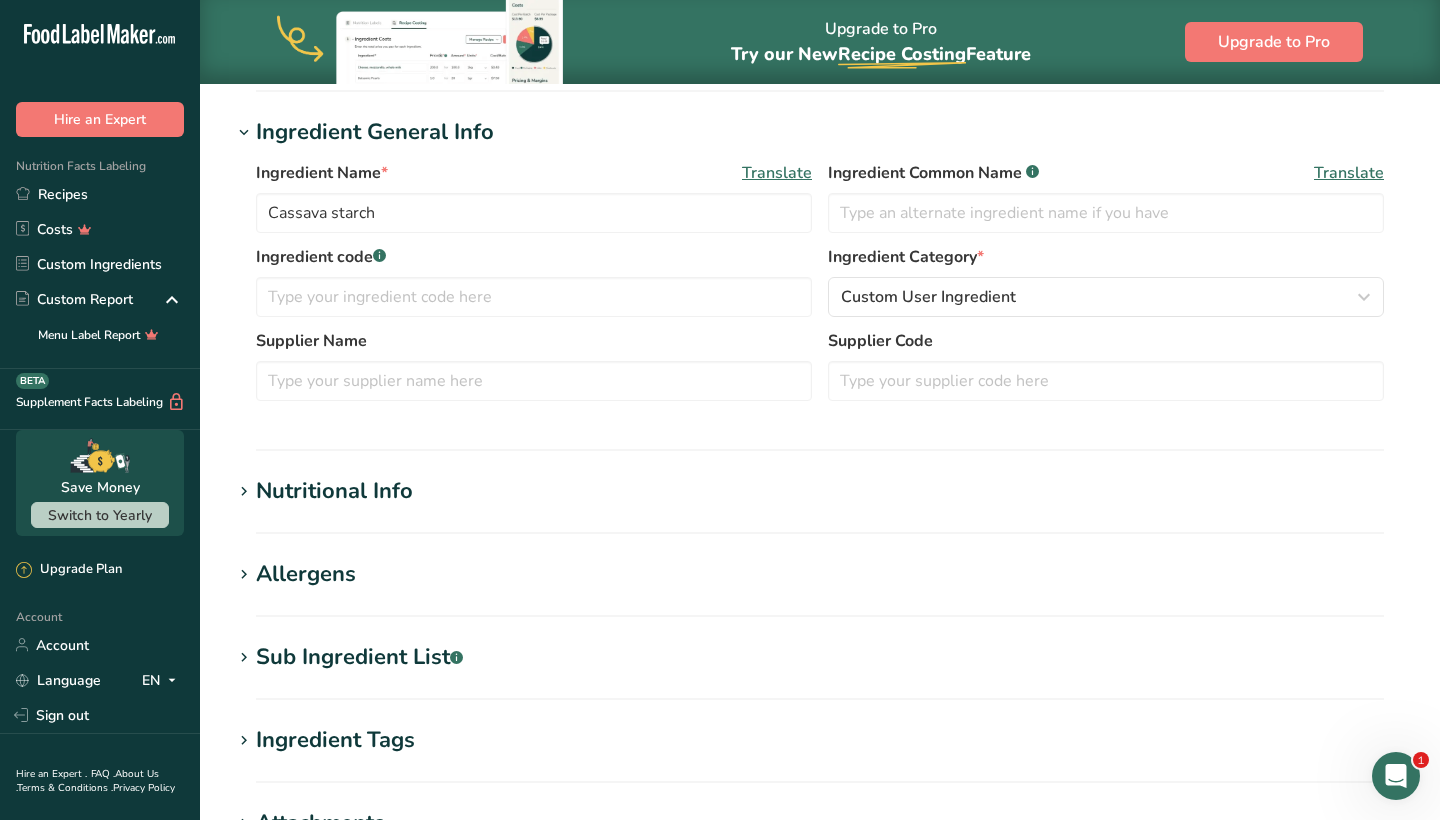 click on "Nutritional Info" at bounding box center [820, 491] 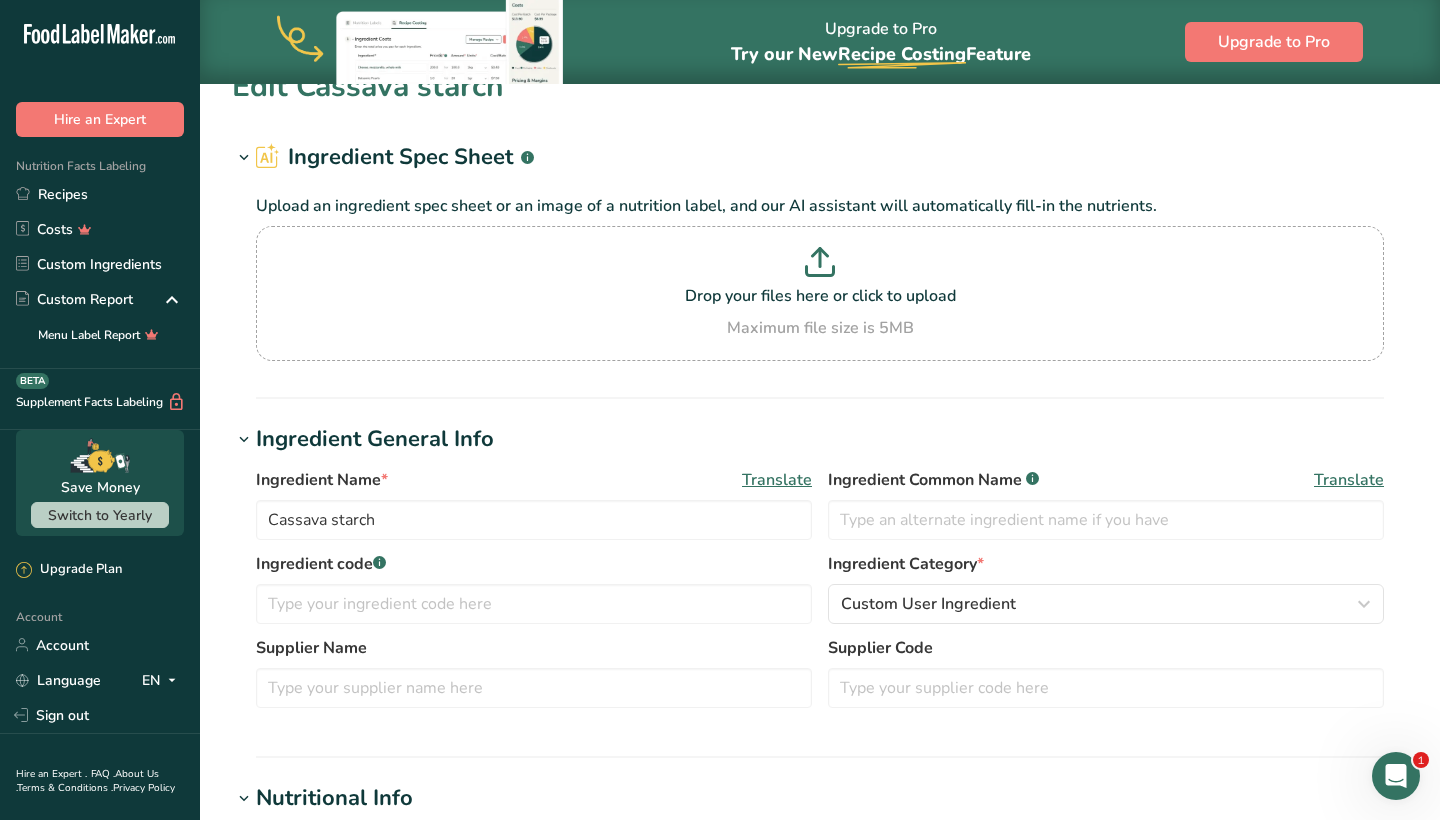 scroll, scrollTop: 0, scrollLeft: 0, axis: both 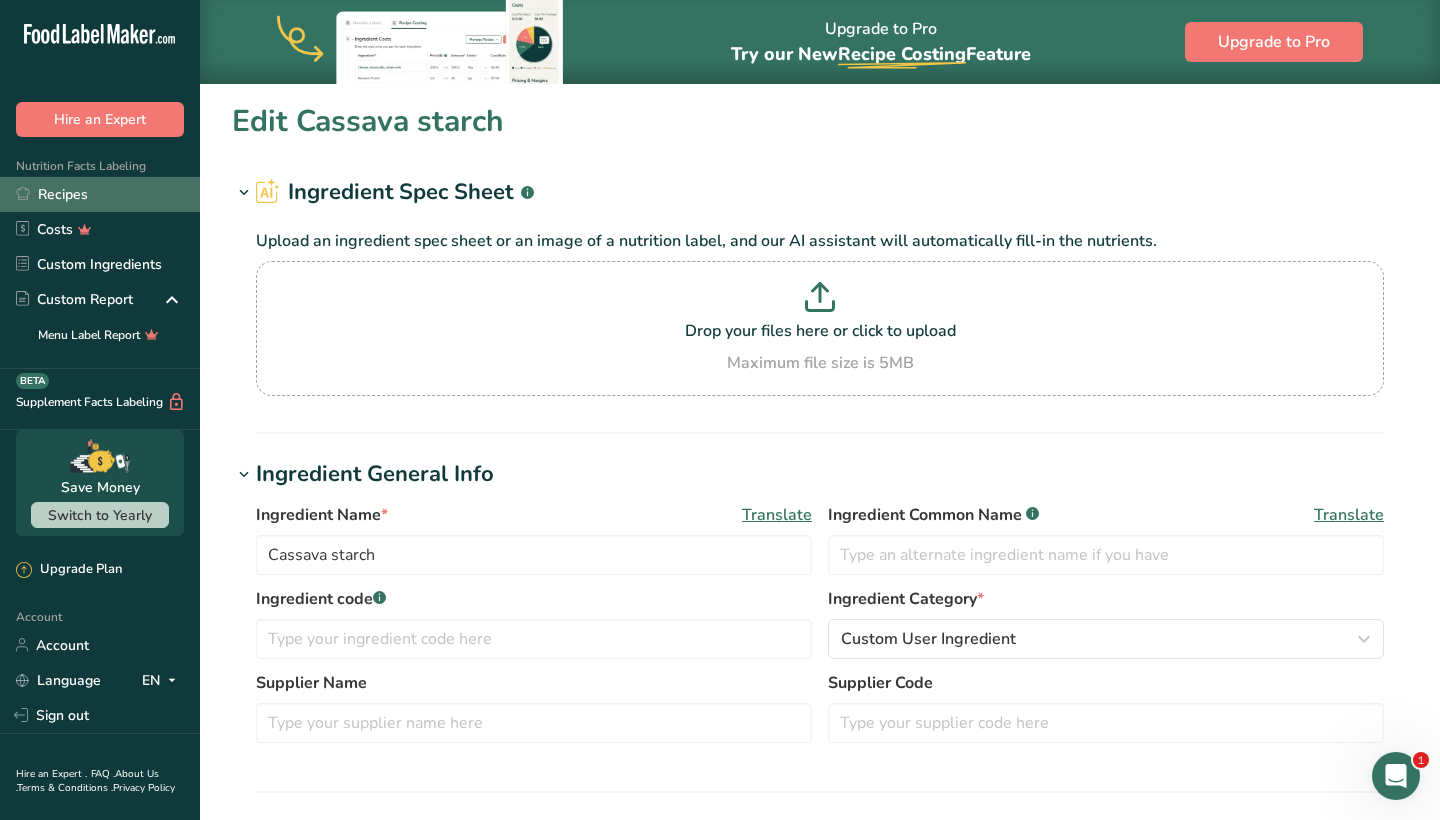 click on "Recipes" at bounding box center (100, 194) 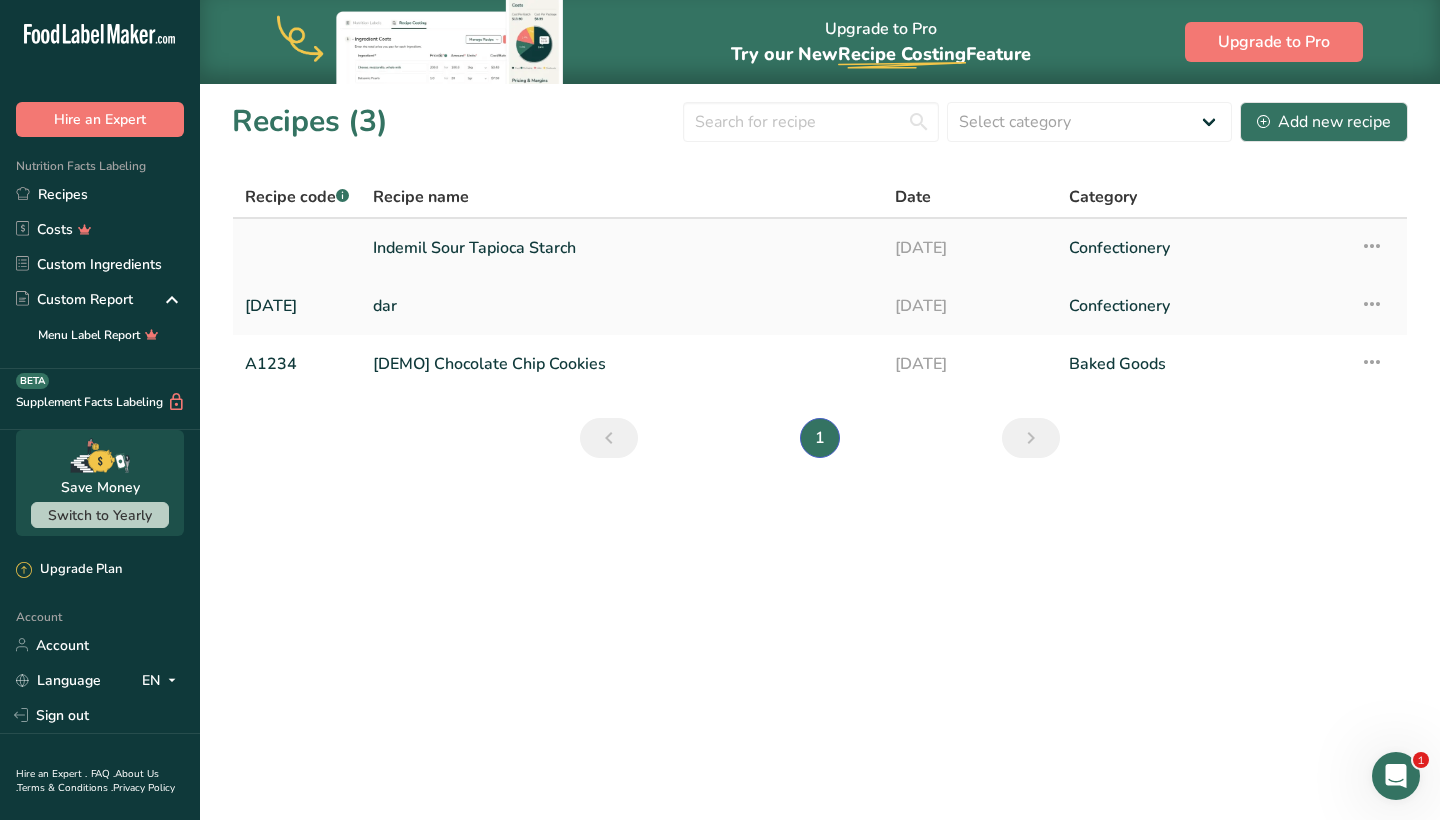 click on "Indemil Sour Tapioca Starch" at bounding box center [622, 248] 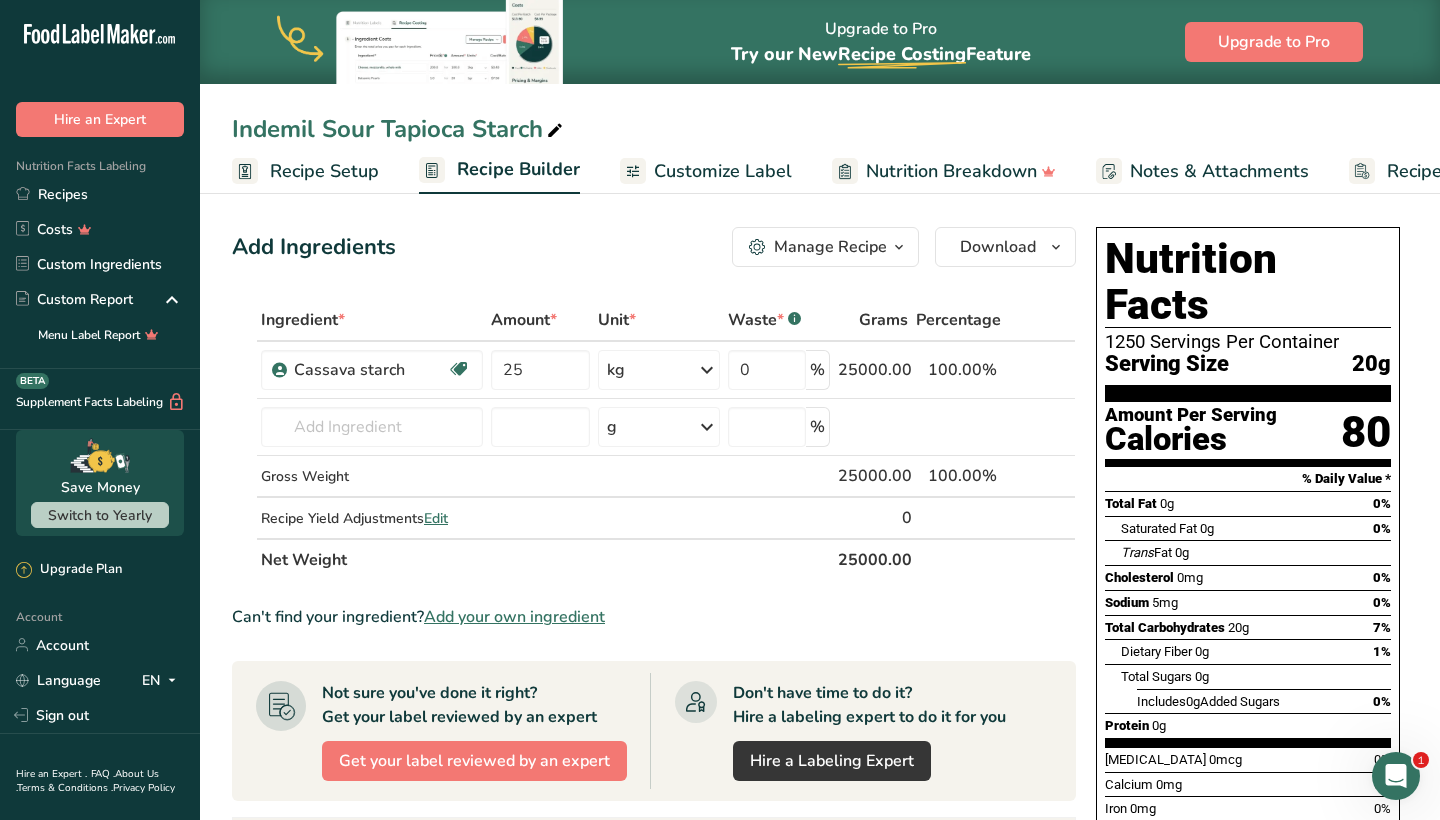 click on "80" at bounding box center (1366, 432) 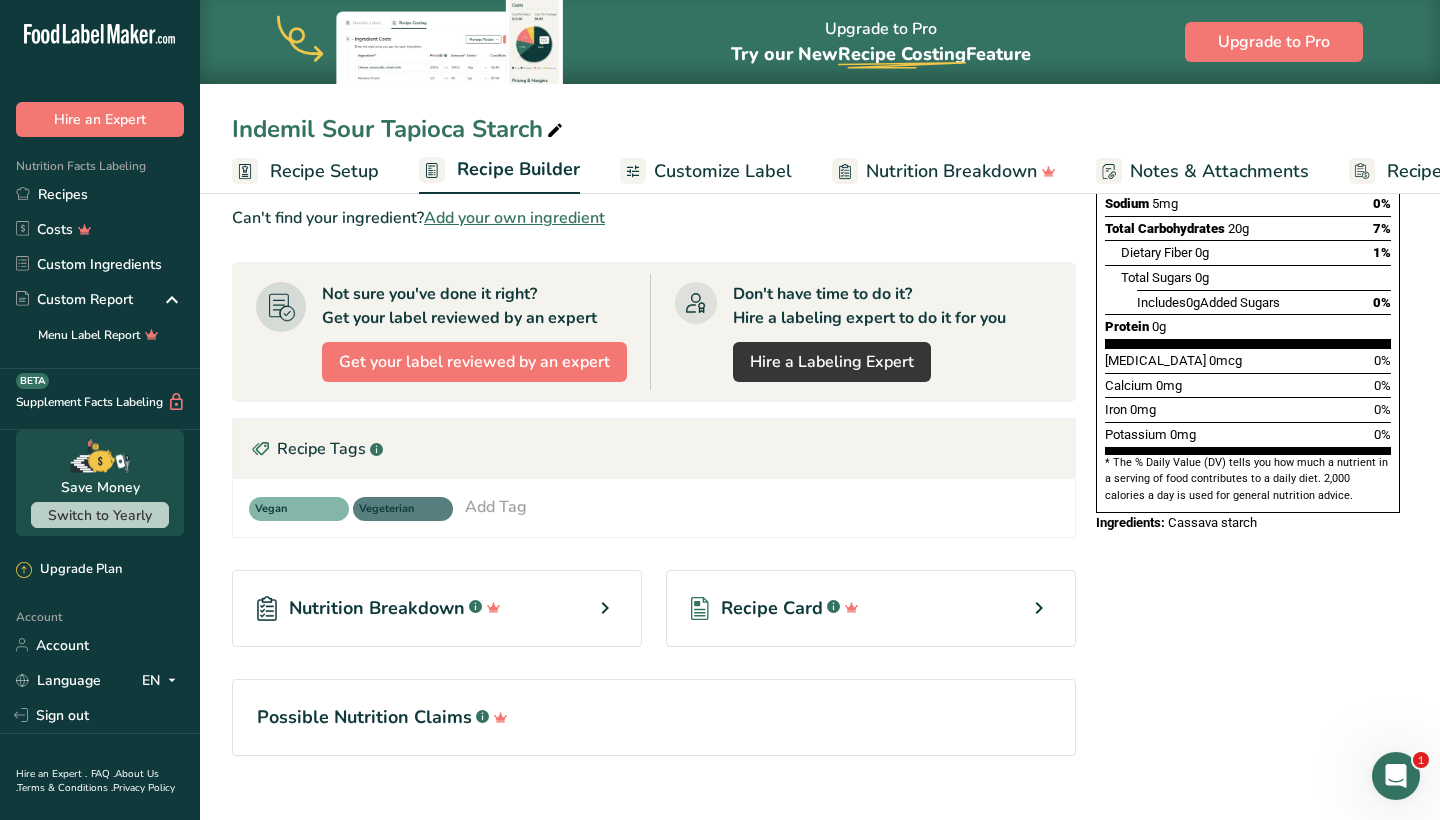 scroll, scrollTop: 407, scrollLeft: 0, axis: vertical 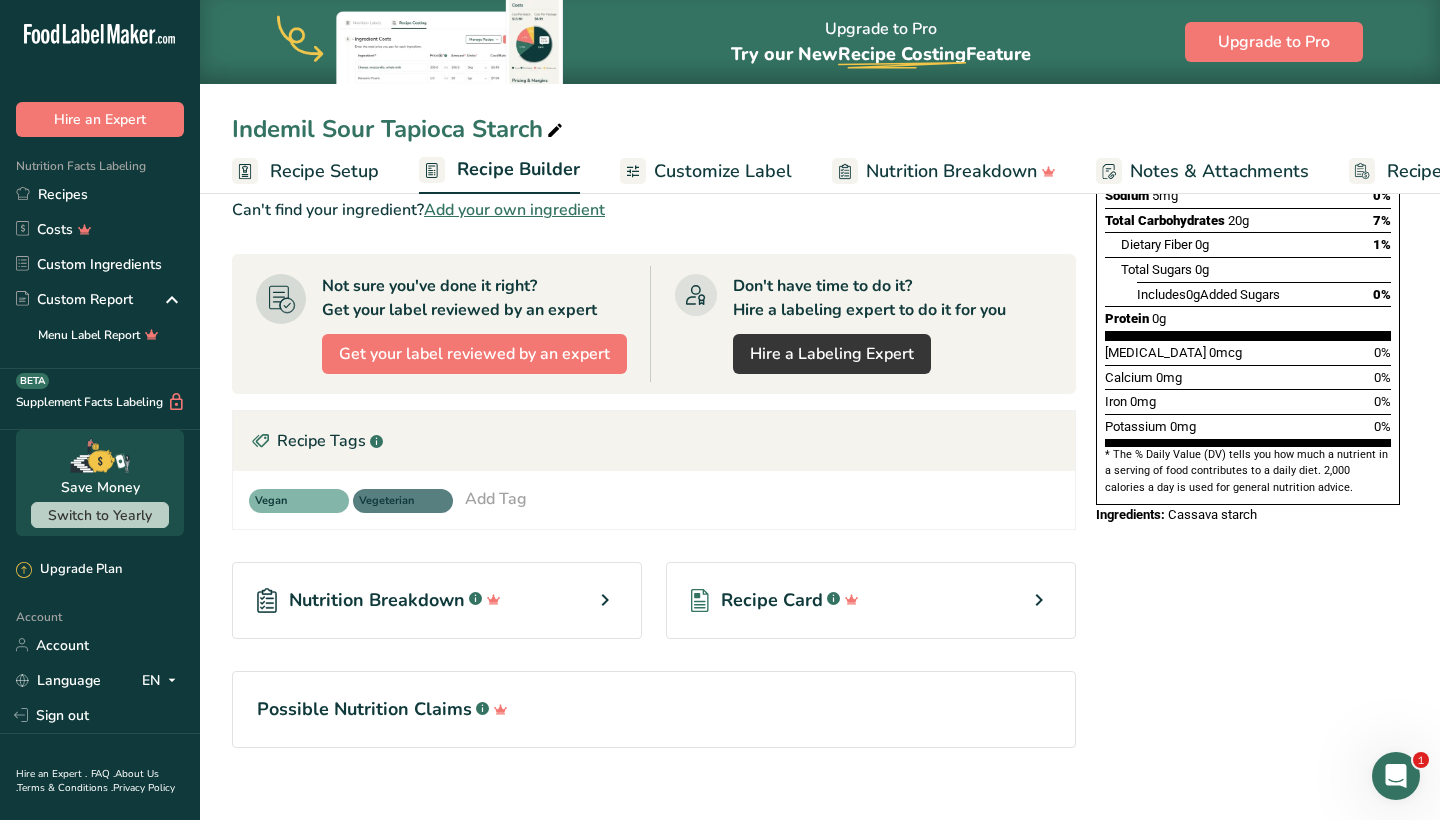 click on "Nutrition Breakdown
.a-a{fill:#347362;}.b-a{fill:#fff;}" at bounding box center (437, 600) 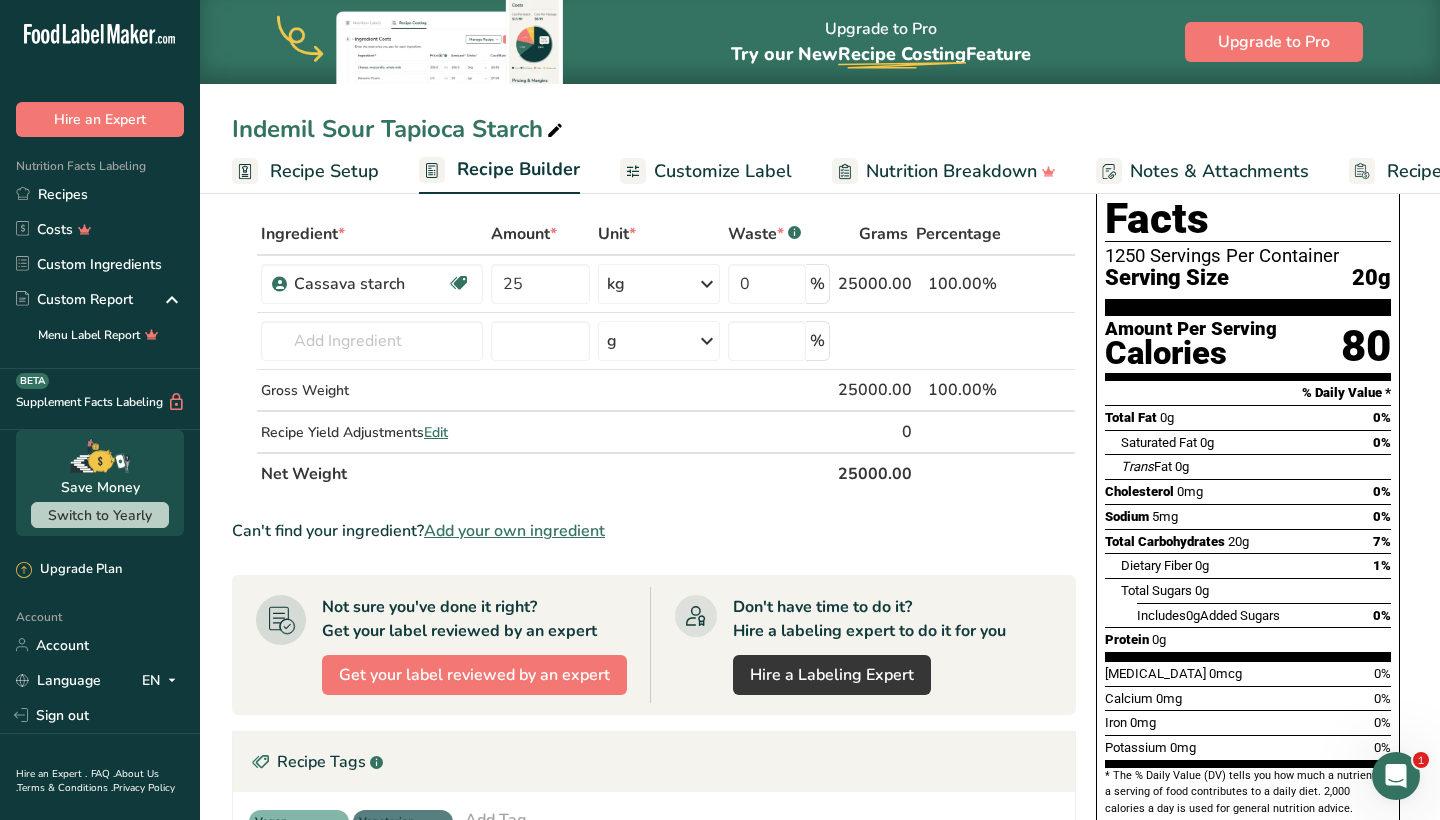 scroll, scrollTop: 86, scrollLeft: 0, axis: vertical 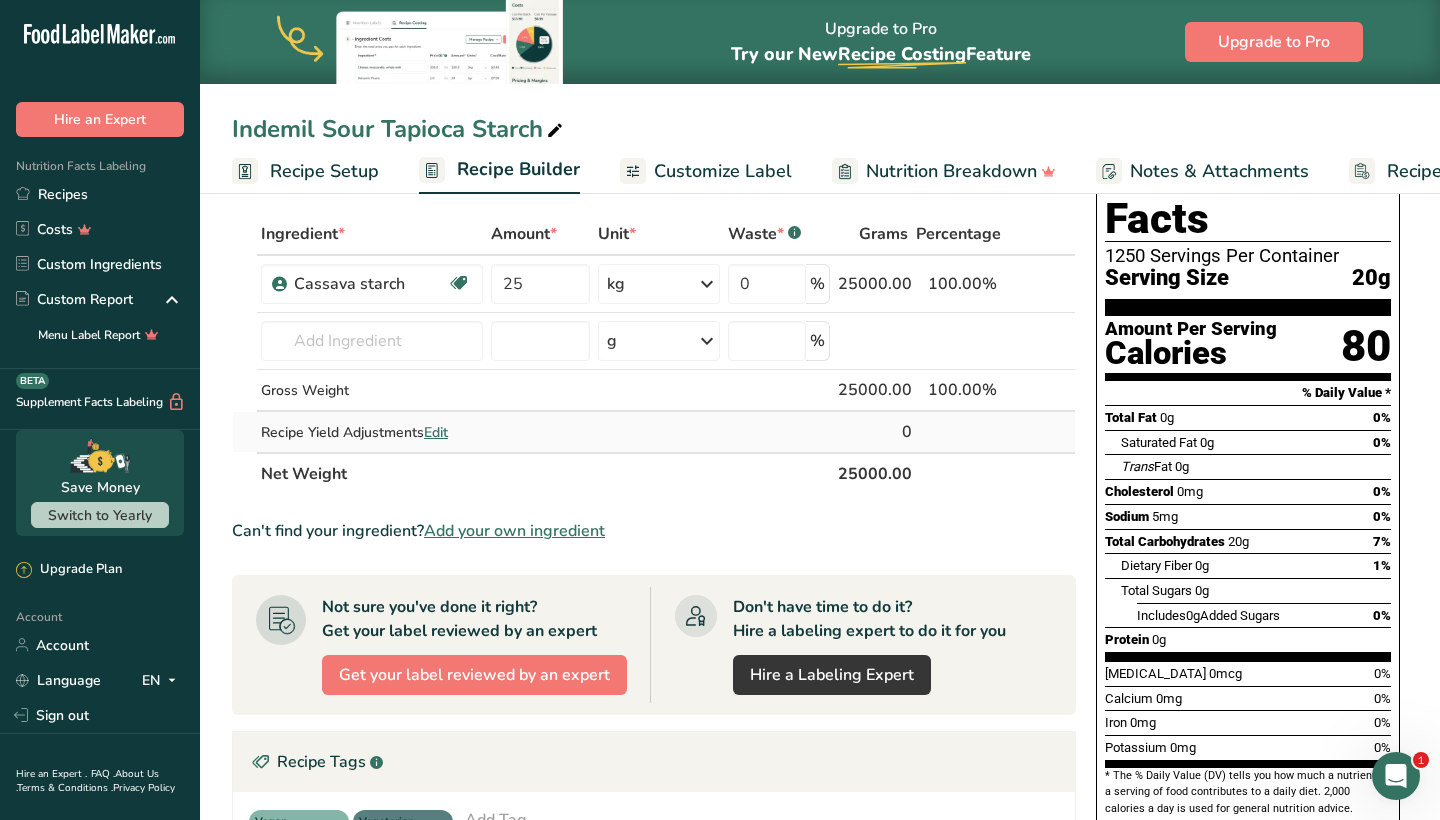 click on "Edit" at bounding box center (436, 432) 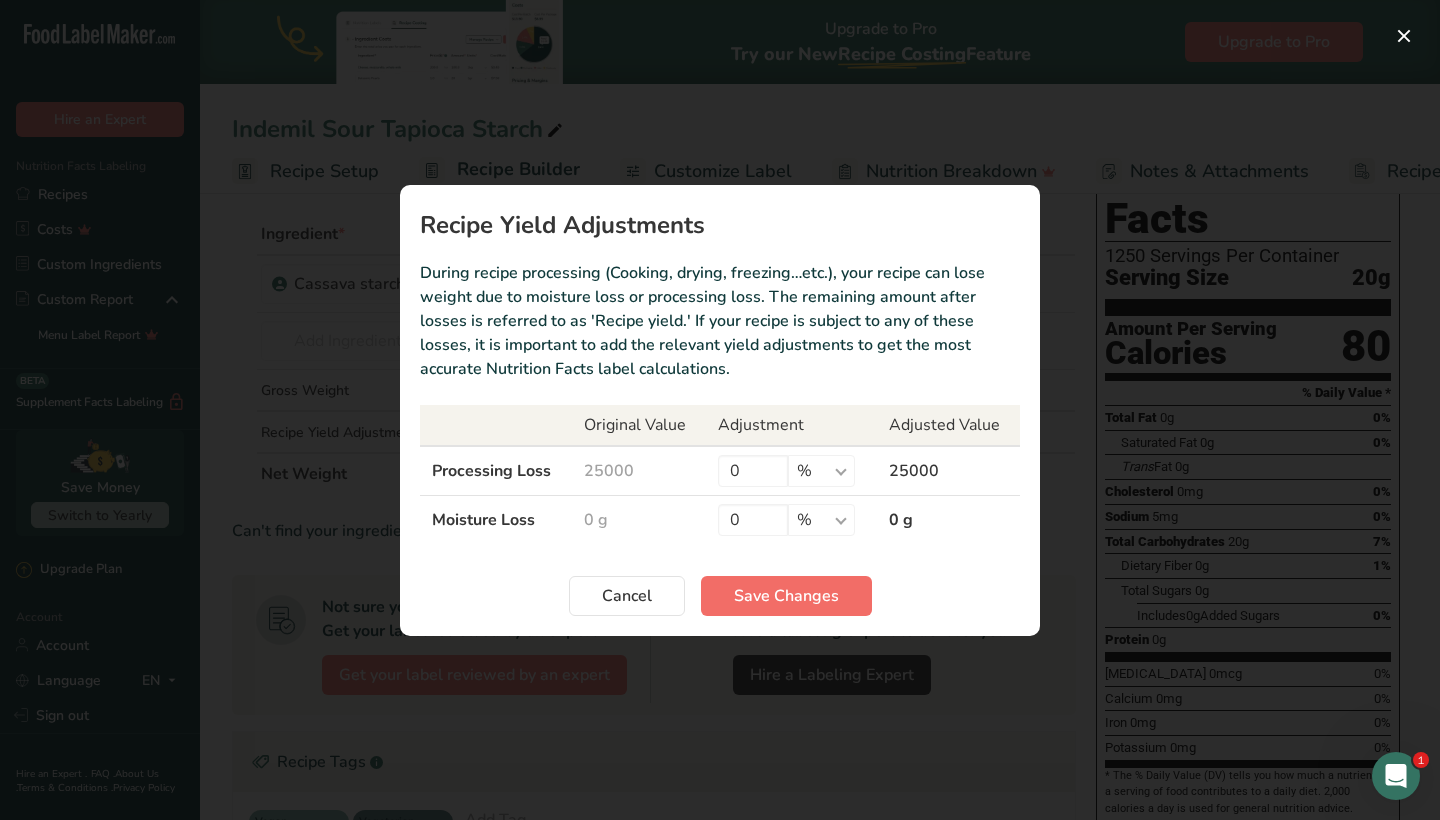 click on "Save Changes" at bounding box center (786, 596) 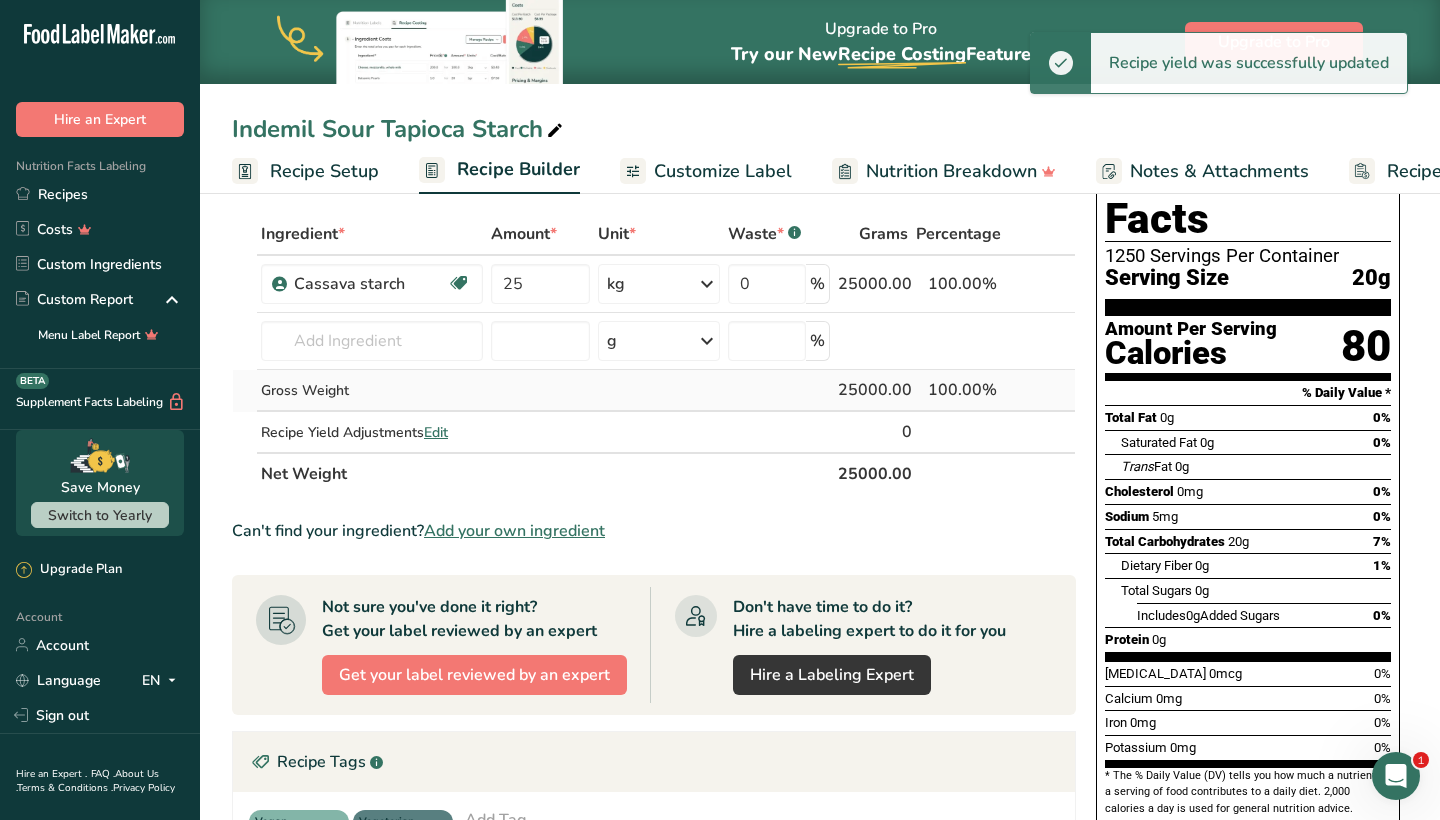 click on "Gross Weight" at bounding box center [372, 390] 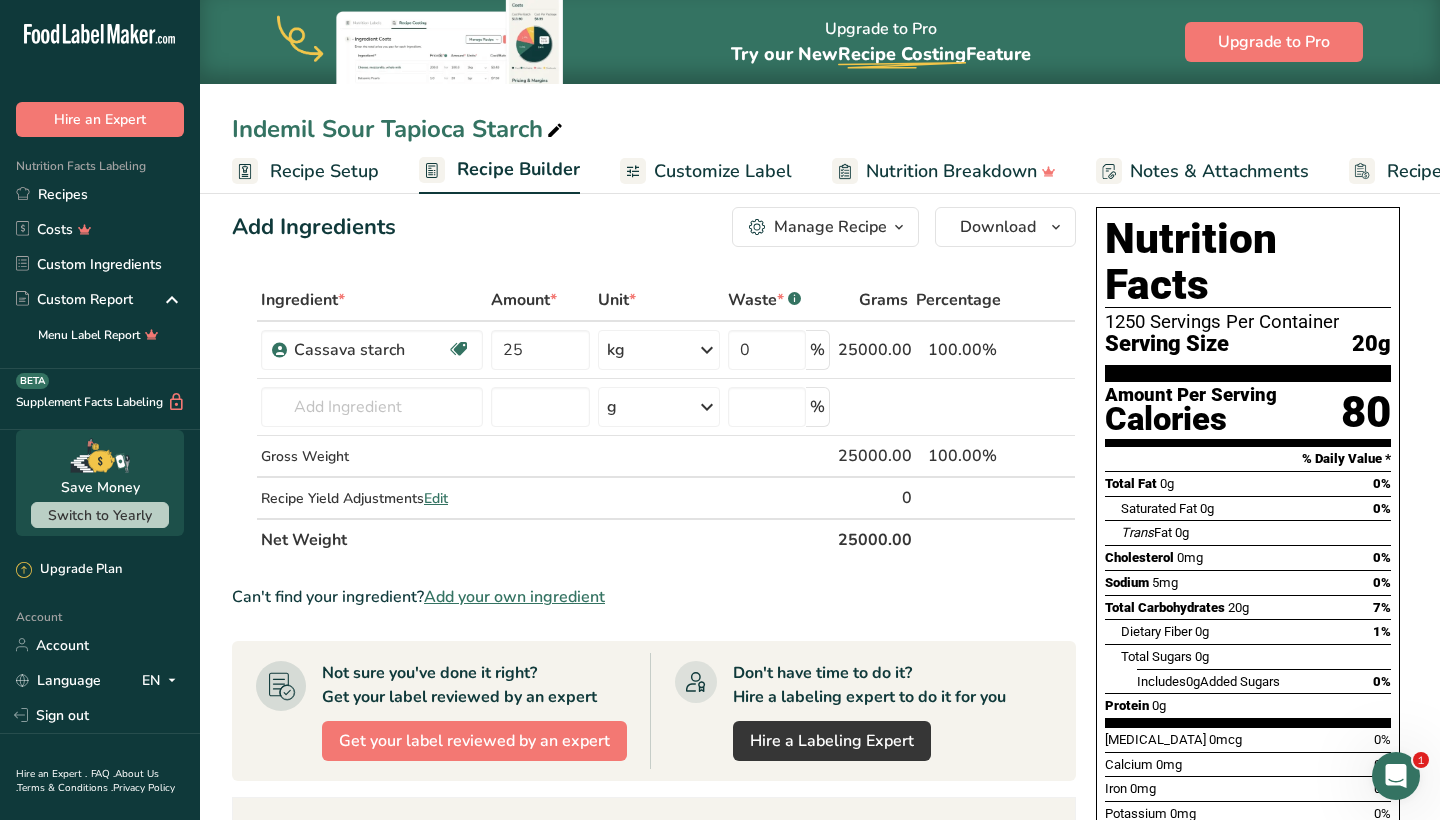 scroll, scrollTop: 19, scrollLeft: 0, axis: vertical 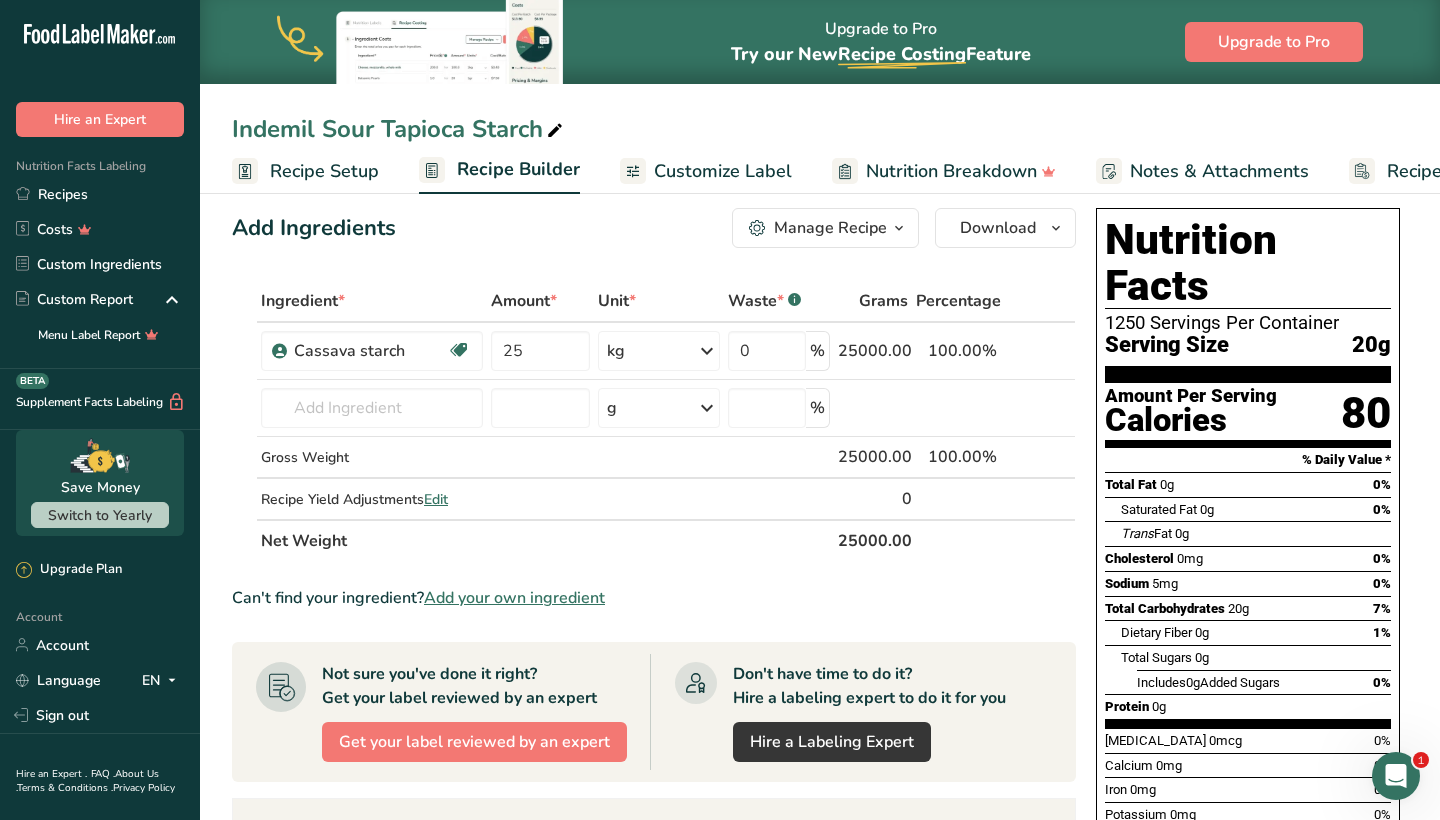 click on "Manage Recipe" at bounding box center [830, 228] 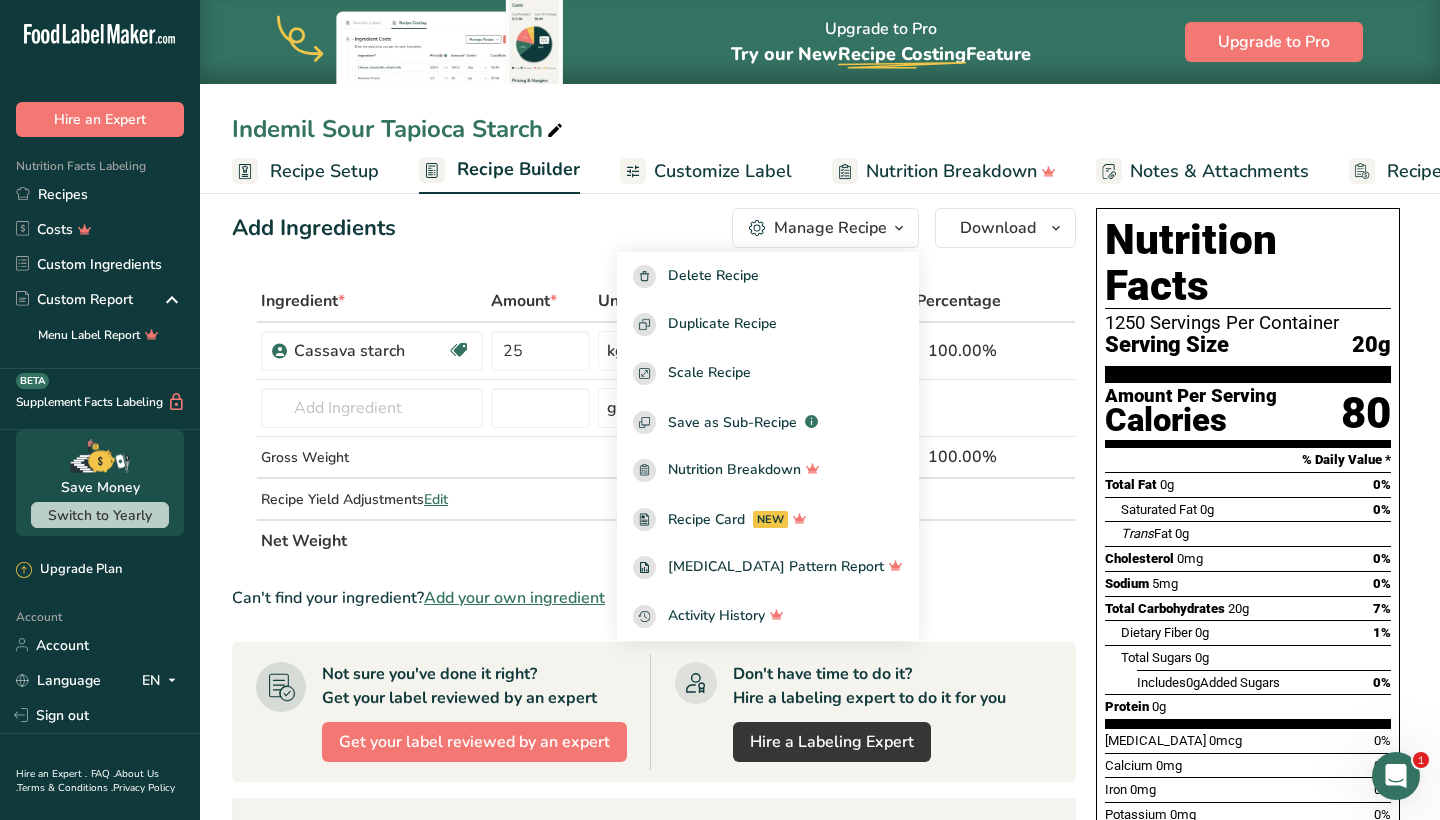 click on "Can't find your ingredient?
Add your own ingredient" at bounding box center [654, 598] 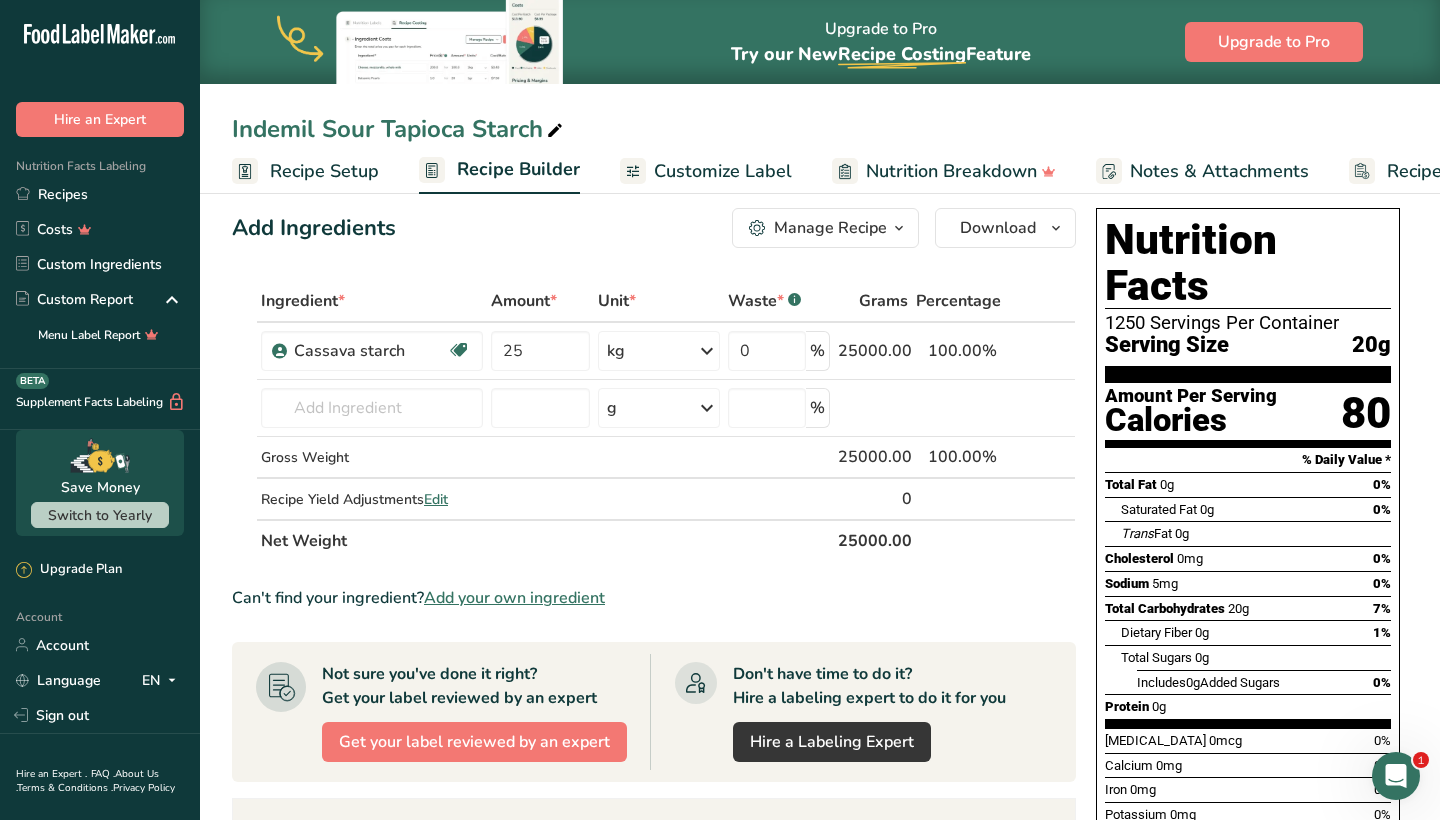 scroll, scrollTop: 0, scrollLeft: 0, axis: both 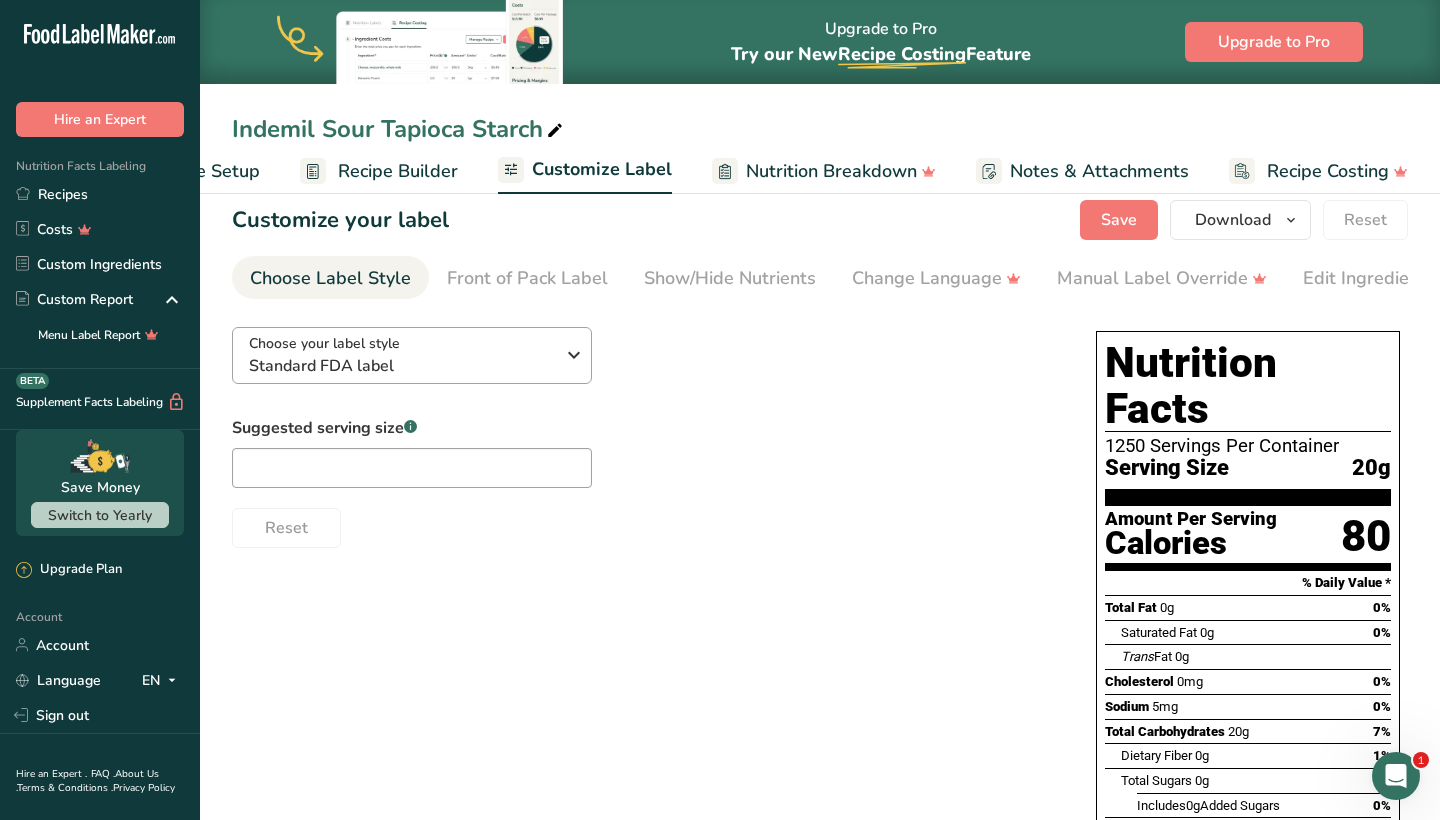 click on "Standard FDA label" at bounding box center [401, 366] 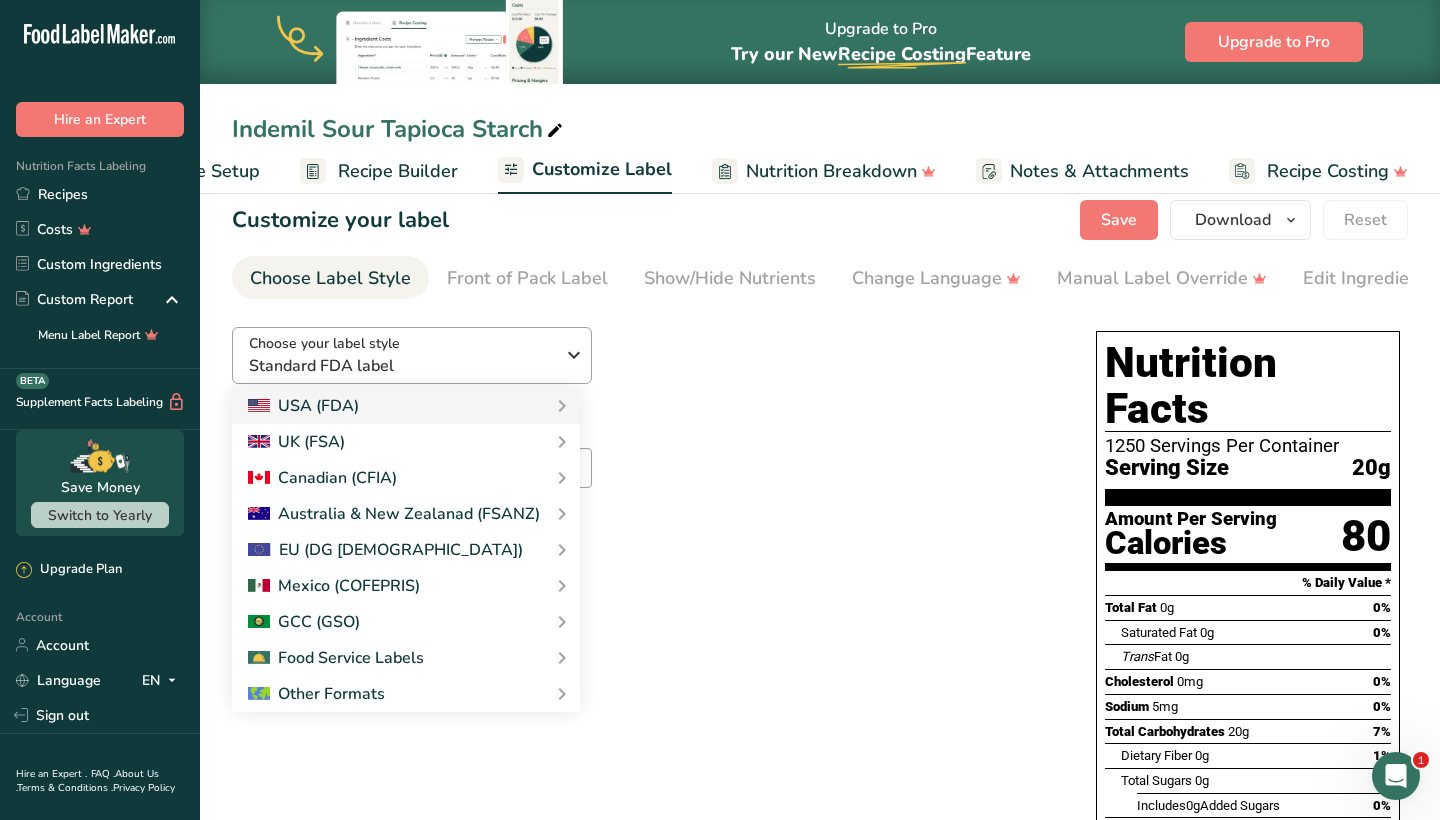 click on "Standard FDA label" at bounding box center [401, 366] 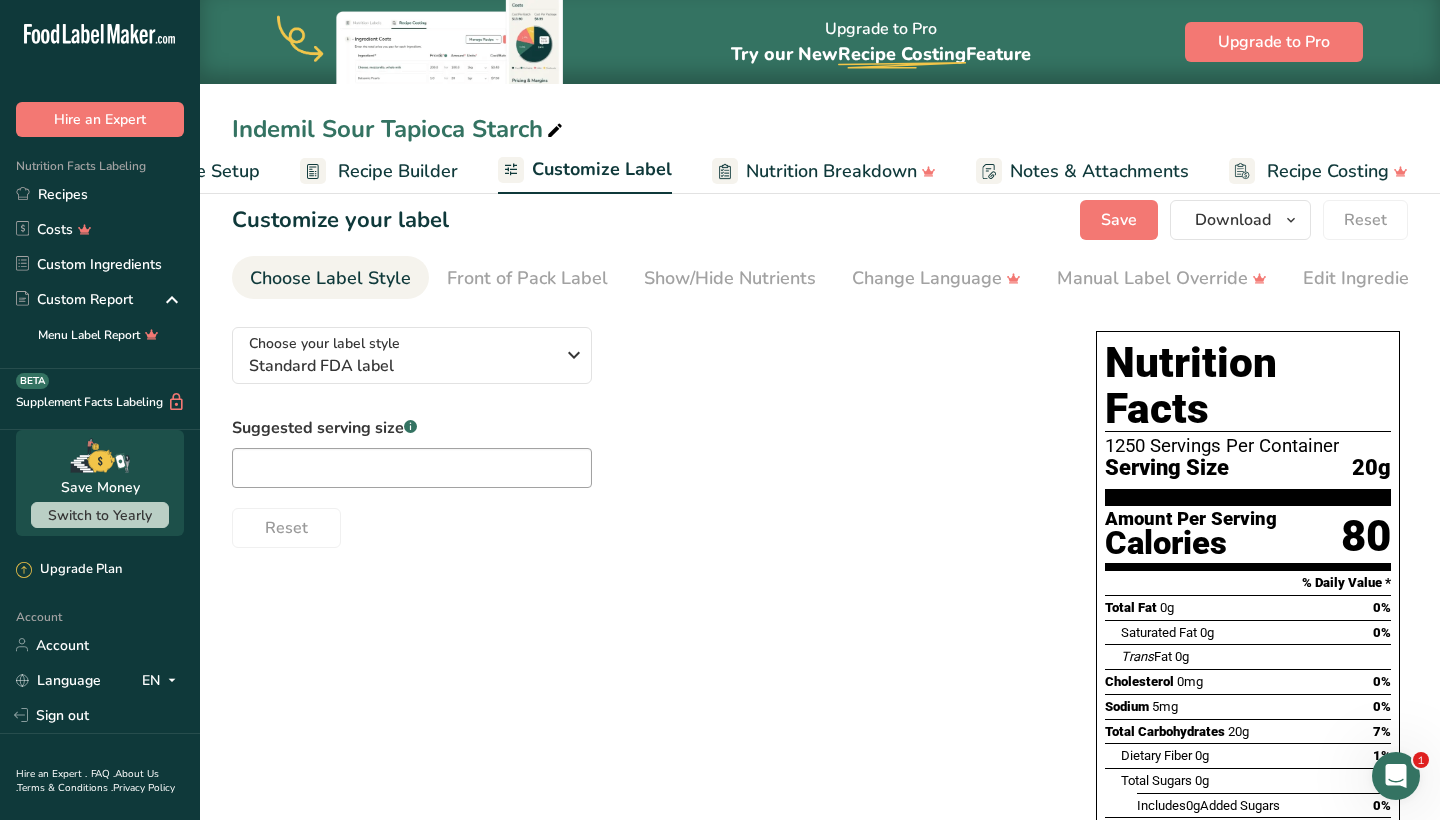 click on "Total Fat
0g
0%" at bounding box center (1248, 607) 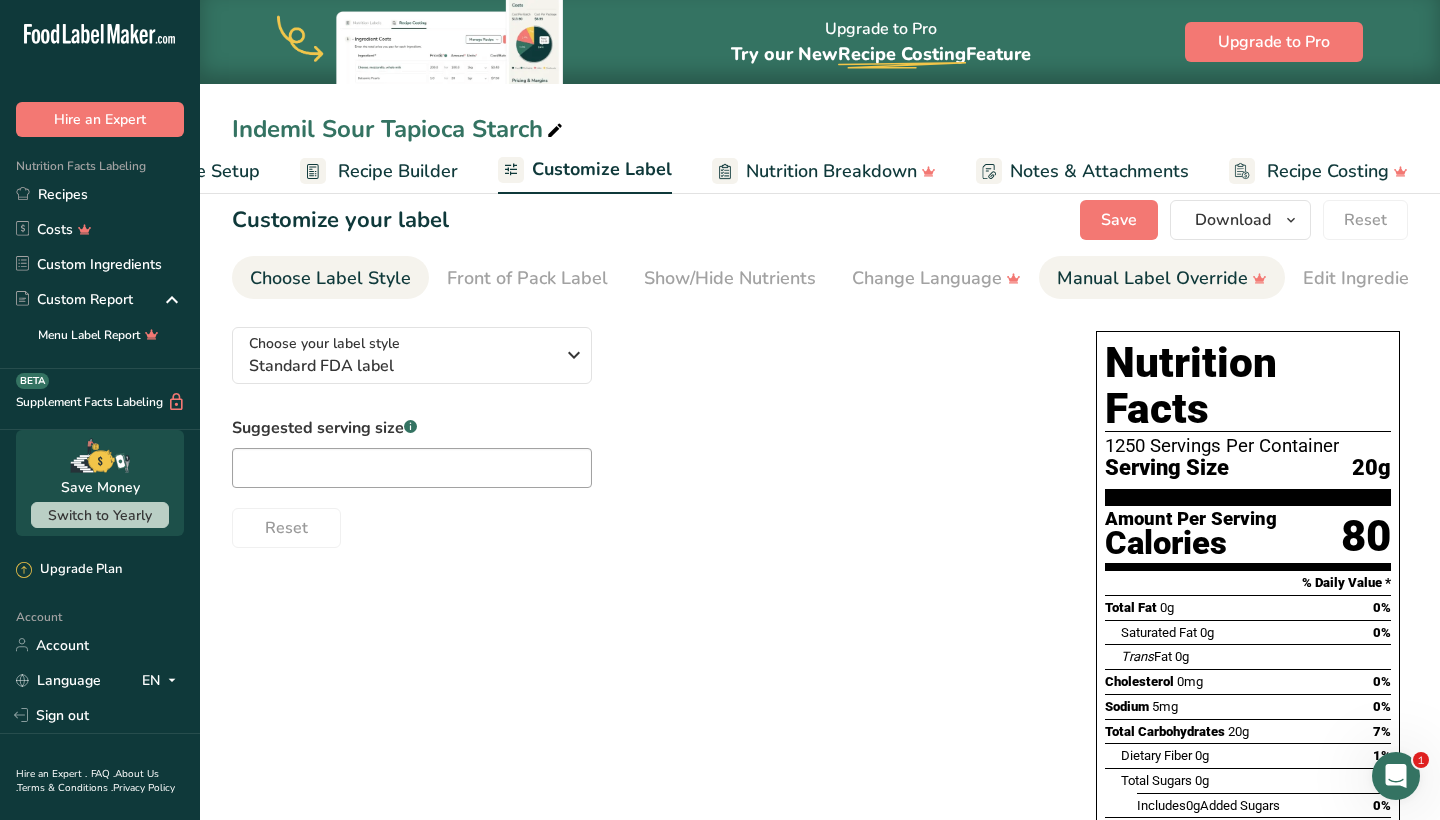 click on "Manual Label Override" at bounding box center [1162, 278] 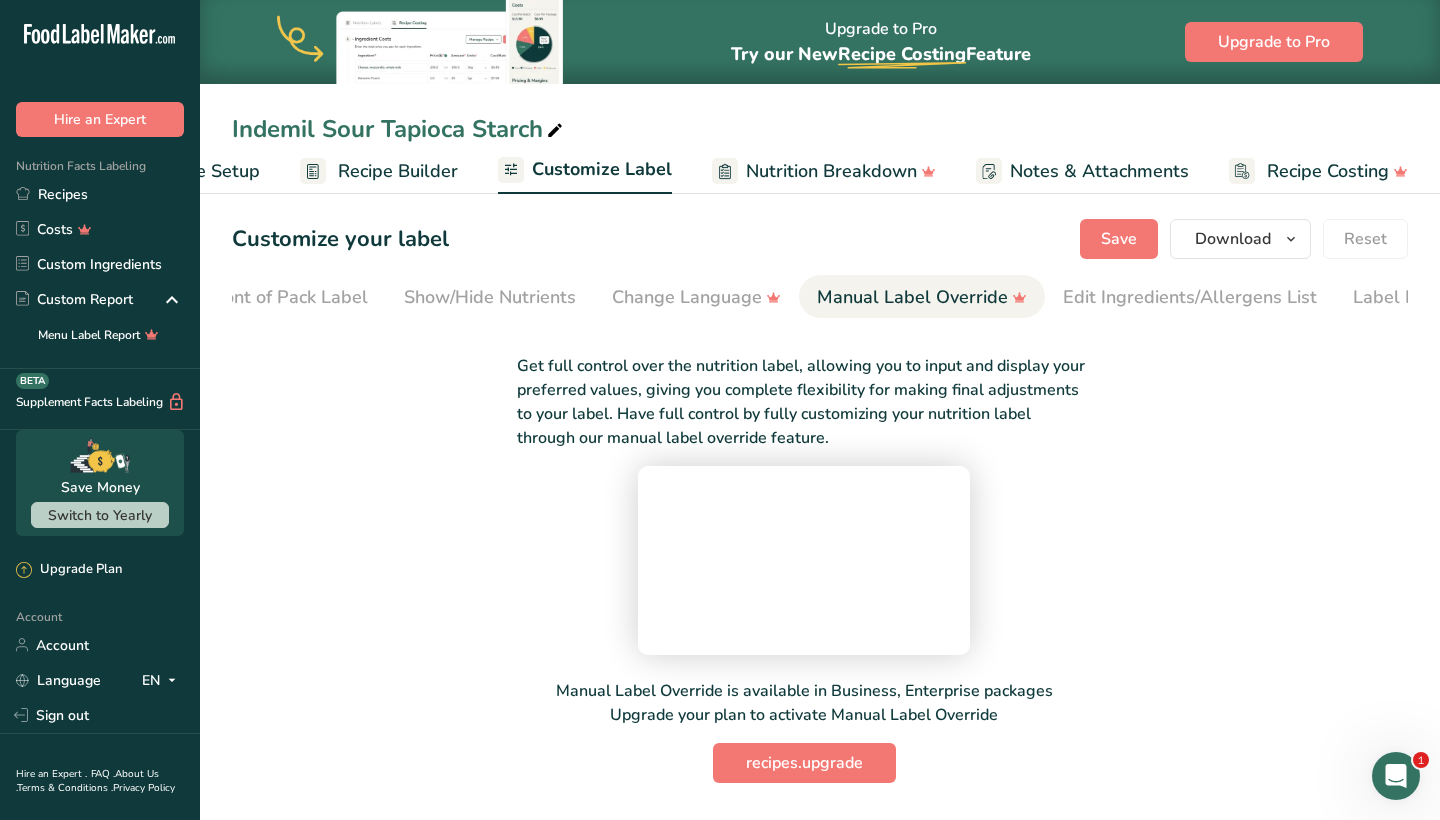 scroll, scrollTop: 0, scrollLeft: 325, axis: horizontal 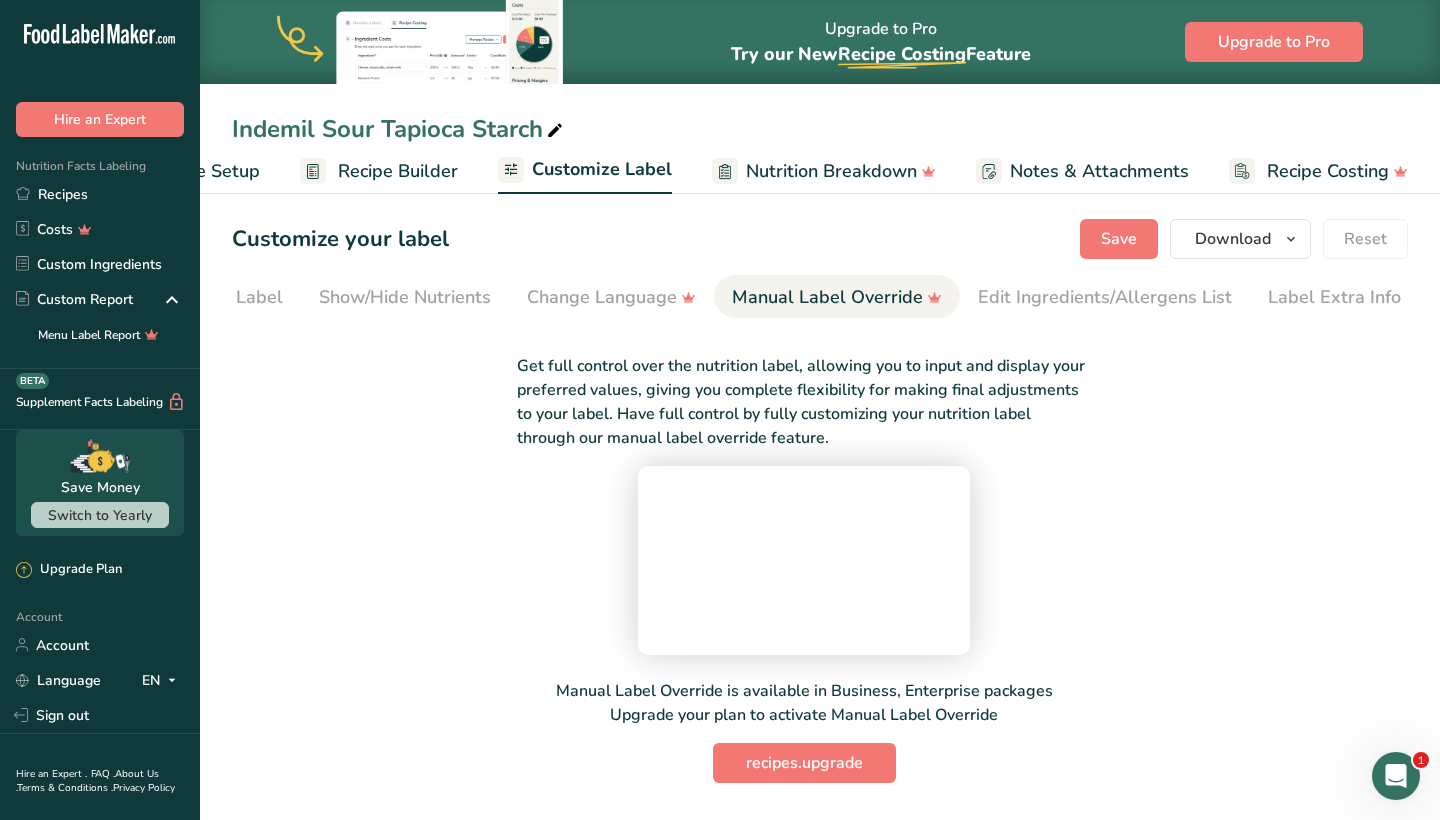 click on "Nutrition Breakdown" at bounding box center [831, 171] 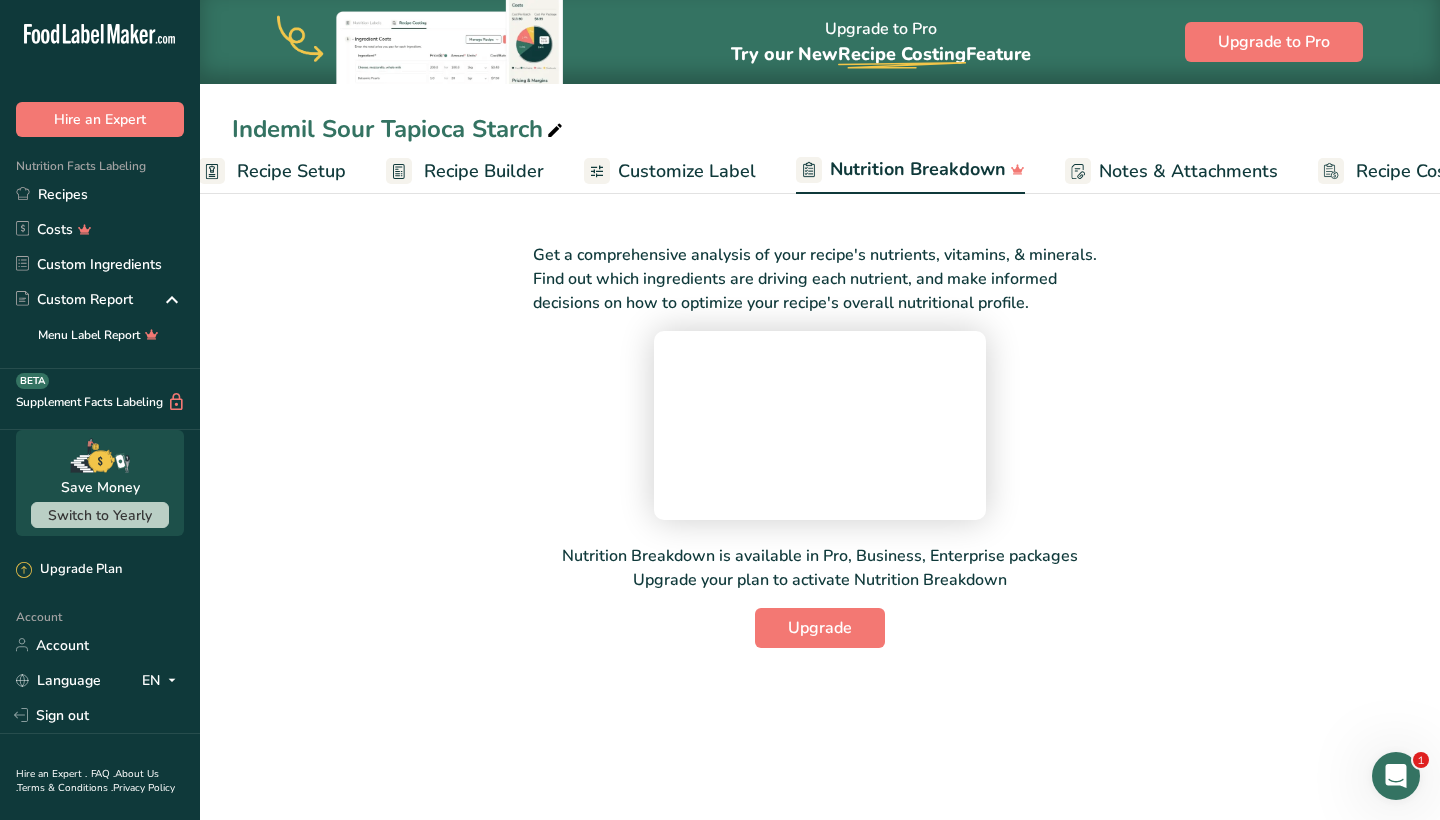 scroll, scrollTop: 0, scrollLeft: 29, axis: horizontal 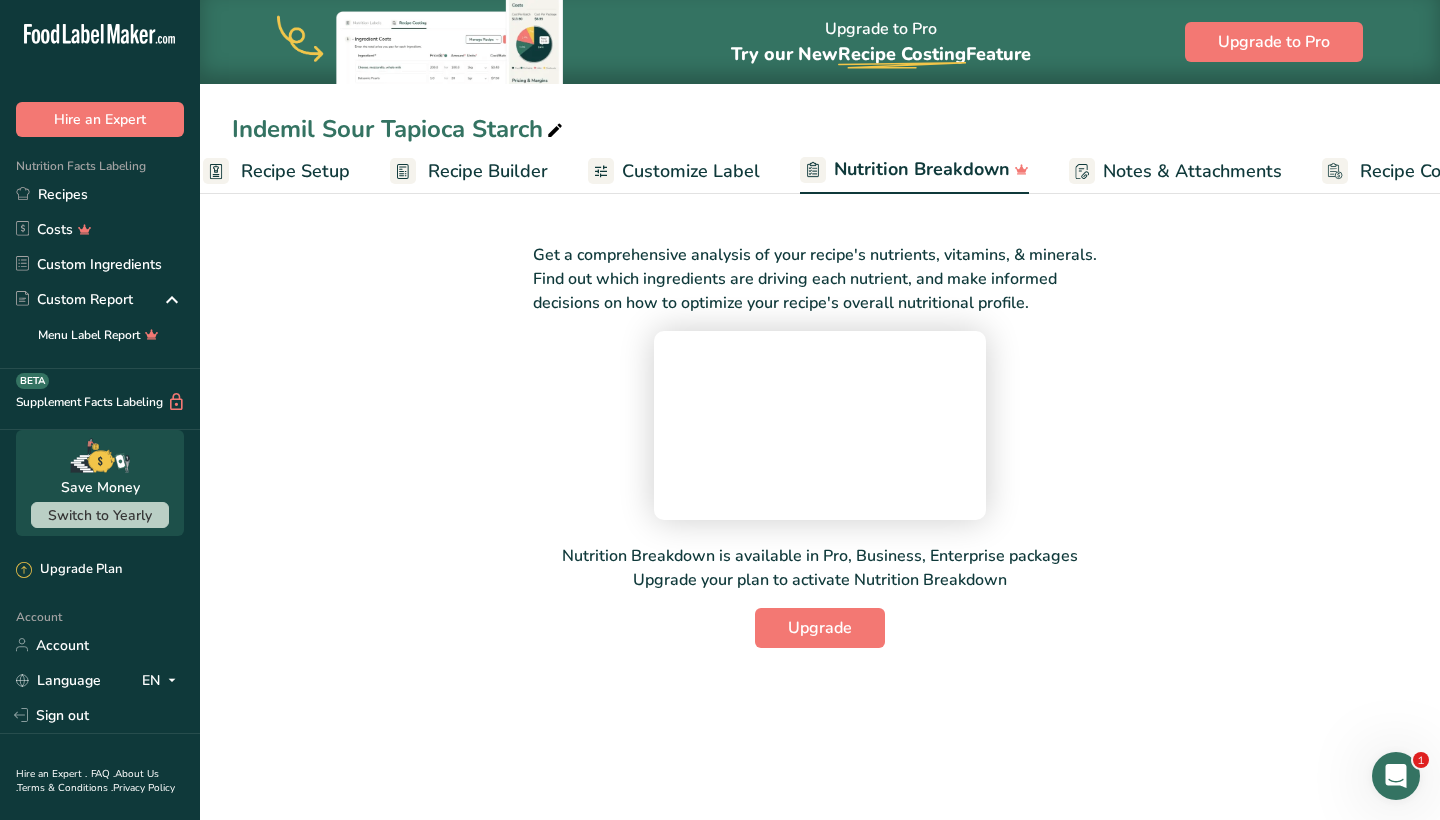 click on "Recipe Builder" at bounding box center [488, 171] 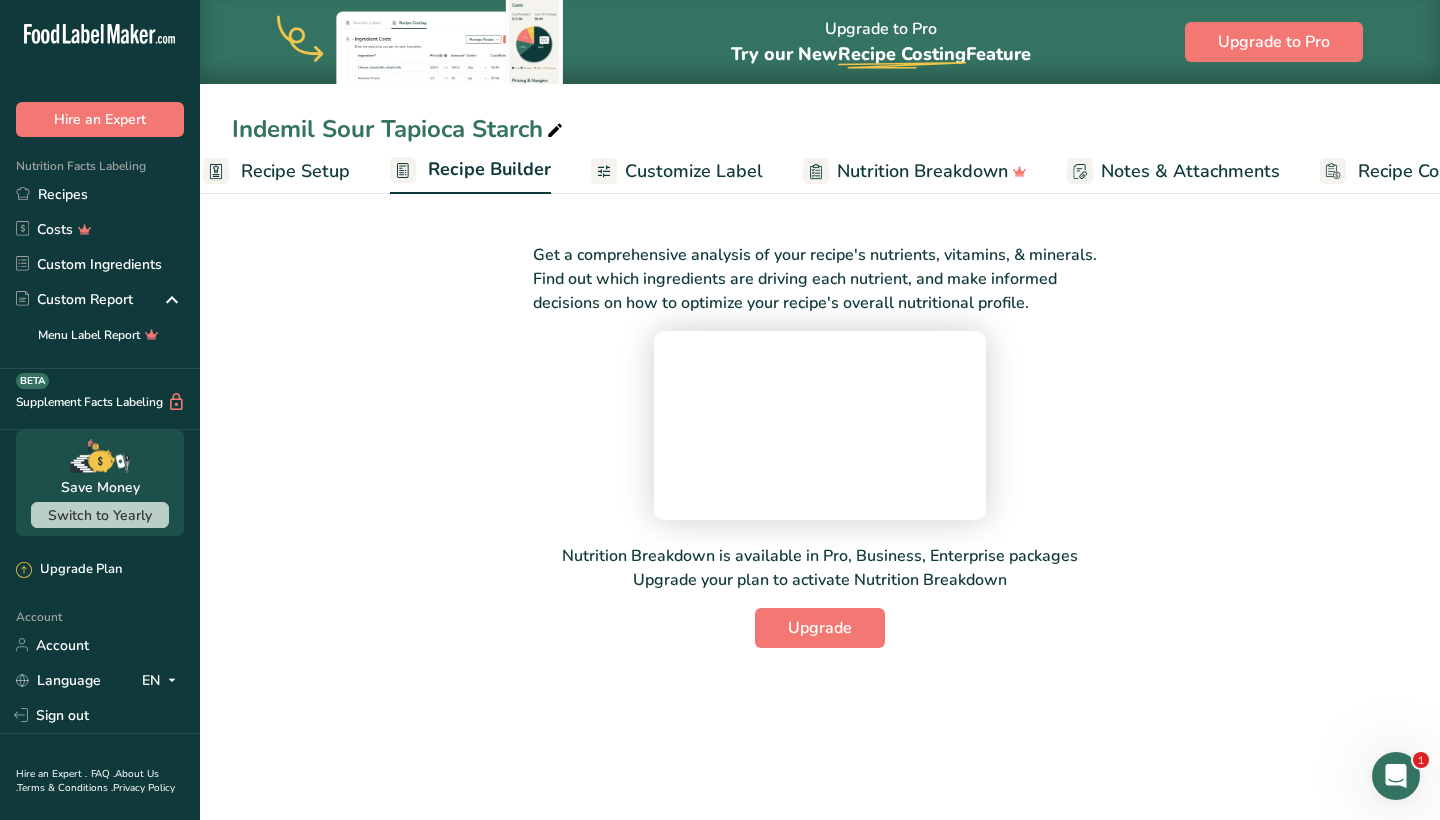 scroll, scrollTop: 0, scrollLeft: 119, axis: horizontal 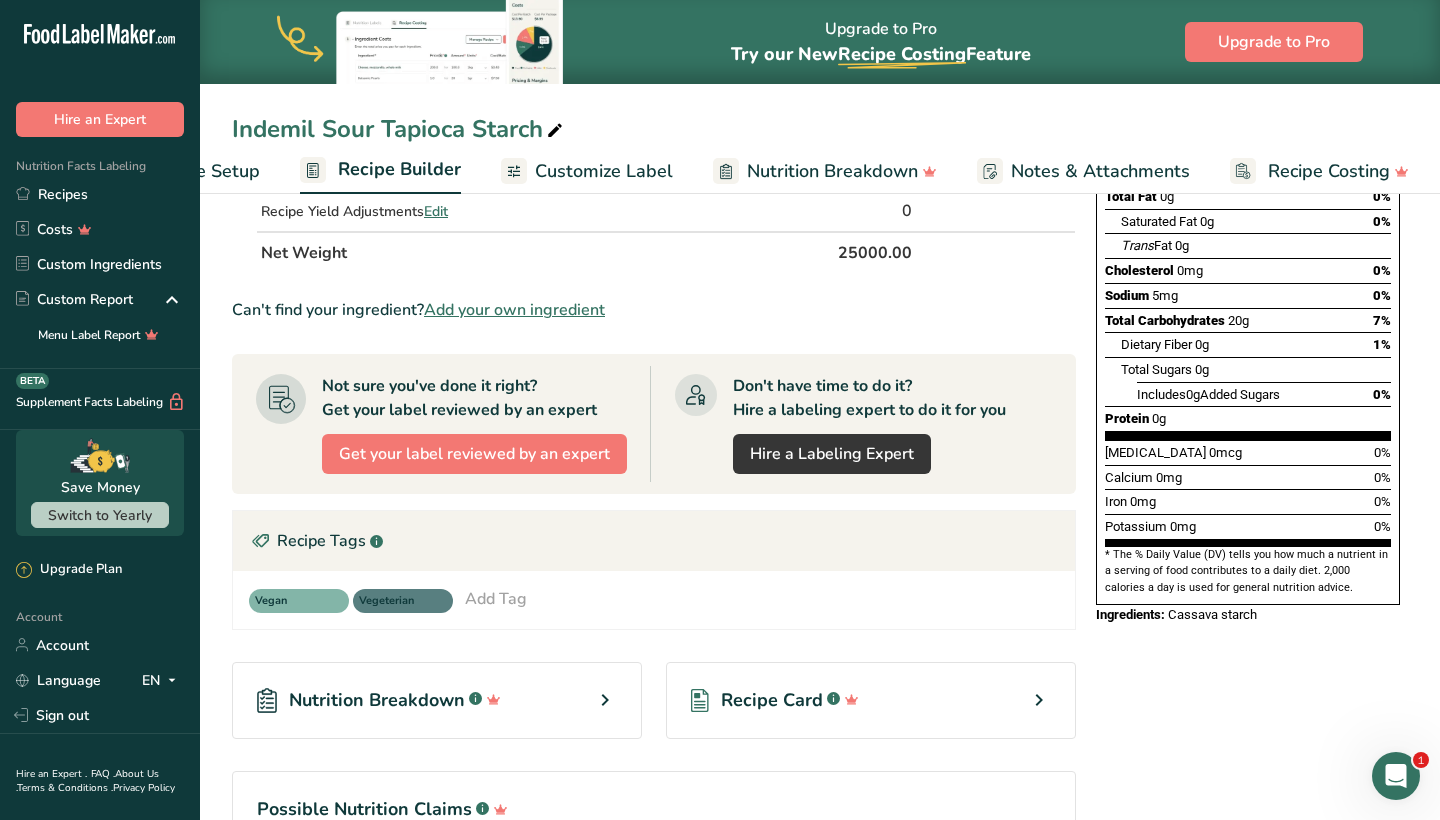 click on "Ingredients:    Cassava starch" at bounding box center [1248, 615] 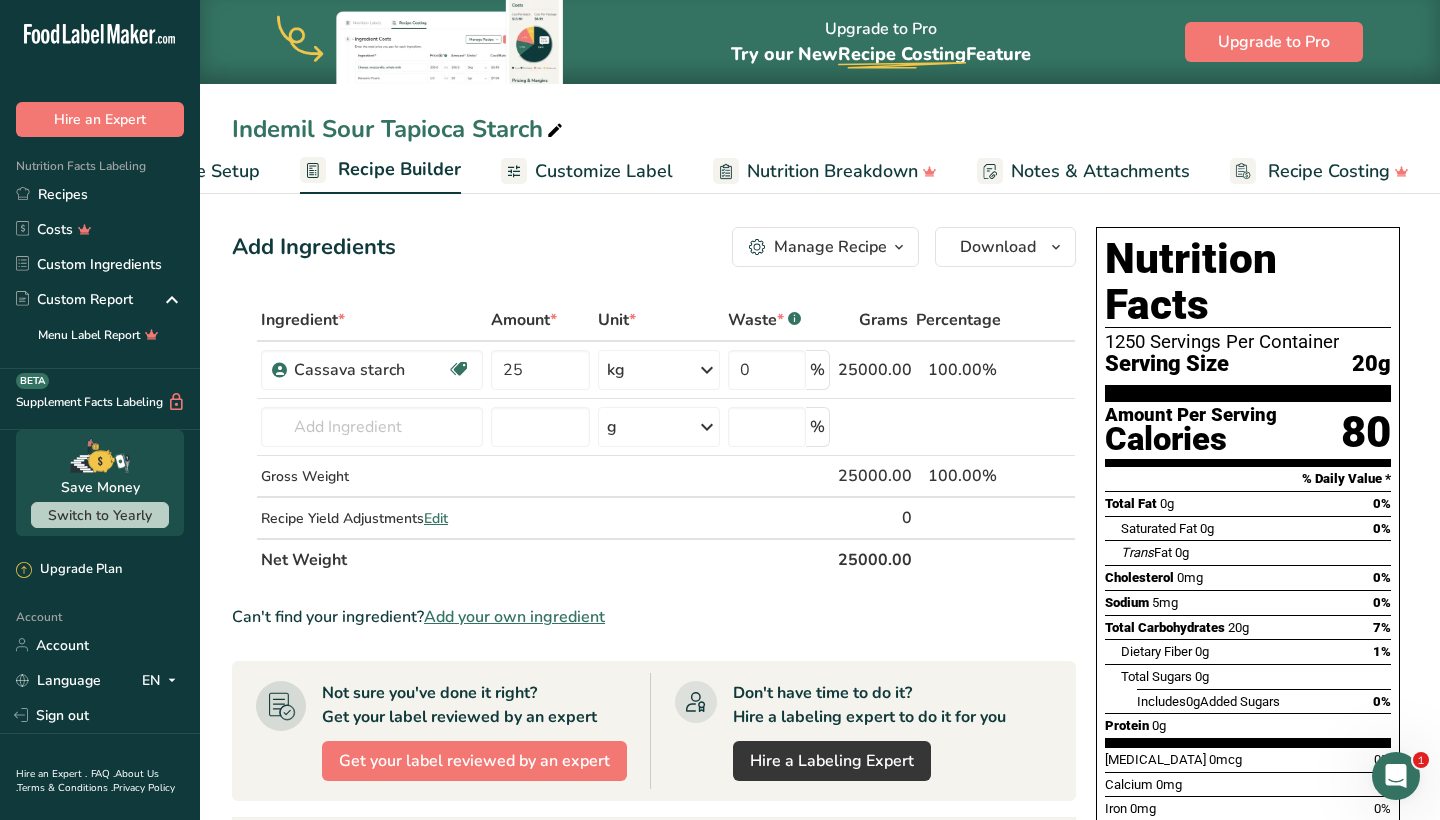 scroll, scrollTop: 0, scrollLeft: 0, axis: both 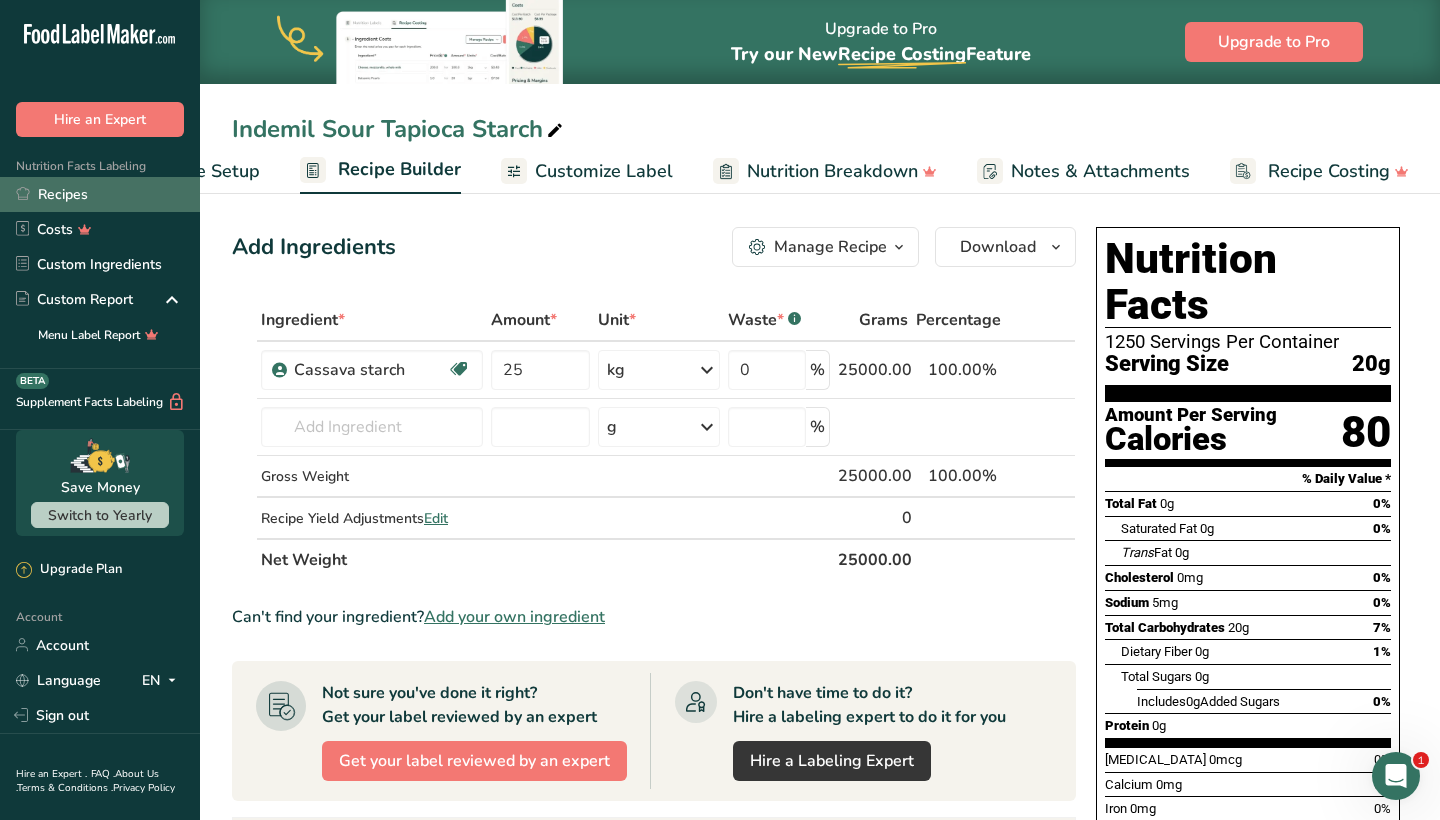 click on "Recipes" at bounding box center (100, 194) 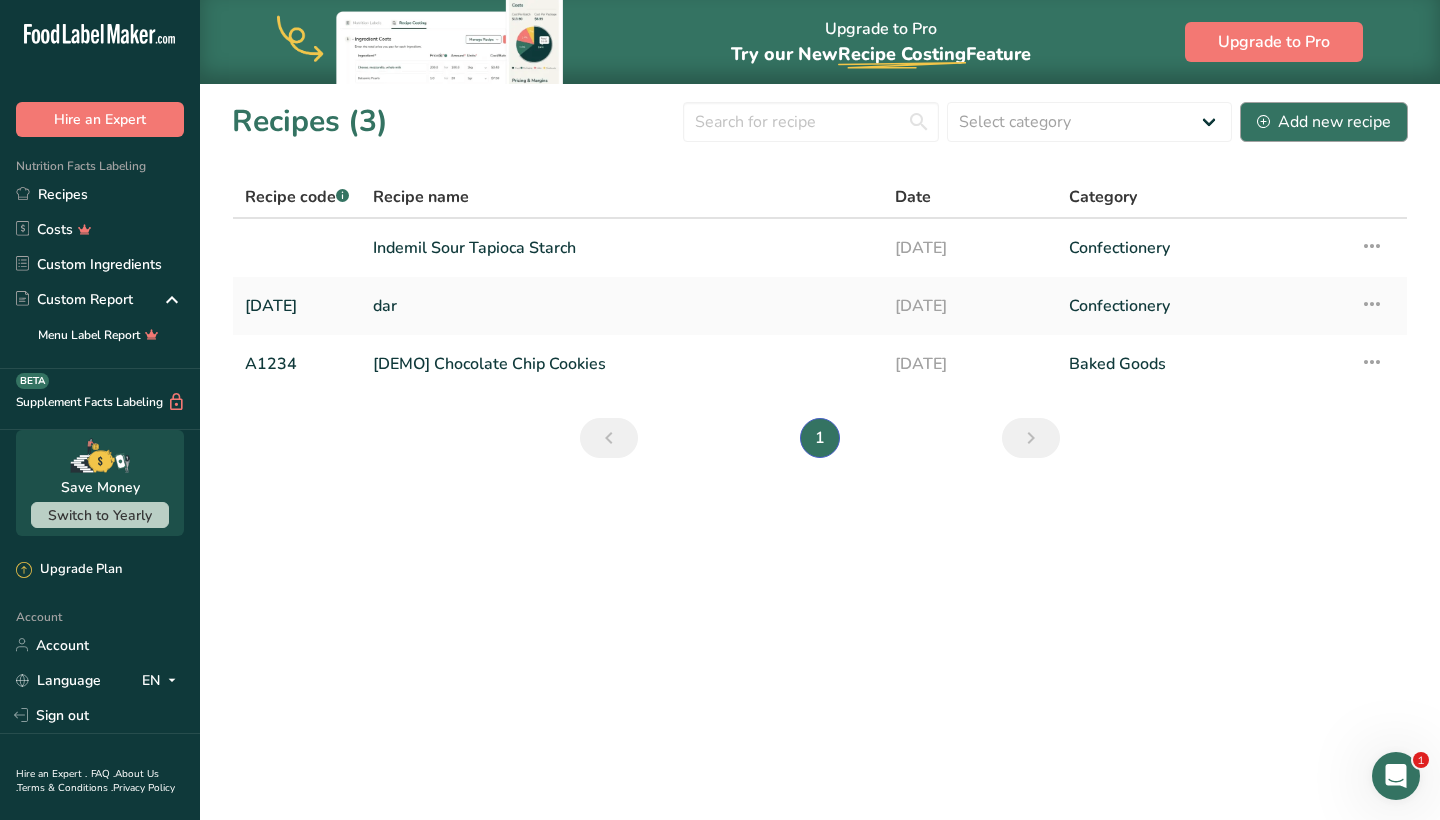 click on "Add new recipe" at bounding box center [1324, 122] 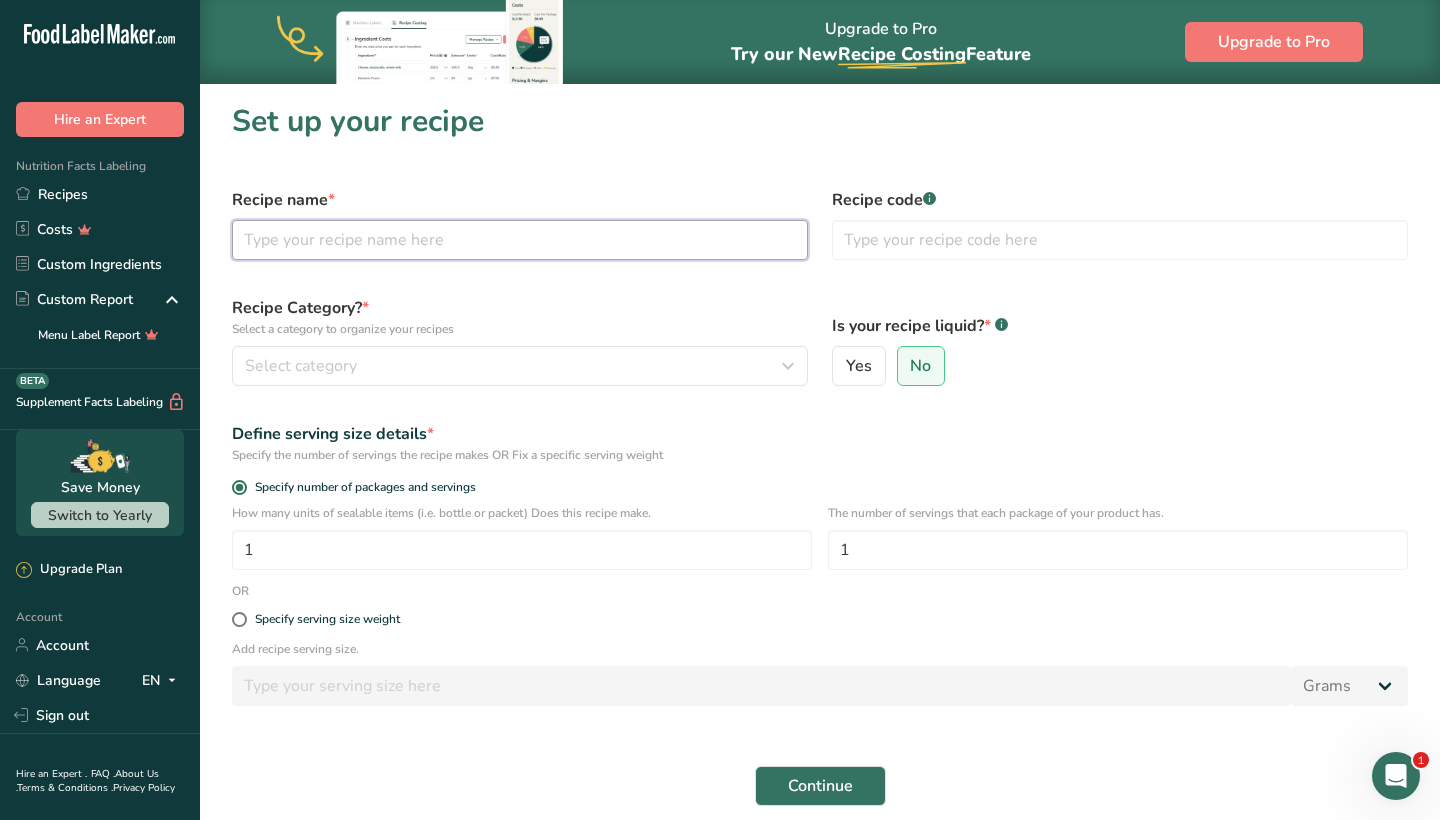 click at bounding box center (520, 240) 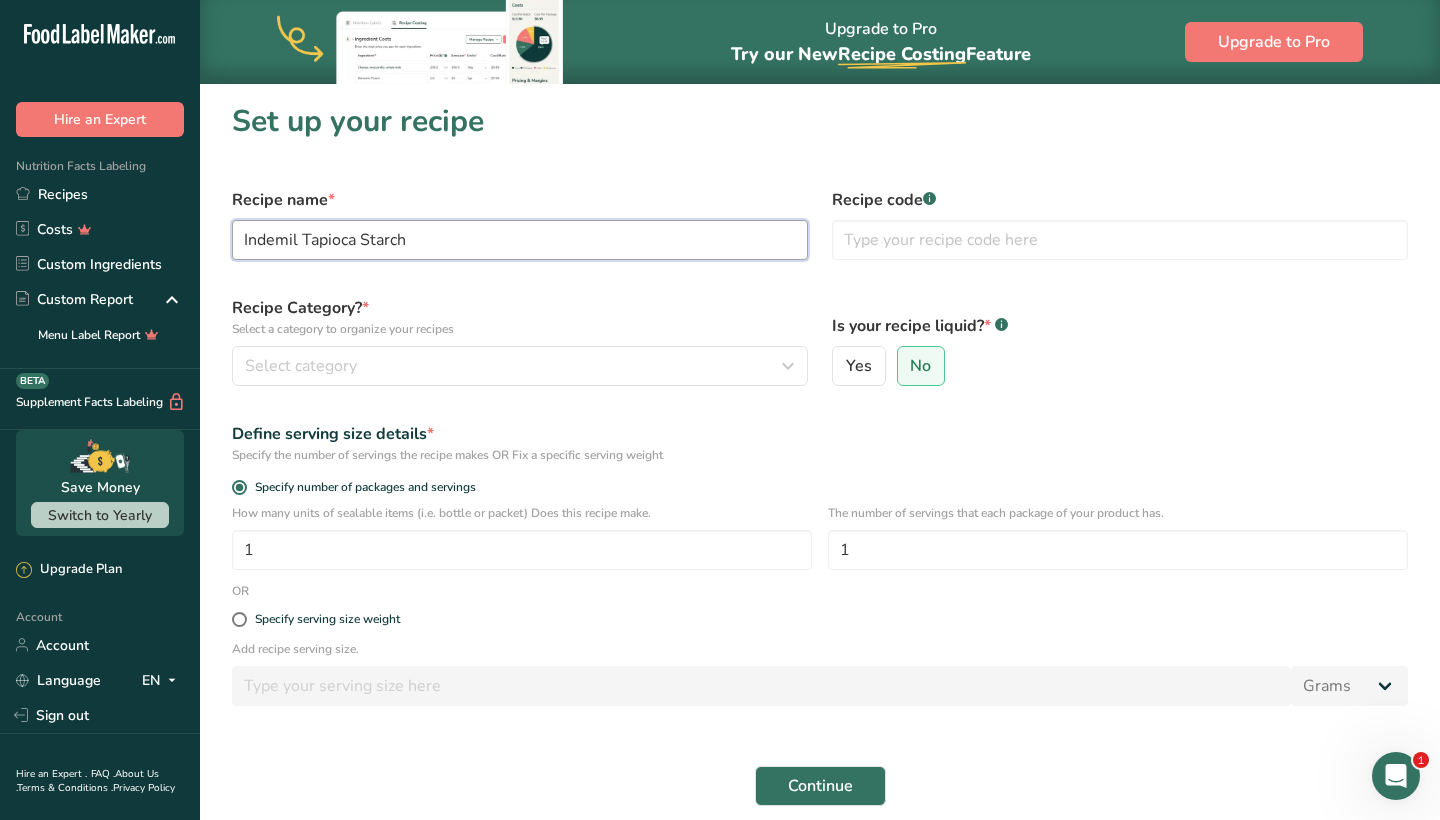 type on "Indemil Tapioca Starch" 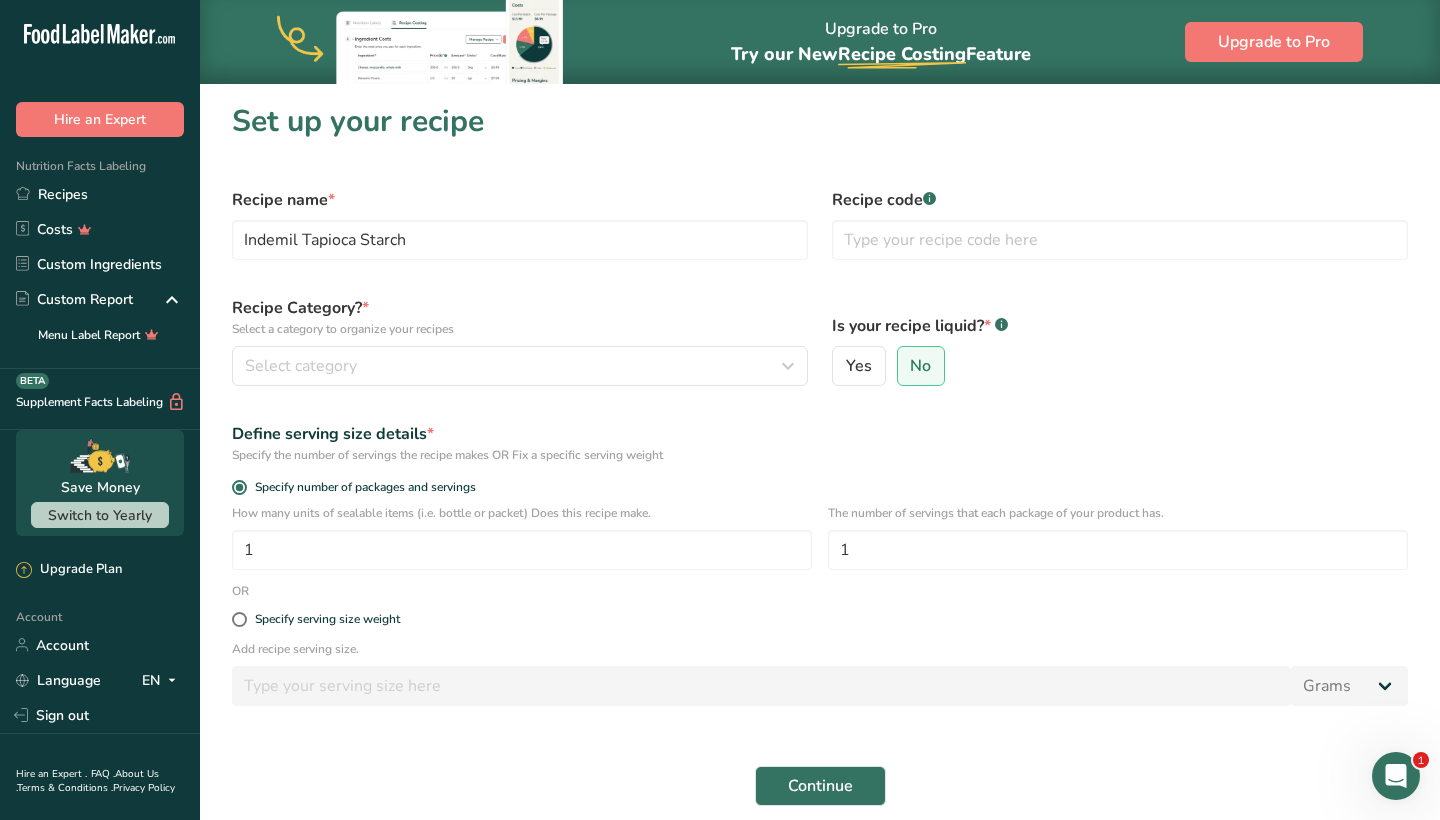 click on "Recipe Category? *
Select a category to organize your recipes
Select category
Standard Categories
Custom Categories
.a-a{fill:#347362;}.b-a{fill:#fff;}
Baked Goods
[GEOGRAPHIC_DATA]
Confectionery
Cooked Meals, Salads, & Sauces
[GEOGRAPHIC_DATA]
Snacks
Add New Category" at bounding box center [520, 341] 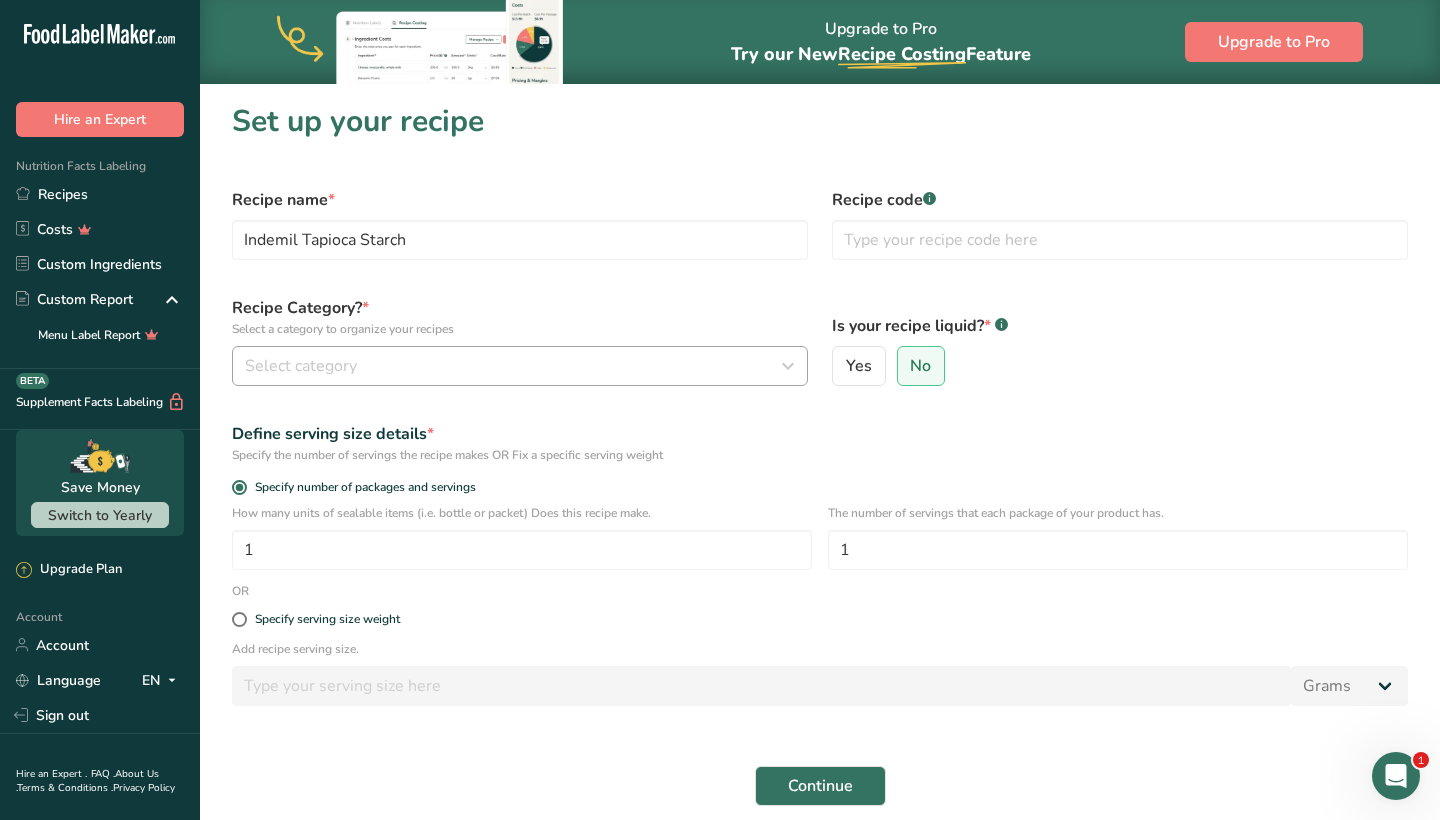 click on "Select category" at bounding box center [520, 366] 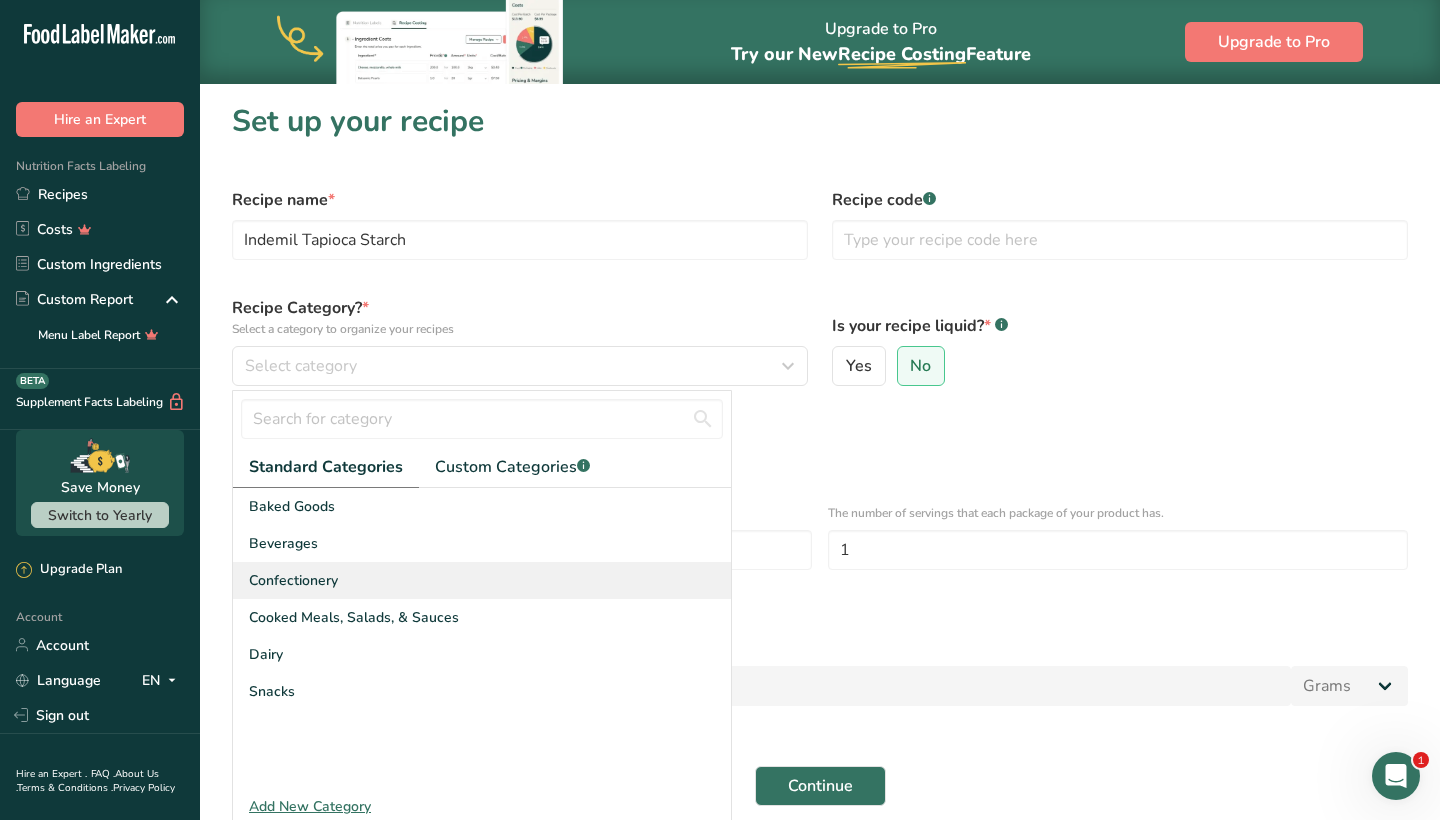 click on "Confectionery" at bounding box center (482, 580) 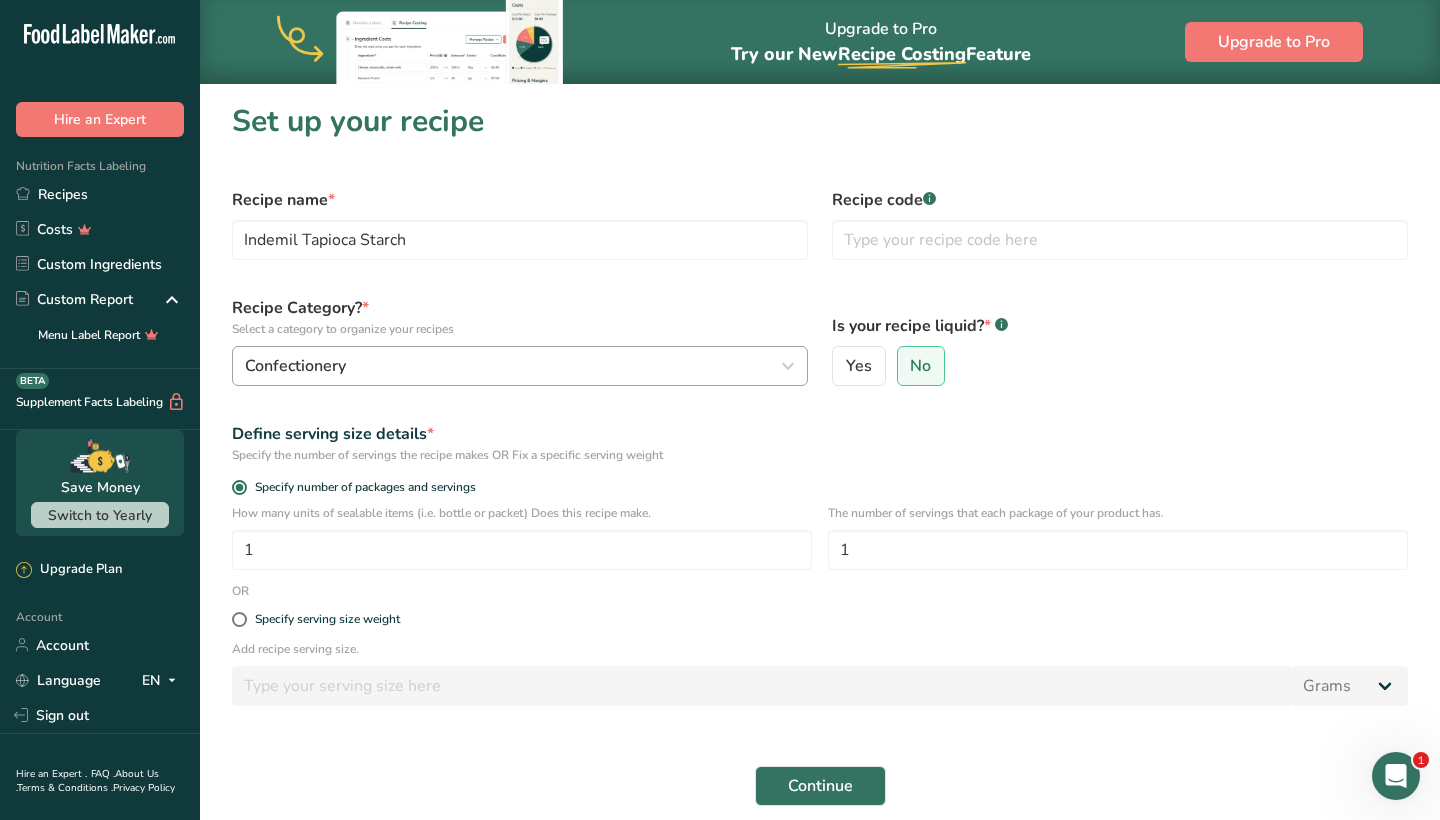 click on "Confectionery" at bounding box center (520, 366) 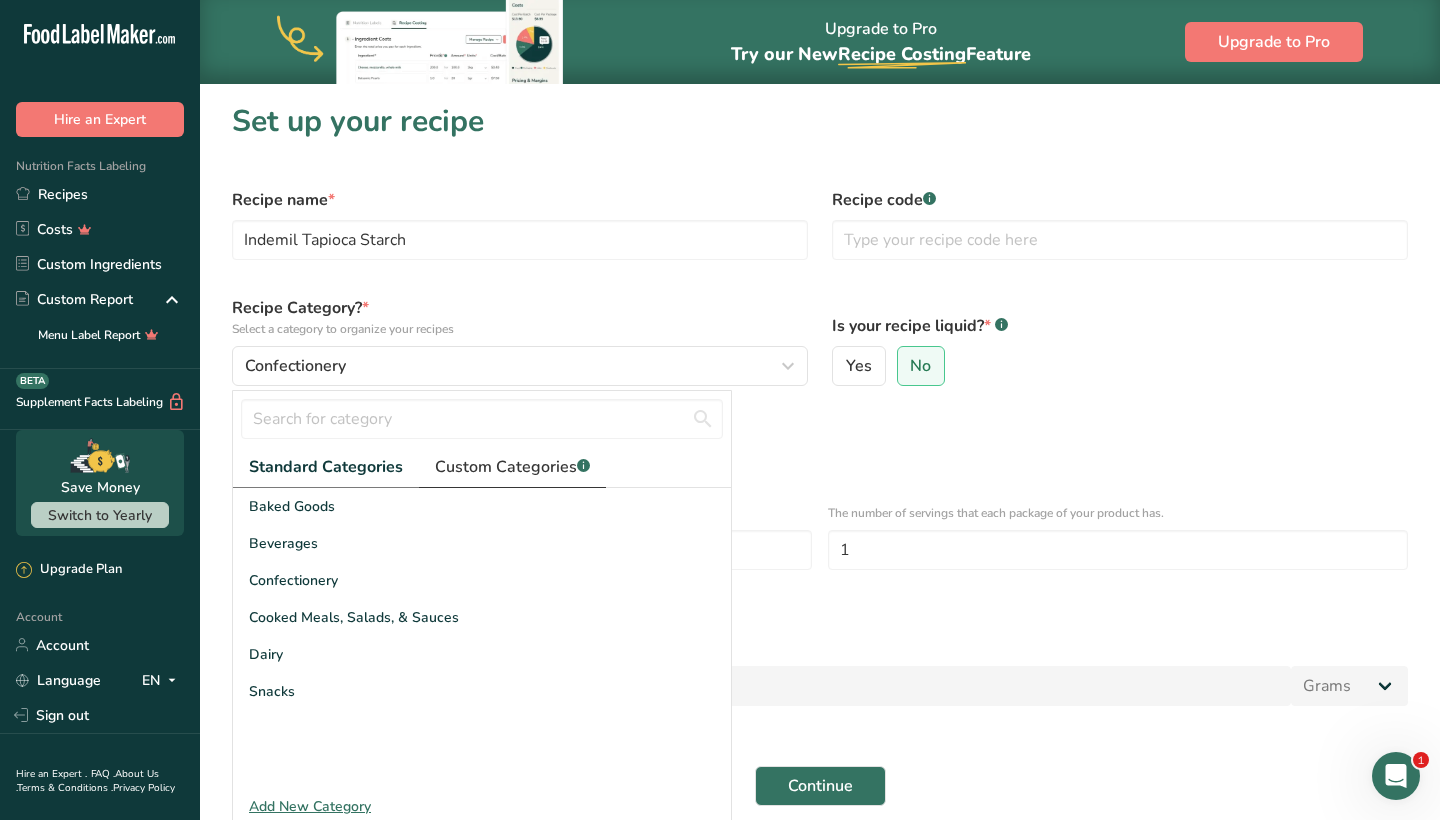 click on "Custom Categories
.a-a{fill:#347362;}.b-a{fill:#fff;}" at bounding box center (512, 467) 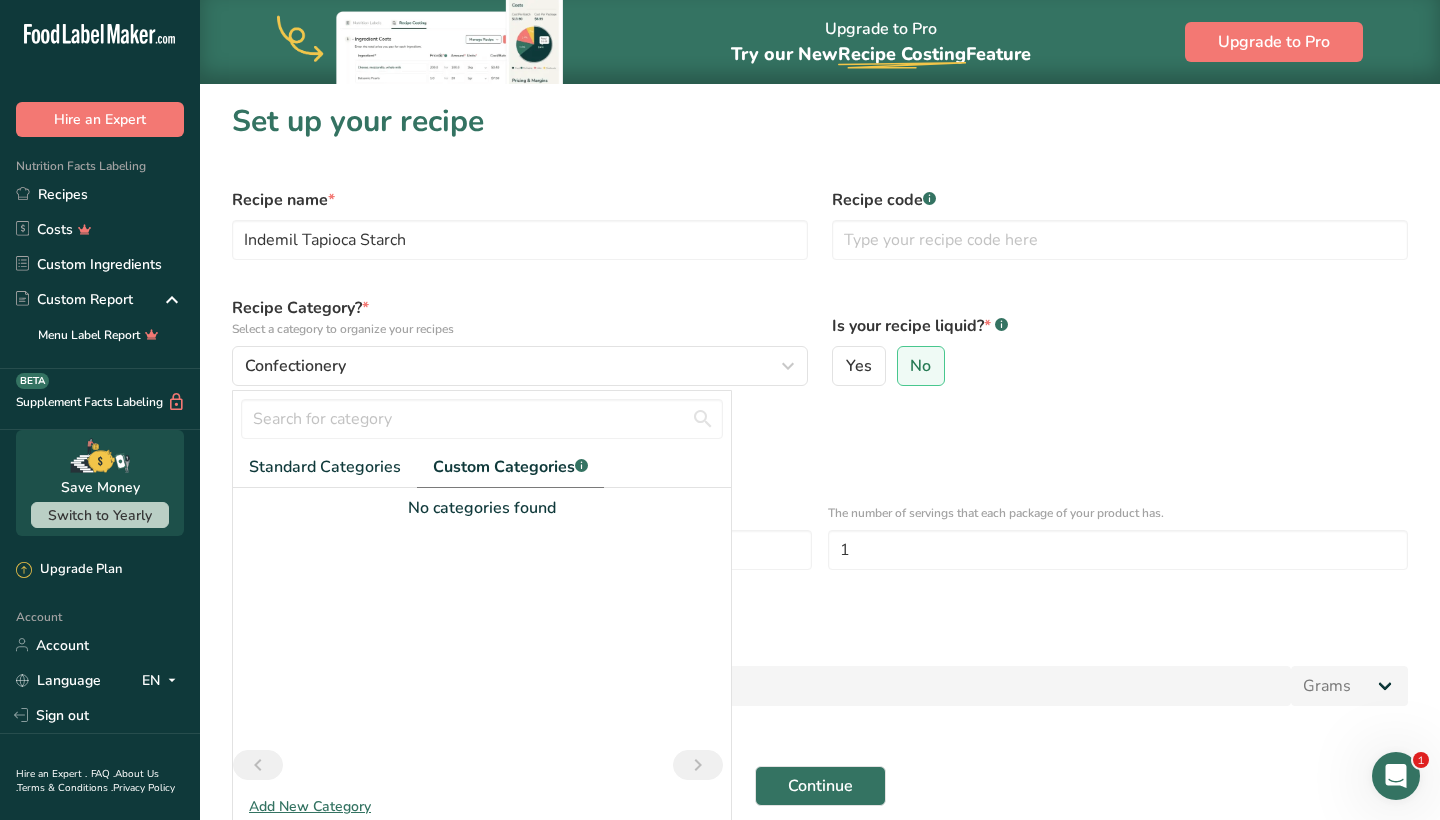 click on "No categories found" at bounding box center [482, 508] 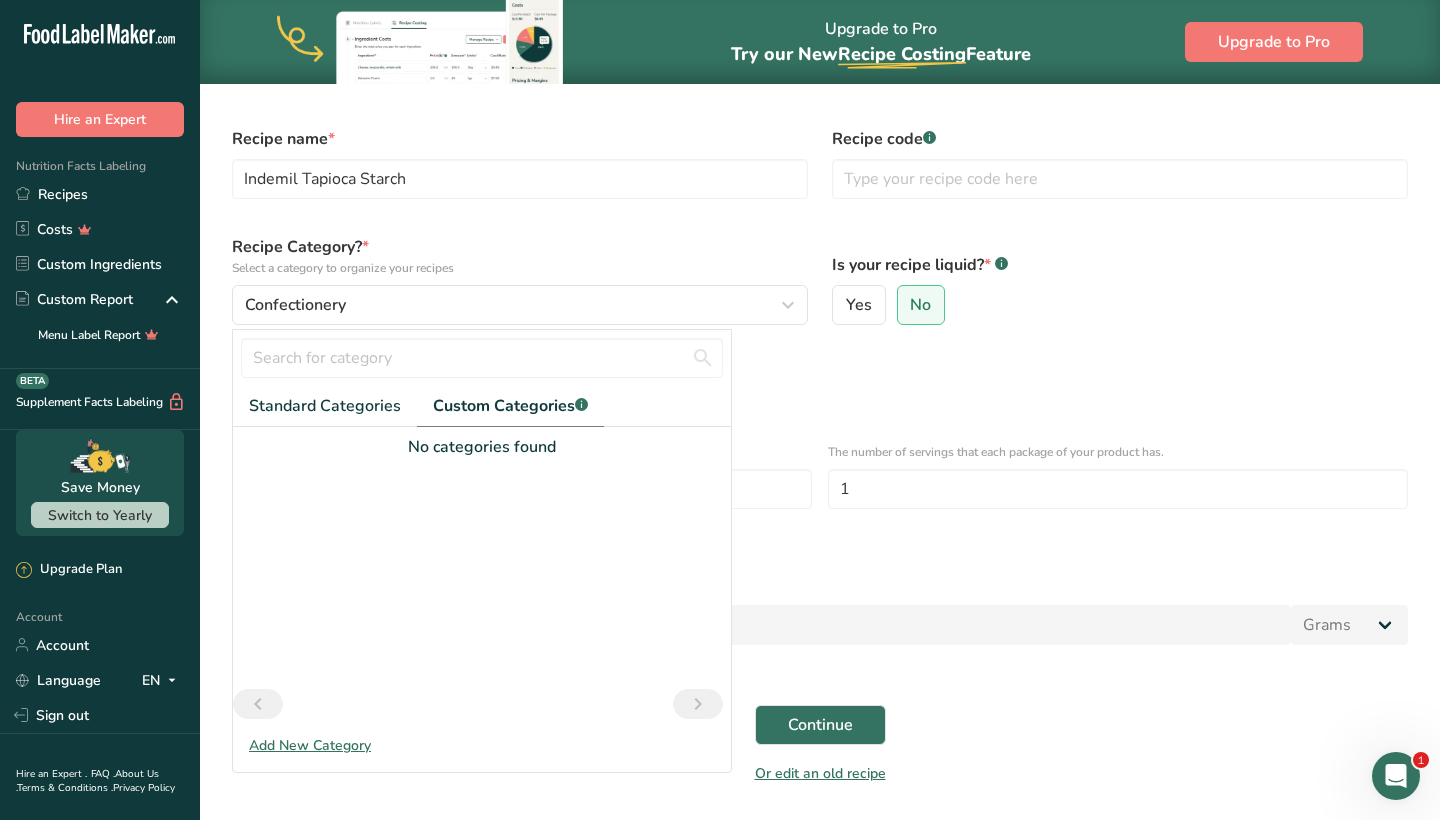 scroll, scrollTop: 89, scrollLeft: 0, axis: vertical 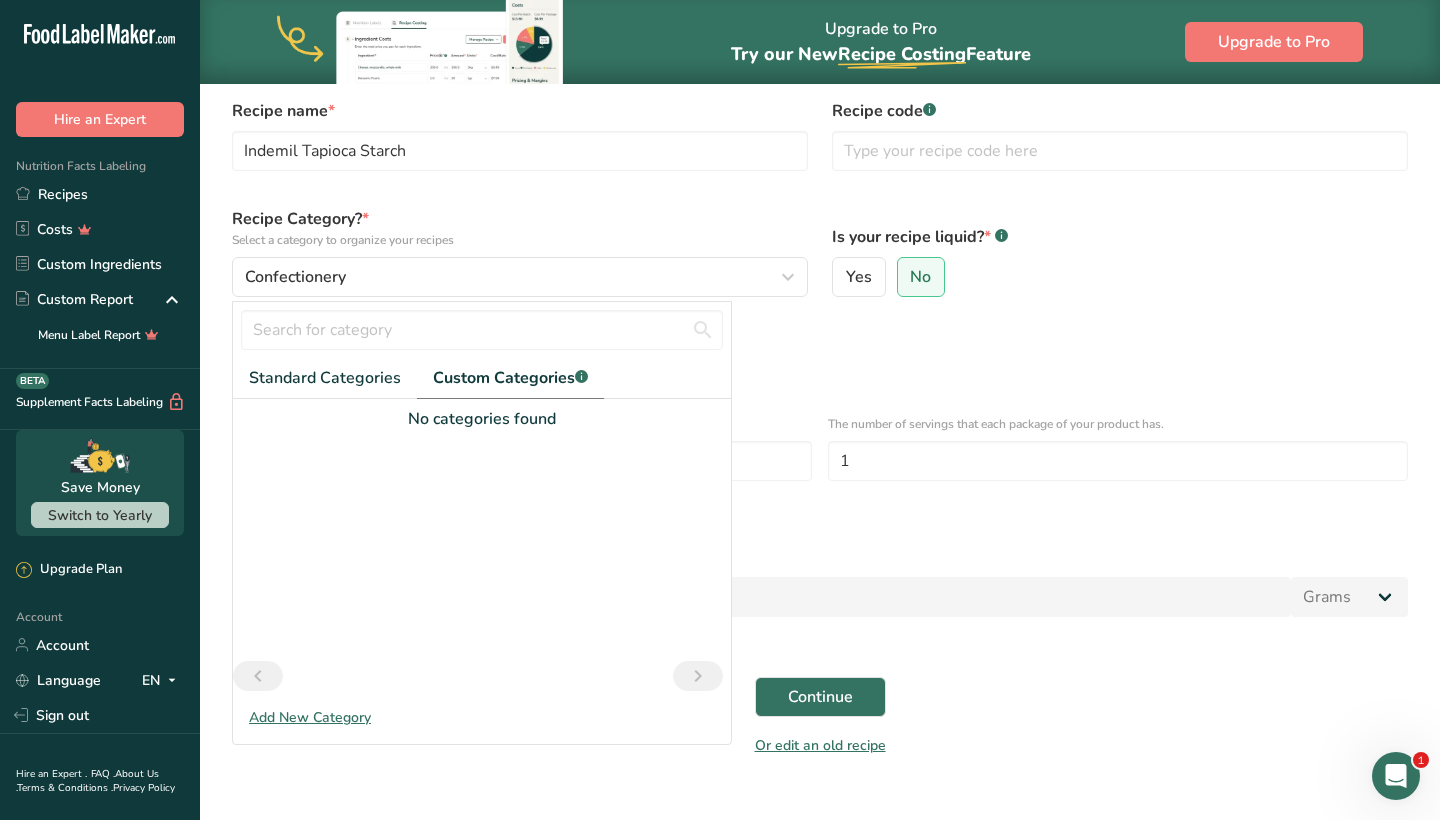 click on "Add New Category" at bounding box center (482, 717) 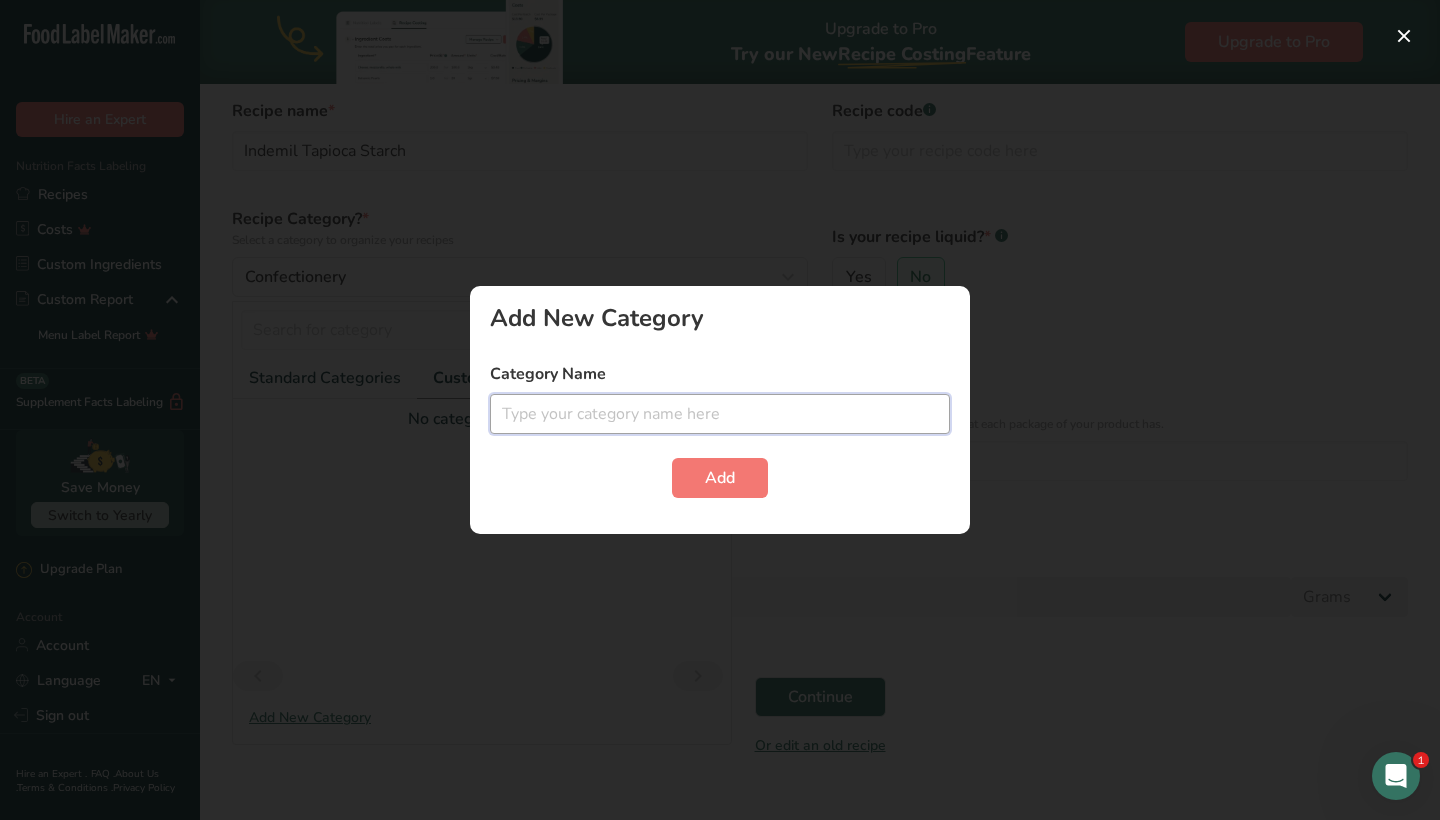 click at bounding box center [720, 414] 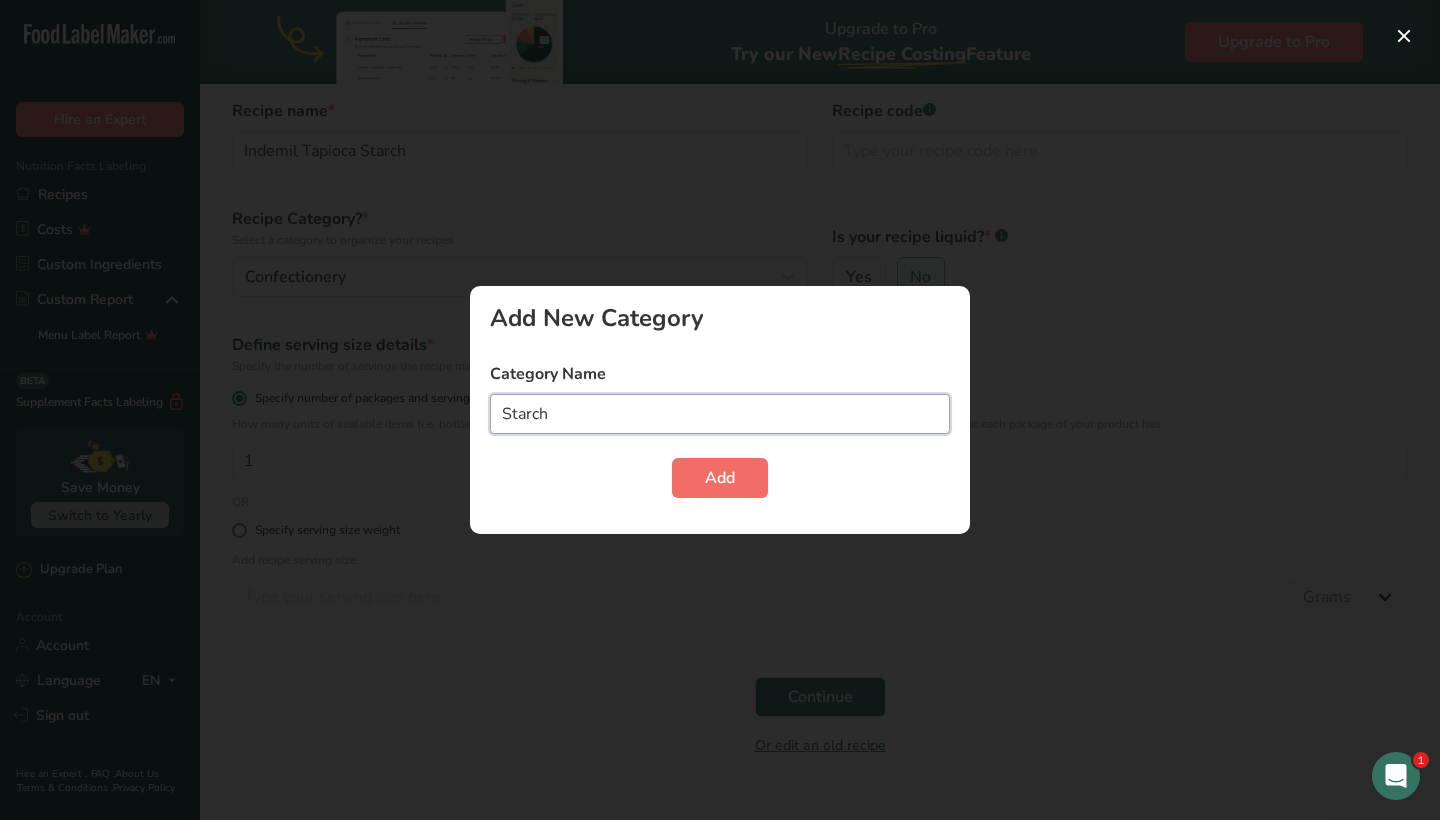 type on "Starch" 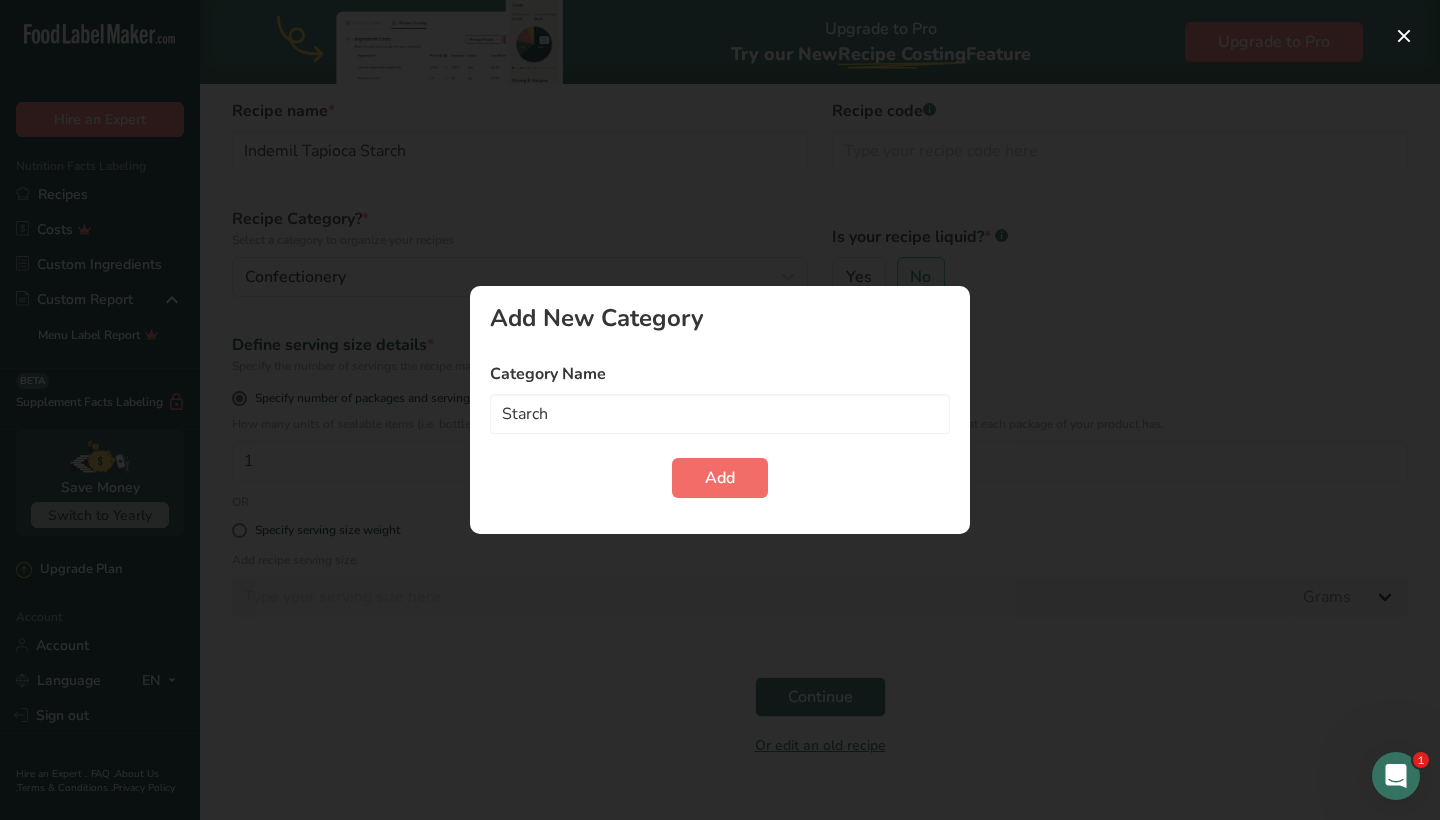 click on "Add" at bounding box center [720, 478] 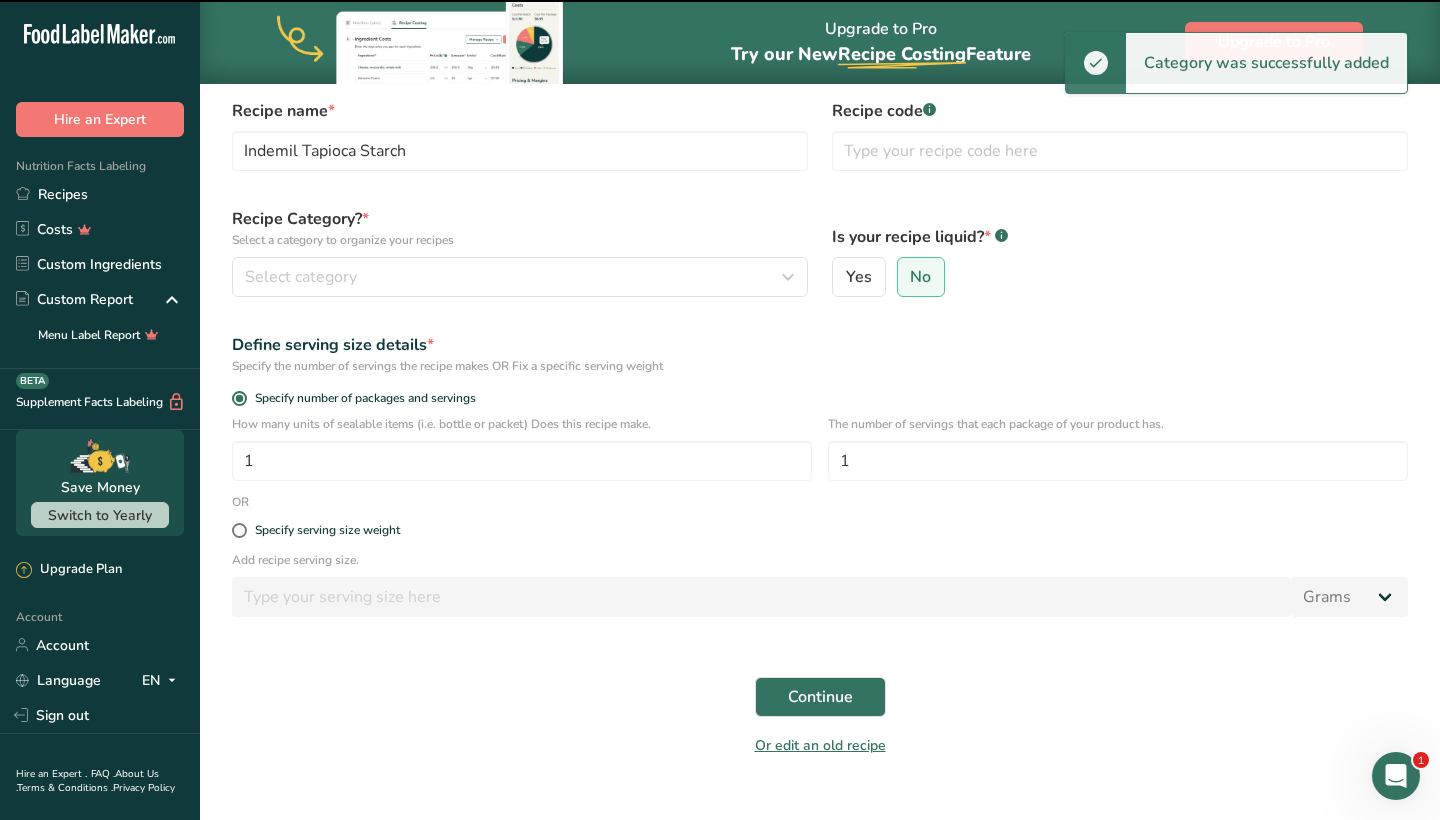 type 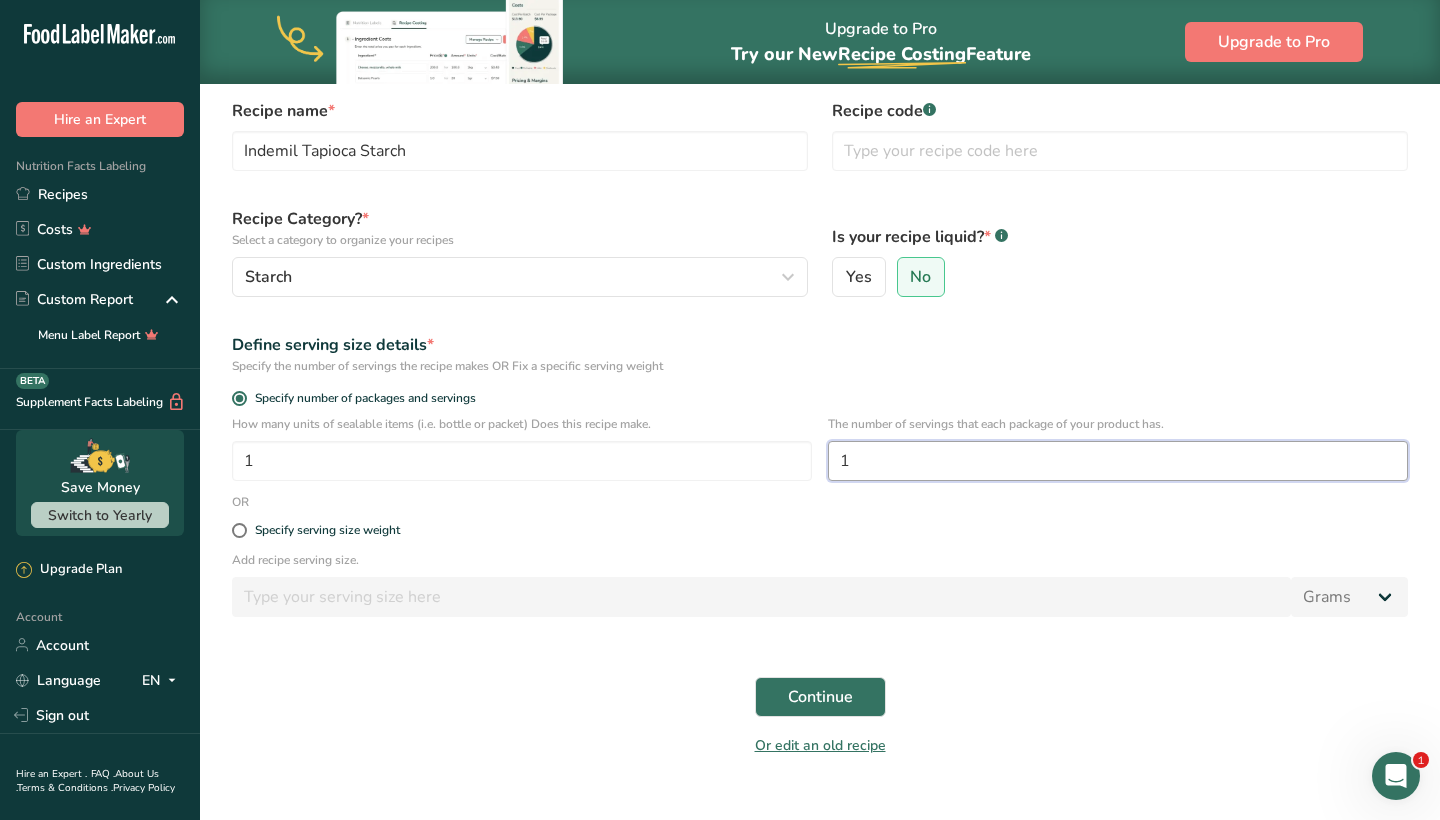 click on "1" at bounding box center (1118, 461) 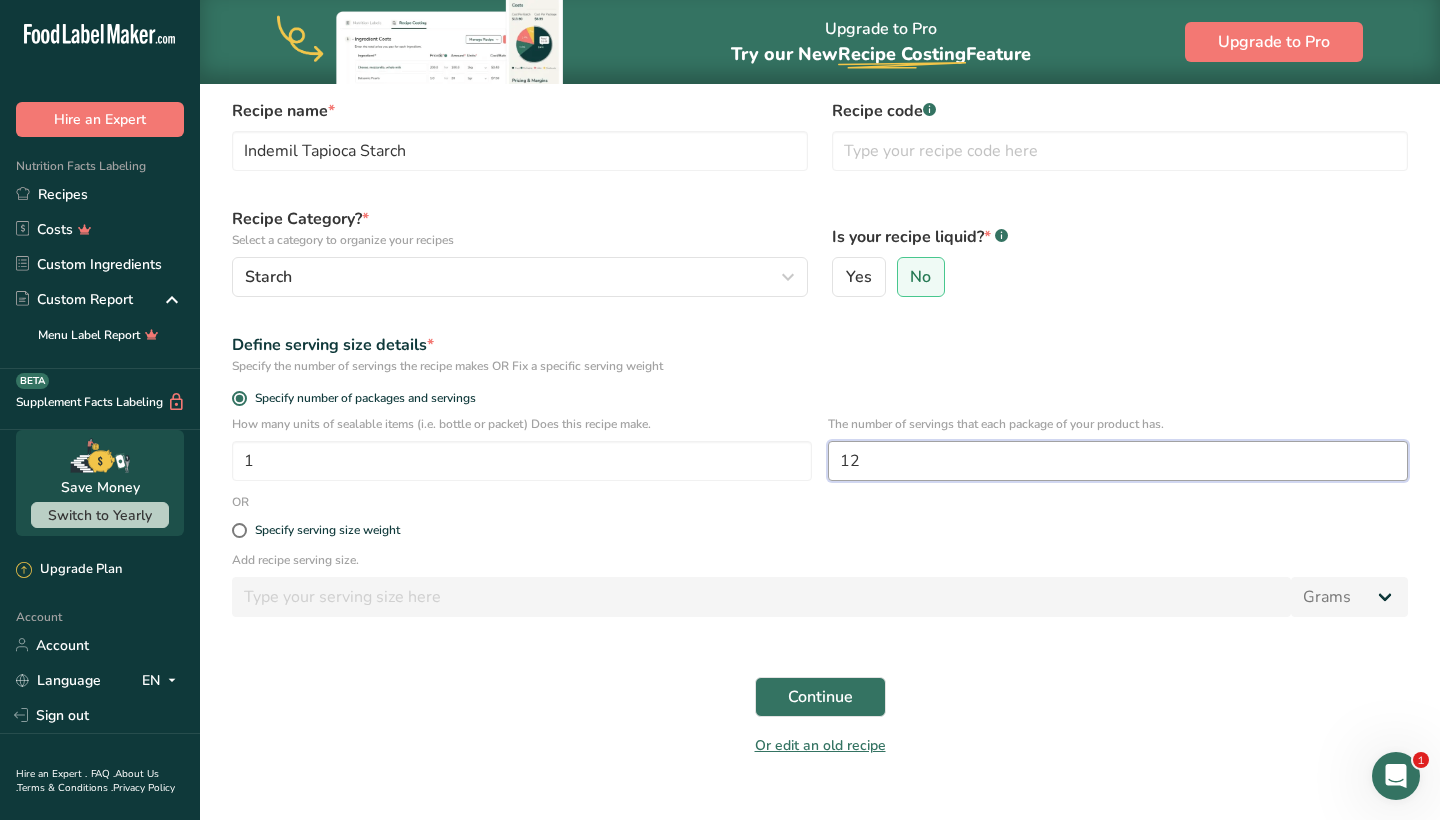 type on "1" 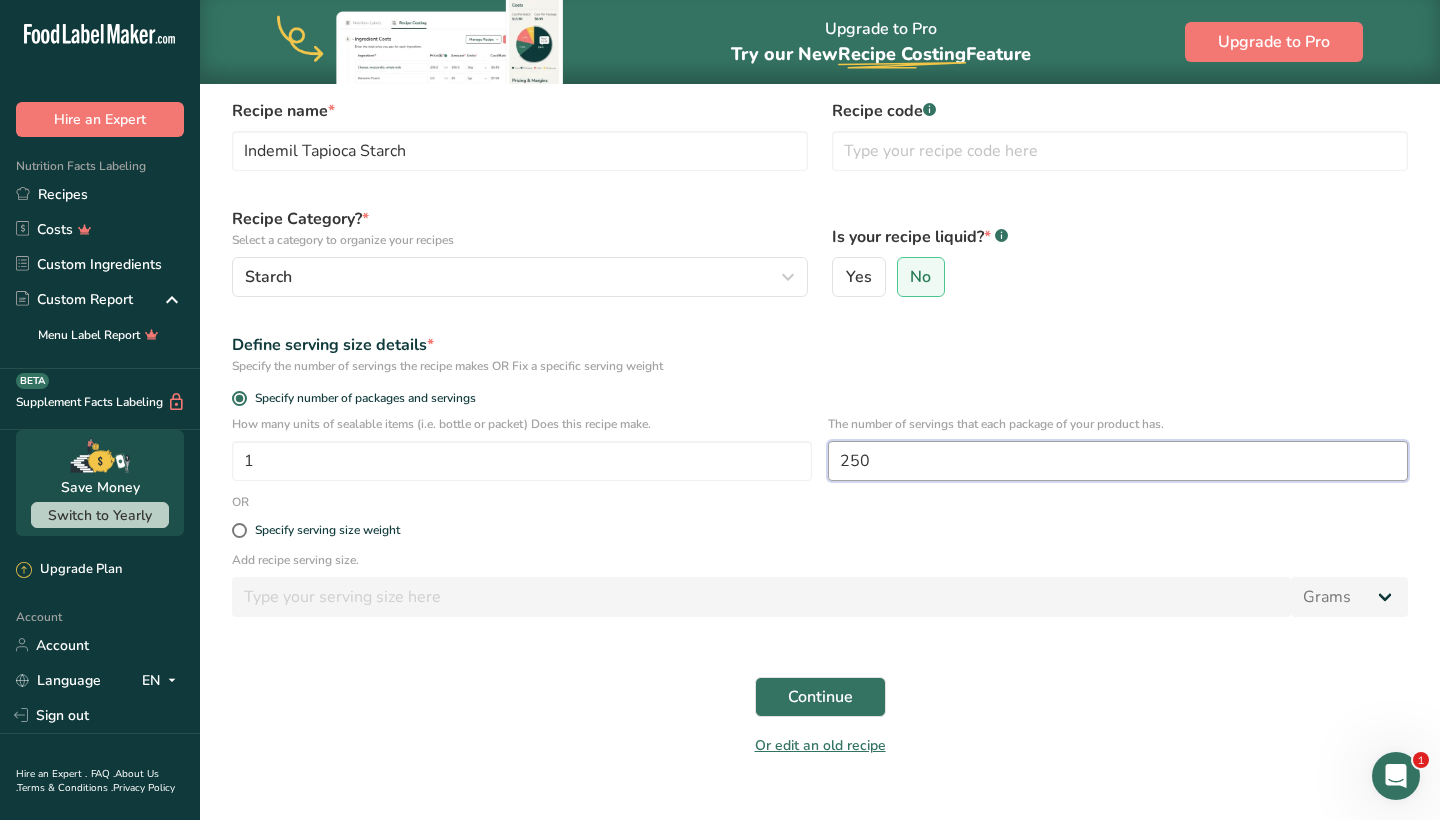 type on "250" 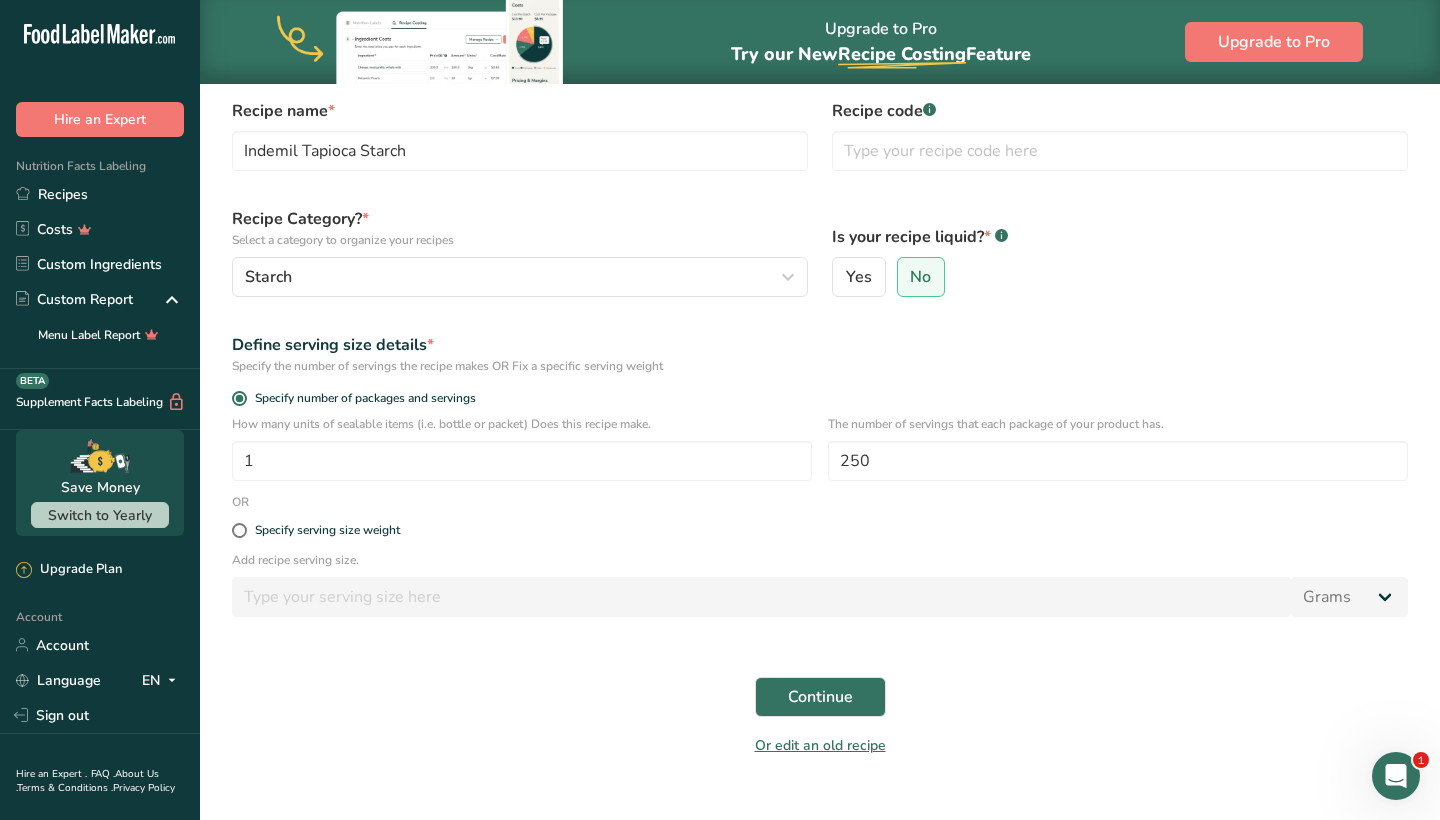 click on "Specify serving size weight" at bounding box center [820, 531] 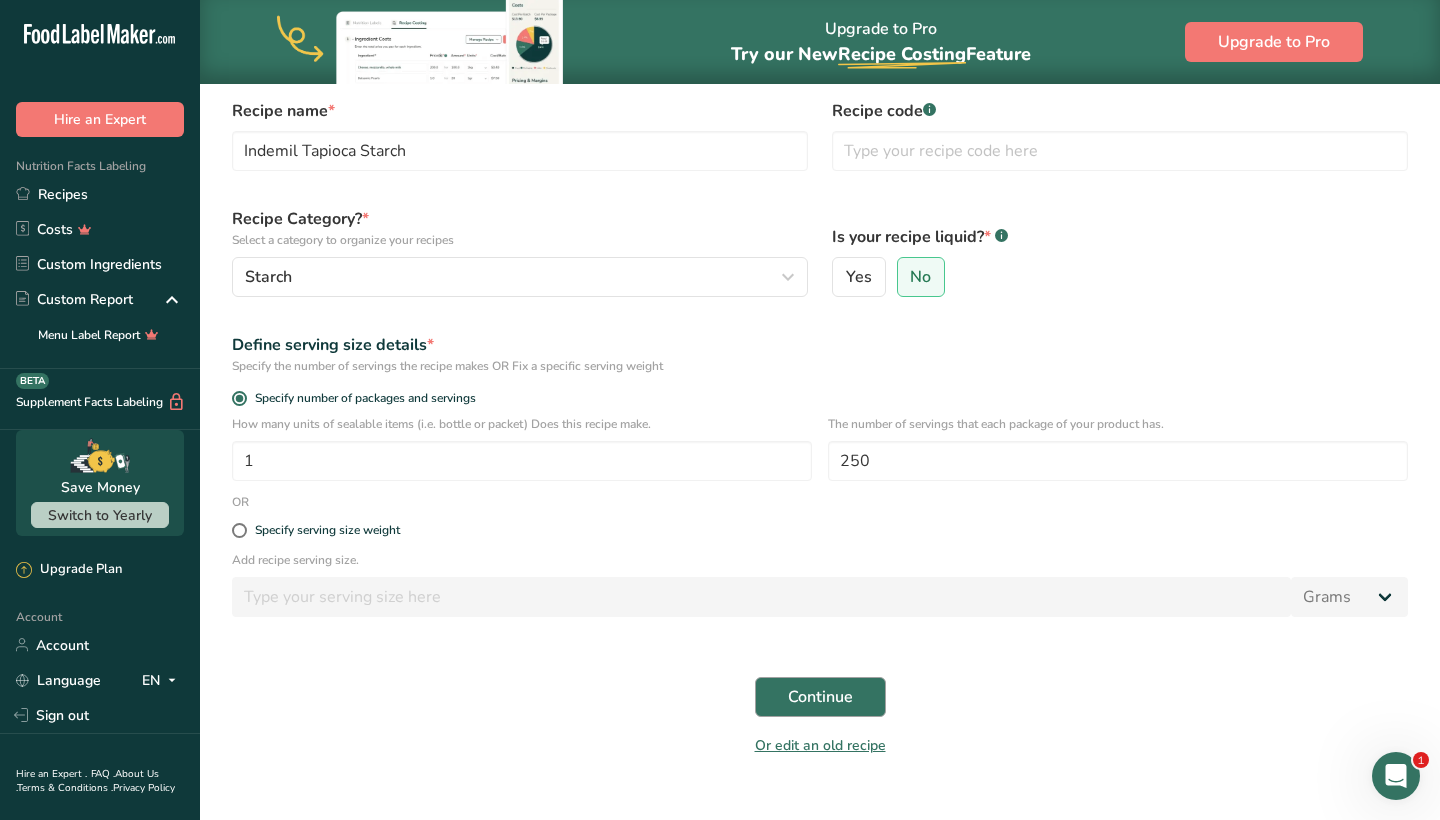 click on "Continue" at bounding box center (820, 697) 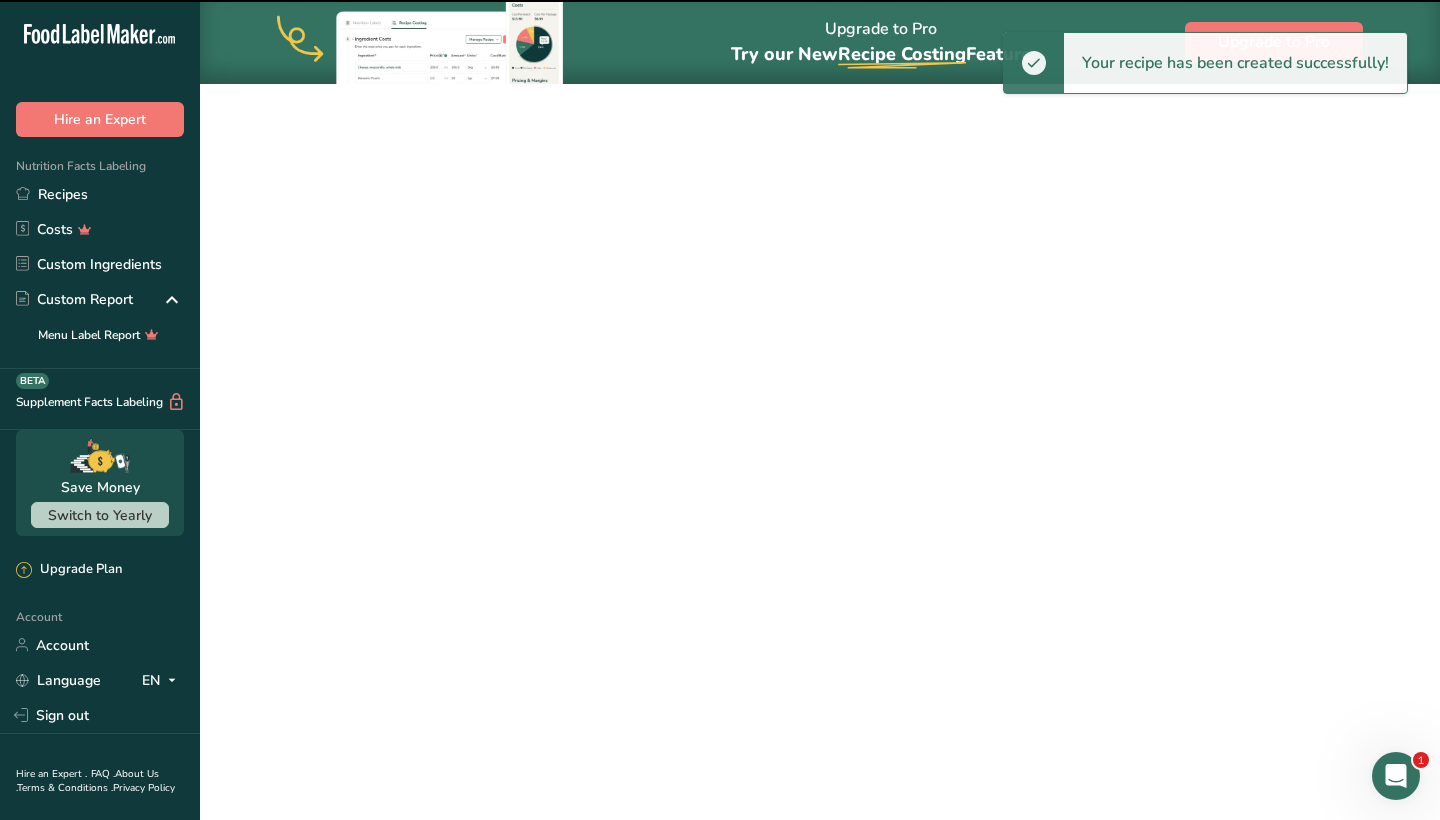 scroll, scrollTop: 0, scrollLeft: 0, axis: both 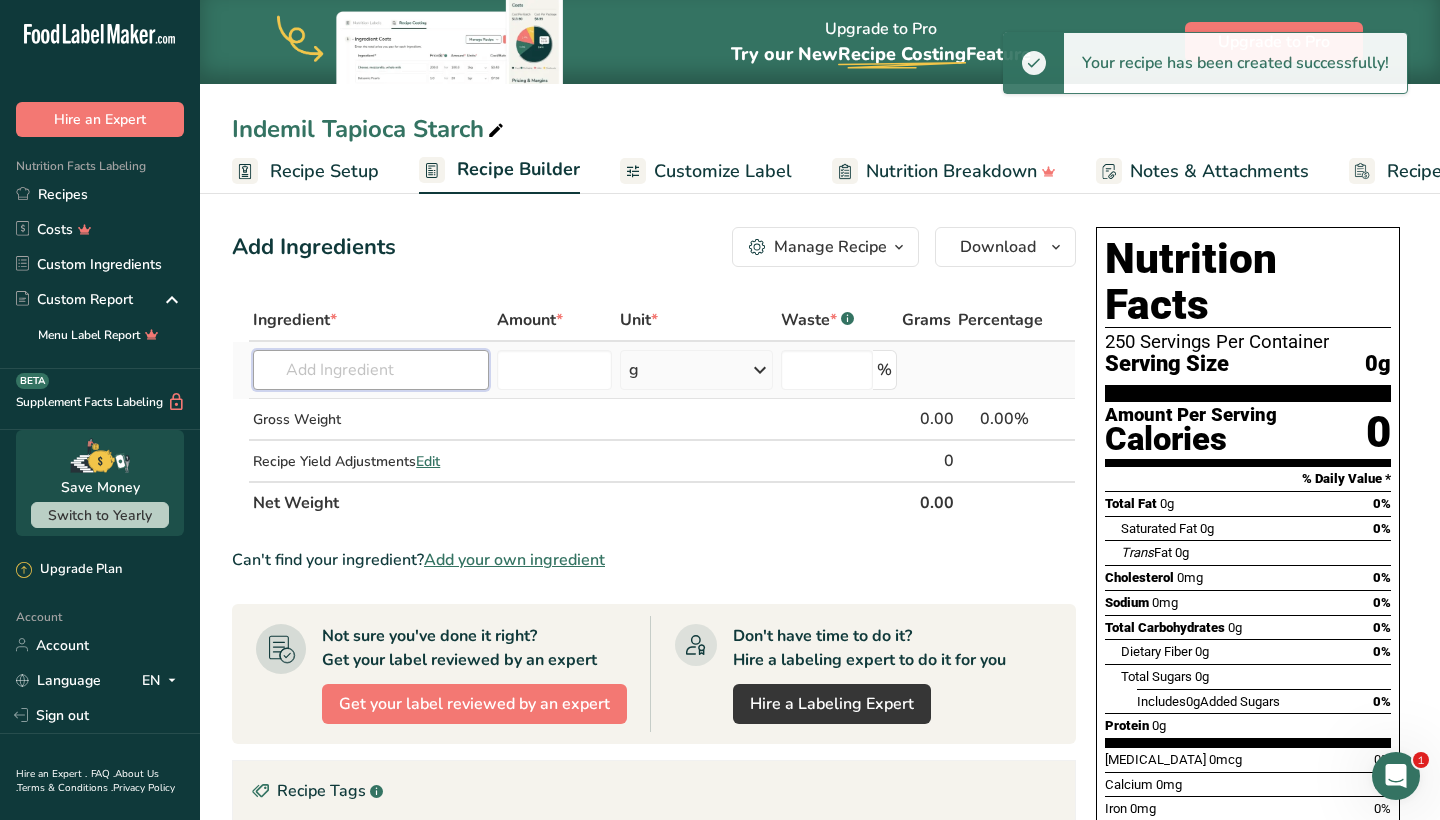 click at bounding box center (371, 370) 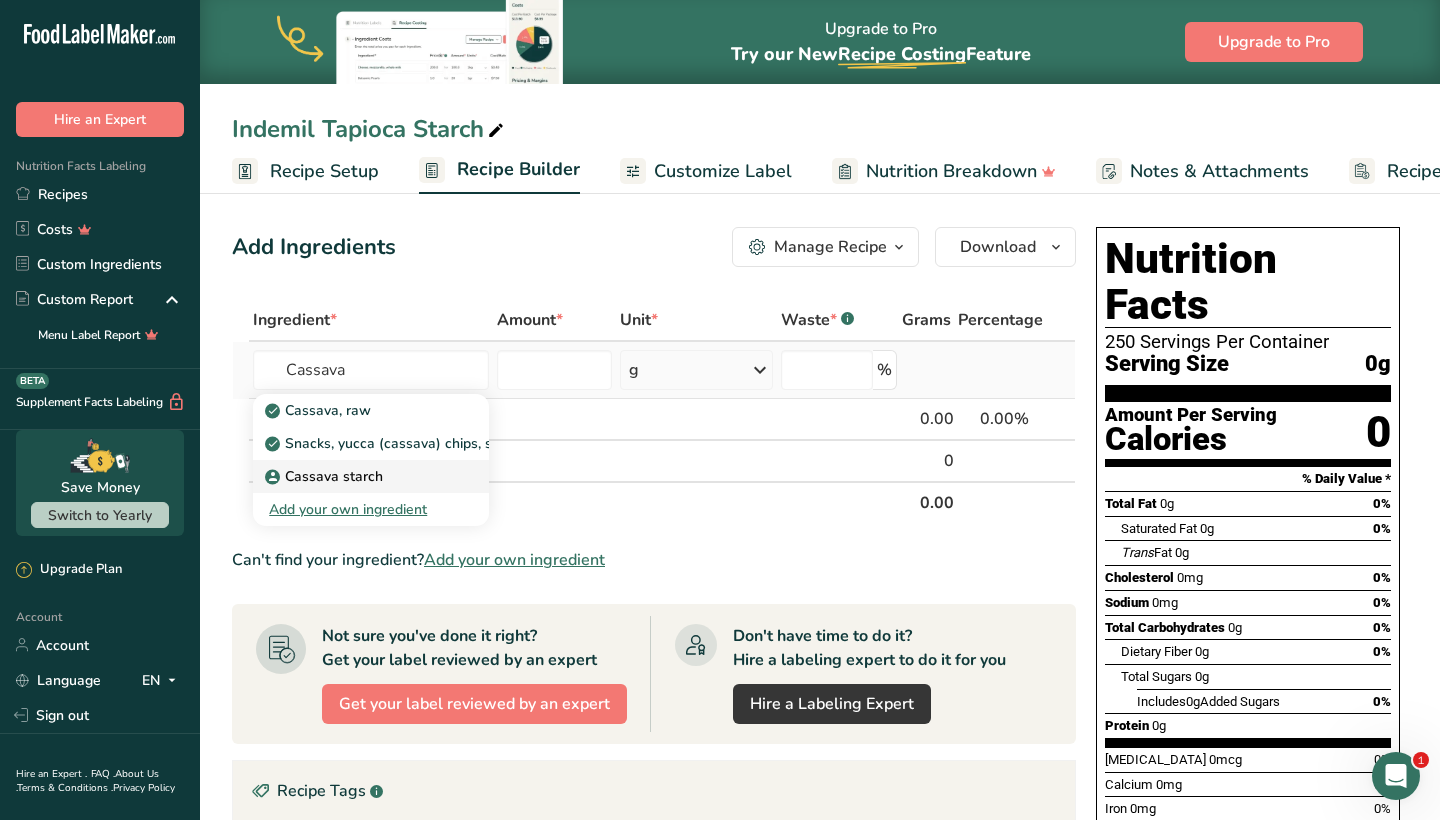 click on "Cassava starch" at bounding box center (326, 476) 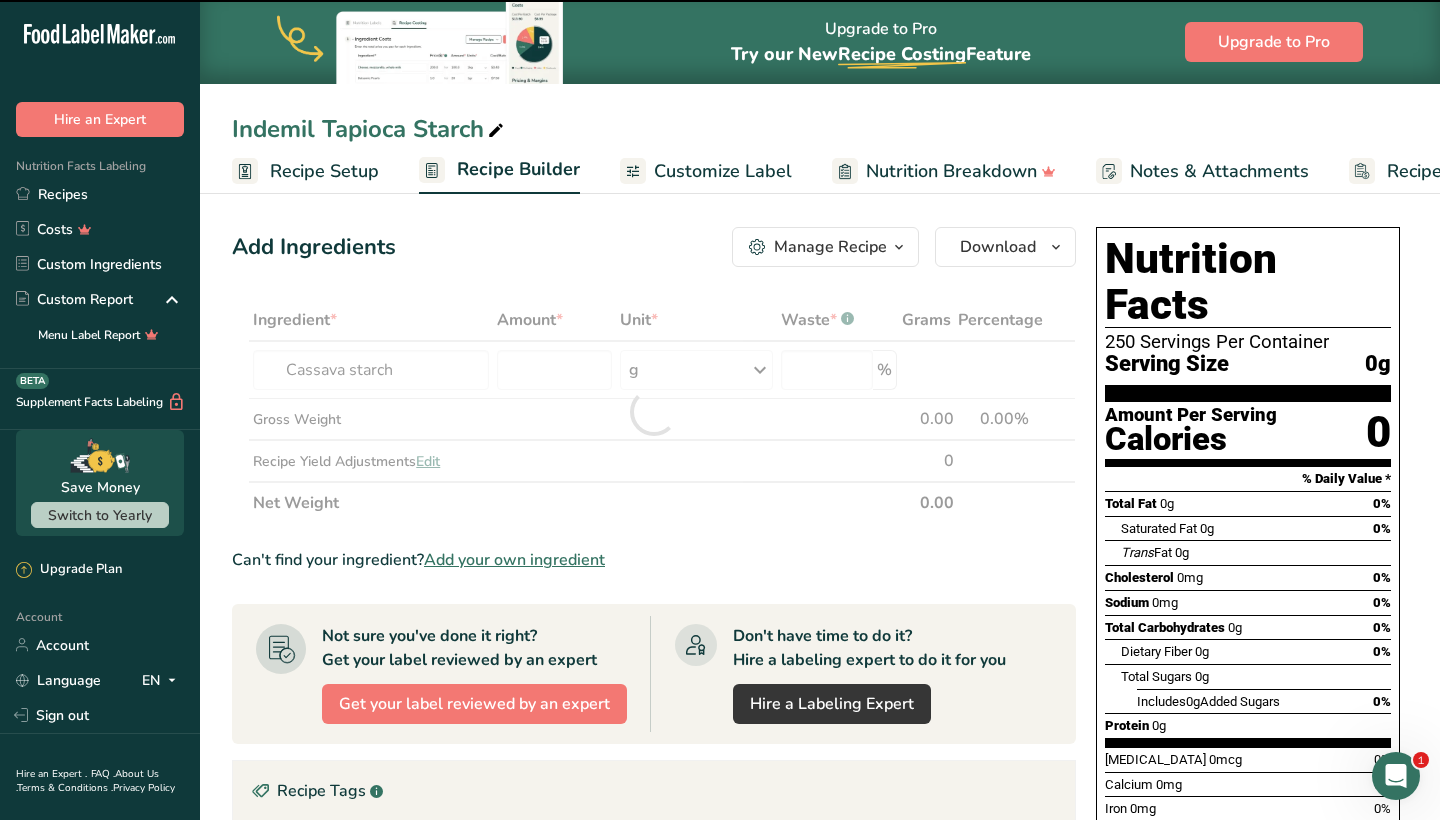 type on "0" 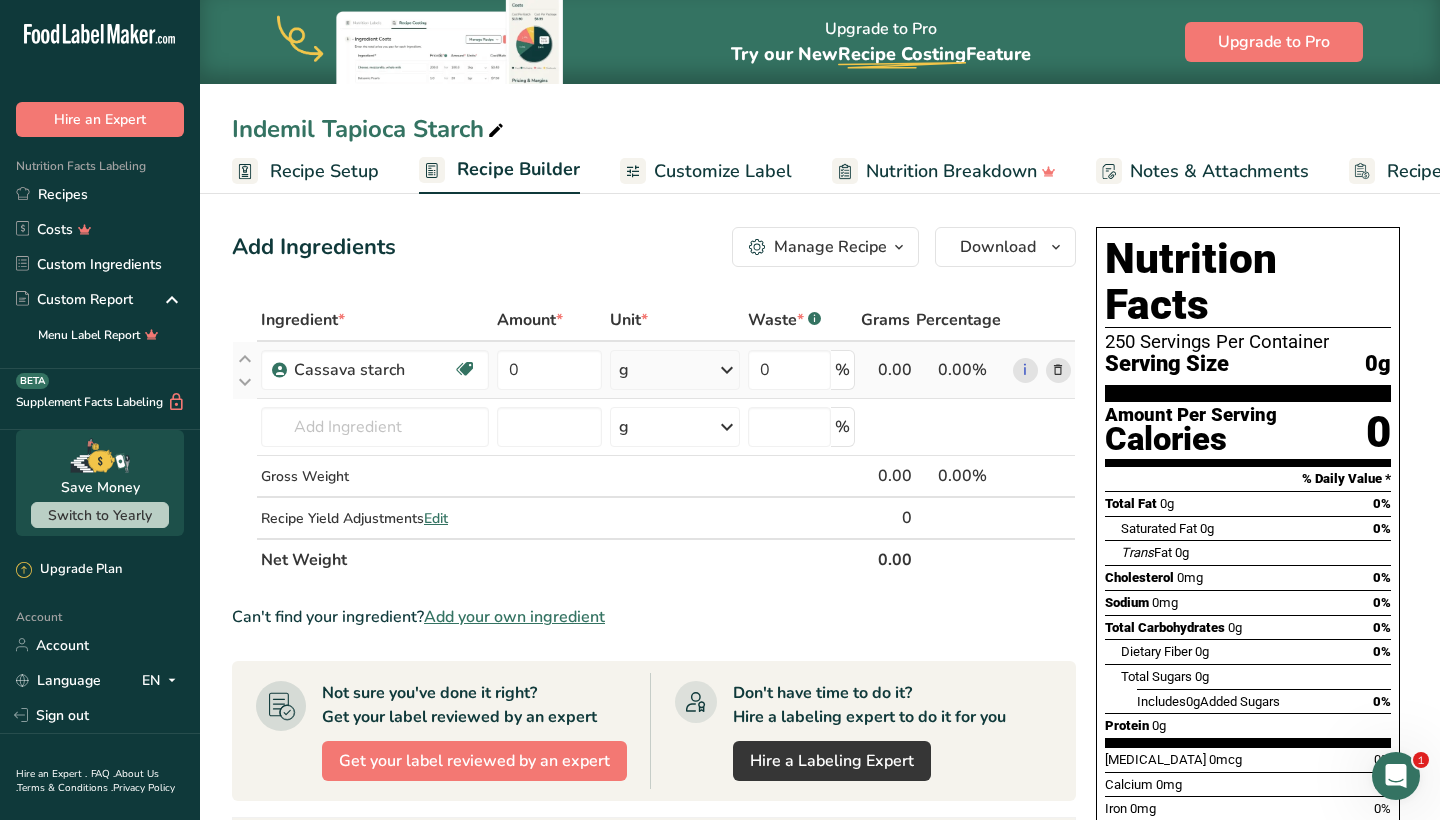 click at bounding box center [1058, 370] 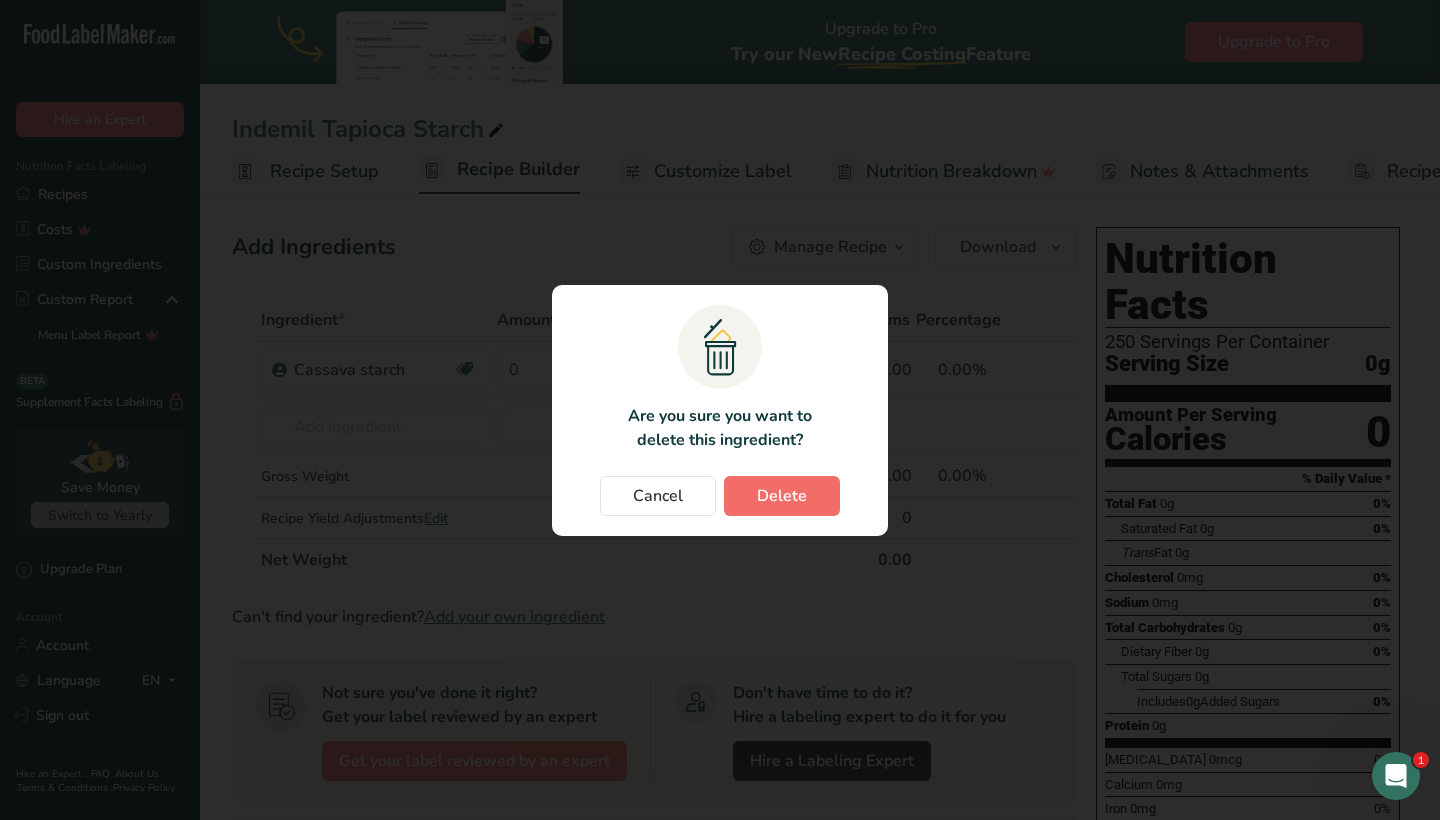 click on "Delete" at bounding box center [782, 496] 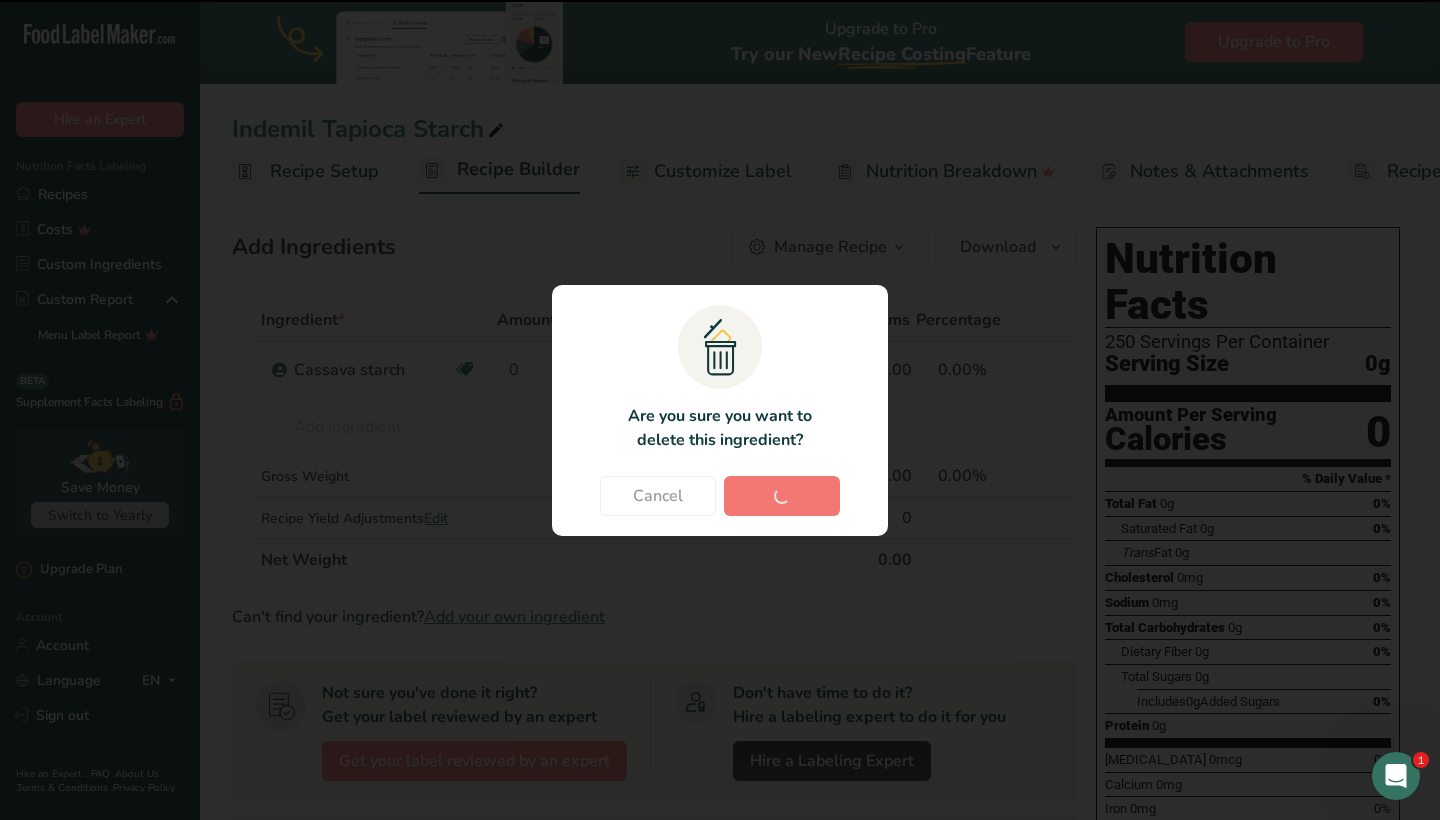 type 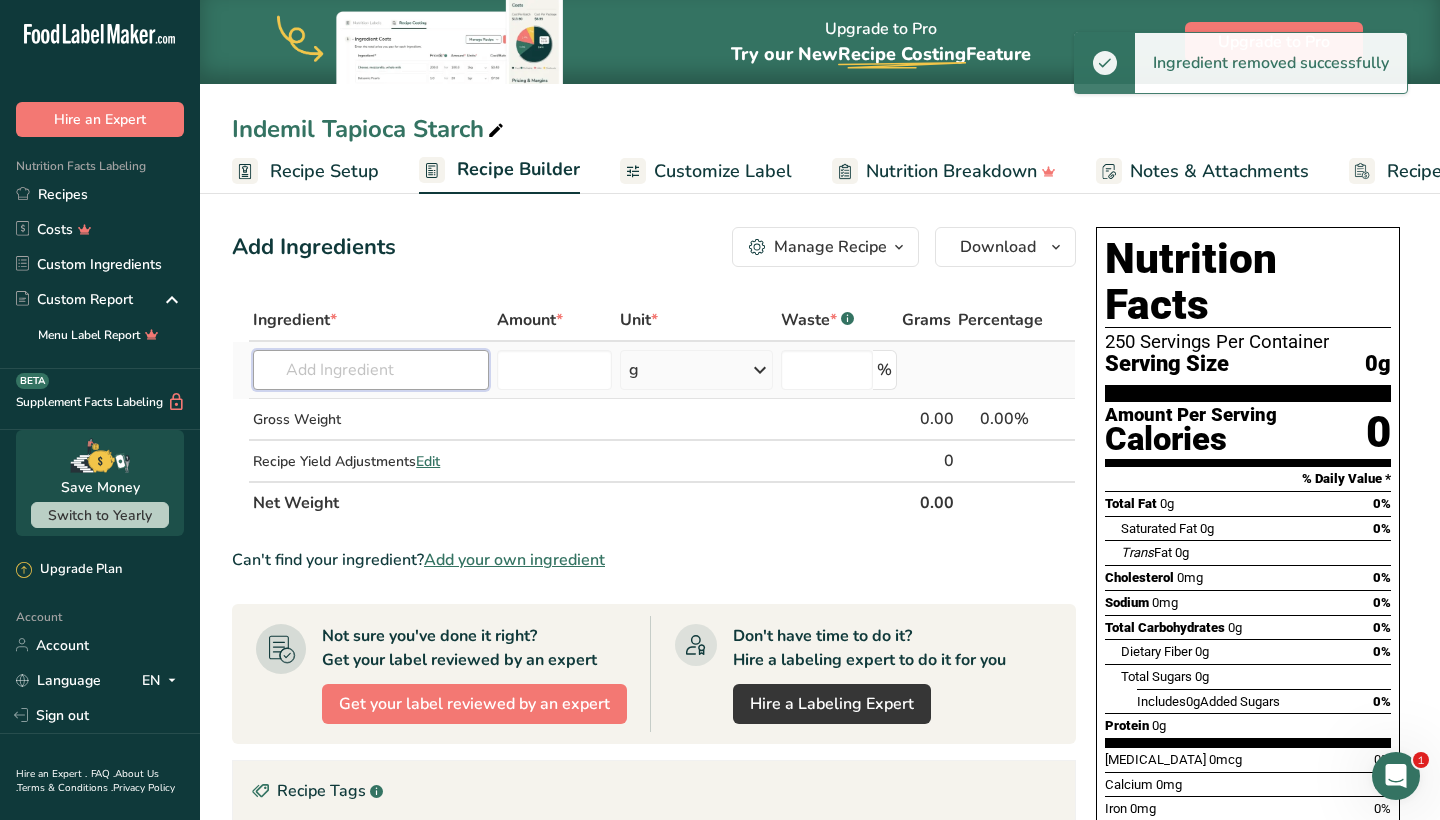 click at bounding box center [371, 370] 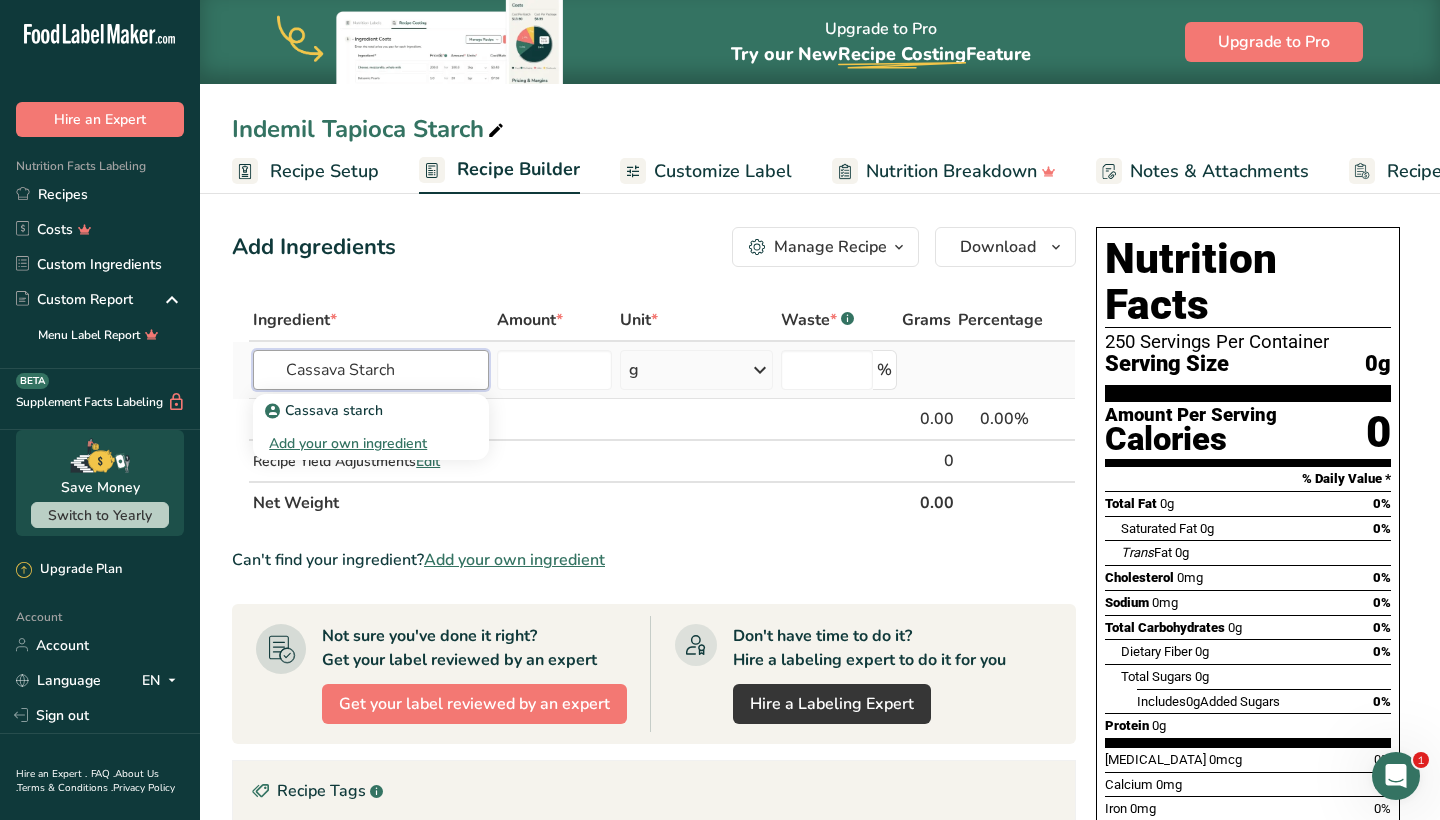type on "Cassava Starch" 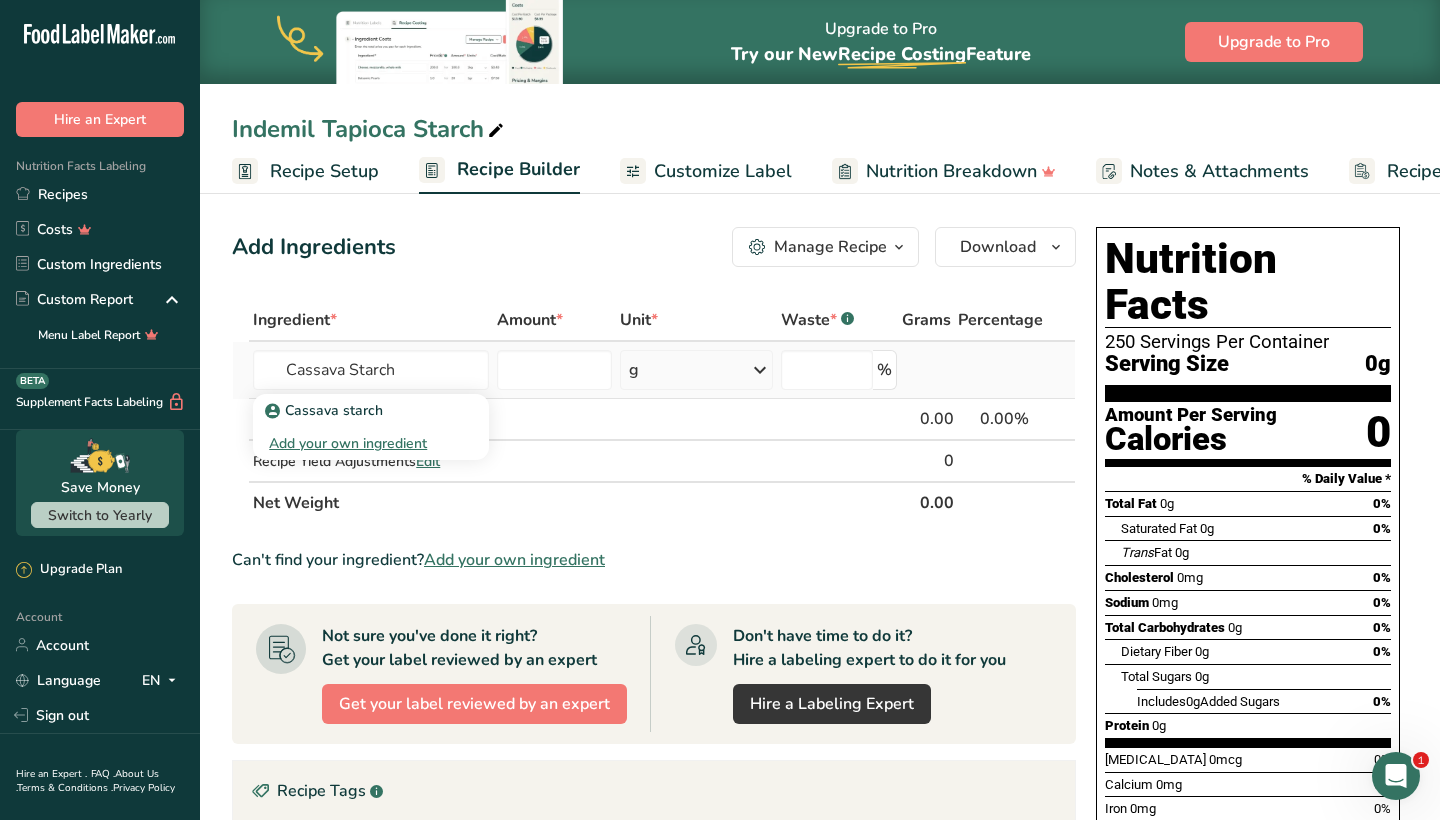type 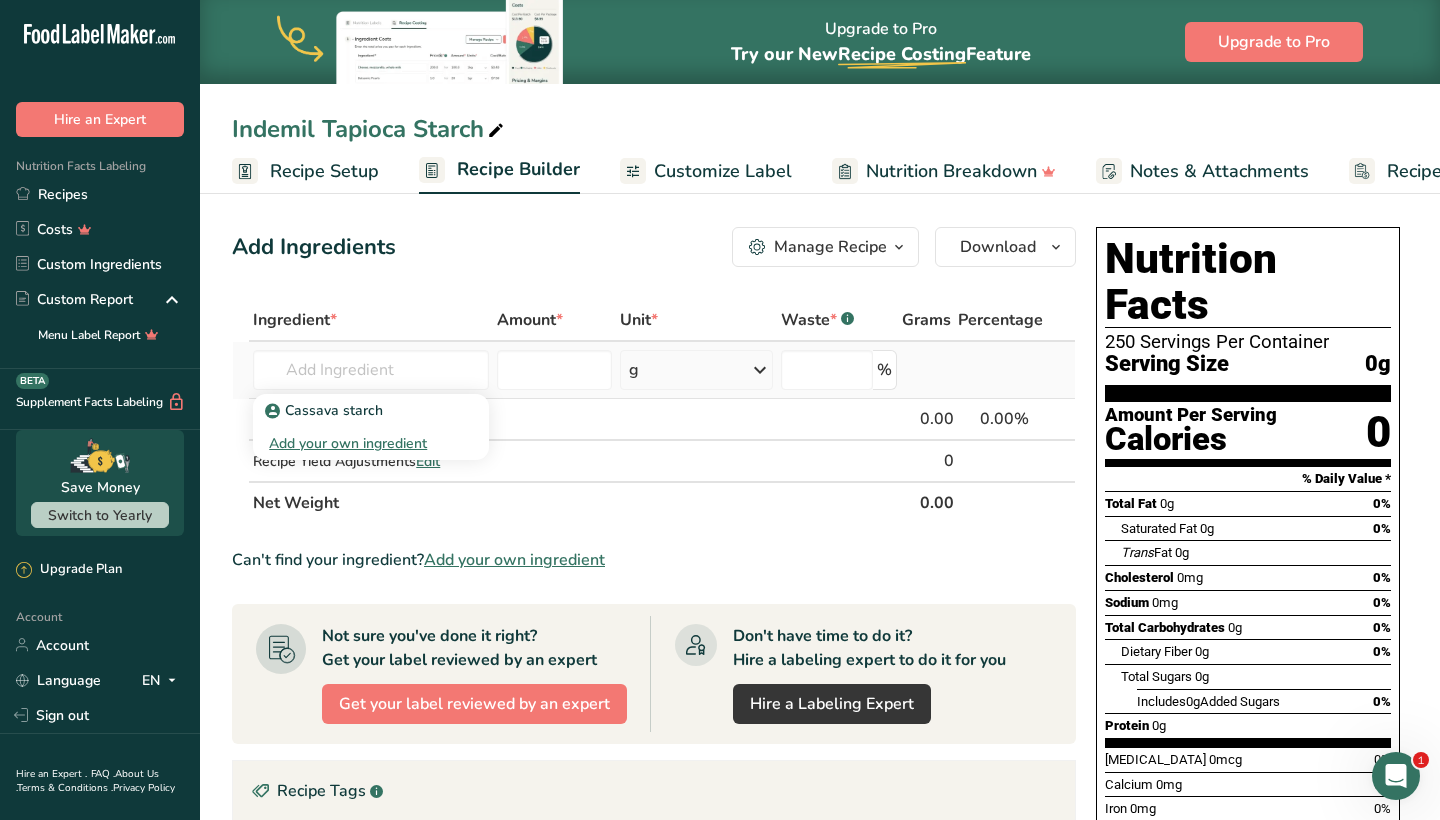 click on "Add your own ingredient" at bounding box center [371, 443] 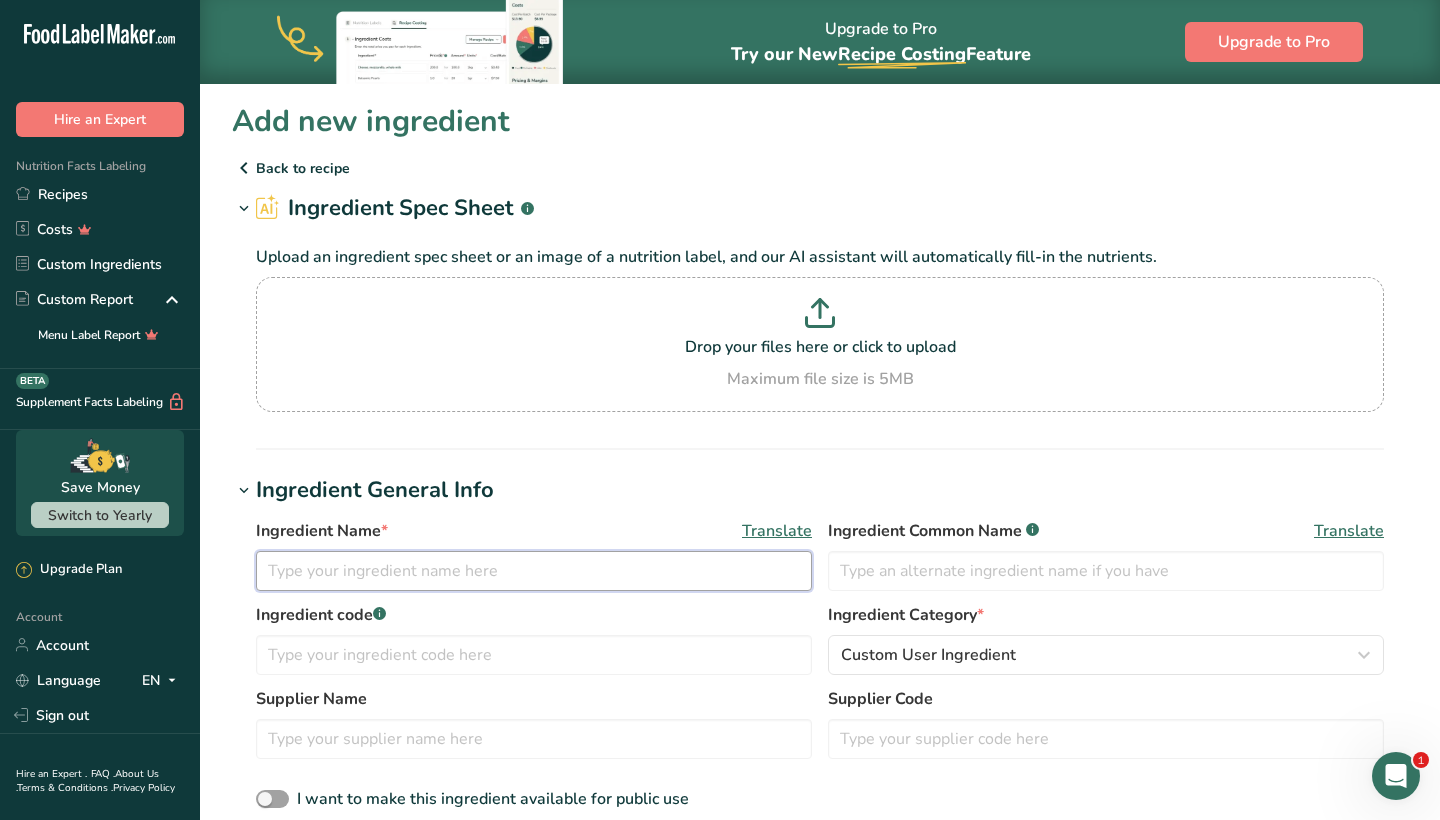 click at bounding box center [534, 571] 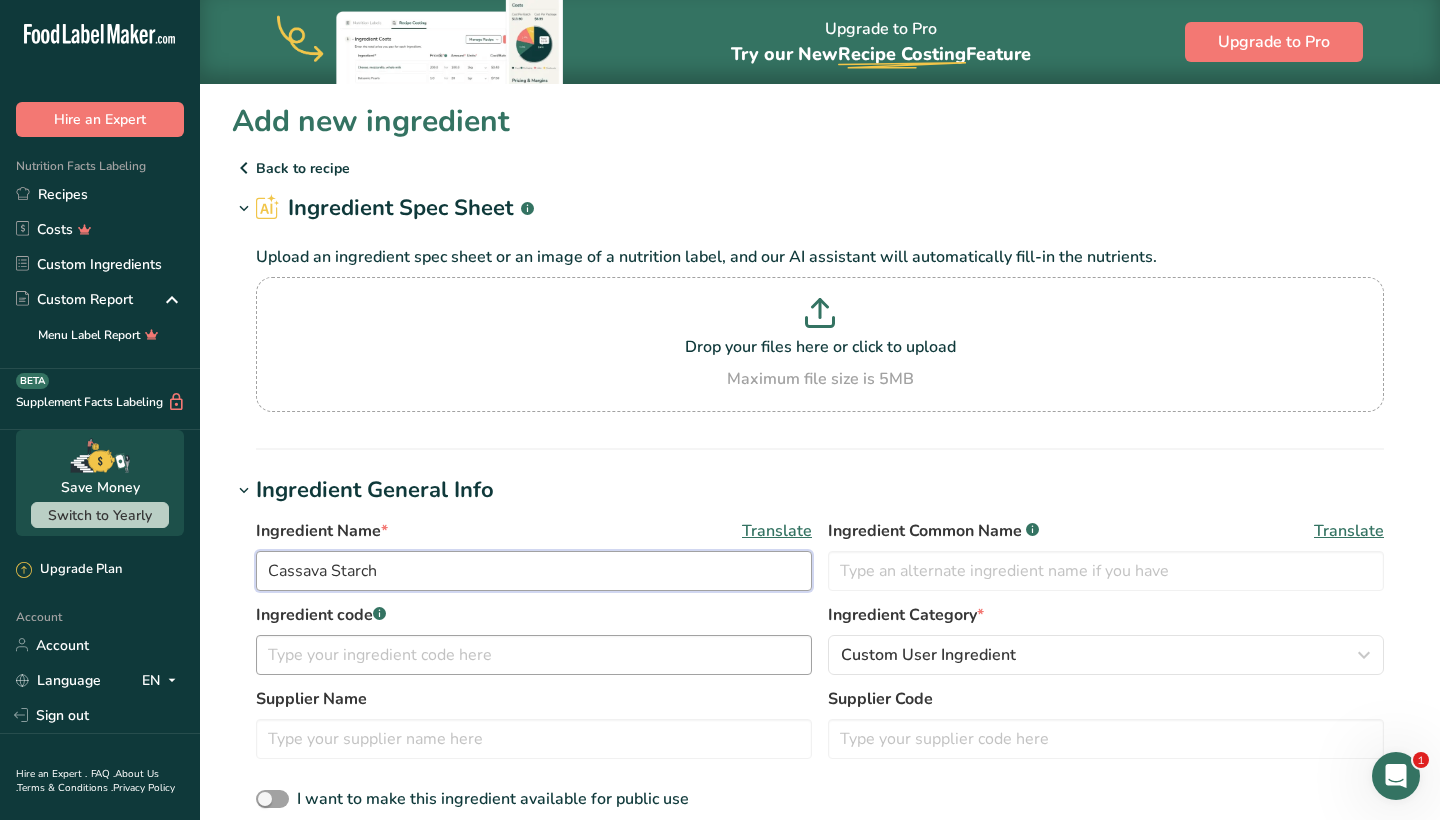 type on "Cassava Starch" 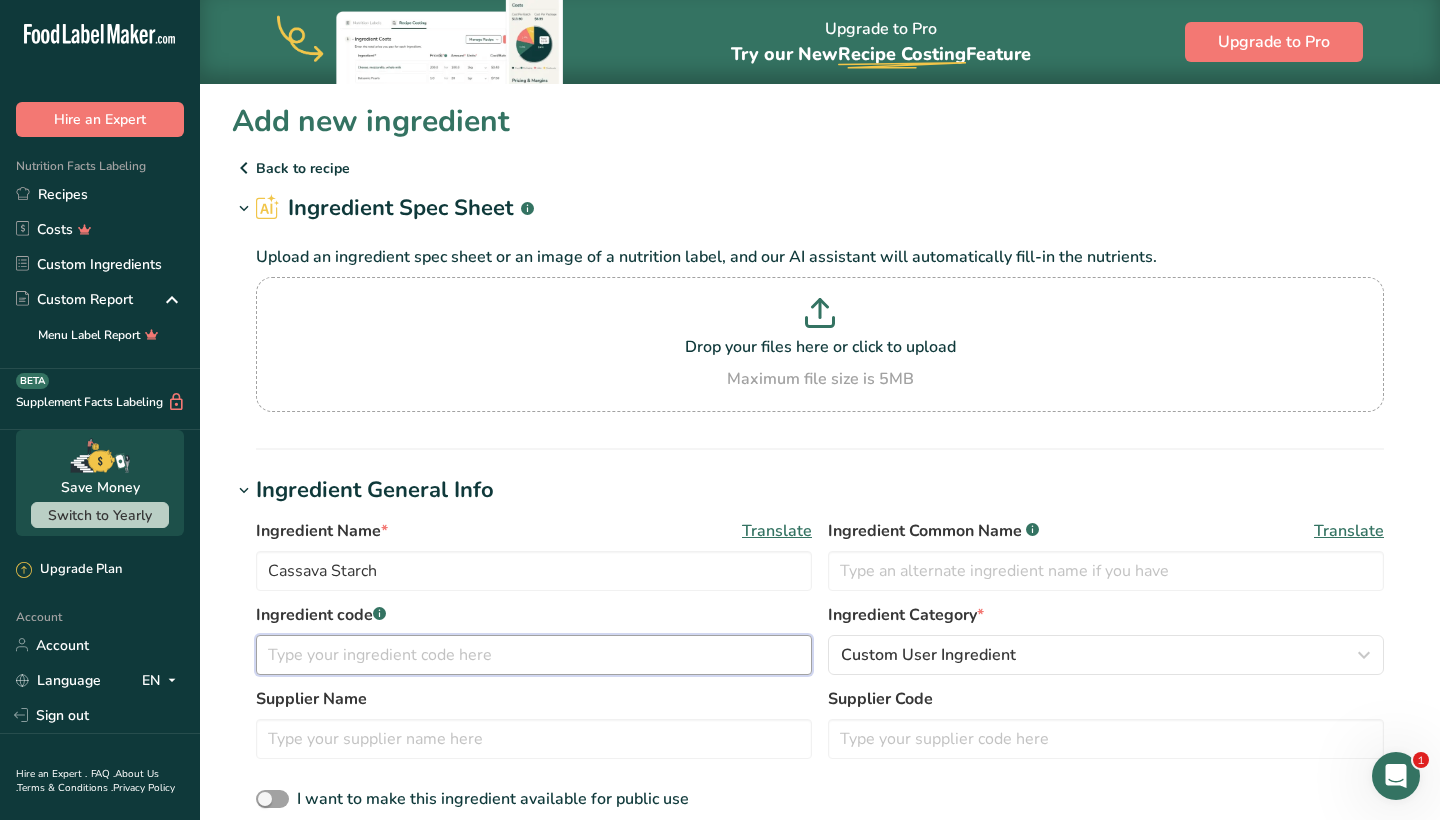 click at bounding box center [534, 655] 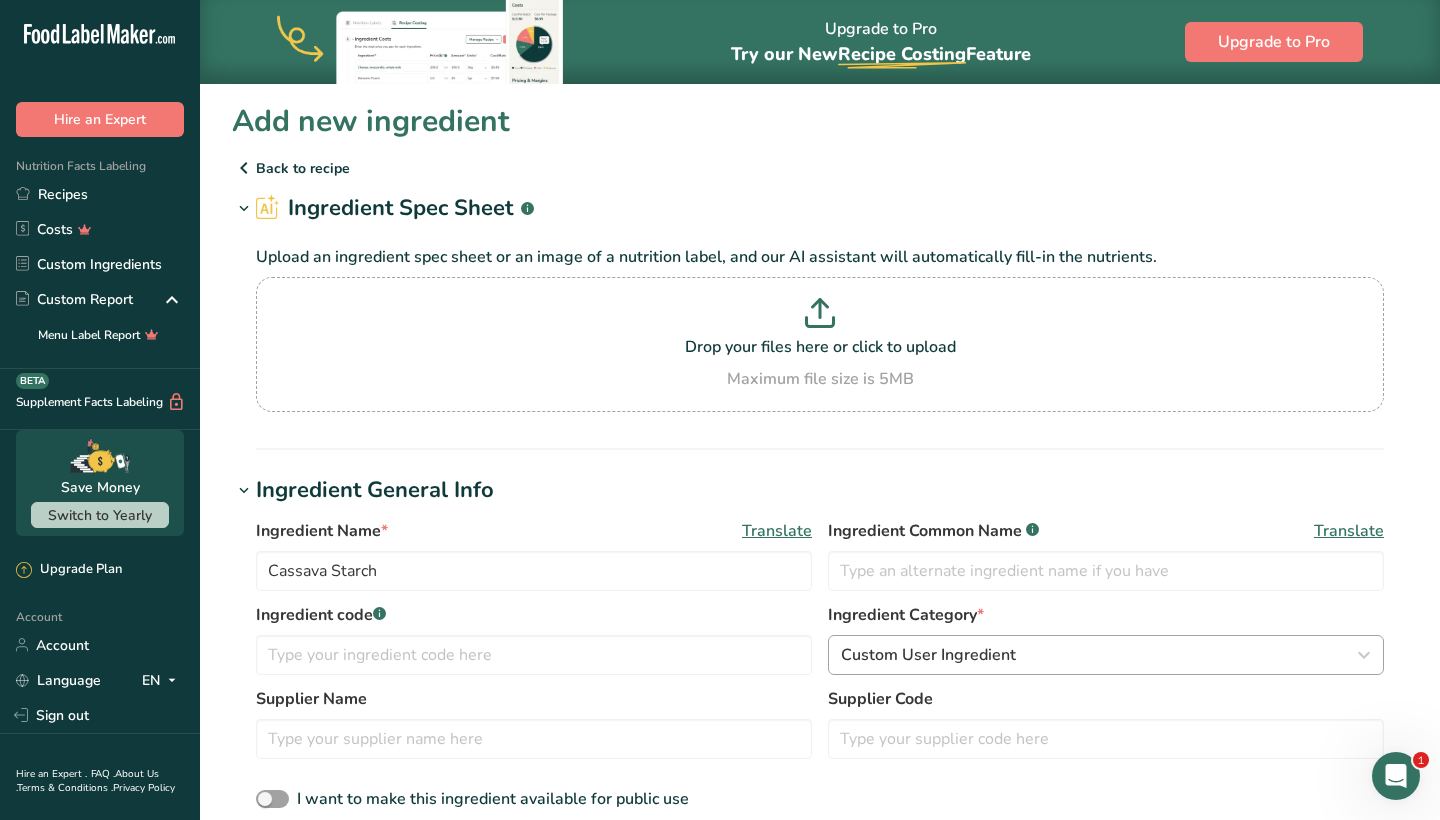 click on "Custom User Ingredient" at bounding box center [928, 655] 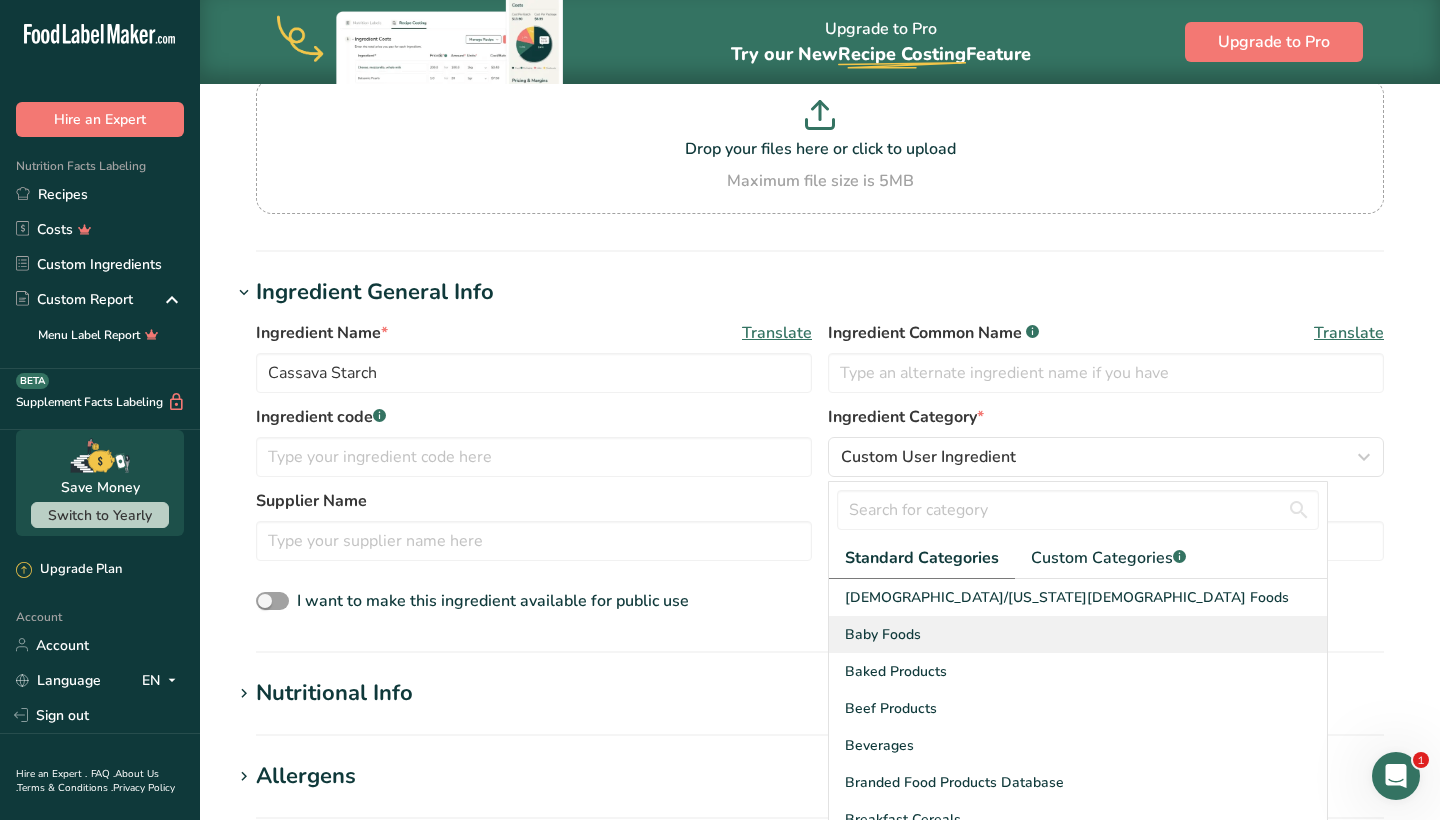 scroll, scrollTop: 204, scrollLeft: 0, axis: vertical 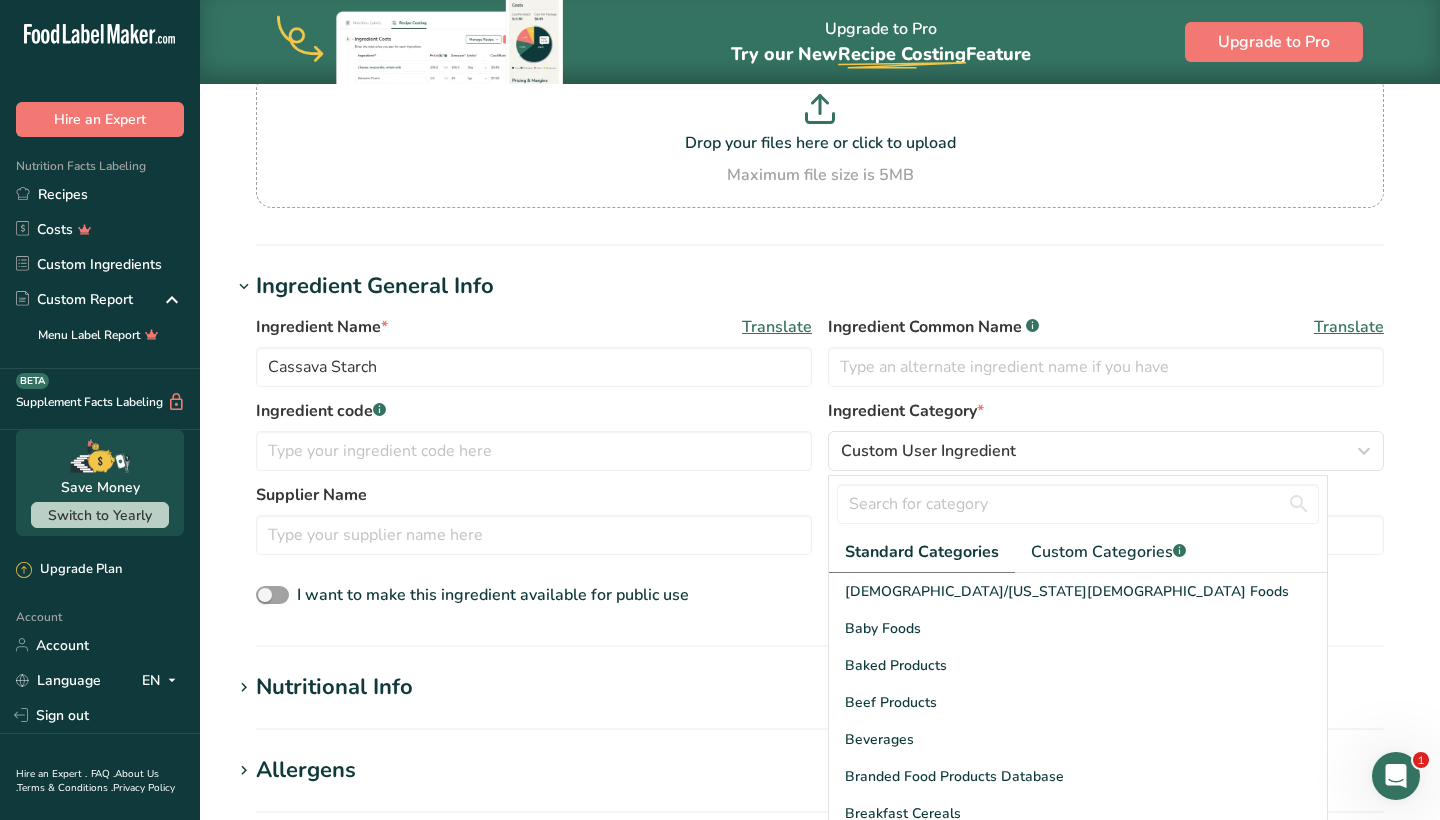 click on "Nutritional Info" at bounding box center [820, 687] 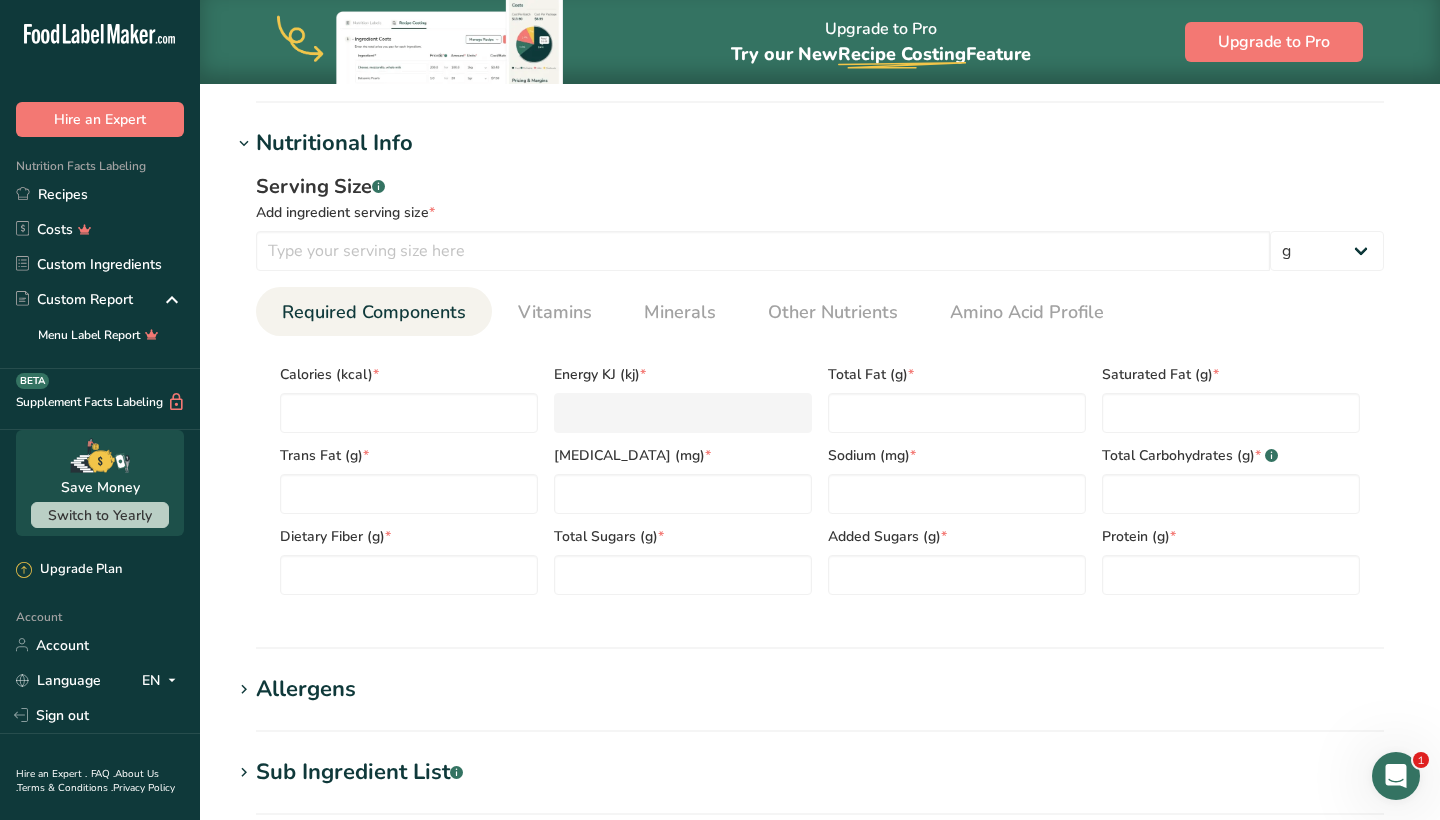 scroll, scrollTop: 743, scrollLeft: 0, axis: vertical 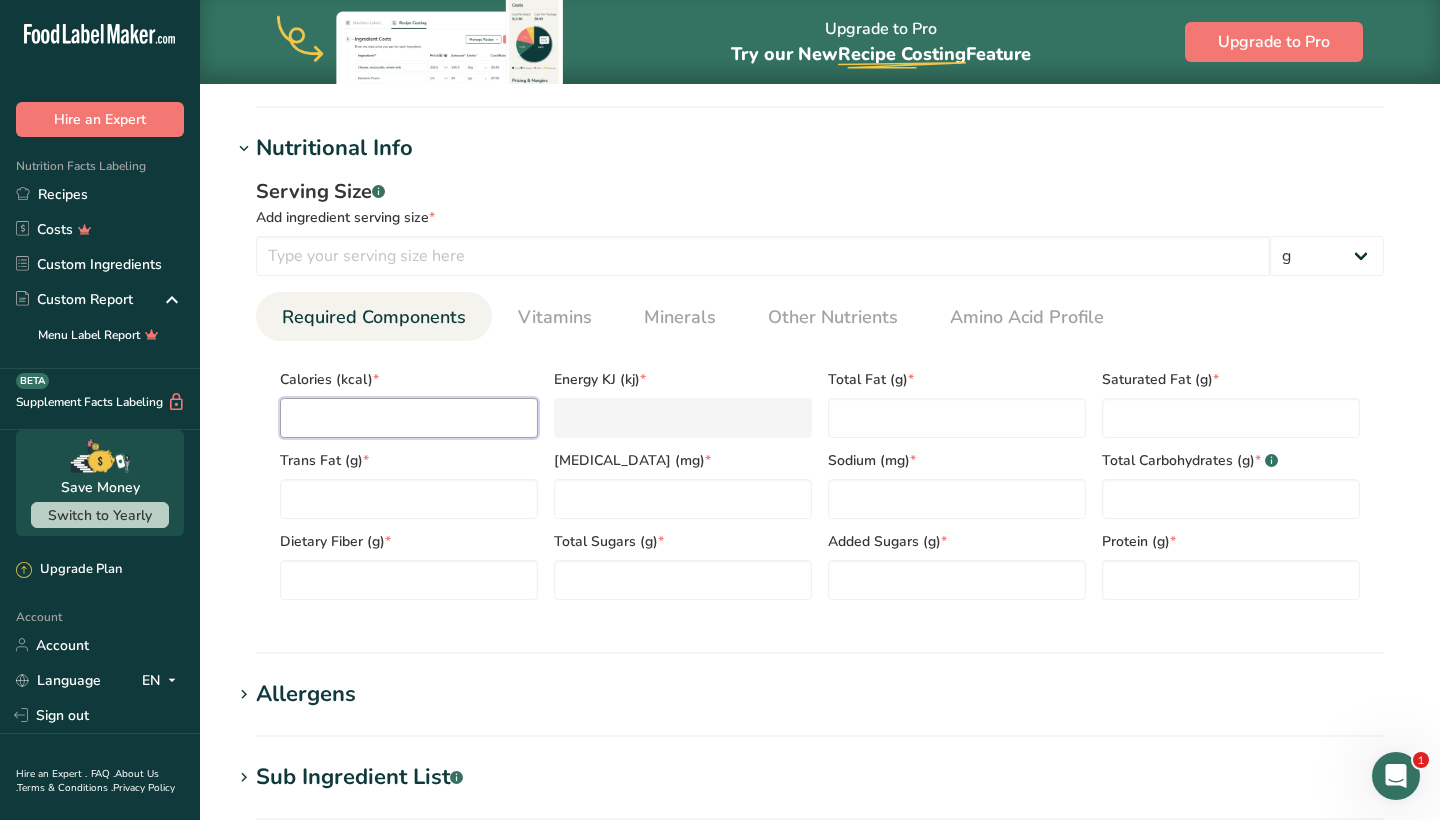 click at bounding box center (409, 418) 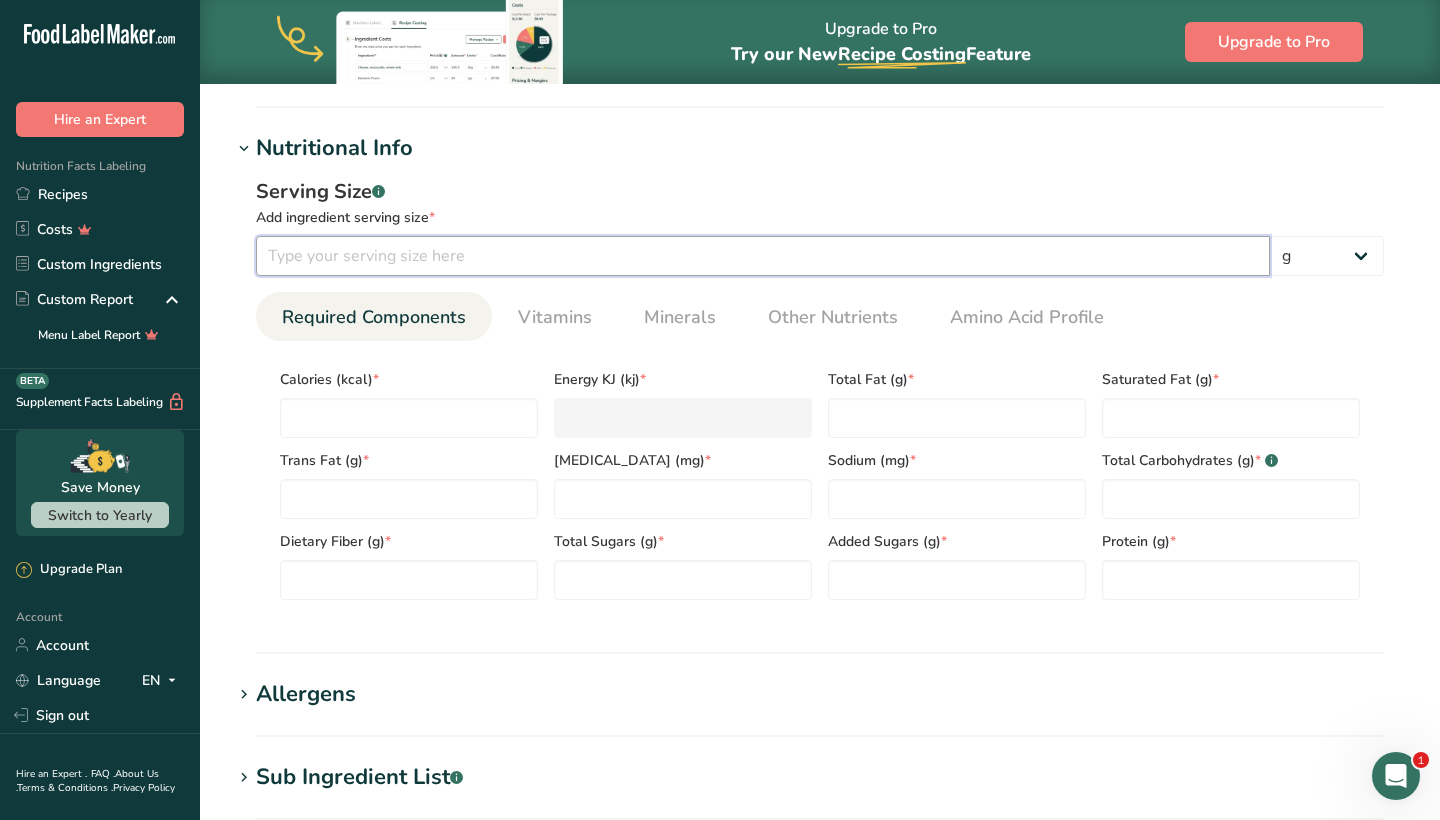 click at bounding box center [763, 256] 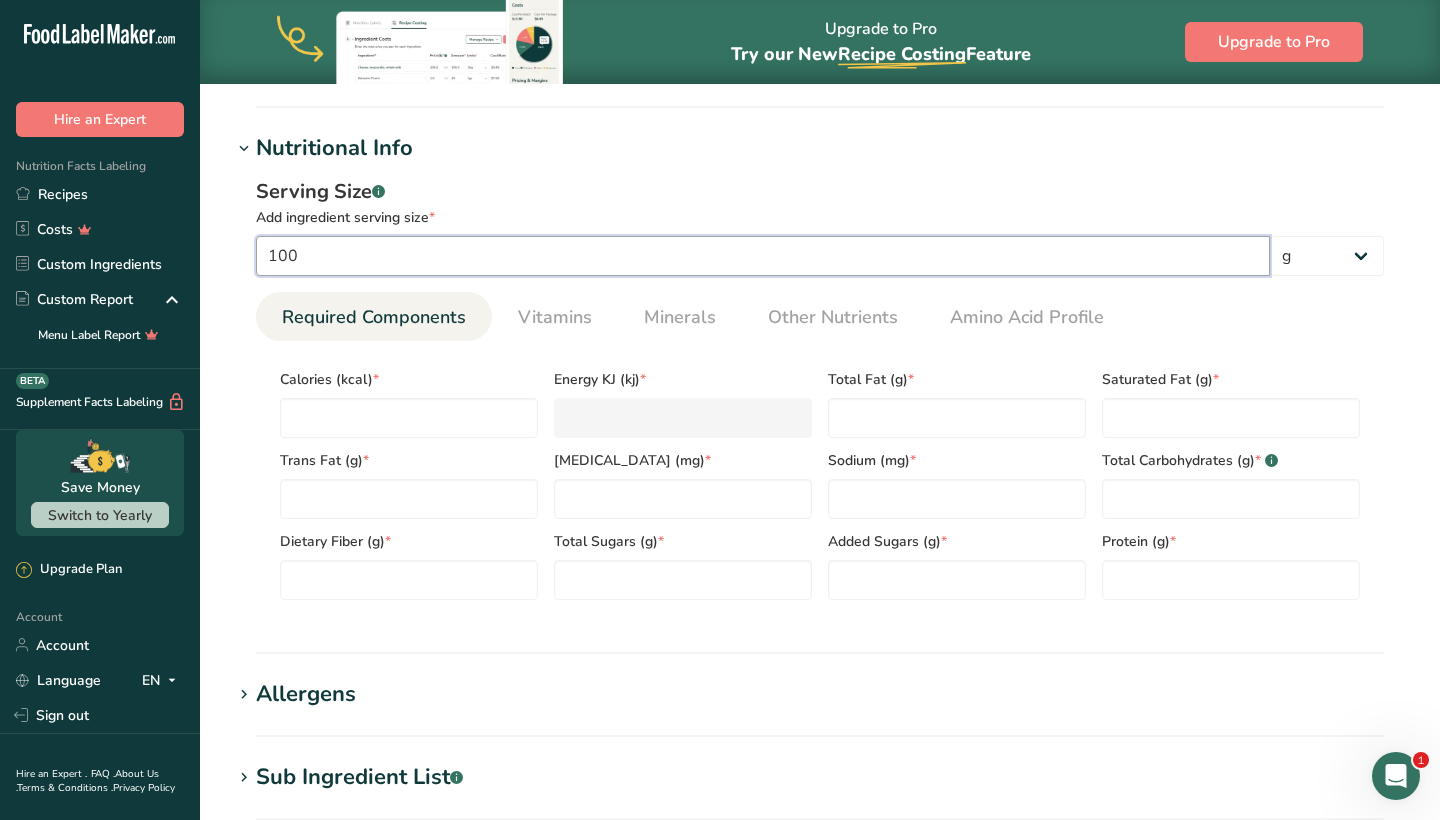 type on "100" 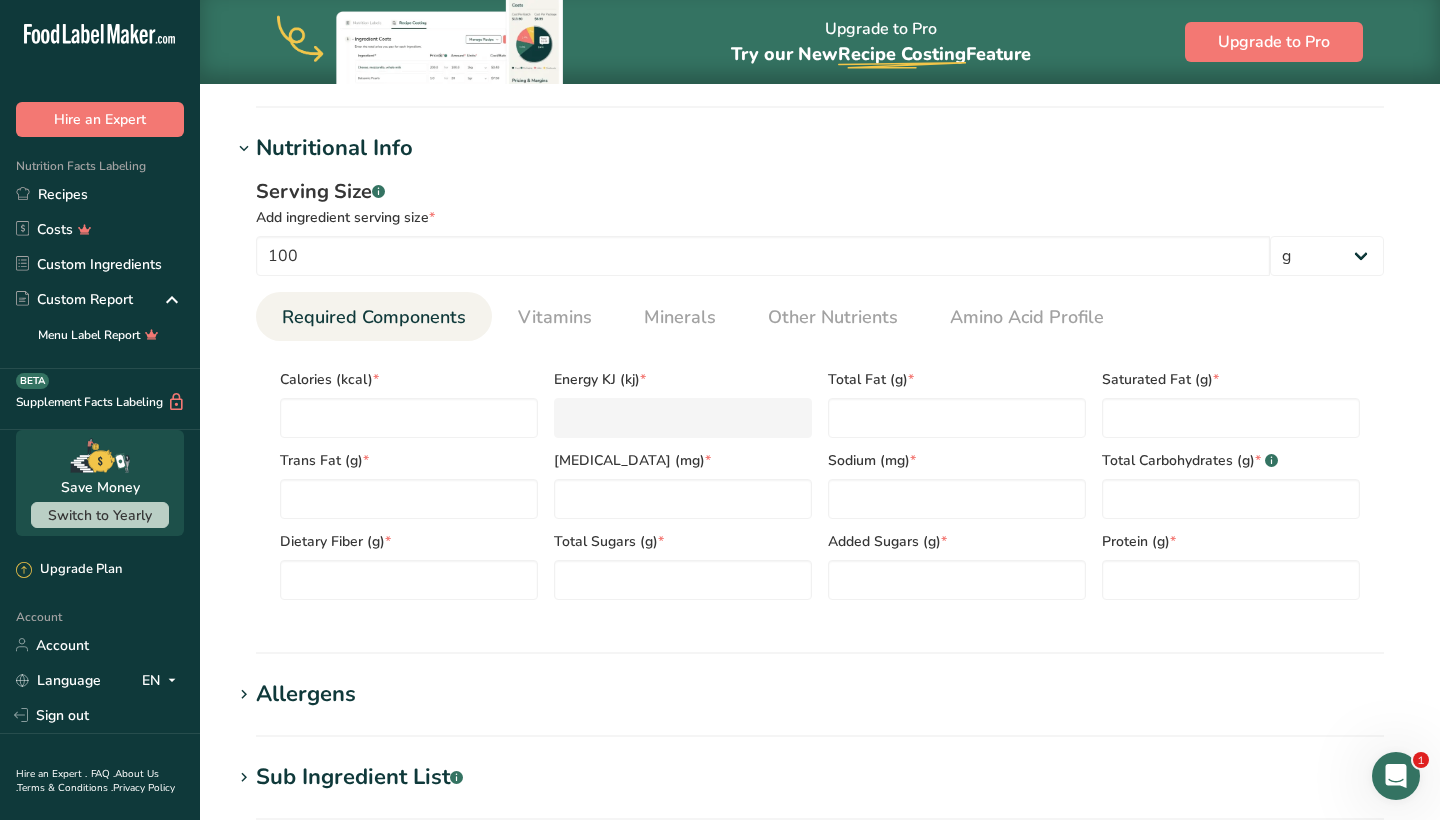 click on "Serving Size
.a-a{fill:#347362;}.b-a{fill:#fff;}
Add ingredient serving size *   100
g
kg
mg
mcg
lb
oz
l
mL
fl oz
tbsp
tsp
cup
qt
gallon
Required Components Vitamins Minerals Other Nutrients Amino Acid Profile
Calories
(kcal) *
Energy KJ
(kj) *
Total Fat
(g) *
Saturated Fat
(g) *     *     *" at bounding box center (820, 396) 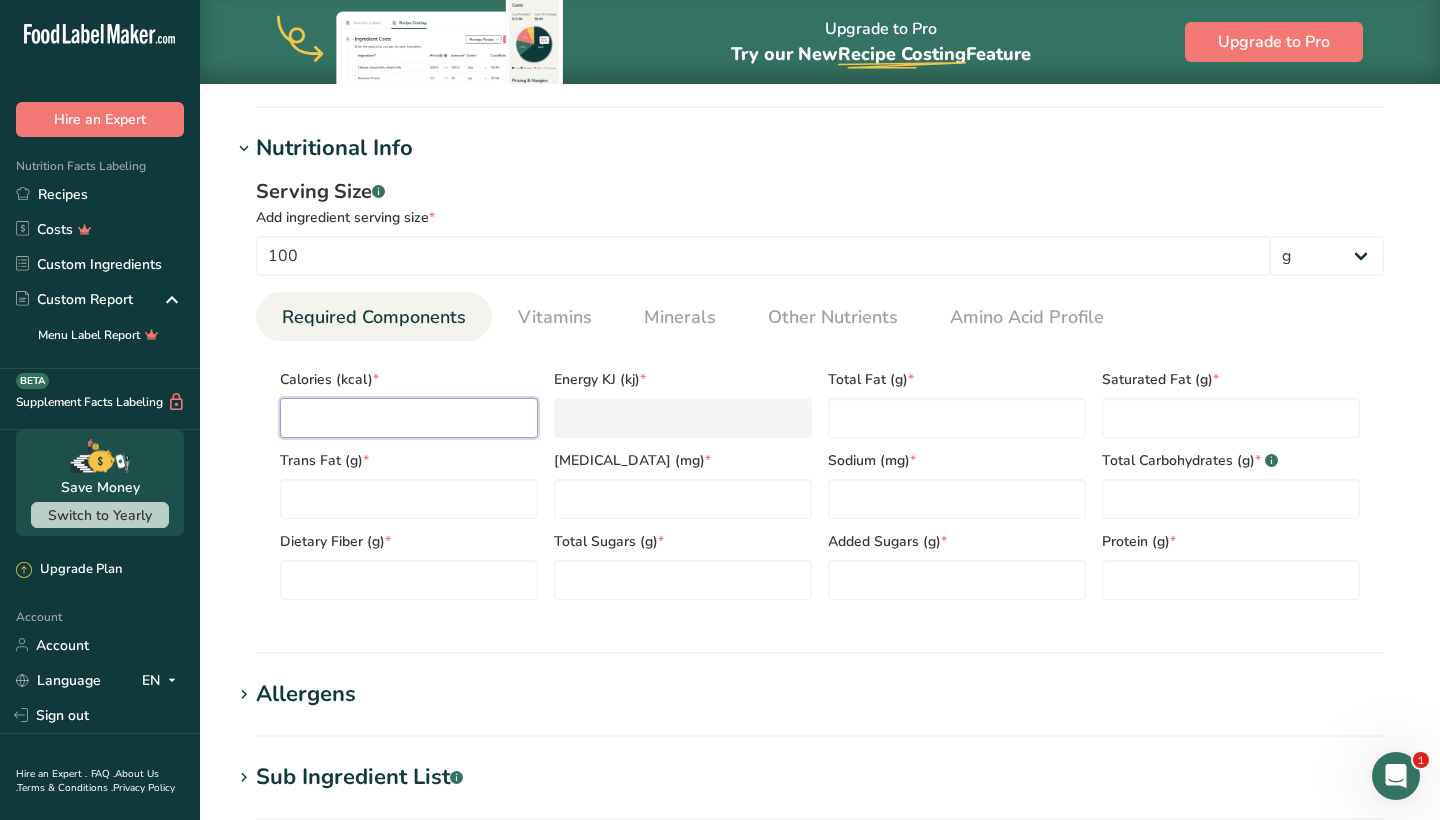 click at bounding box center [409, 418] 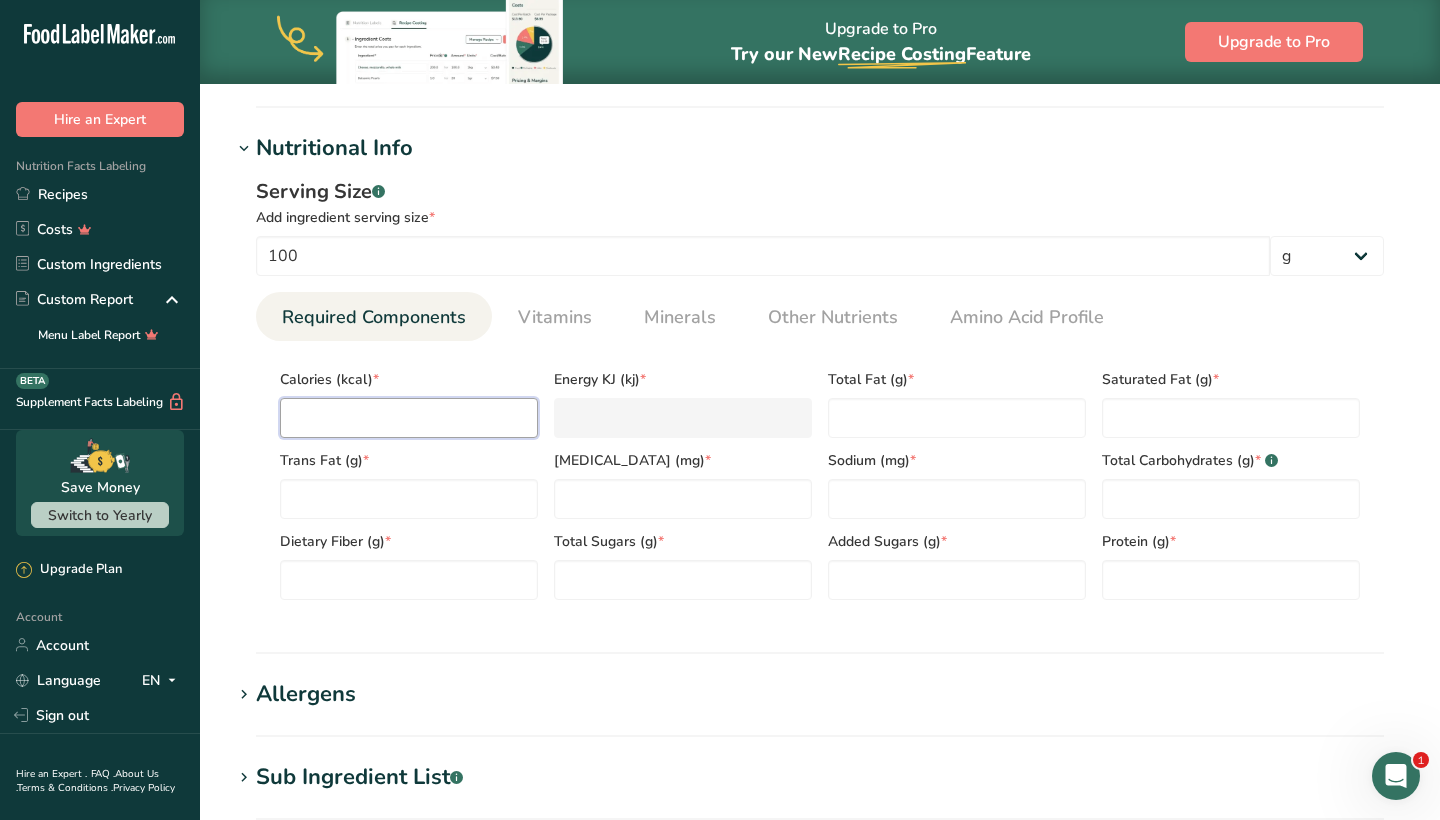 type on "3" 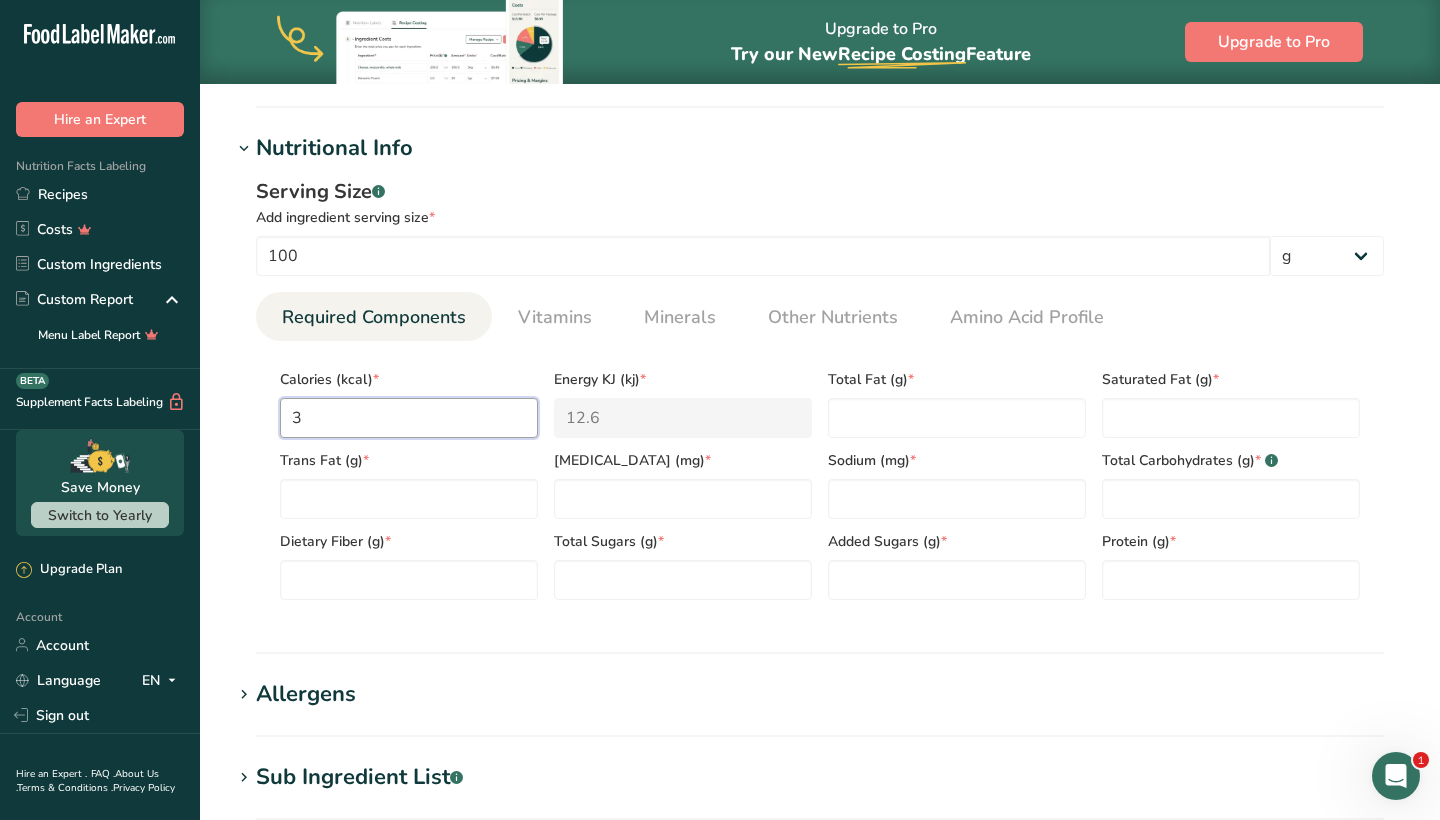 type on "35" 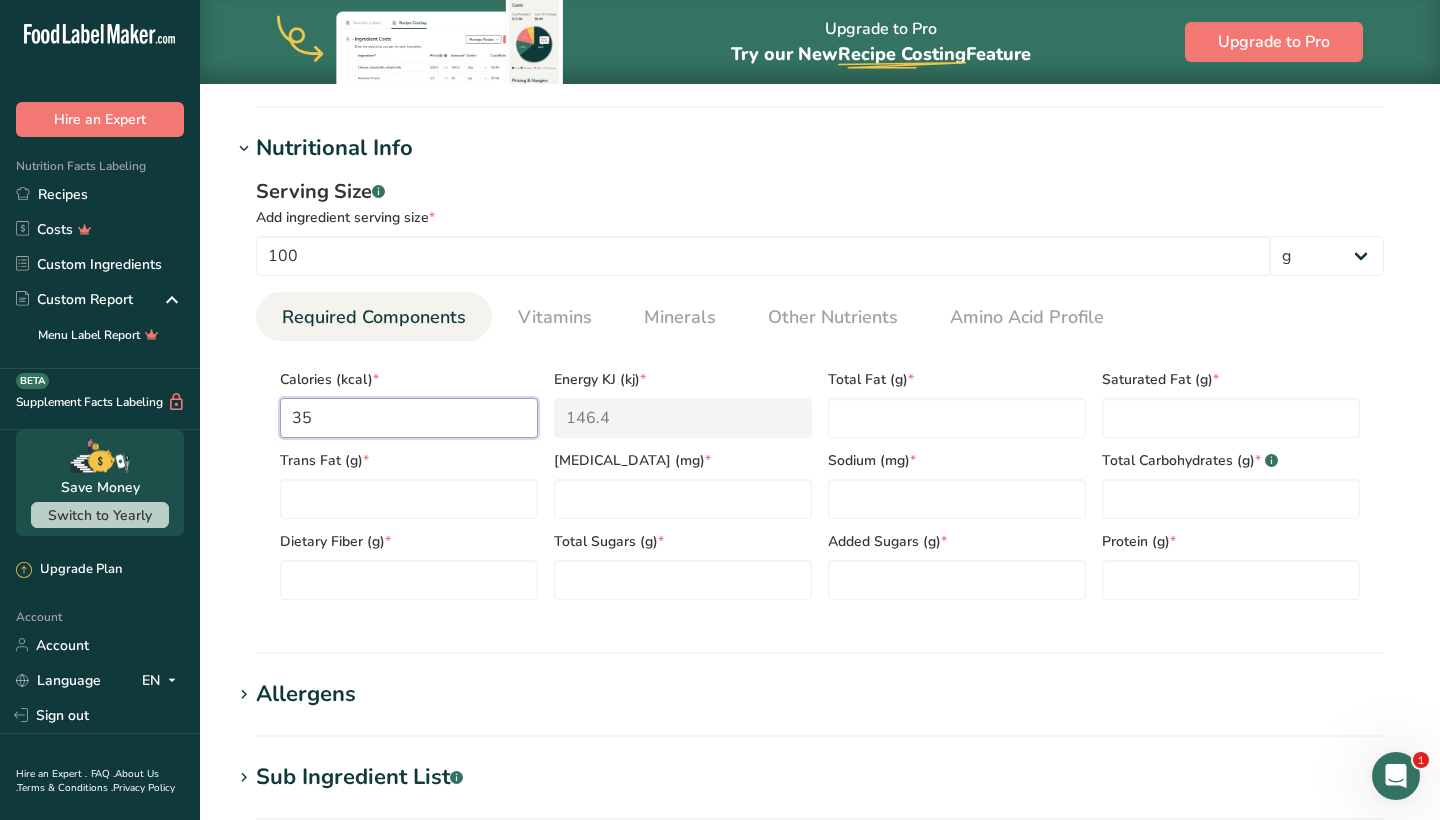 type on "352" 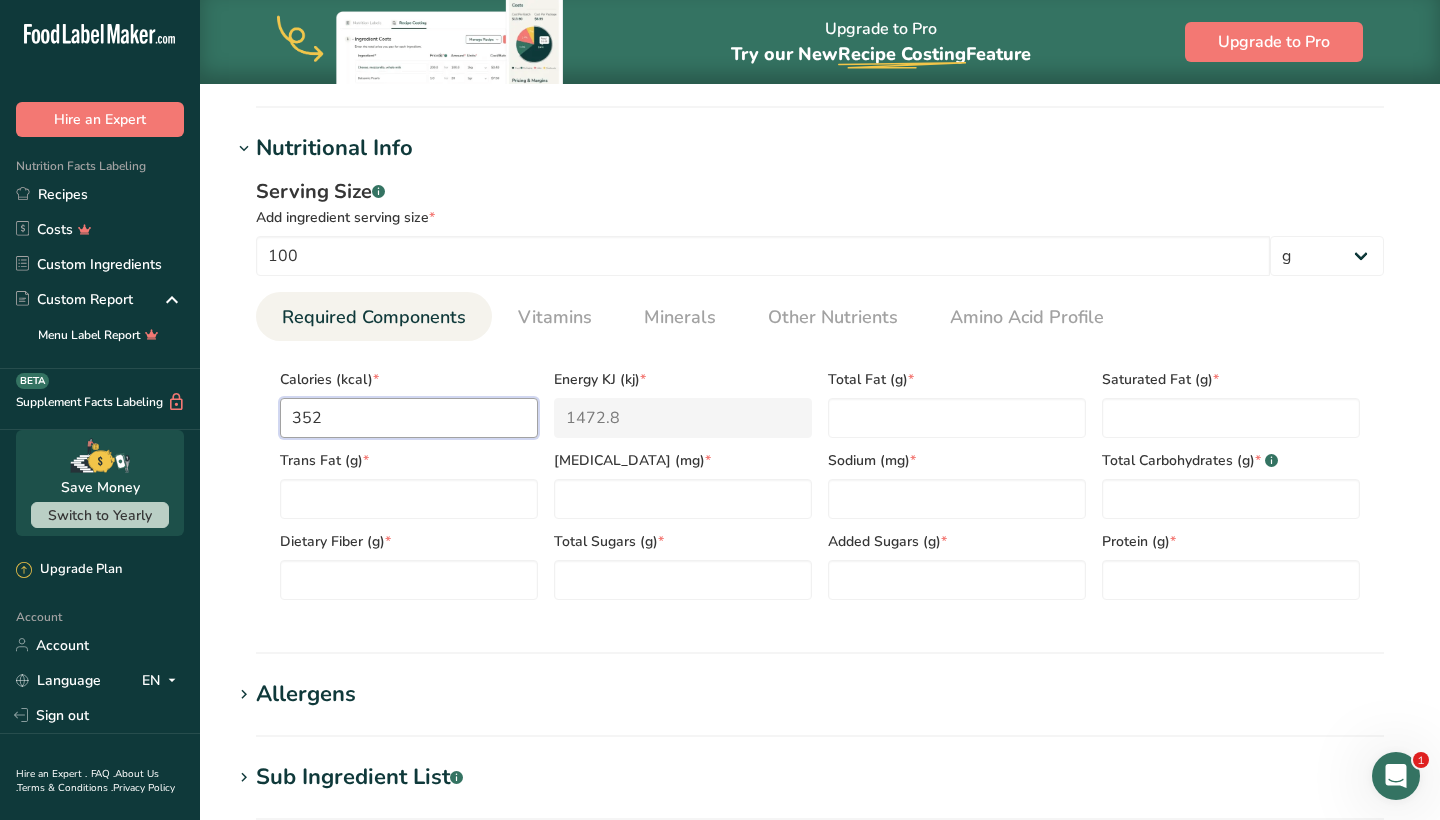 type on "352" 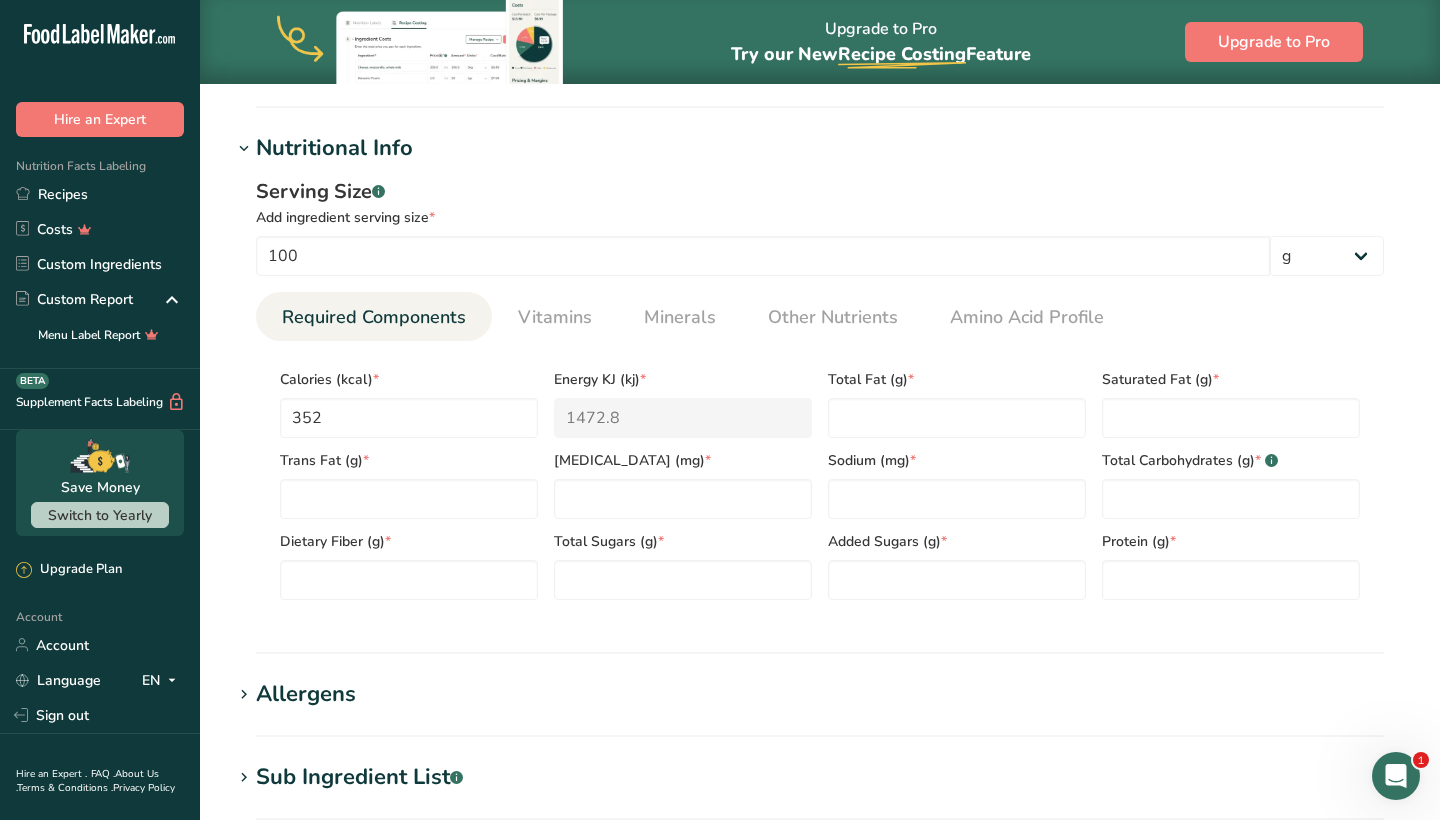 click on "Nutritional Info
Serving Size
.a-a{fill:#347362;}.b-a{fill:#fff;}
Add ingredient serving size *   100
g
kg
mg
mcg
lb
oz
l
mL
fl oz
tbsp
tsp
cup
qt
gallon
Required Components Vitamins Minerals Other Nutrients Amino Acid Profile
Calories
(kcal) *     352
Energy KJ
(kj) *     1472.8
Total Fat
(g) *     *     *     *     *" at bounding box center (820, 393) 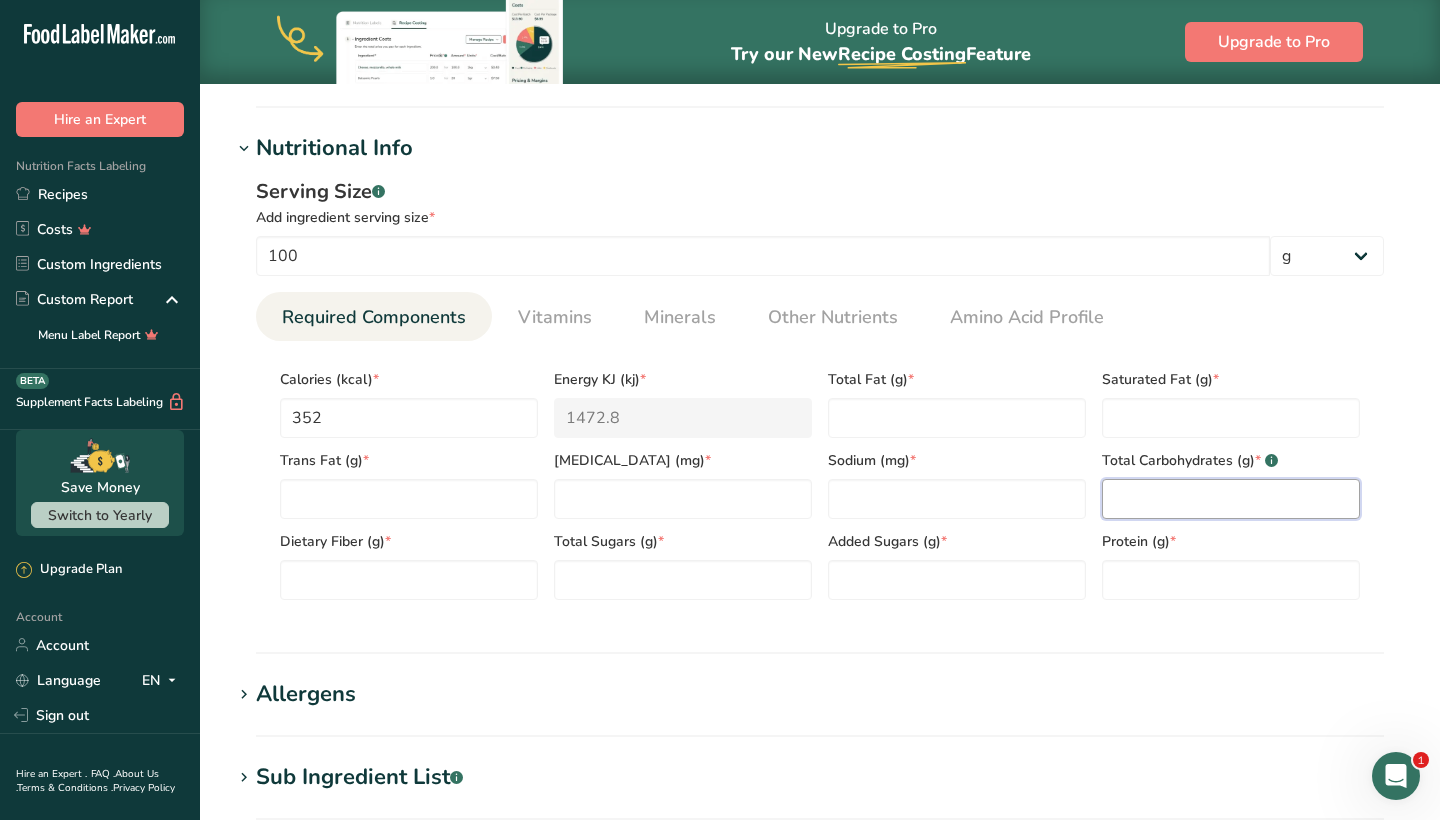 click at bounding box center (1231, 499) 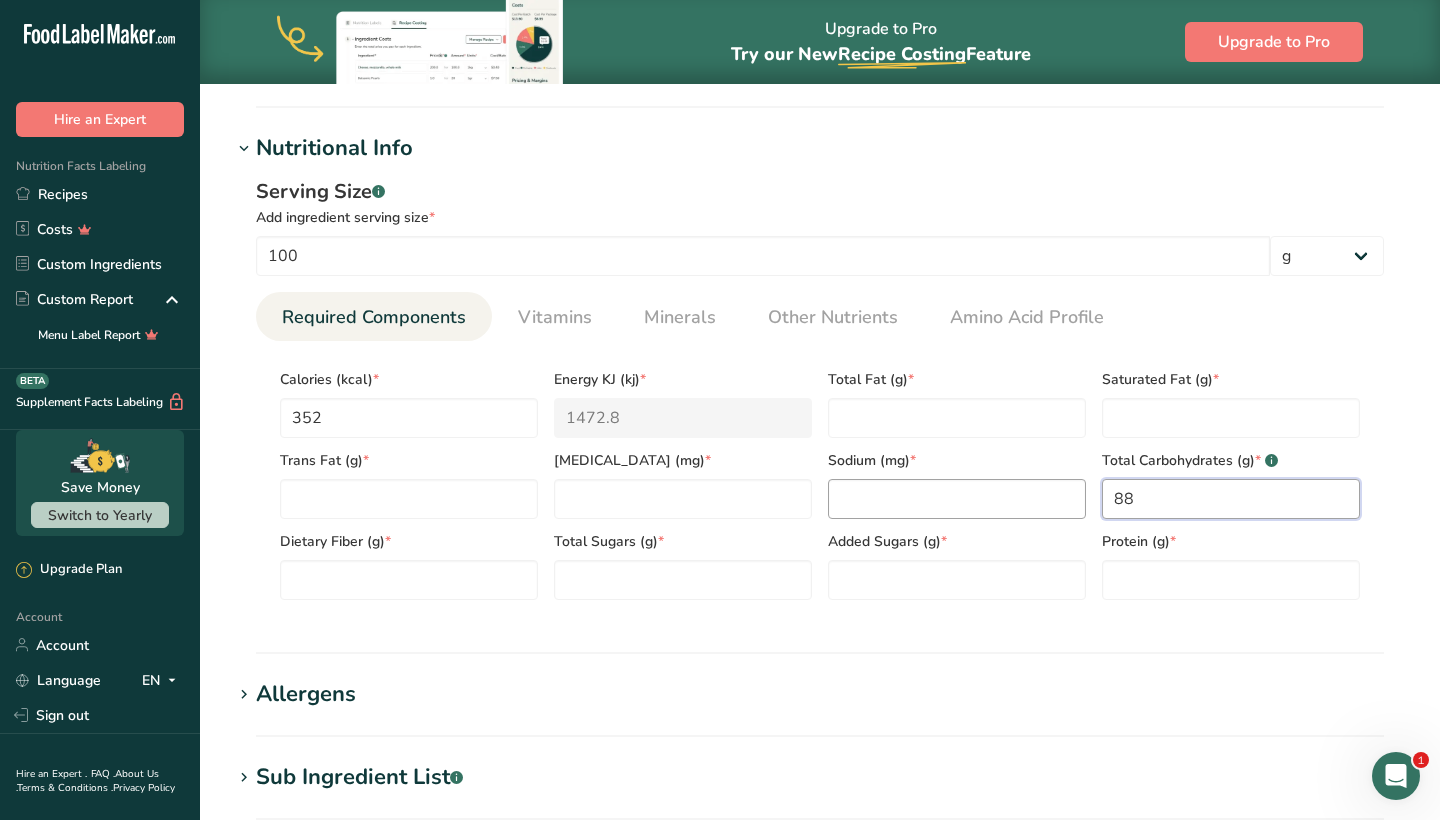 type on "88" 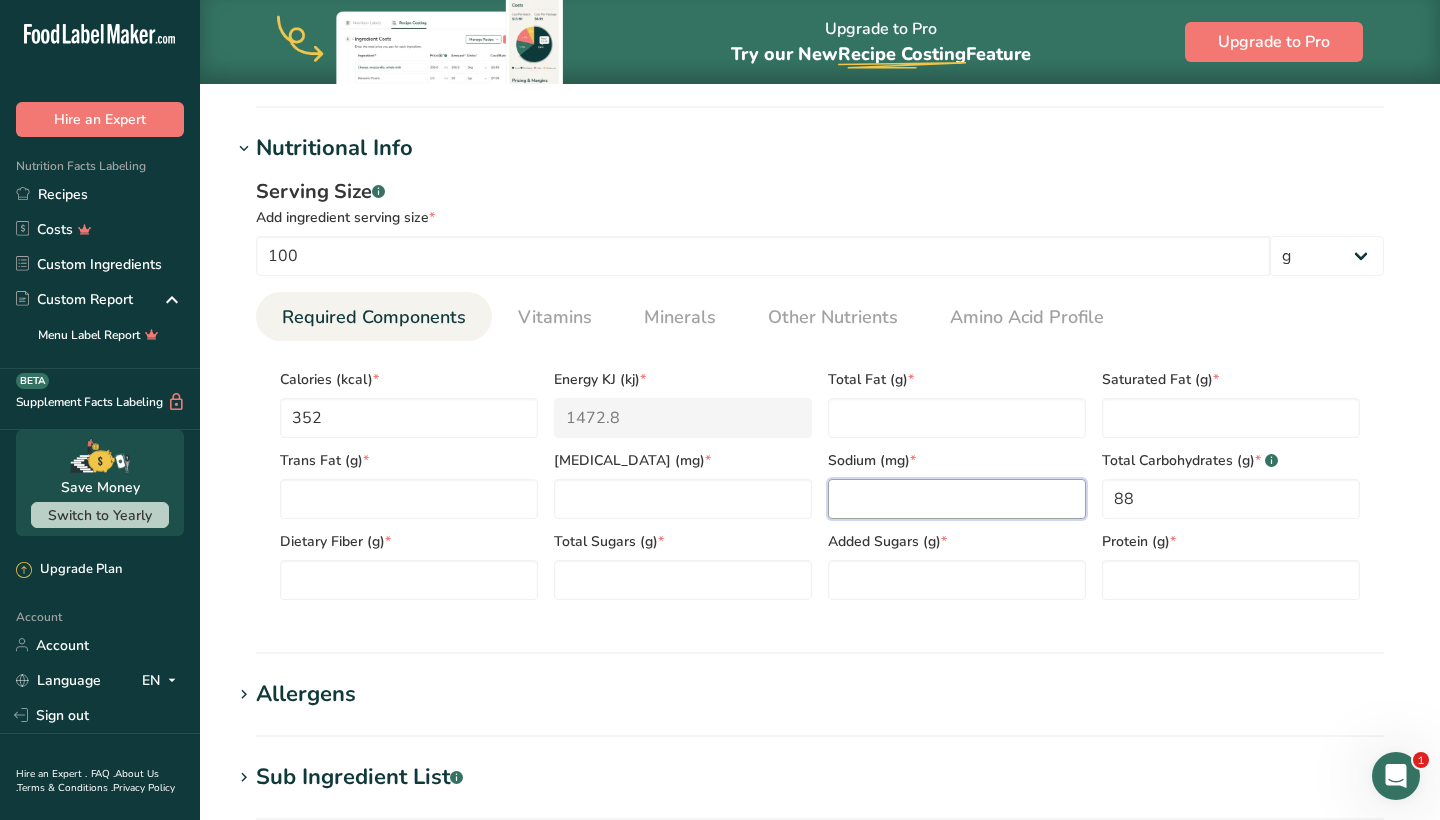 click at bounding box center [957, 499] 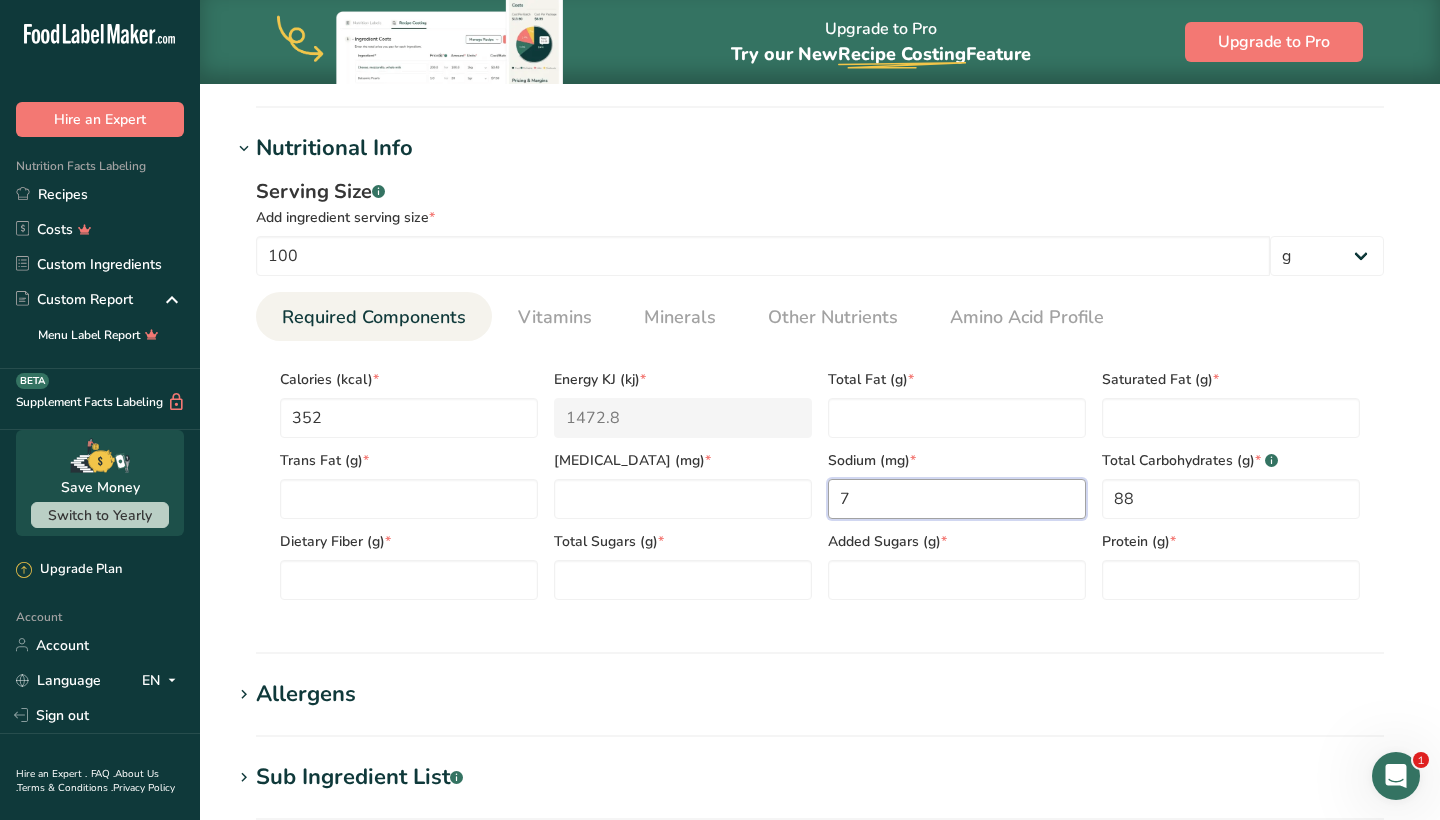 type on "7" 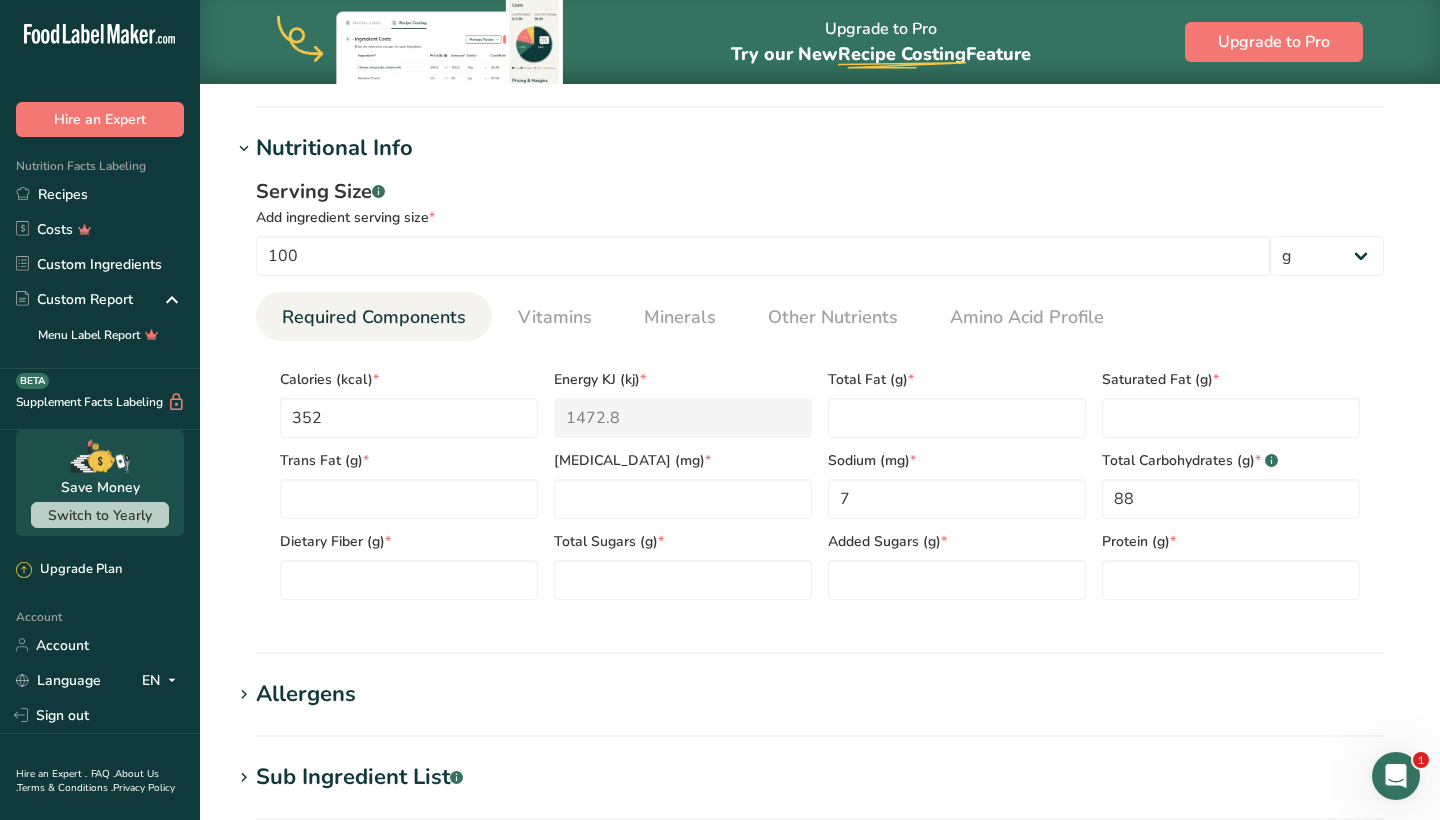 click on "Nutritional Info
Serving Size
.a-a{fill:#347362;}.b-a{fill:#fff;}
Add ingredient serving size *   100
g
kg
mg
mcg
lb
oz
l
mL
fl oz
tbsp
tsp
cup
qt
gallon
Required Components Vitamins Minerals Other Nutrients Amino Acid Profile
Calories
(kcal) *     352
Energy KJ
(kj) *     1472.8
Total Fat
(g) *     *     *     *     *" at bounding box center [820, 393] 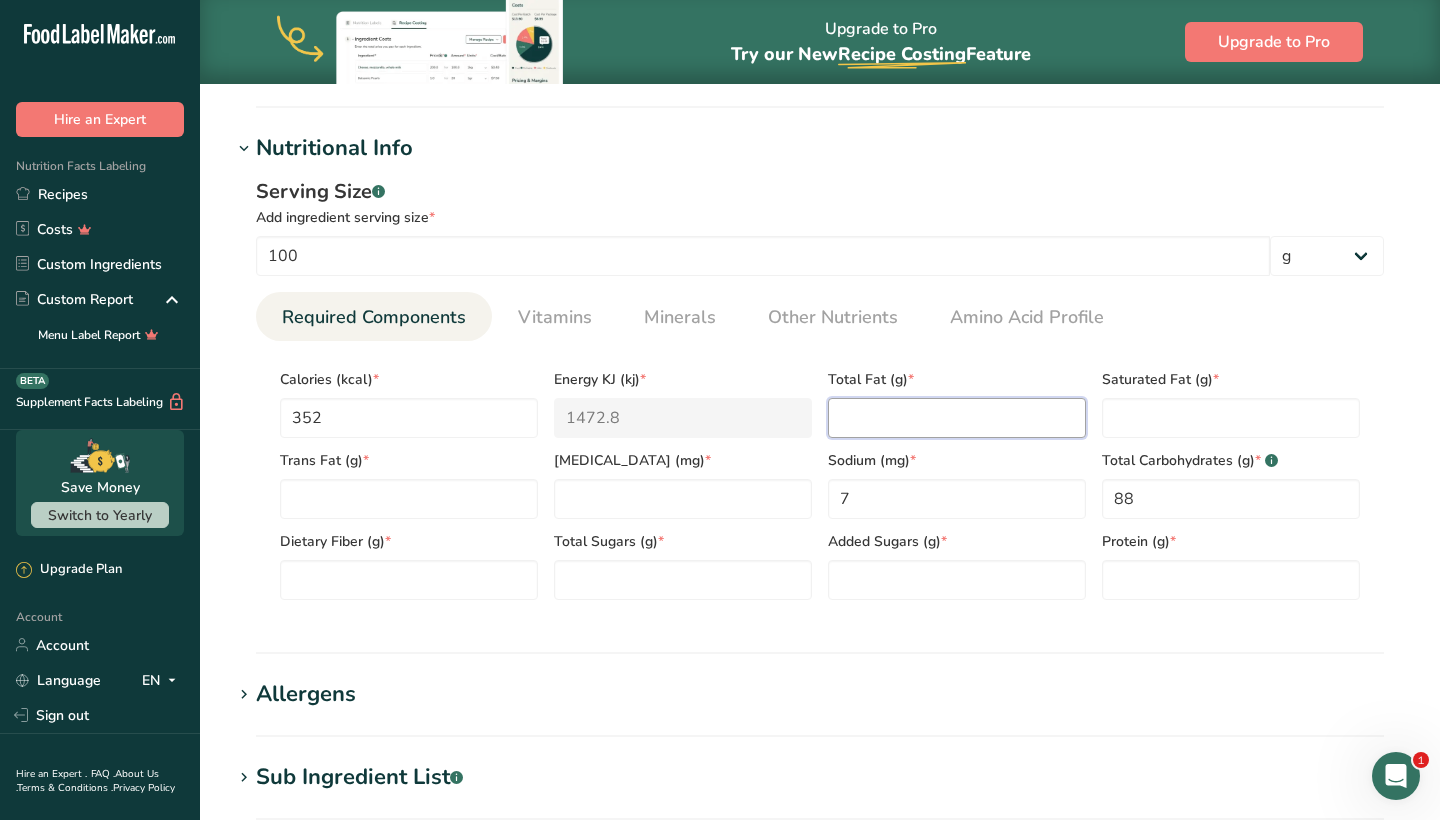 click at bounding box center [957, 418] 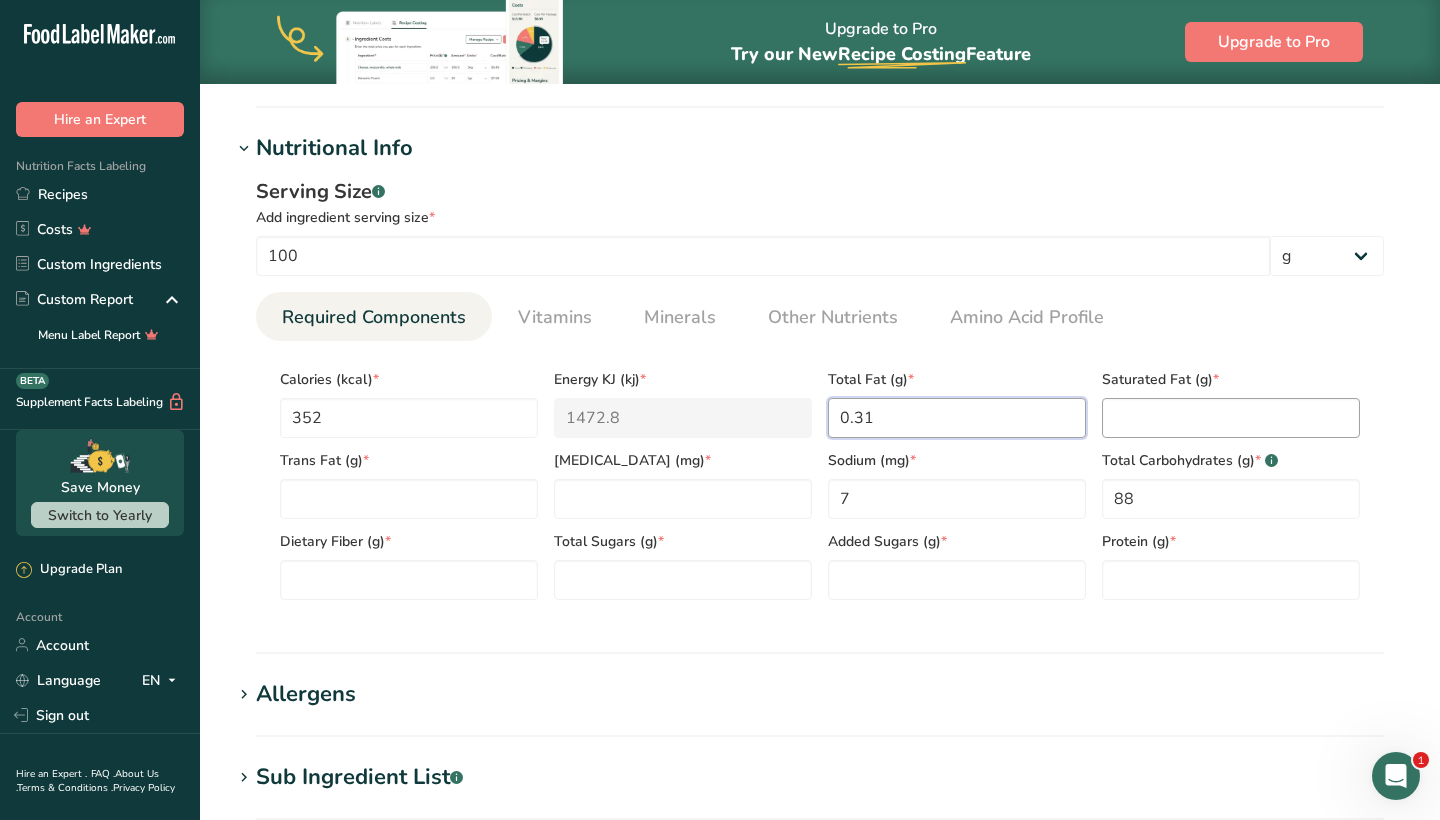 type on "0.31" 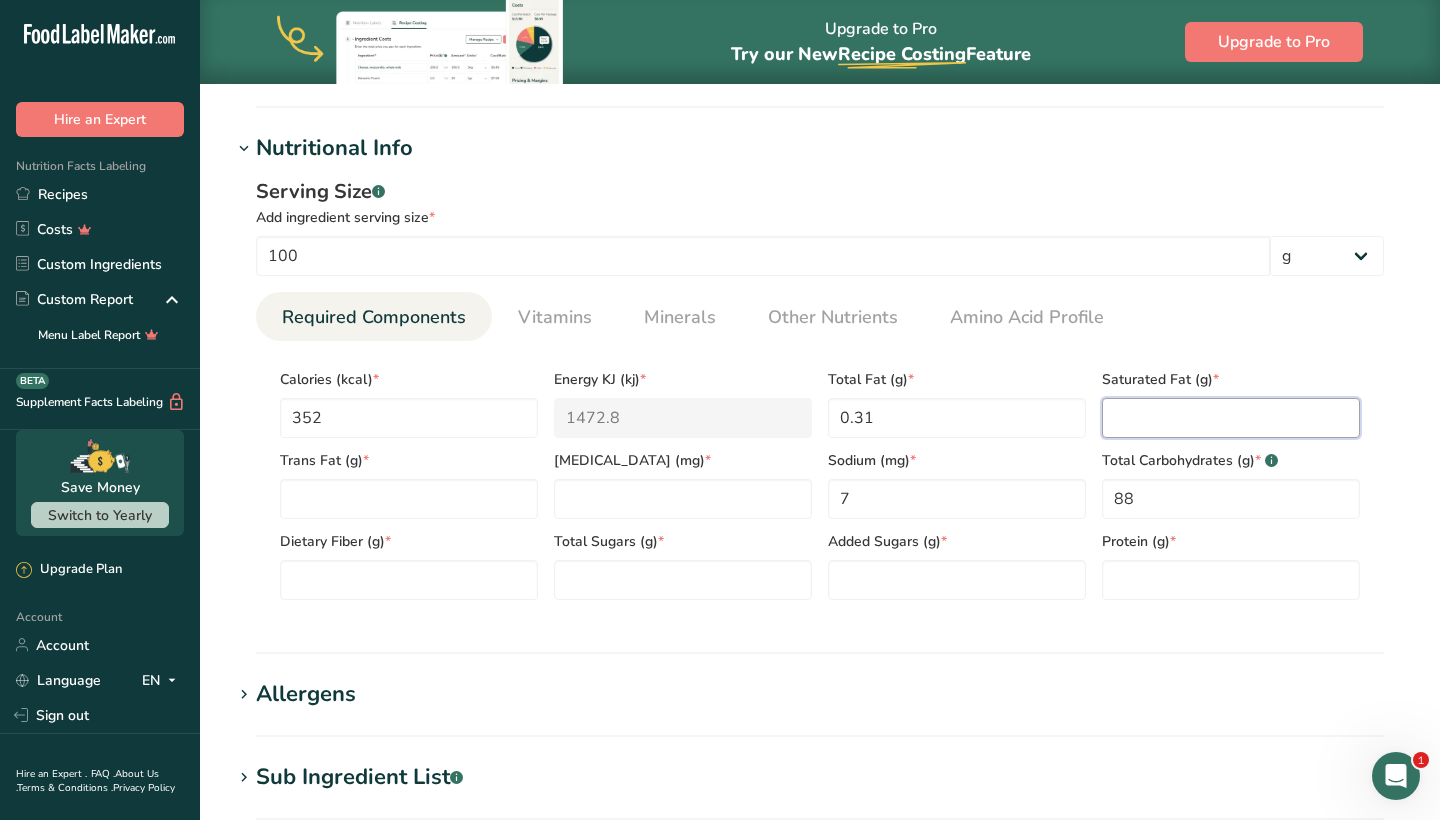 click at bounding box center [1231, 418] 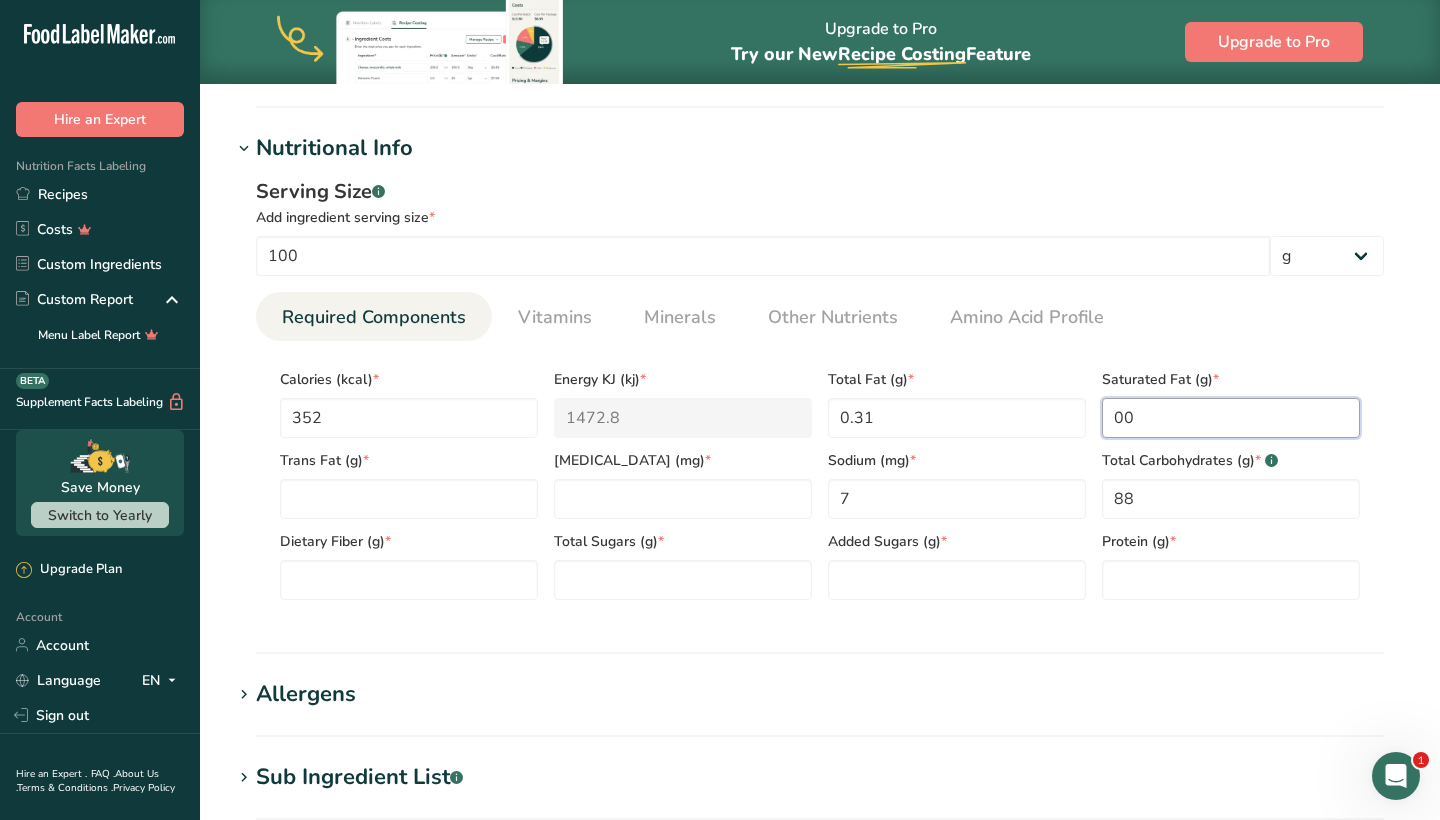 type on "0" 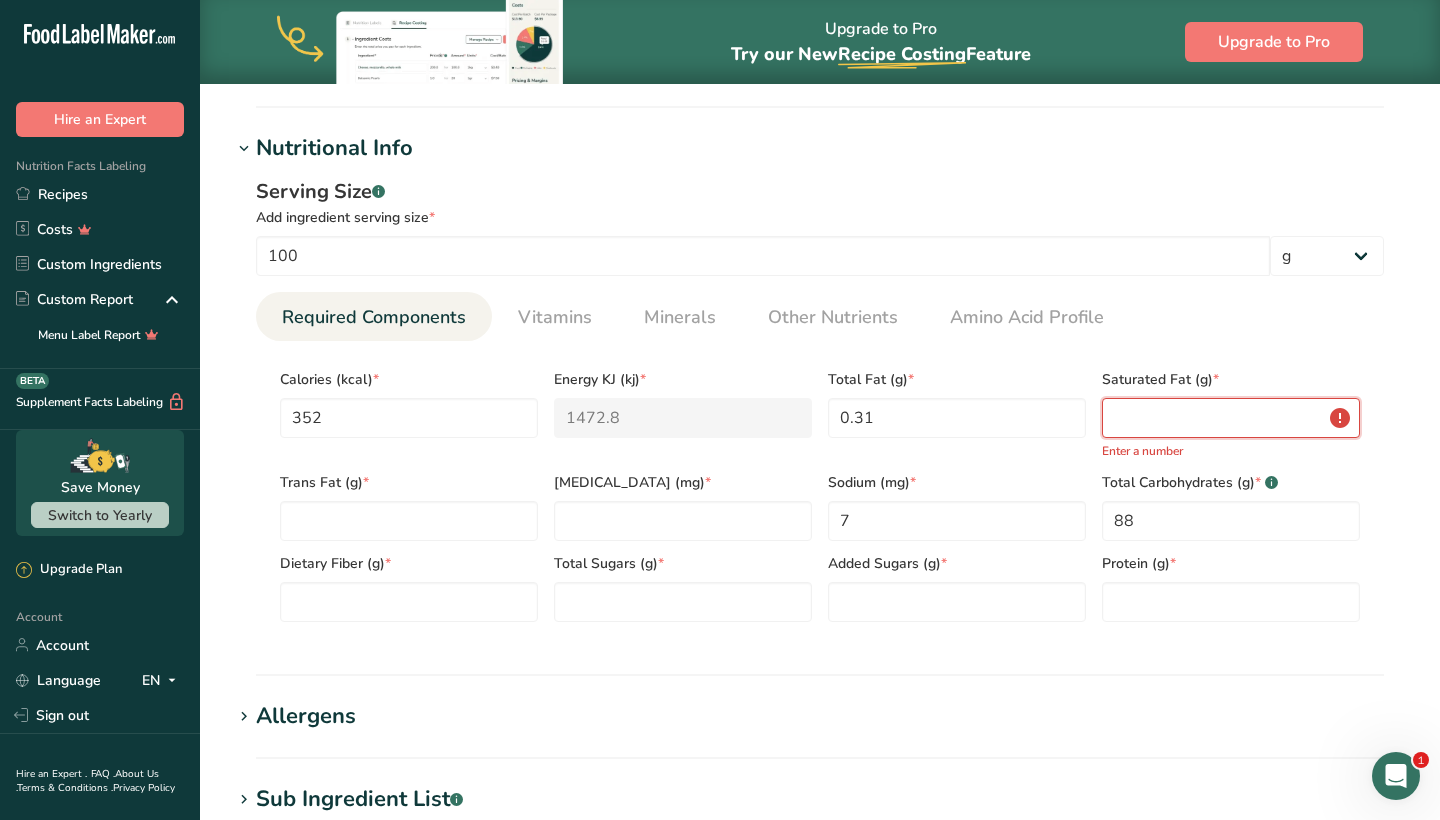 type 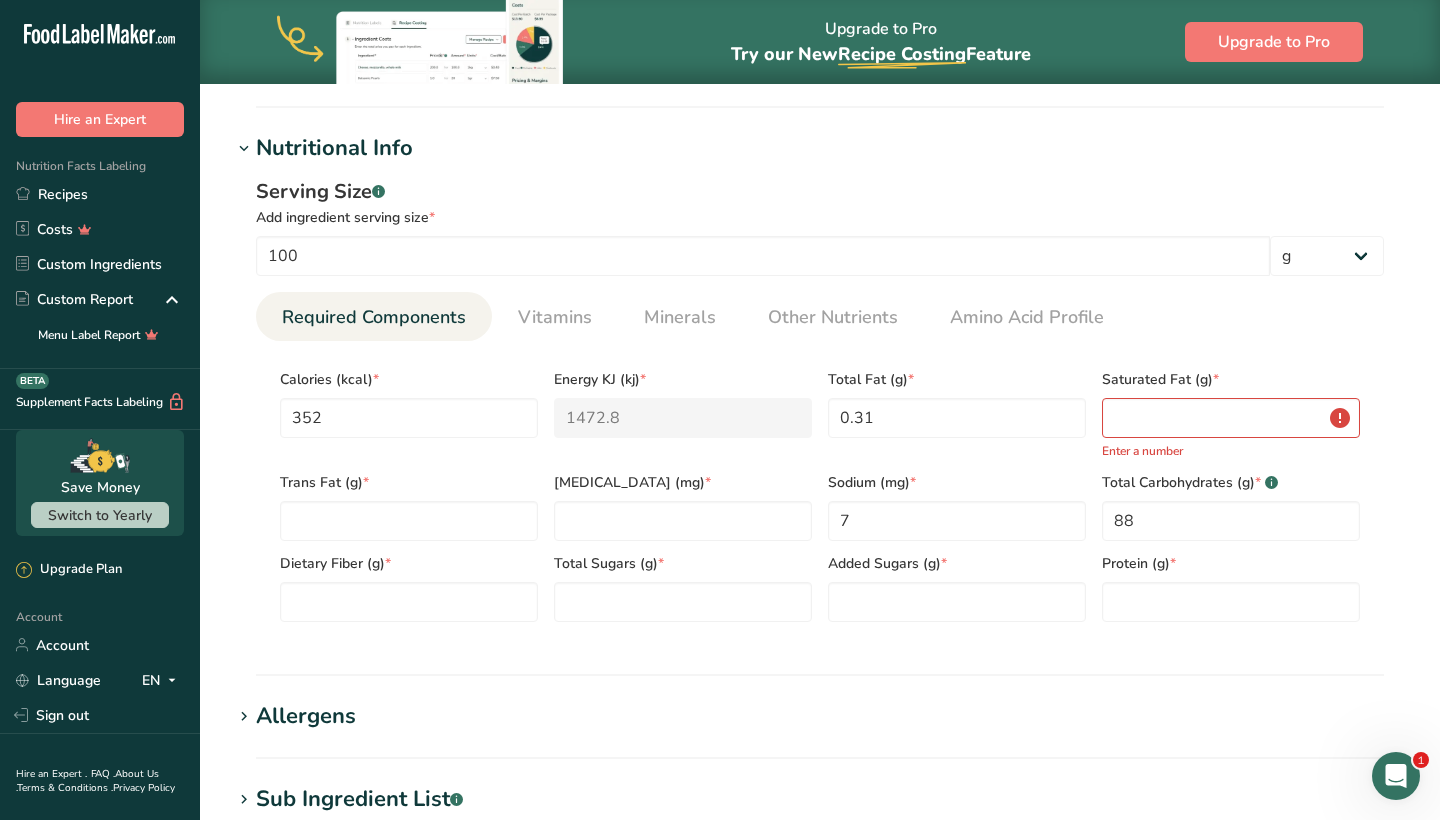 click on "Nutritional Info
Serving Size
.a-a{fill:#347362;}.b-a{fill:#fff;}
Add ingredient serving size *   100
g
kg
mg
mcg
lb
oz
l
mL
fl oz
tbsp
tsp
cup
qt
gallon
Required Components Vitamins Minerals Other Nutrients Amino Acid Profile
Calories
(kcal) *     352
Energy KJ
(kj) *     1472.8
Total Fat
(g) *     0.31 *     *     *" at bounding box center [820, 404] 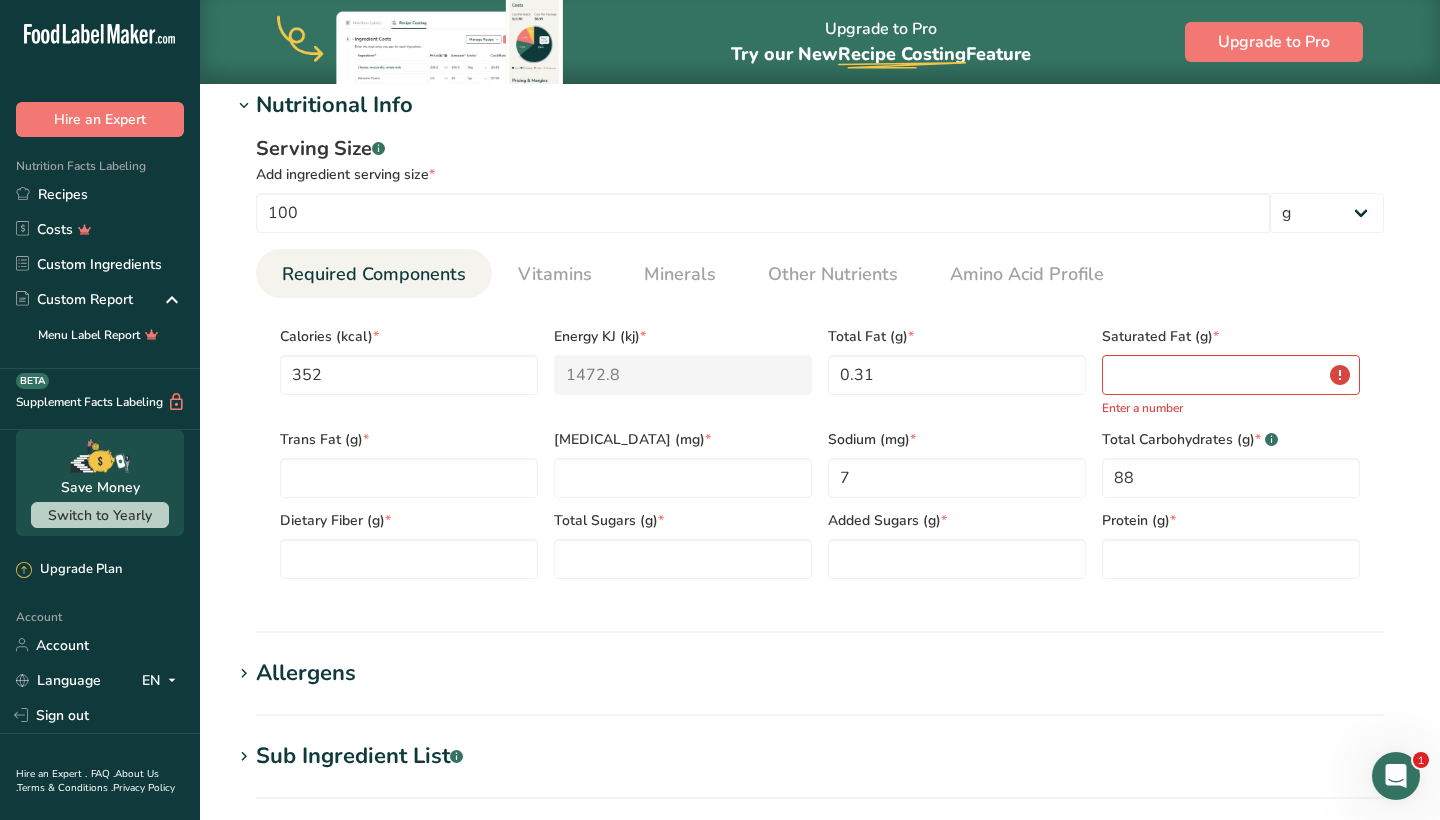 scroll, scrollTop: 786, scrollLeft: 0, axis: vertical 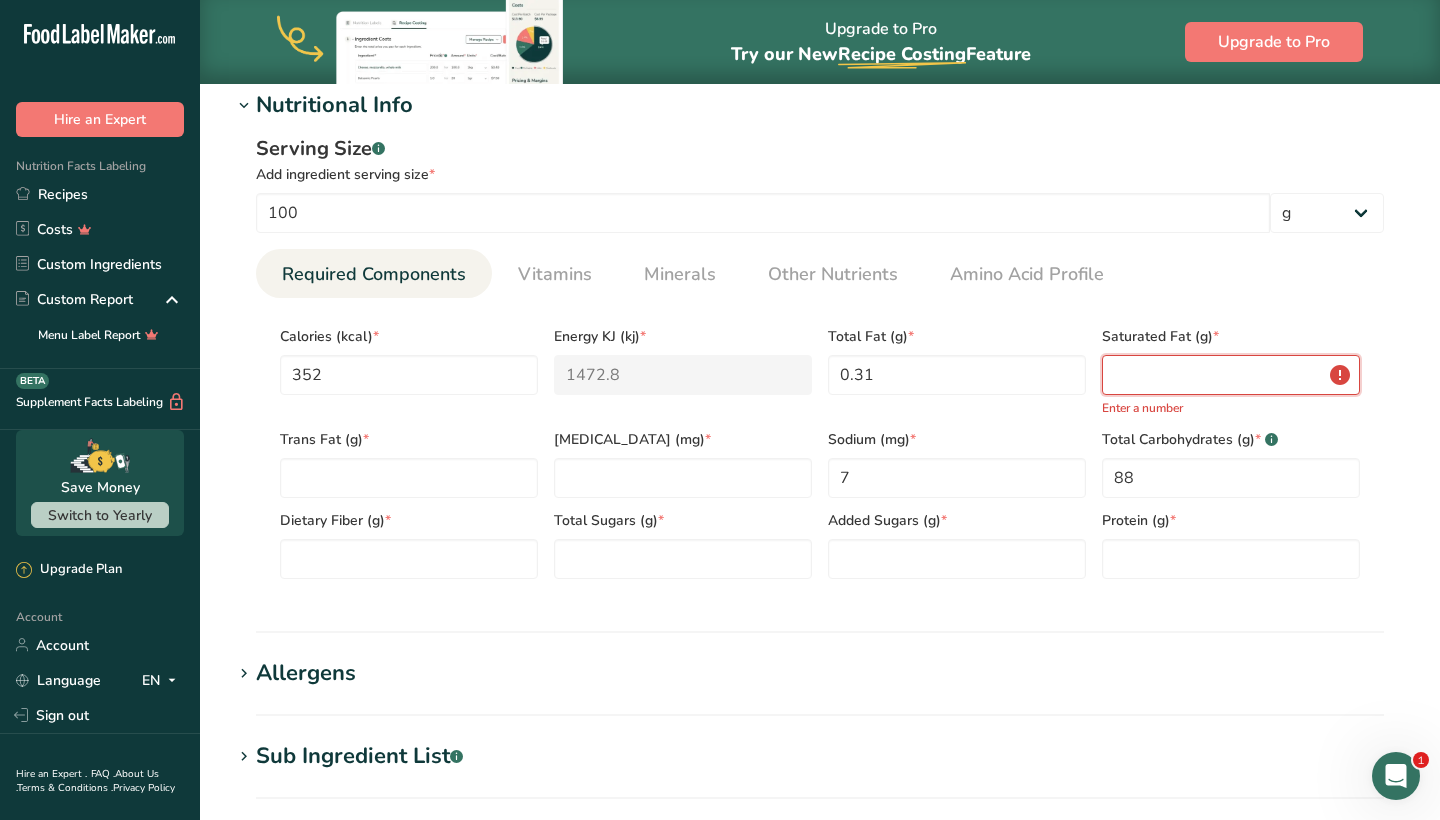 click at bounding box center (1231, 375) 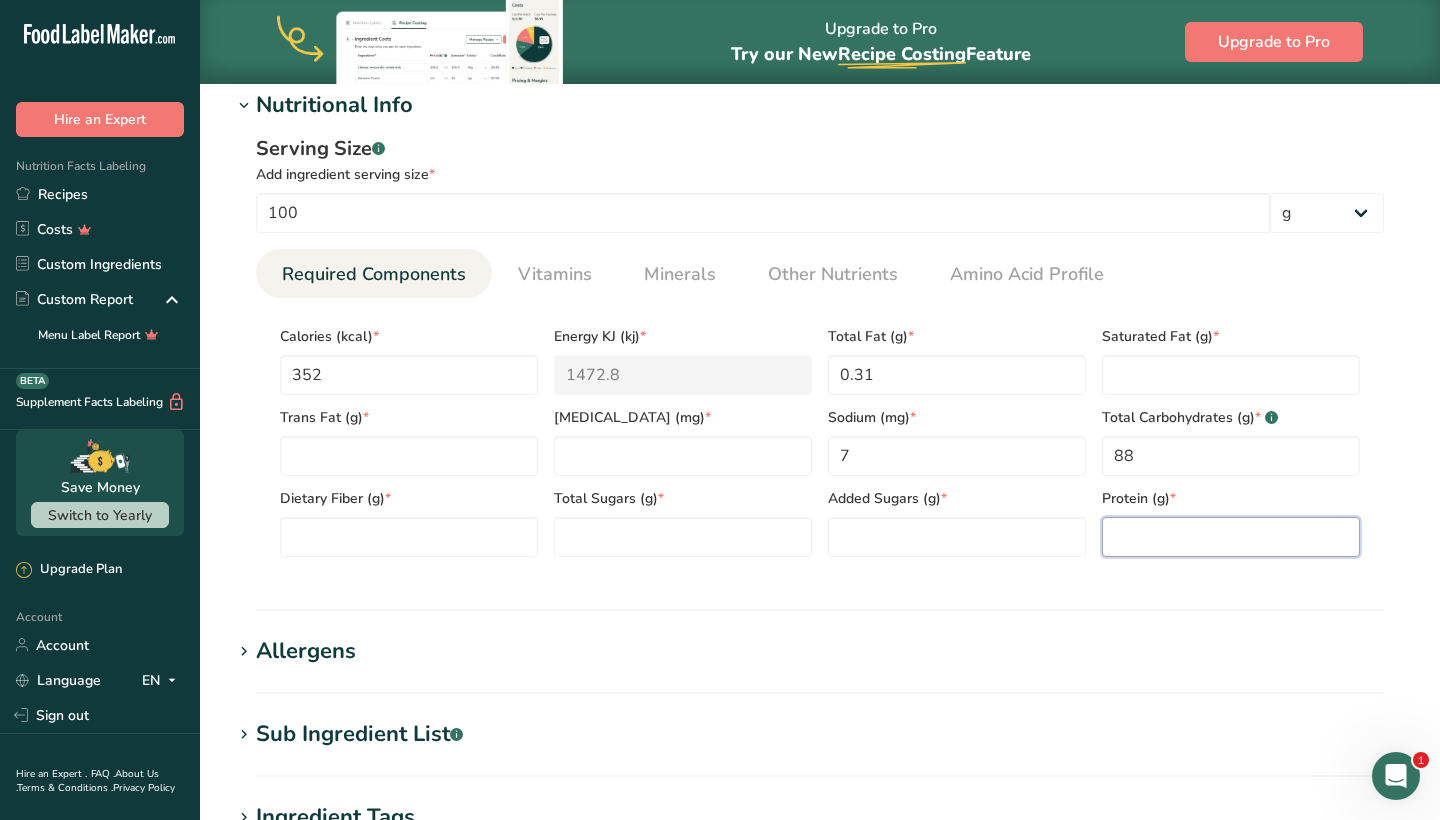 click at bounding box center [1231, 537] 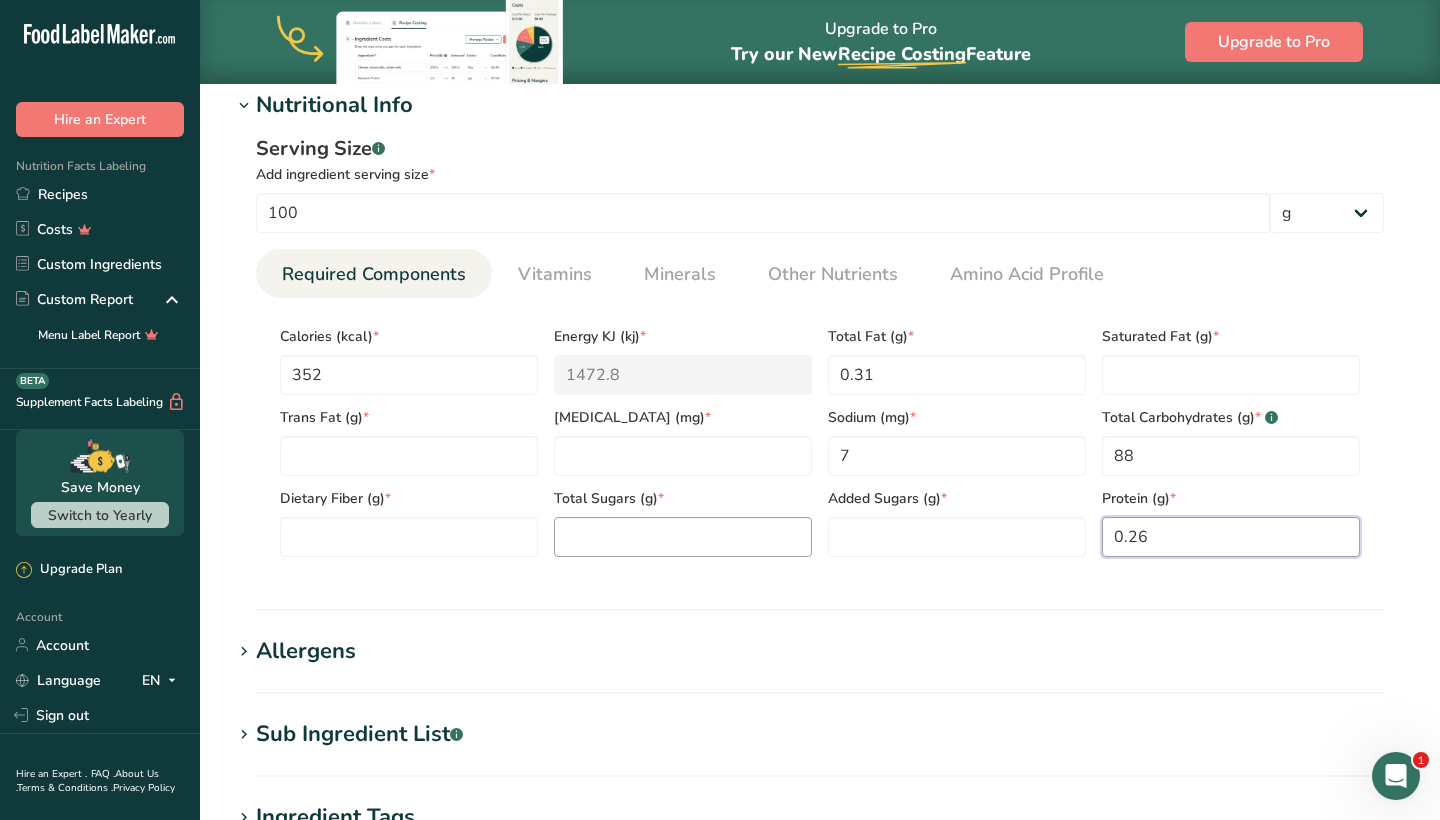 type on "0.26" 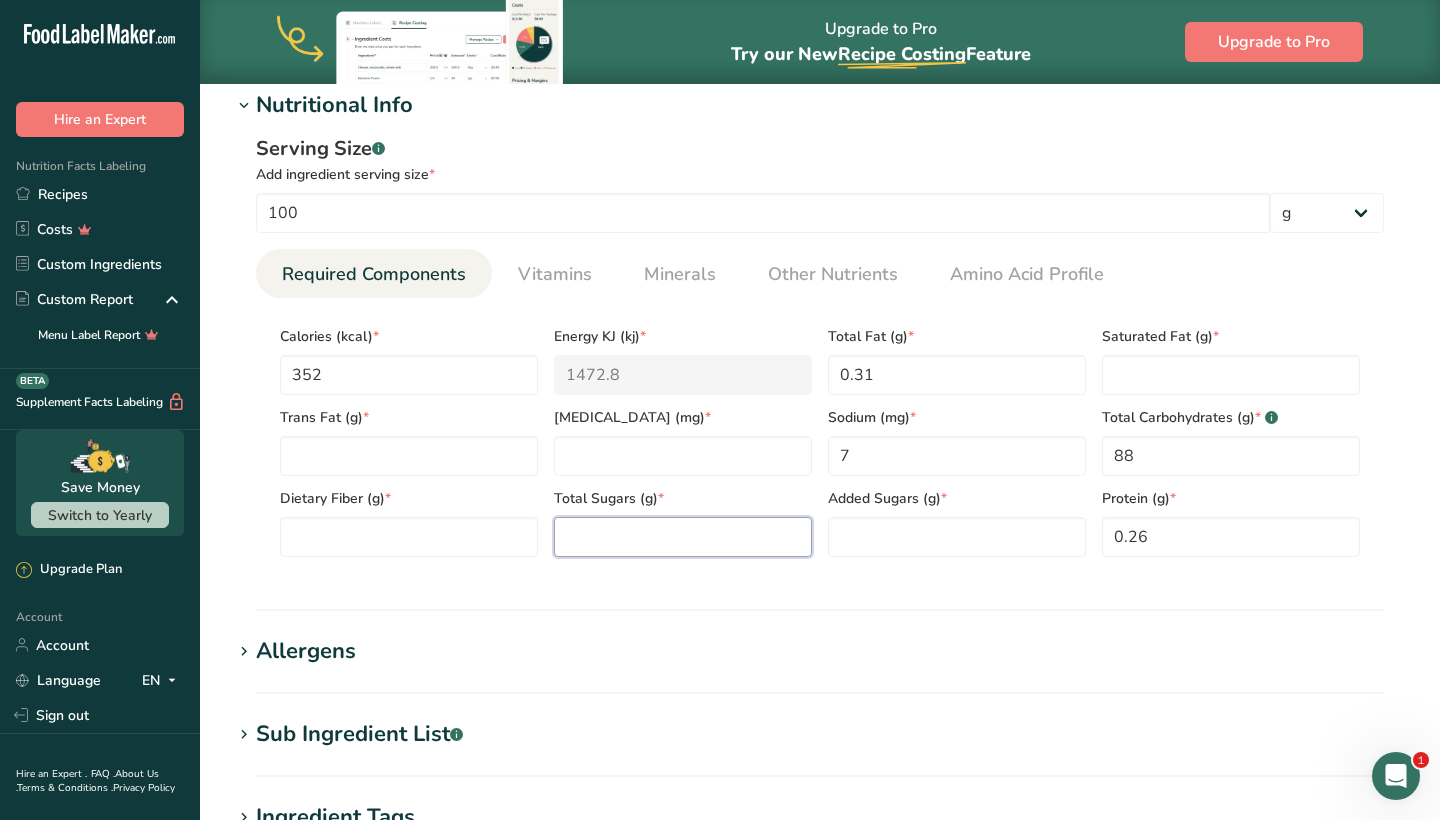 click at bounding box center [683, 537] 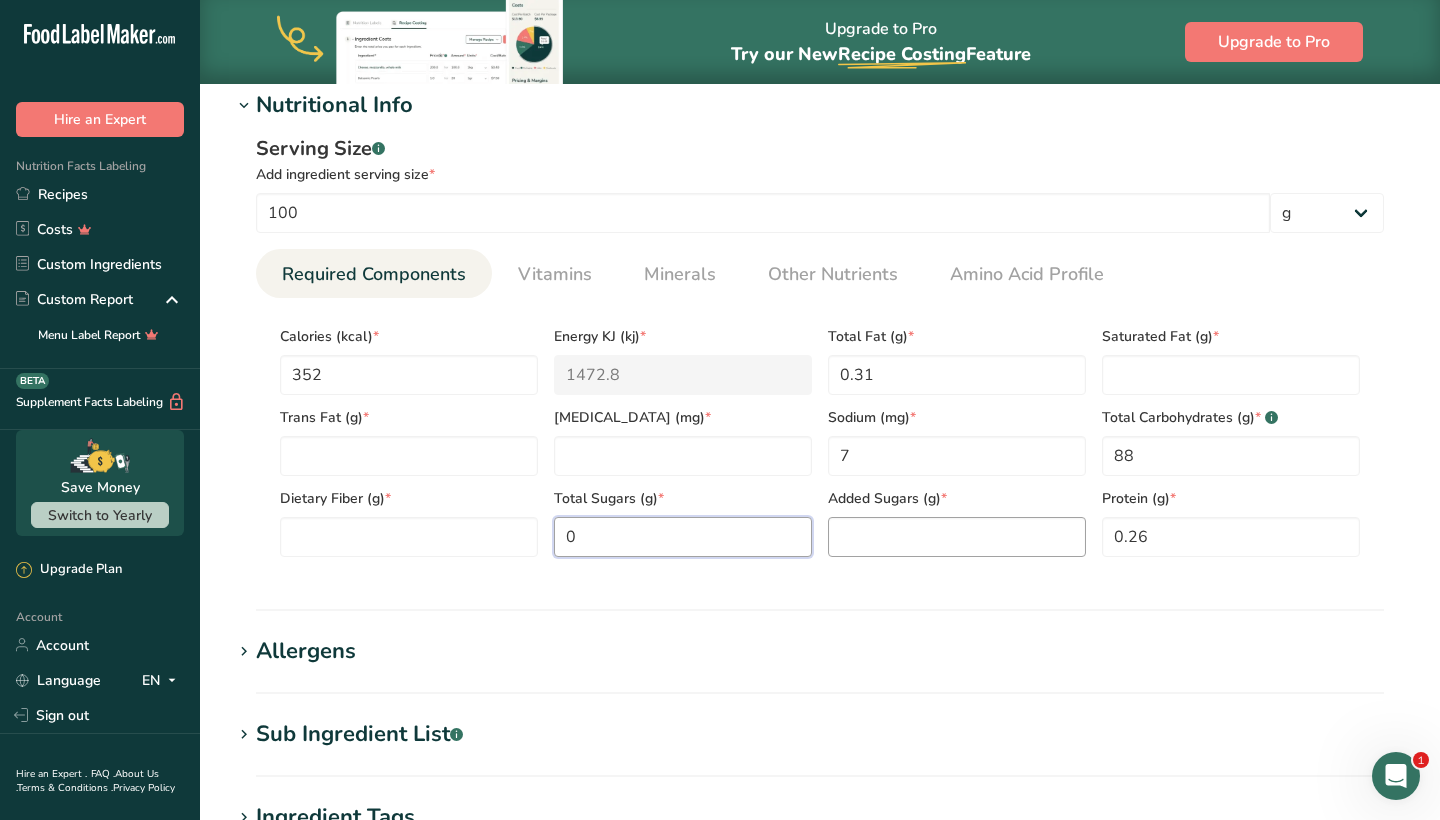 type on "0" 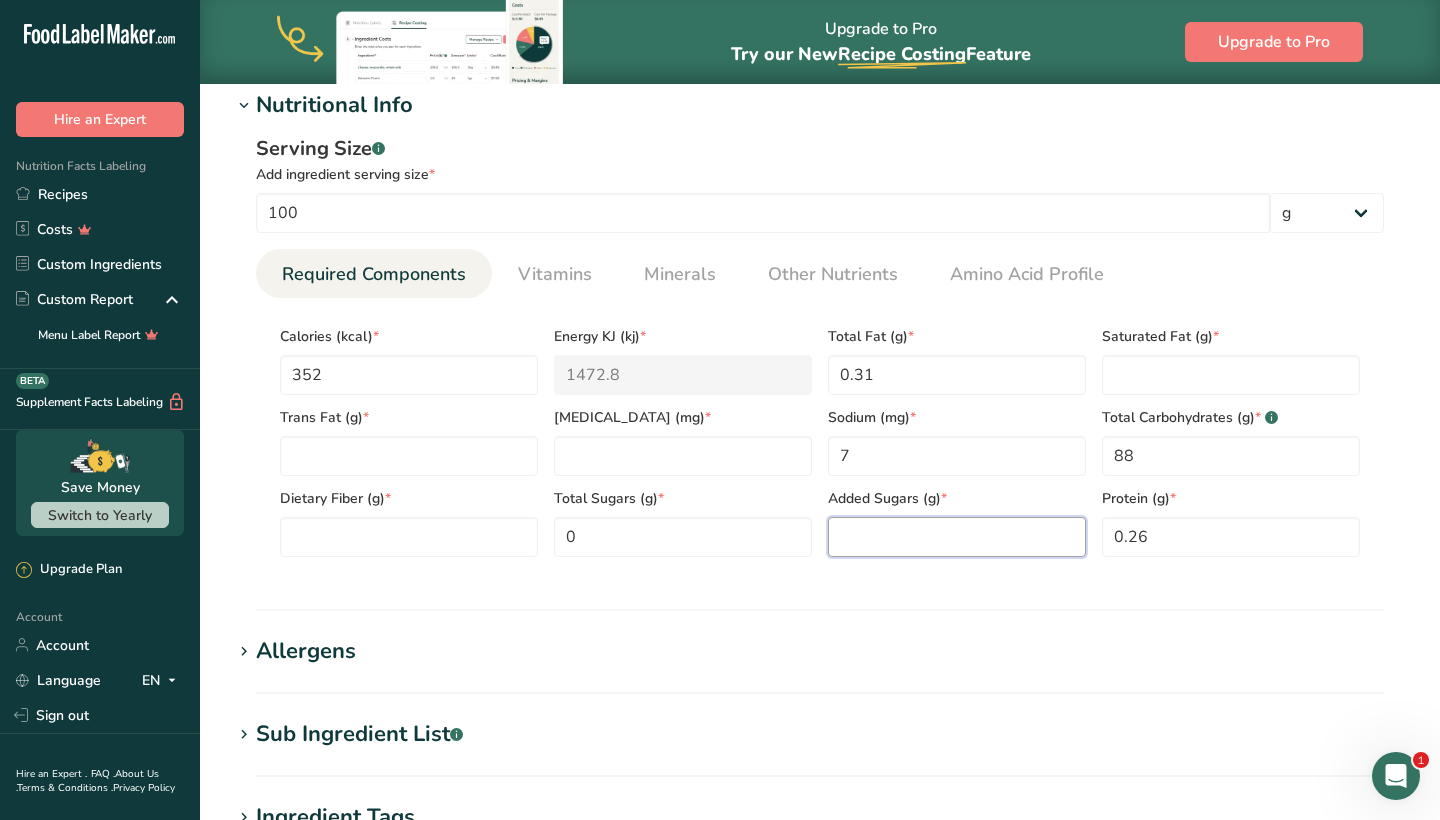 click at bounding box center (957, 537) 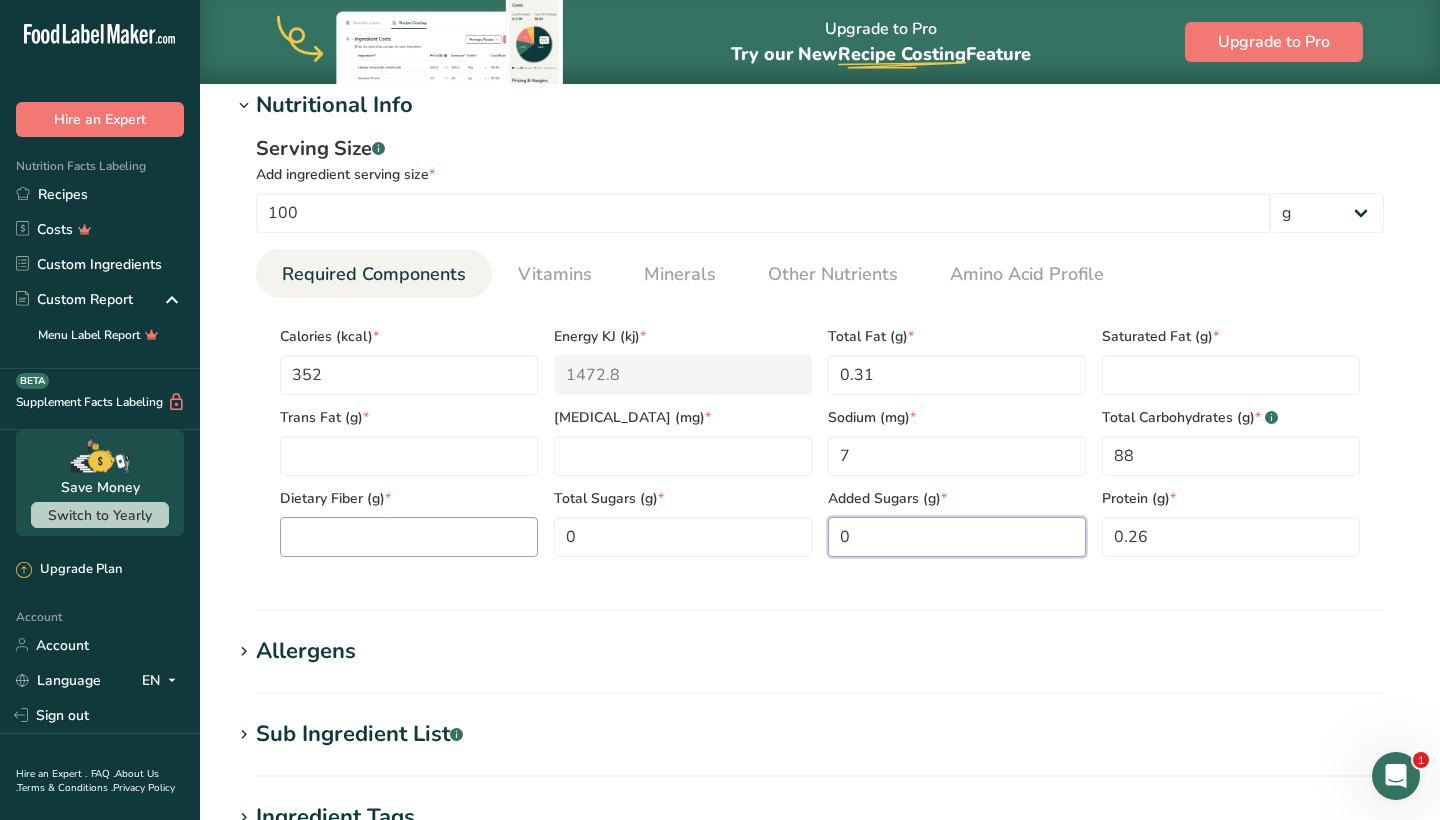 type on "0" 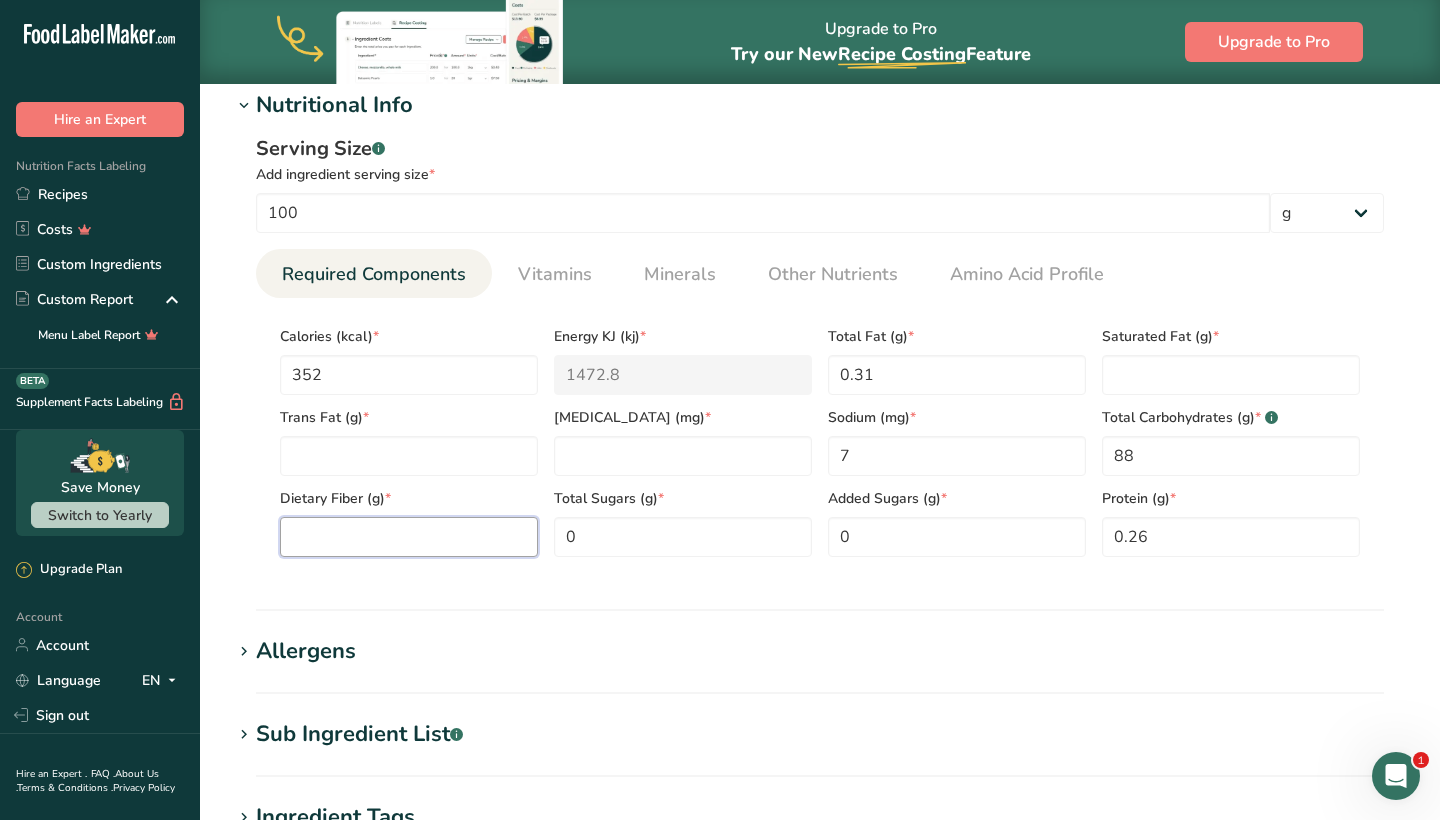 click at bounding box center (409, 537) 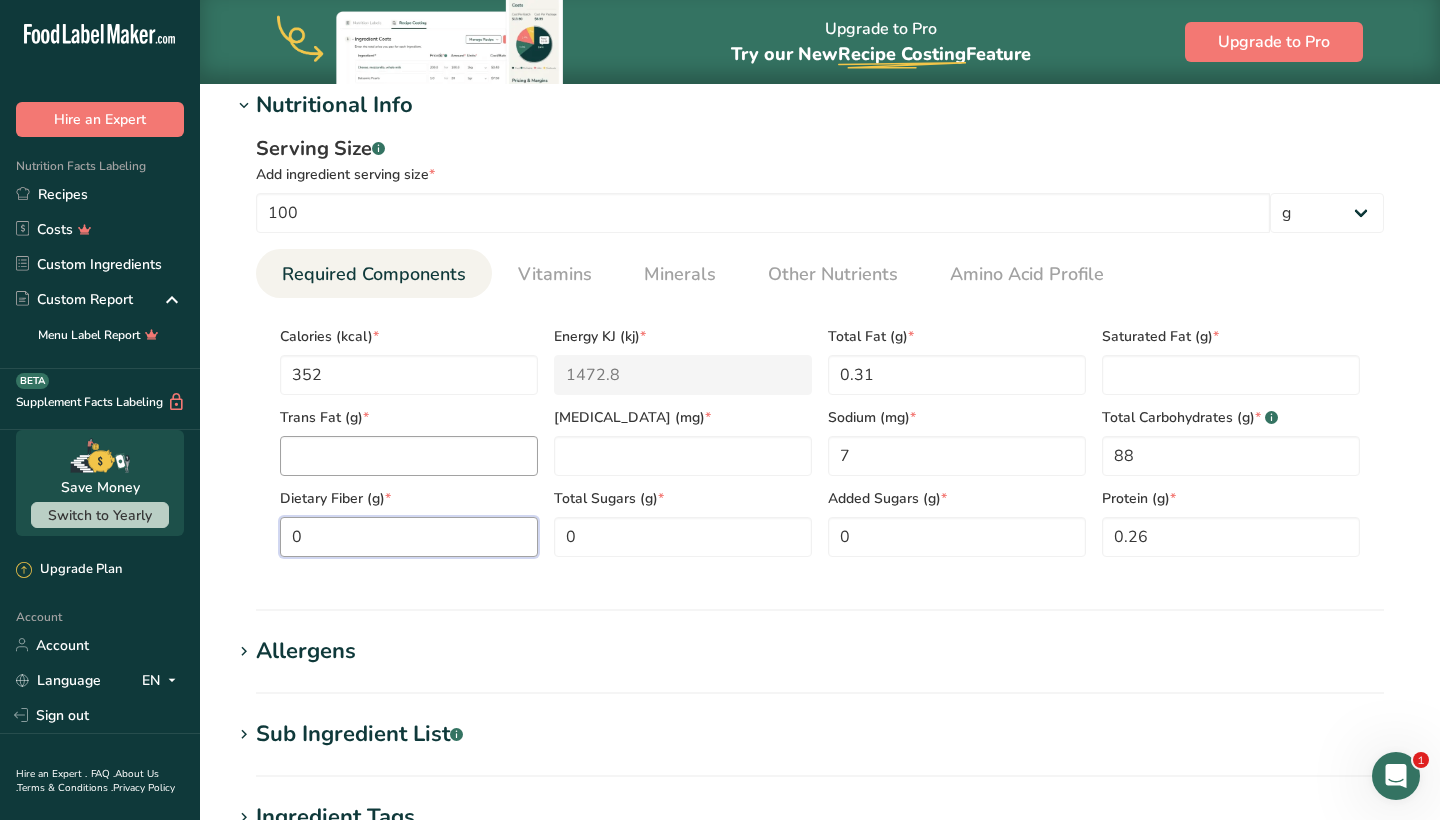 type on "0" 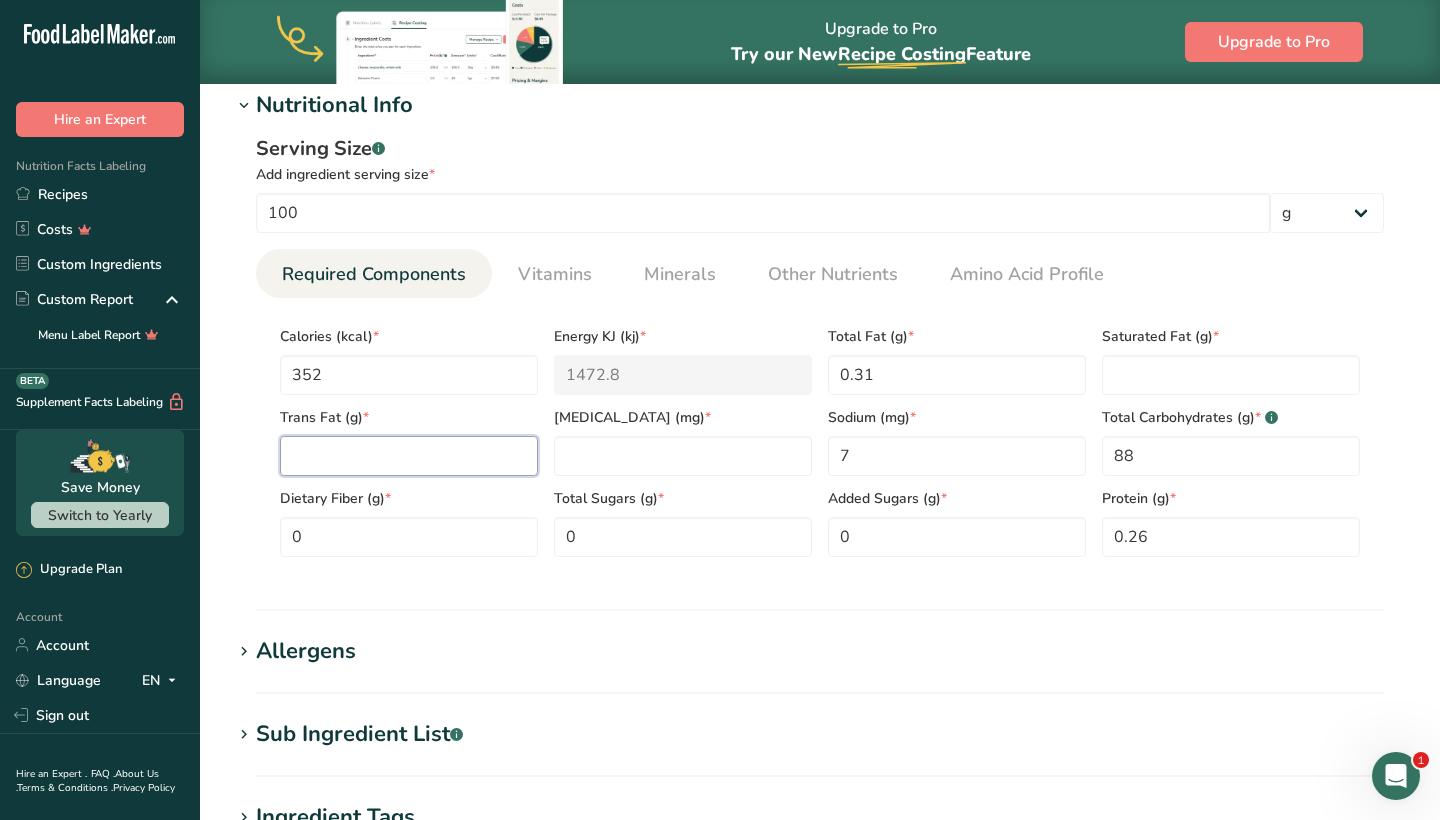 click at bounding box center [409, 456] 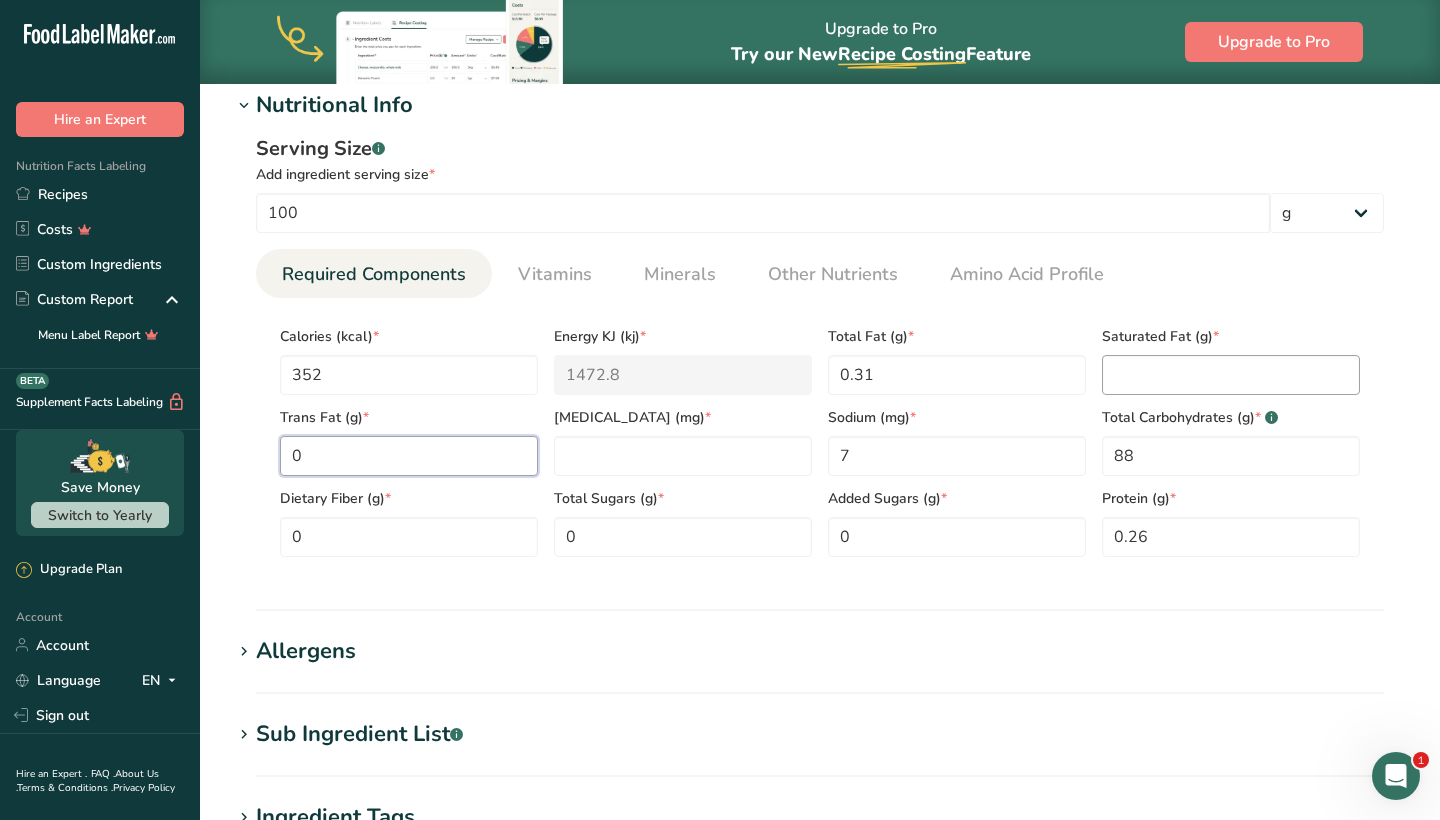type on "0" 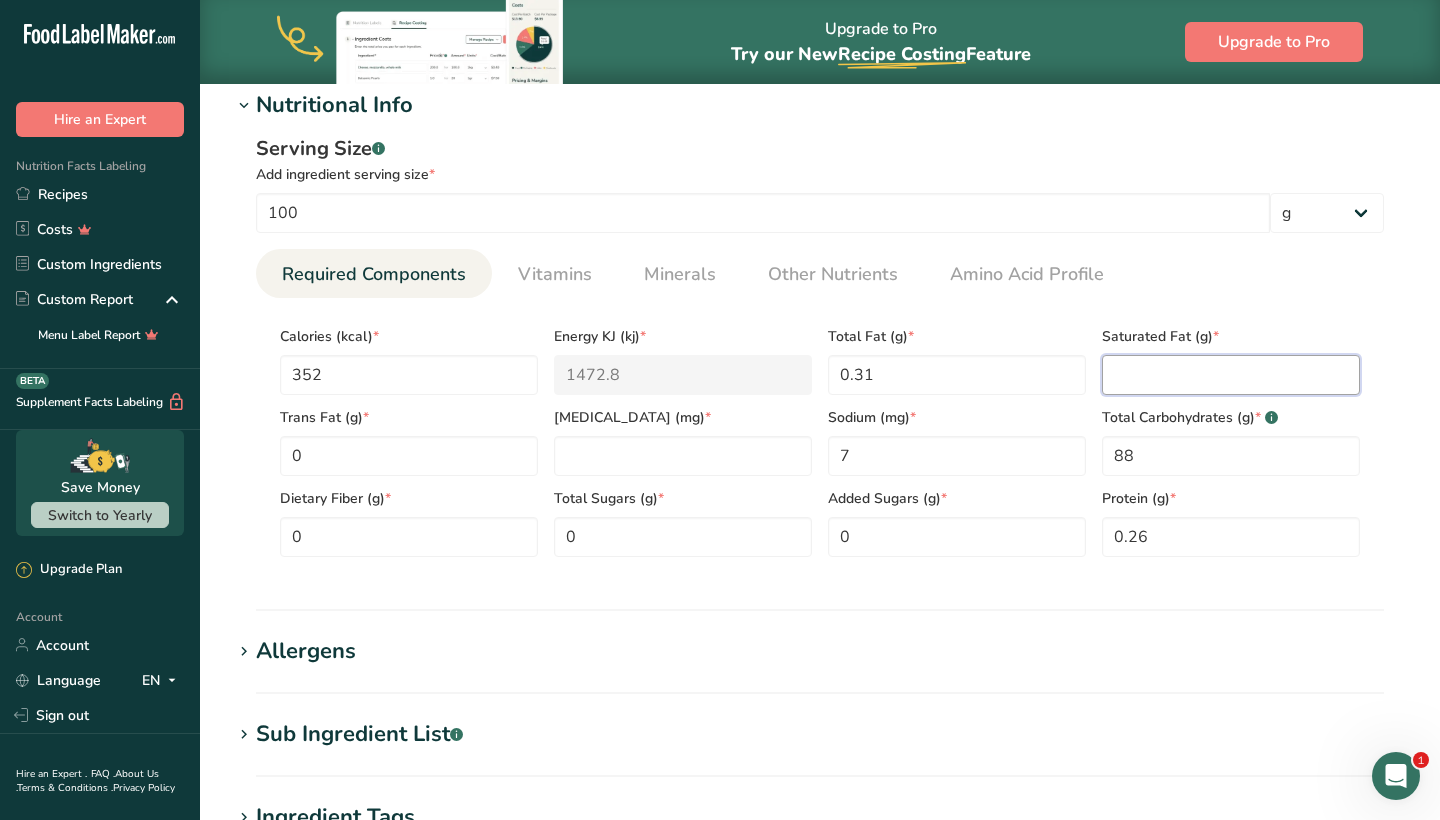 click at bounding box center [1231, 375] 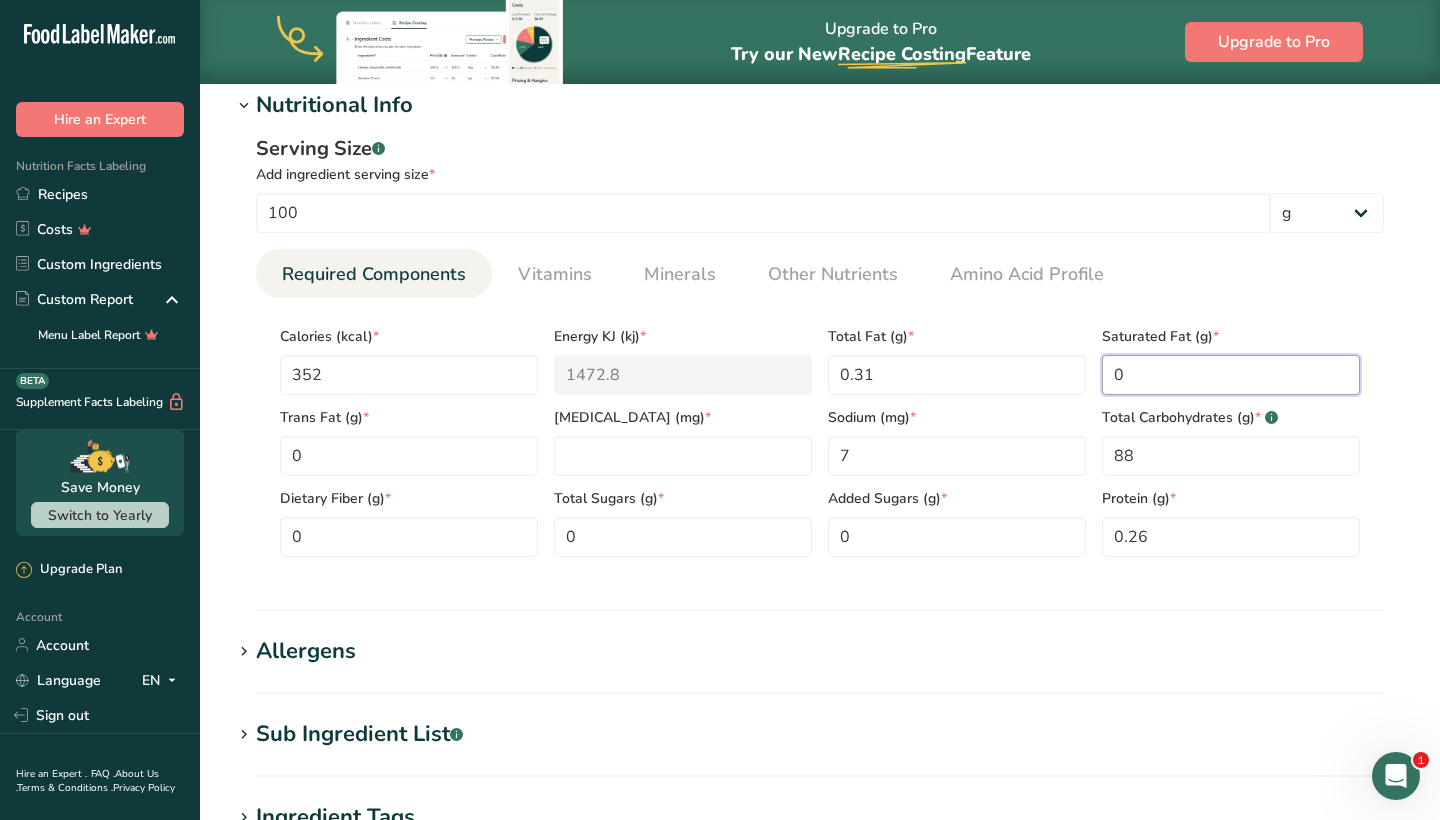 type on "0" 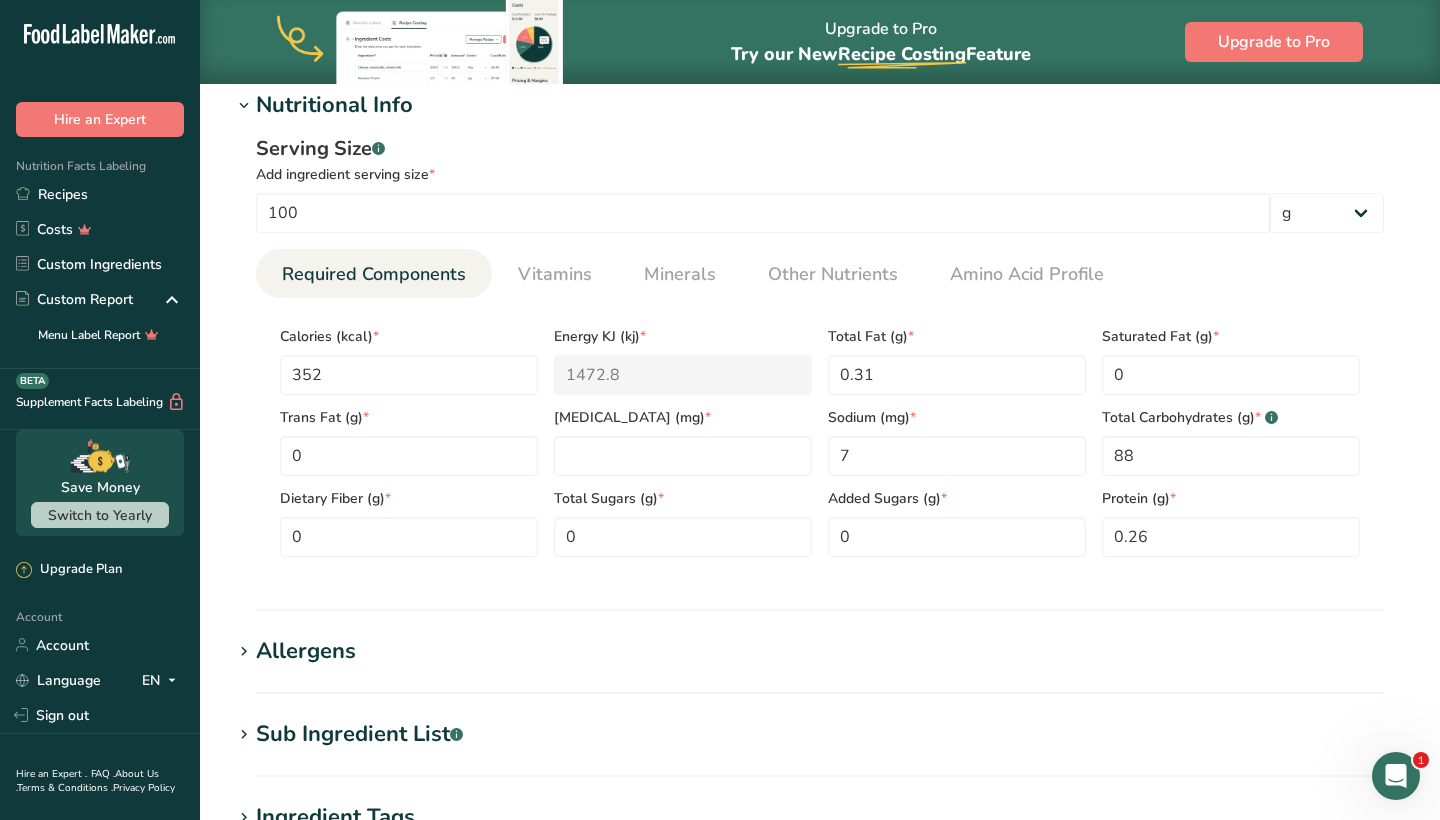click on "Serving Size
.a-a{fill:#347362;}.b-a{fill:#fff;}
Add ingredient serving size *   100
g
kg
mg
mcg
lb
oz
l
mL
fl oz
tbsp
tsp
cup
qt
gallon
Required Components Vitamins Minerals Other Nutrients Amino Acid Profile
Calories
(kcal) *     352
Energy KJ
(kj) *     1472.8
Total Fat
(g) *     0.31
Saturated Fat
(g)" at bounding box center [820, 353] 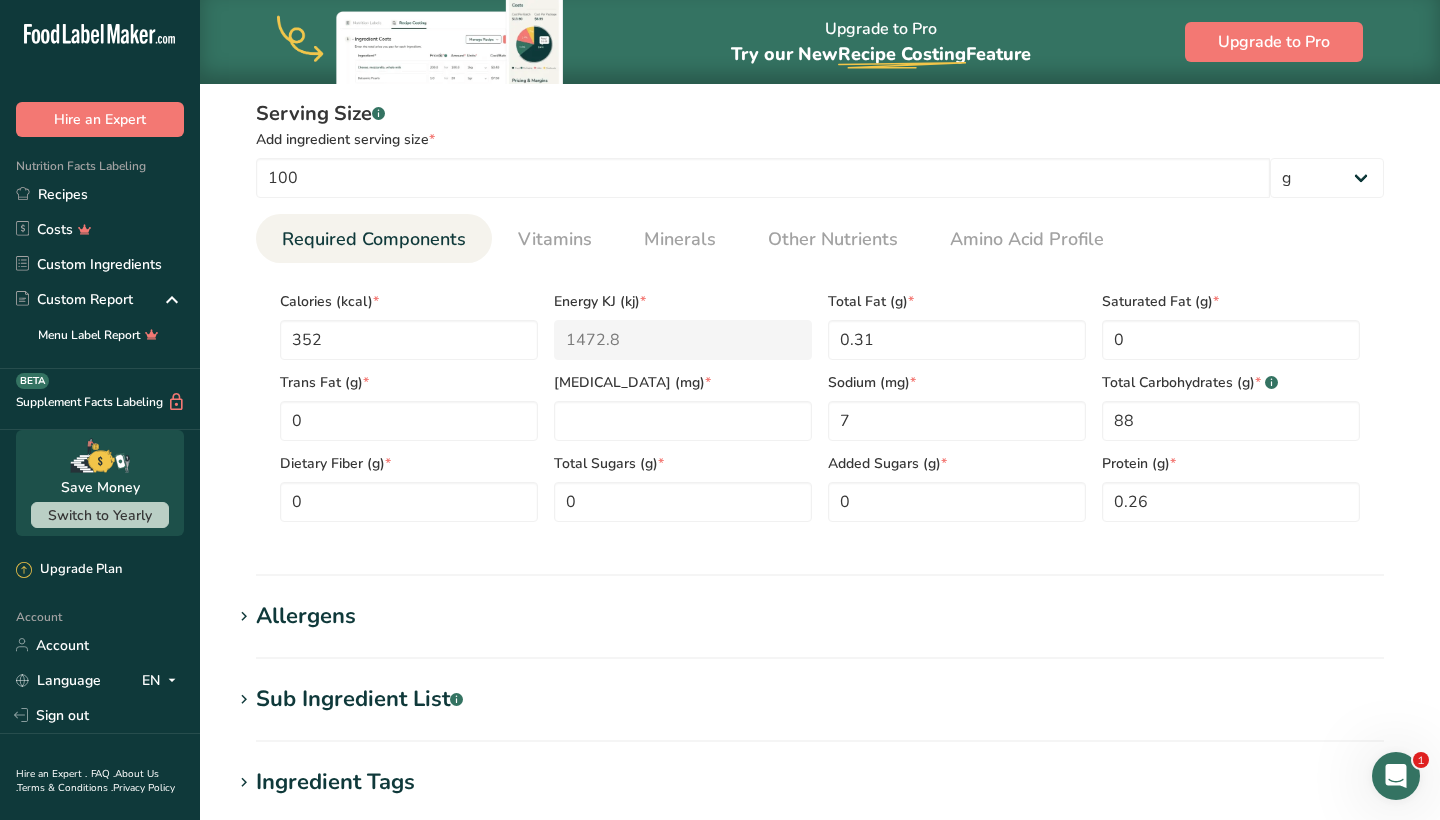 scroll, scrollTop: 825, scrollLeft: 0, axis: vertical 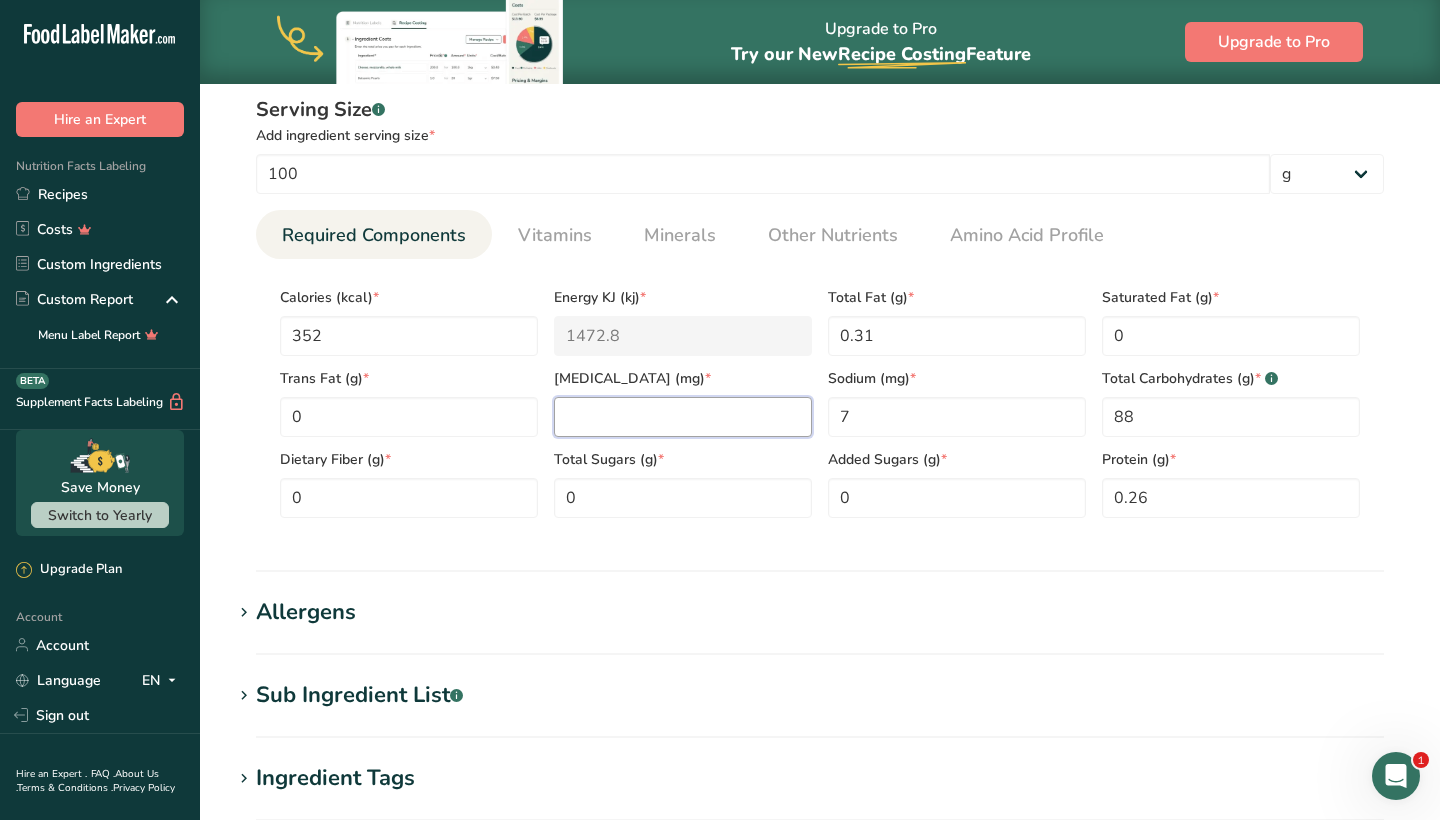 click at bounding box center (683, 417) 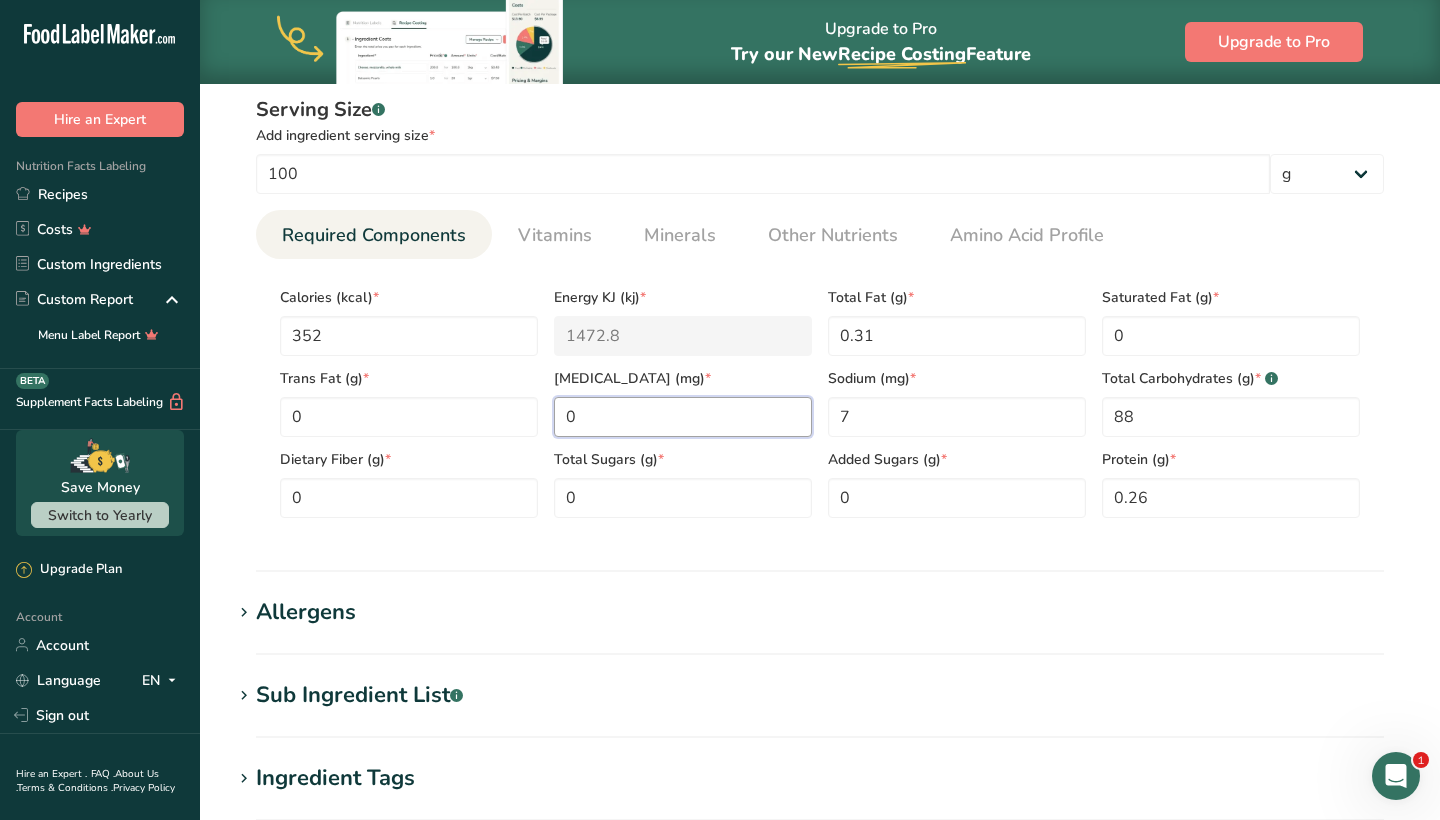 type on "0" 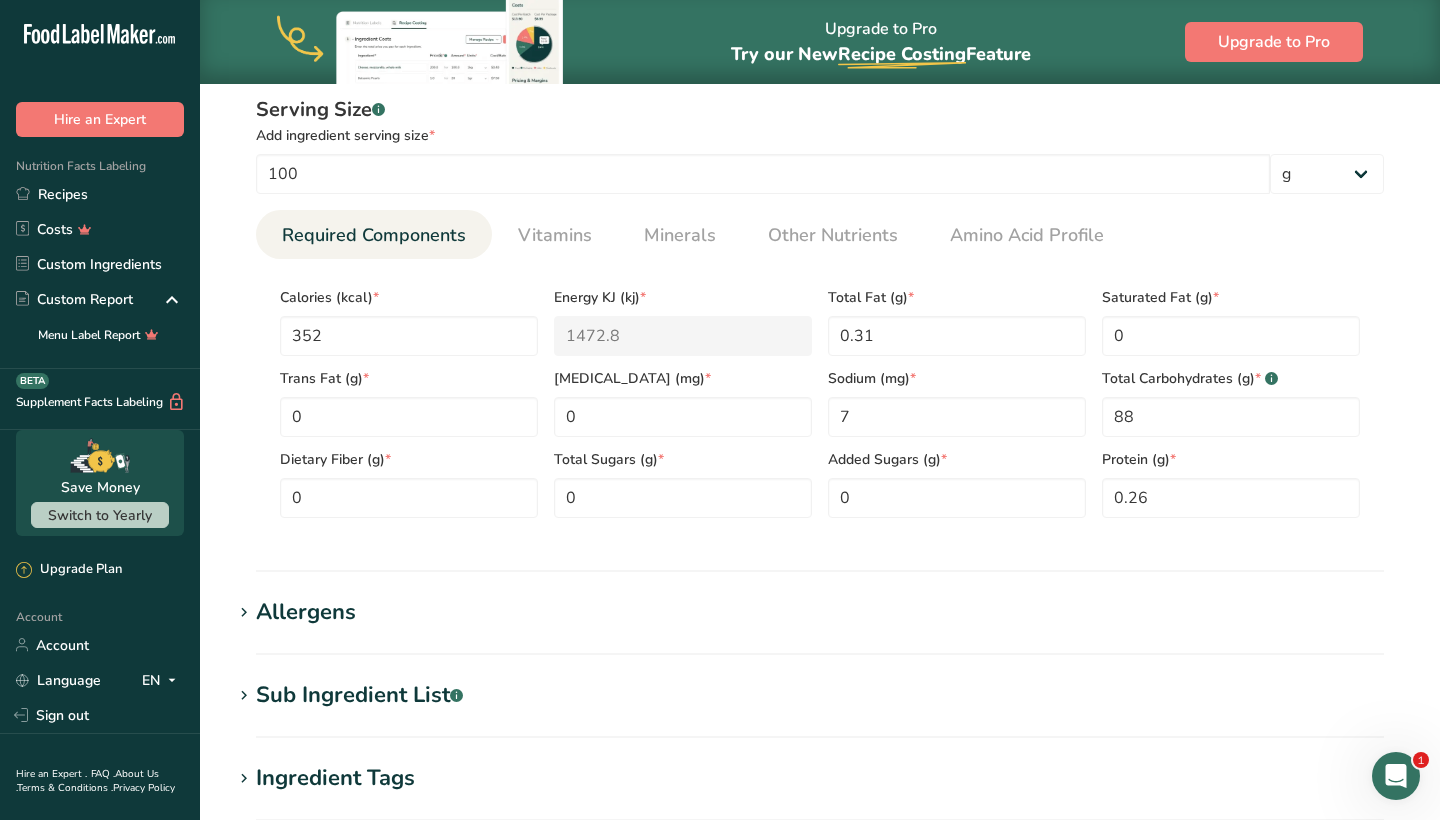 click on "Nutritional Info
Serving Size
.a-a{fill:#347362;}.b-a{fill:#fff;}
Add ingredient serving size *   100
g
kg
mg
mcg
lb
oz
l
mL
fl oz
tbsp
tsp
cup
qt
gallon
Required Components Vitamins Minerals Other Nutrients Amino Acid Profile
Calories
(kcal) *     352
Energy KJ
(kj) *     1472.8
Total Fat
(g) *     0.31 *     0 *" at bounding box center (820, 311) 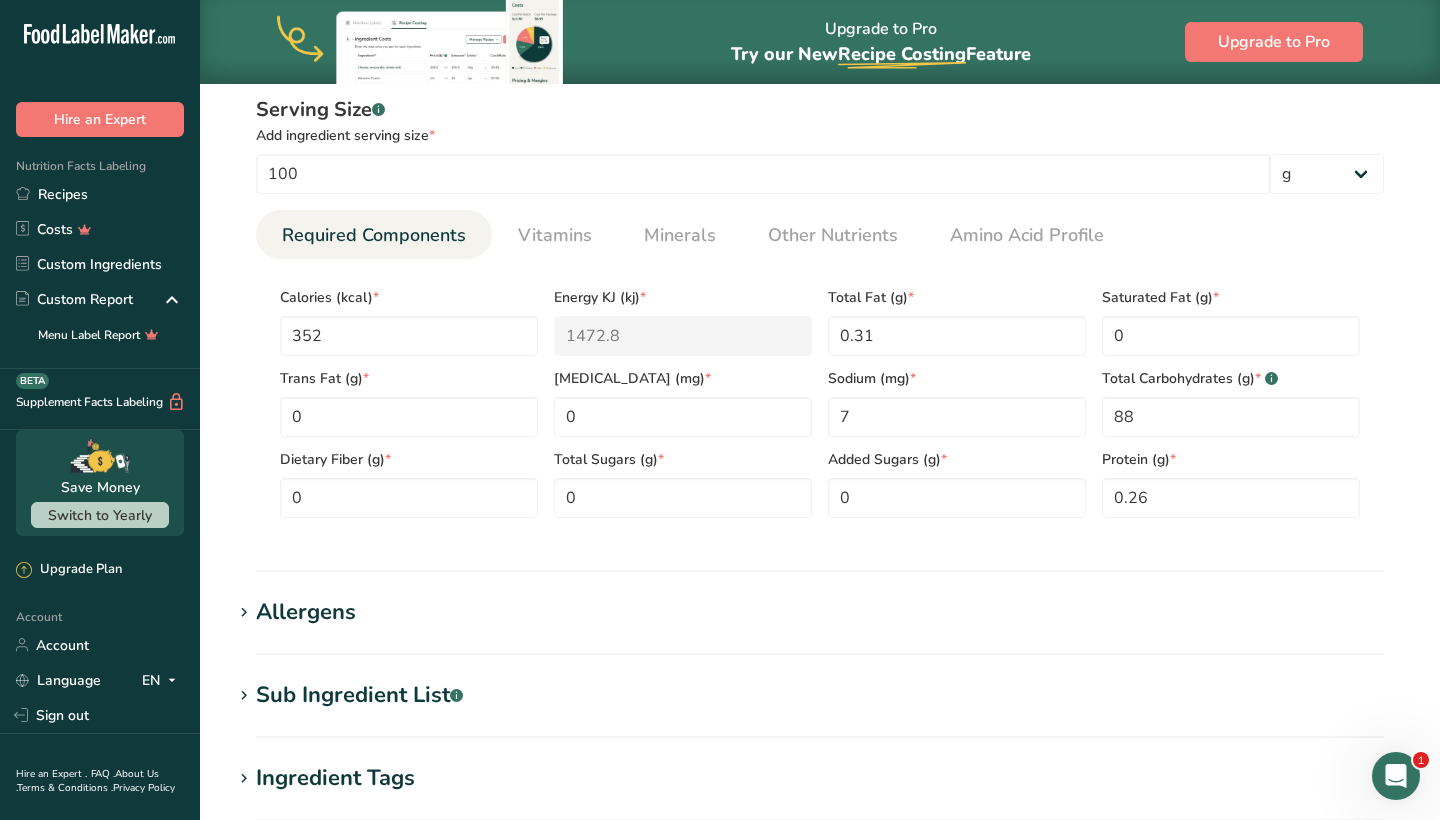 click on "Allergens" at bounding box center (820, 612) 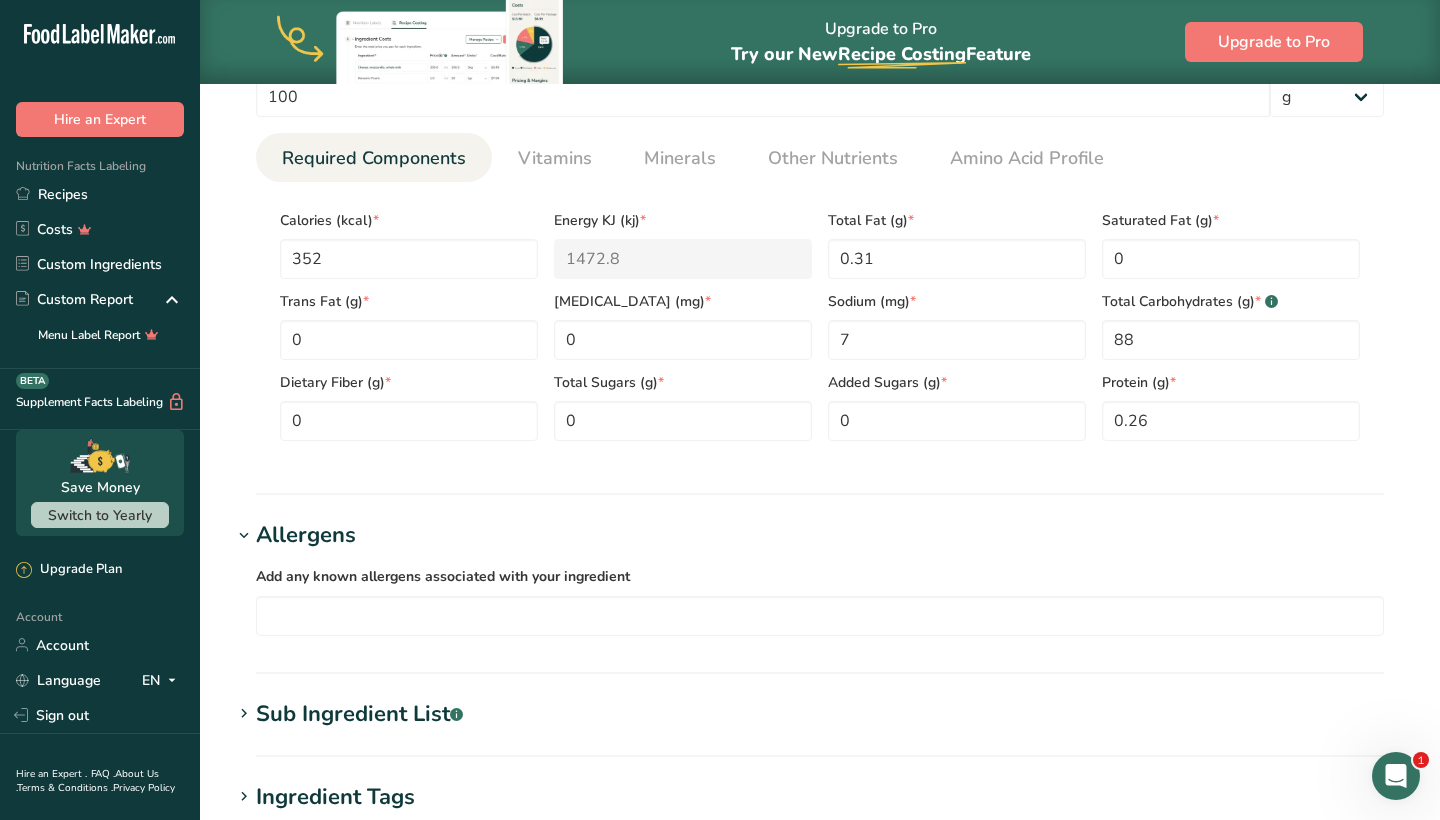scroll, scrollTop: 924, scrollLeft: 0, axis: vertical 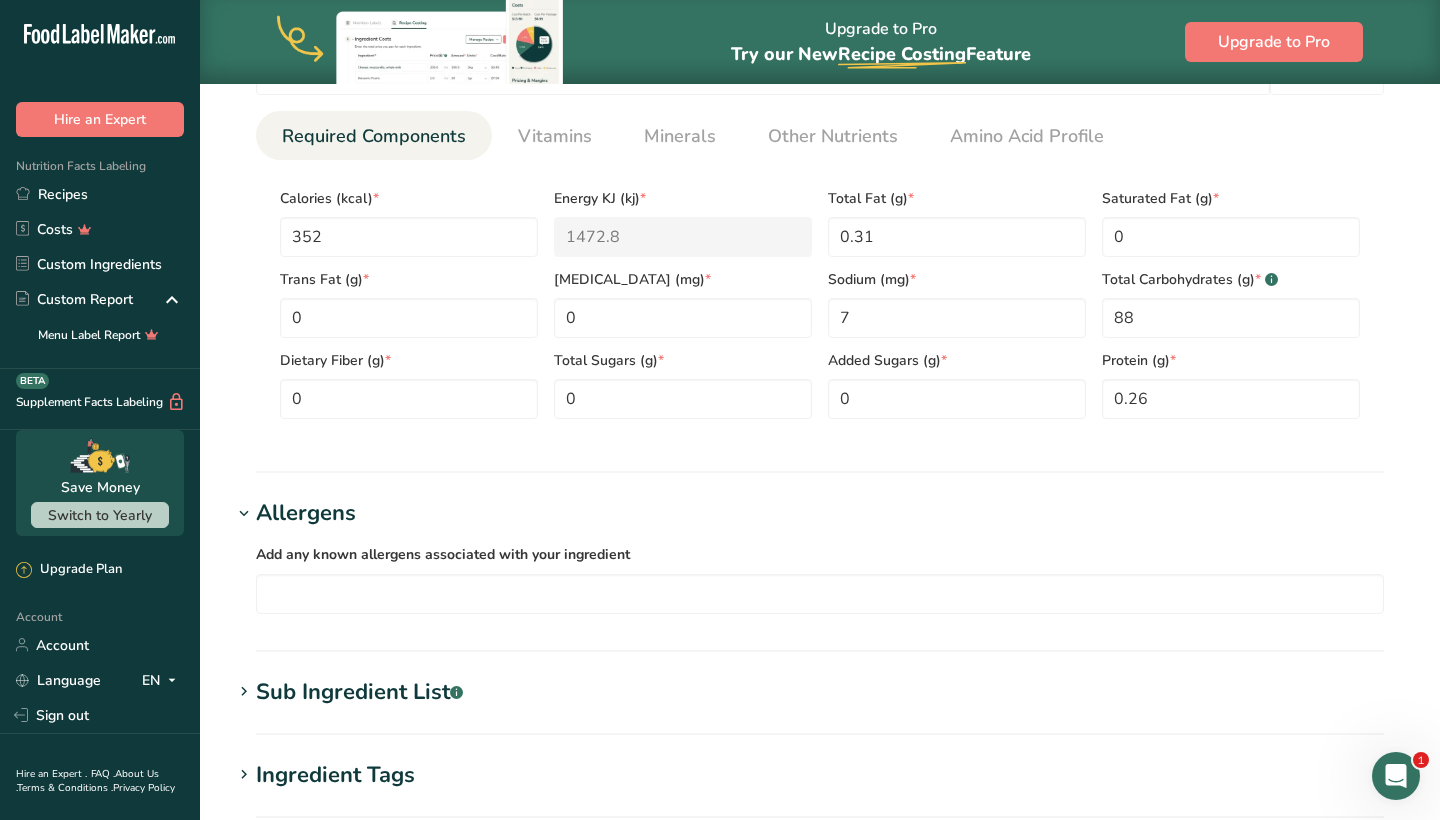 click on "Add new ingredient
Back to recipe
Ingredient Spec Sheet
.a-a{fill:#347362;}.b-a{fill:#fff;}
Upload an ingredient spec sheet or an image of a nutrition label, and our AI assistant will automatically fill-in the nutrients.
Drop your files here or click to upload
Maximum file size is 5MB
Ingredient General Info
Ingredient Name *
Translate
Cassava Starch
Ingredient Common Name
.a-a{fill:#347362;}.b-a{fill:#fff;}
Translate
Ingredient code
.a-a{fill:#347362;}.b-a{fill:#fff;}
Ingredient Category *
Custom User Ingredient
Standard Categories" at bounding box center [820, 160] 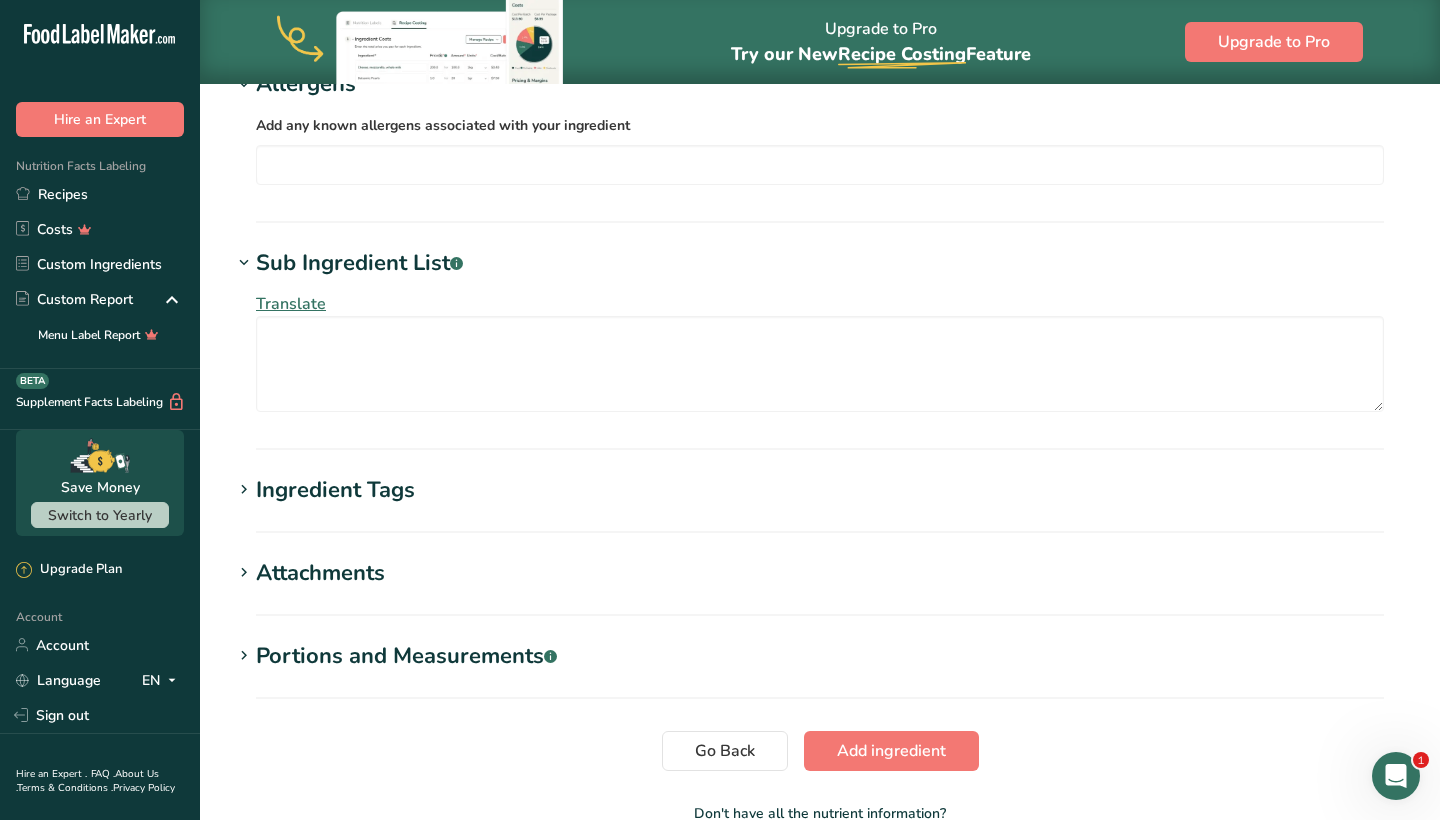 scroll, scrollTop: 1370, scrollLeft: 0, axis: vertical 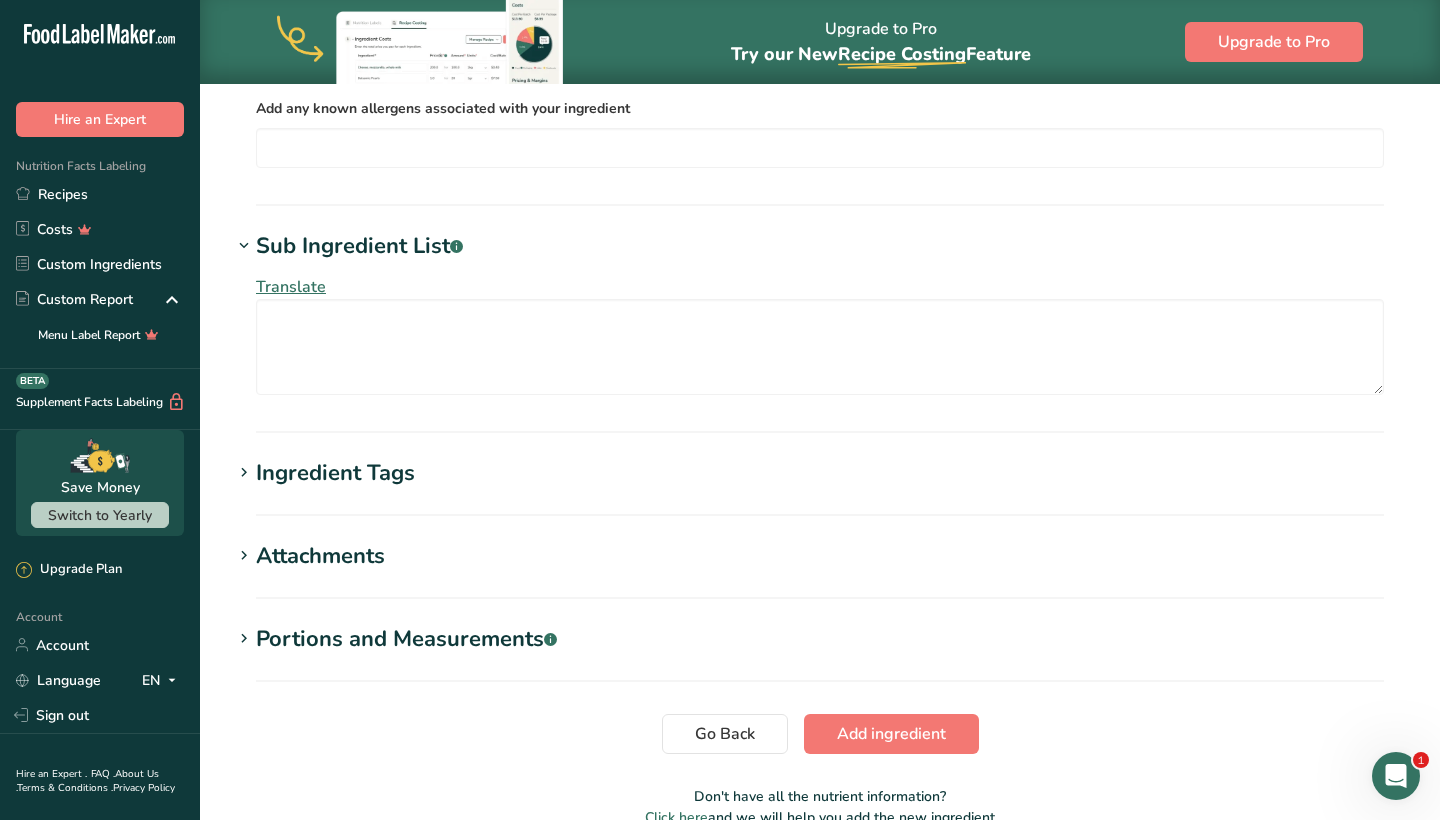 click on "Ingredient Tags" at bounding box center (335, 473) 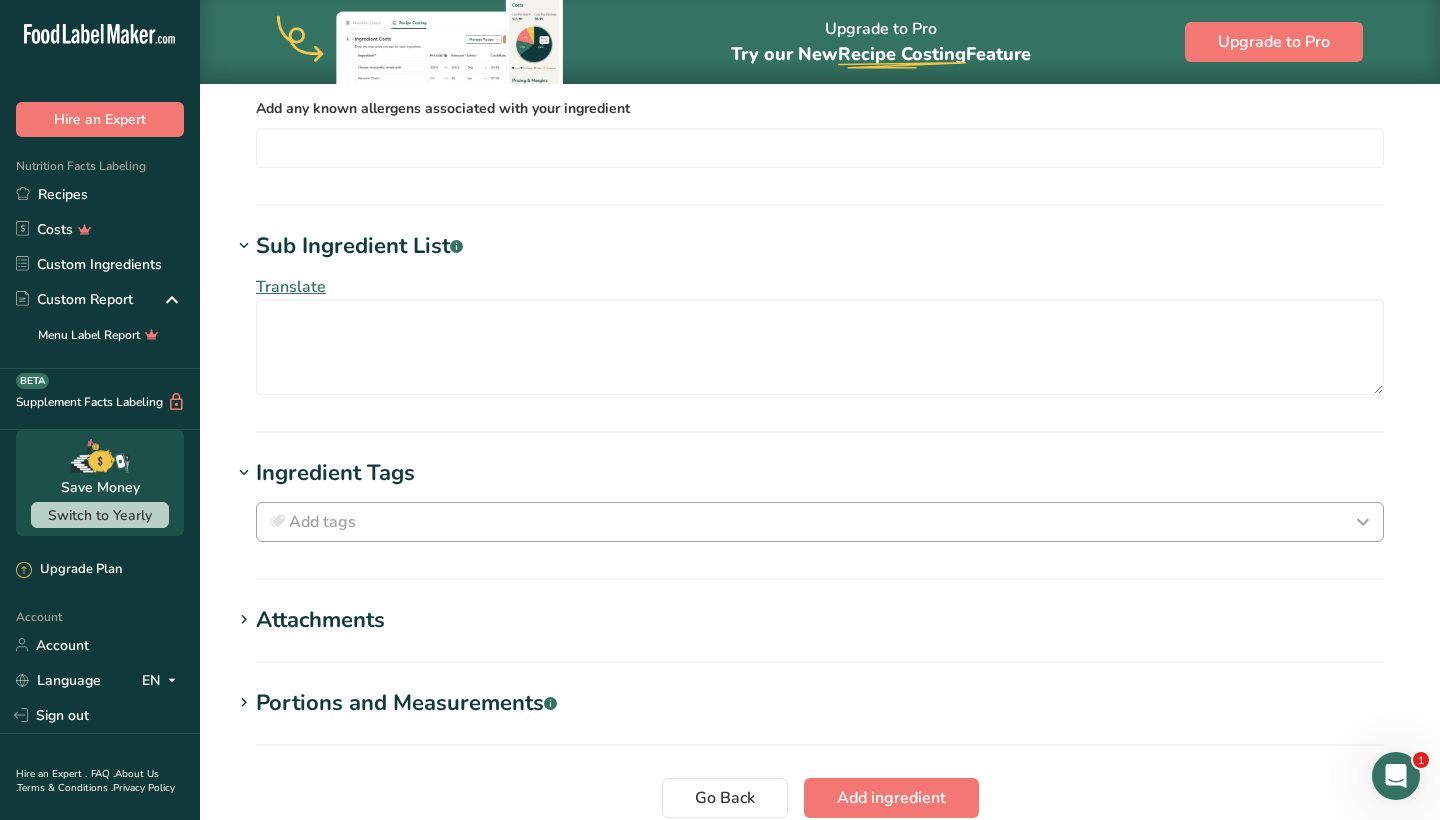 click on "Add tags" at bounding box center (820, 522) 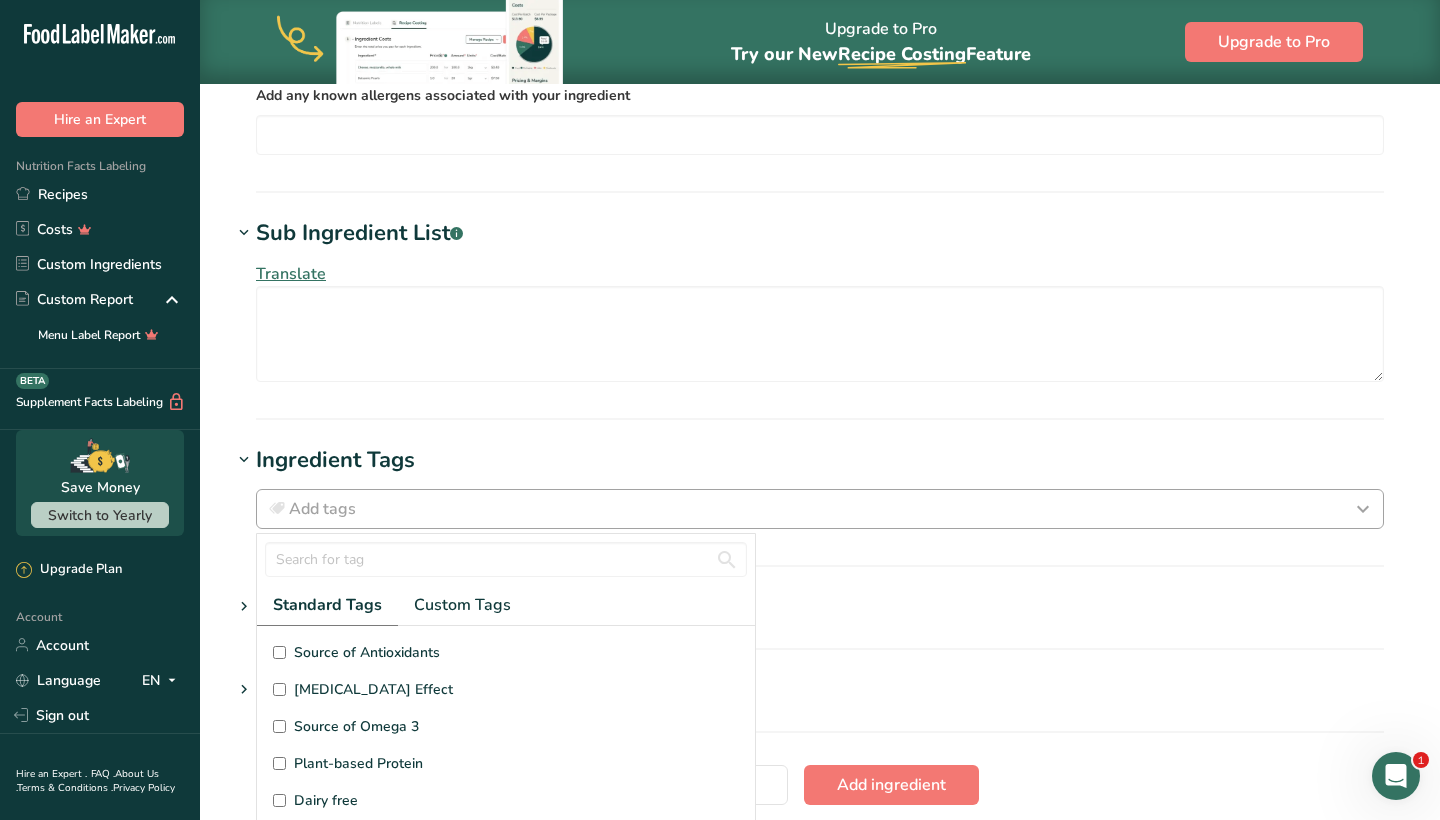 scroll, scrollTop: 13, scrollLeft: 0, axis: vertical 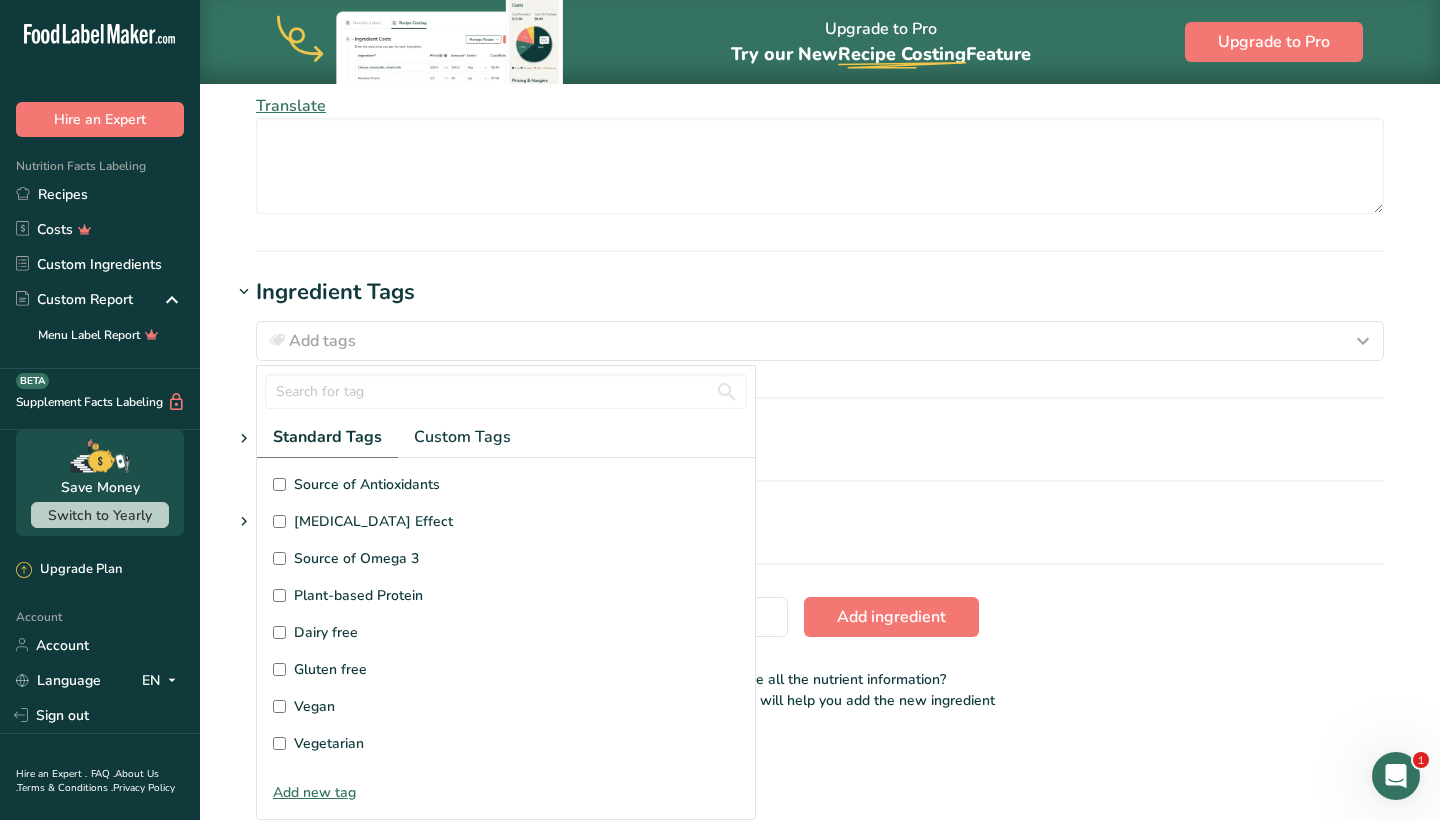 click on "Dairy free" at bounding box center [506, 632] 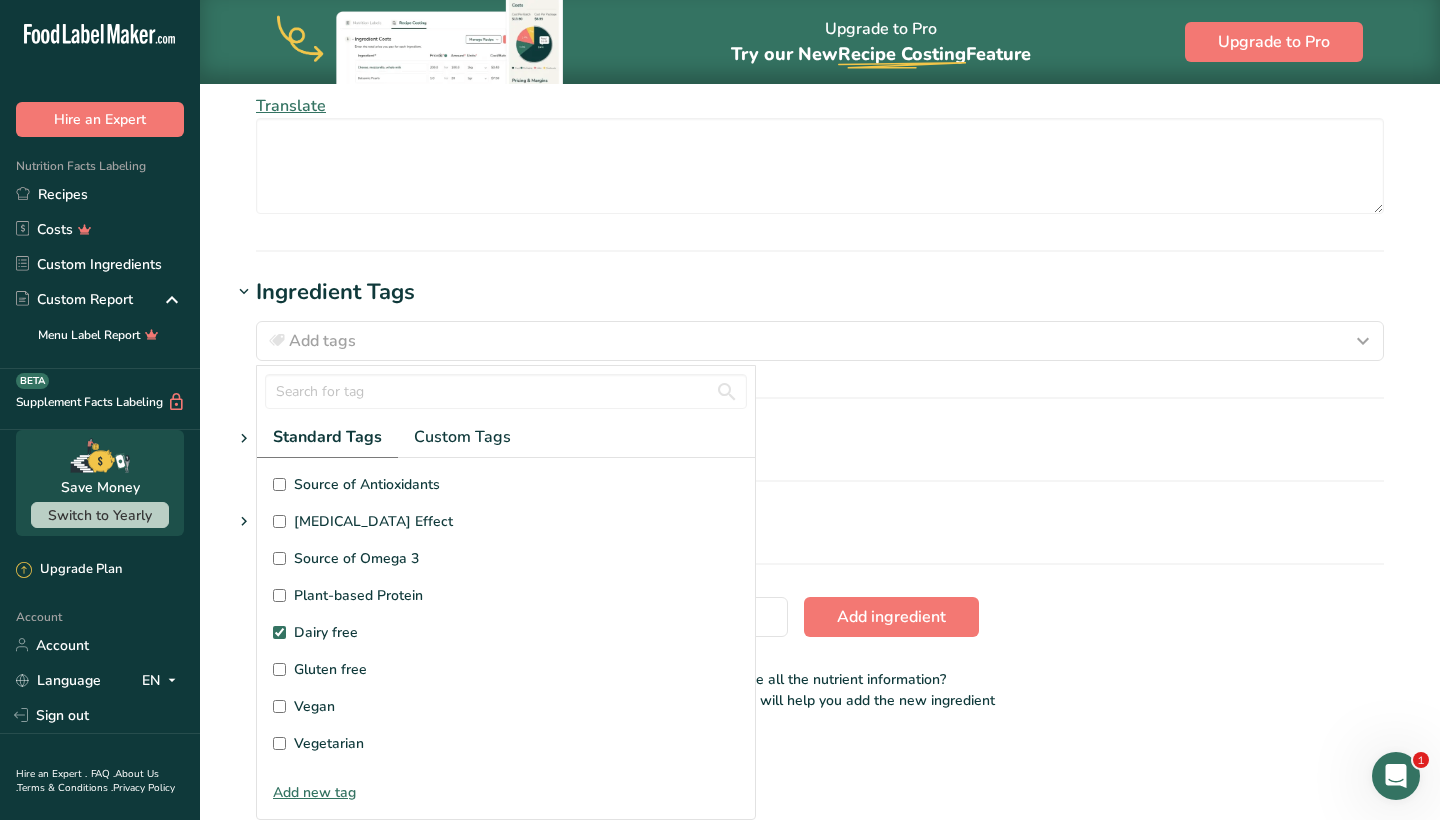 checkbox on "true" 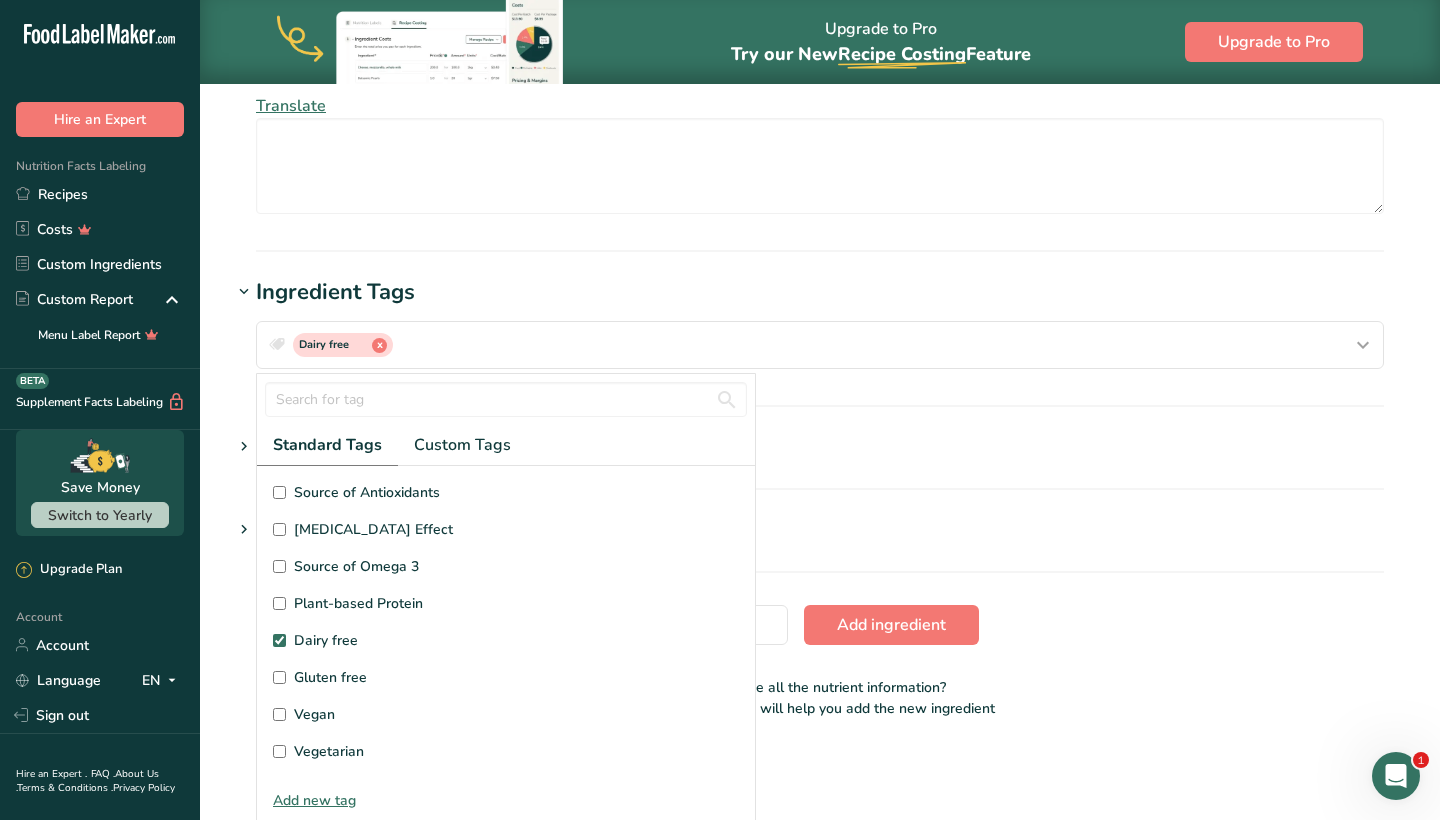 click on "Gluten free" at bounding box center [506, 677] 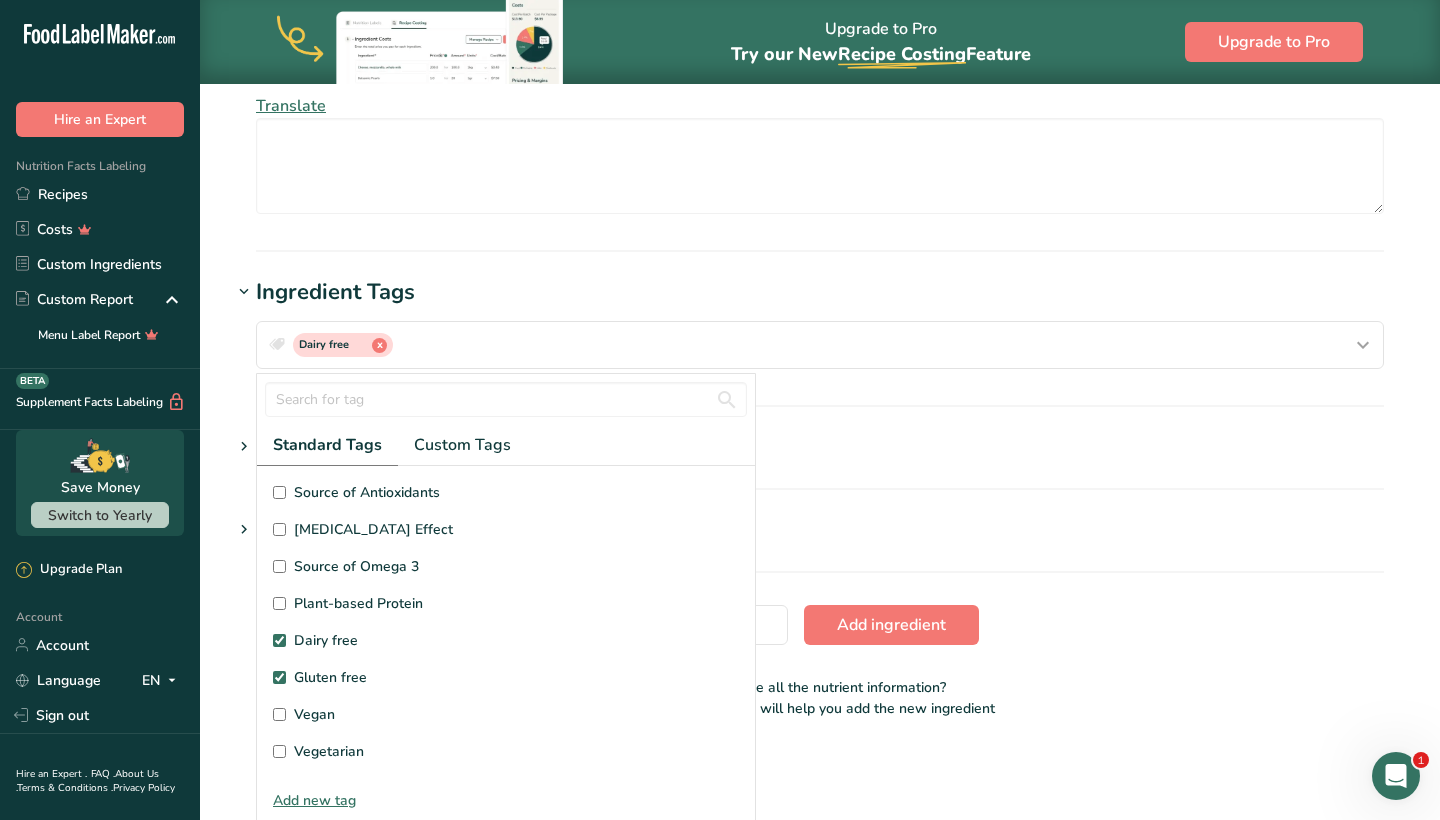 checkbox on "true" 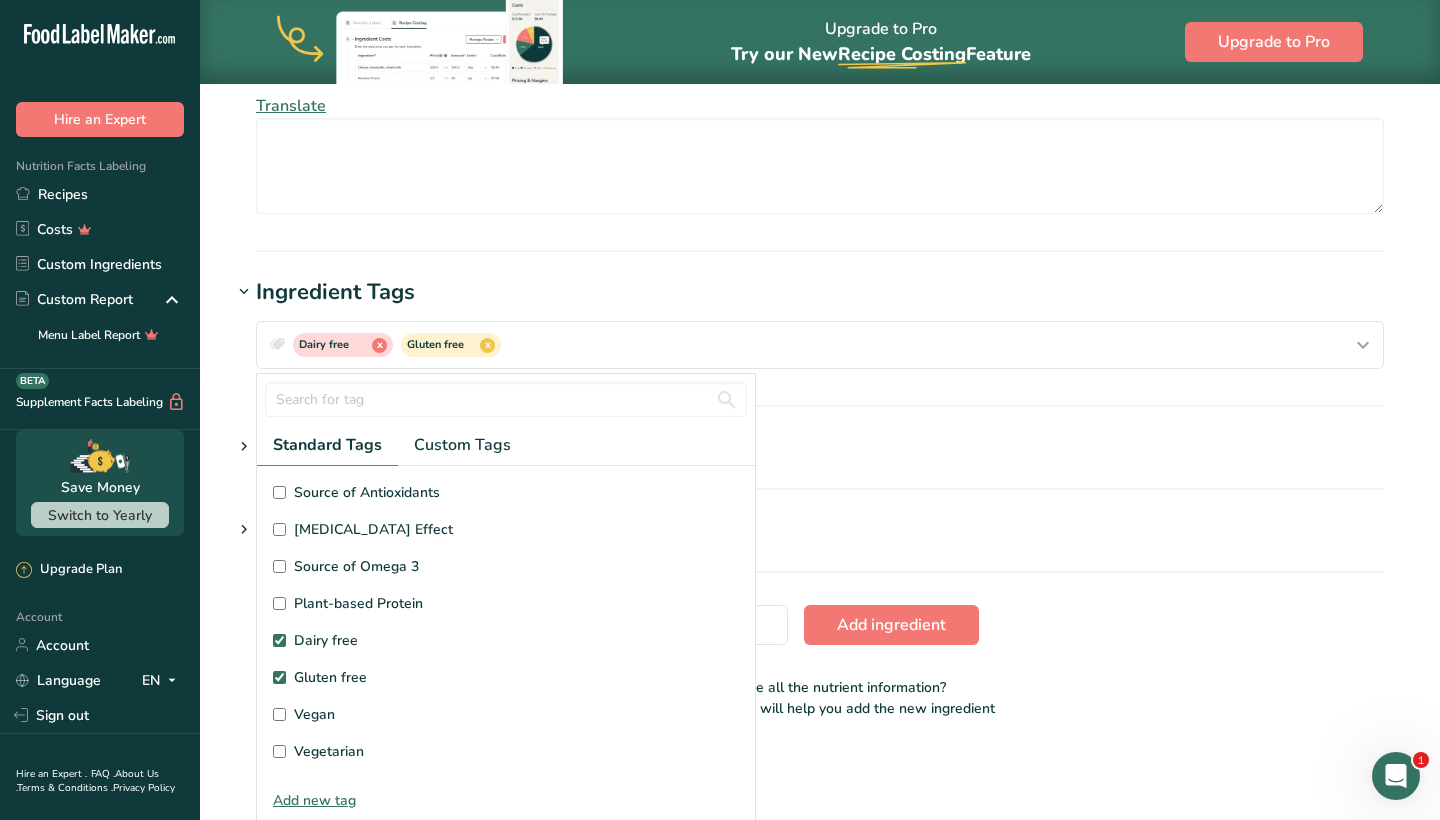 click on "Vegan" at bounding box center [506, 714] 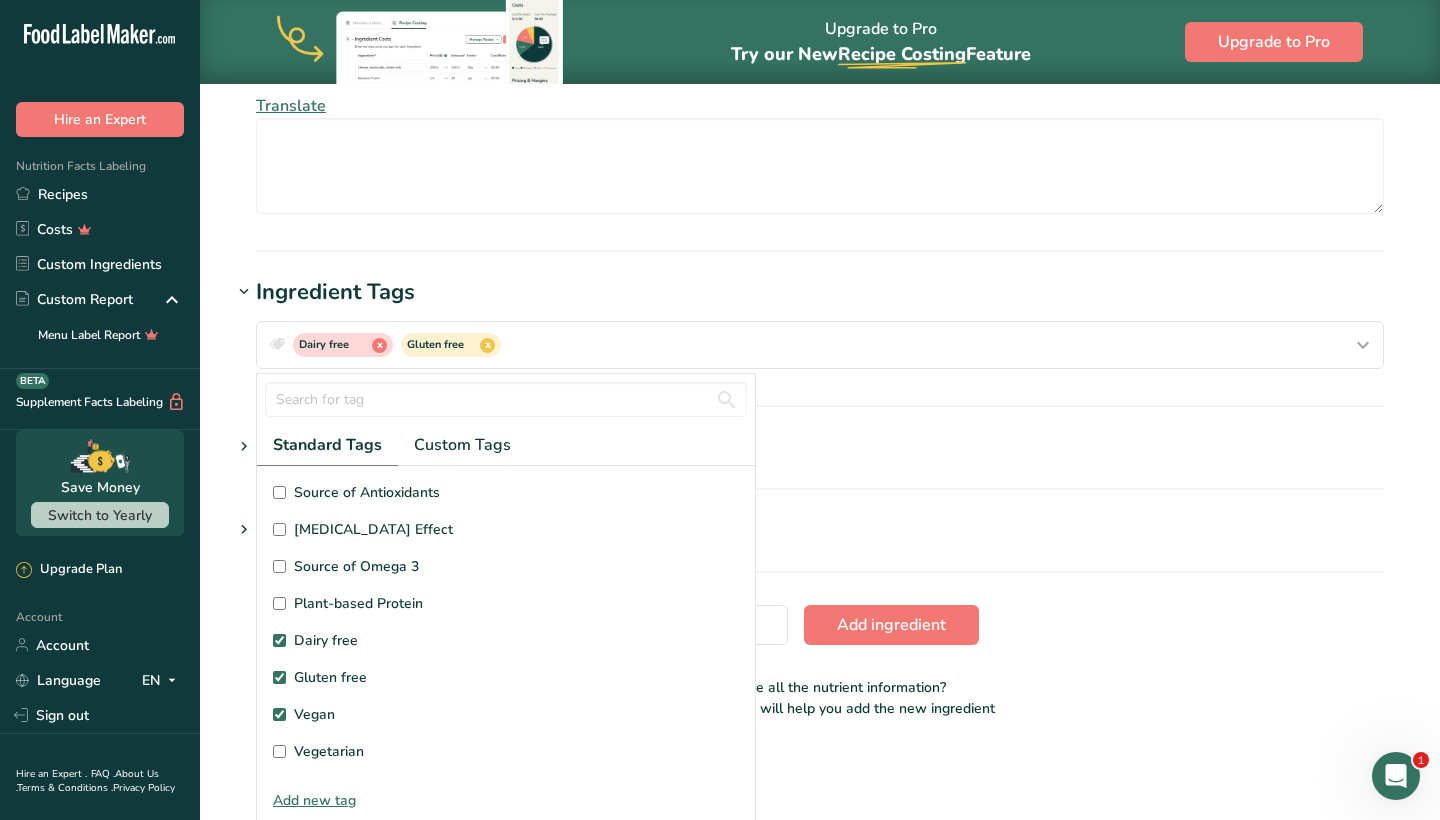 checkbox on "true" 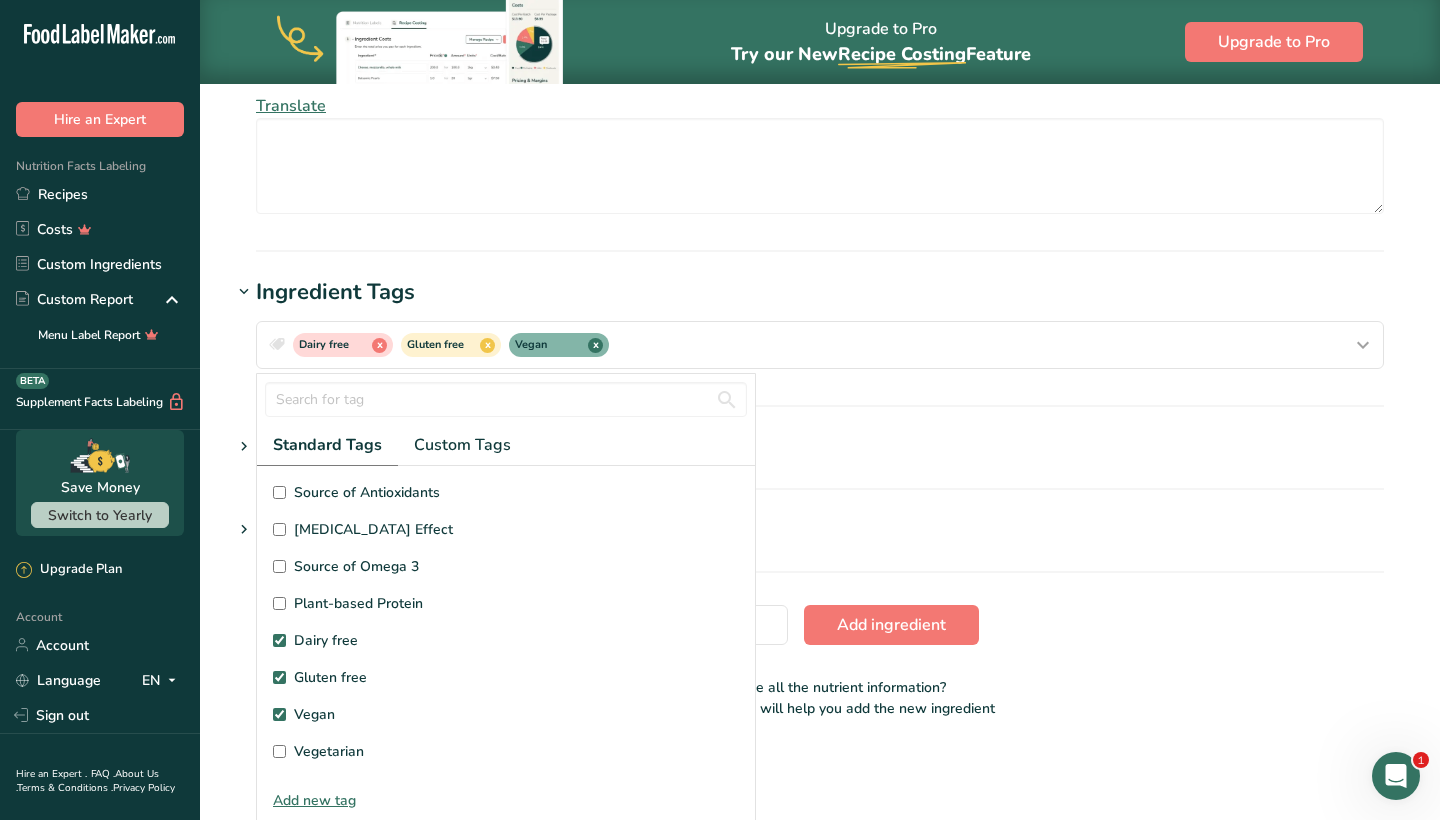 click on "Vegetarian" at bounding box center [279, 751] 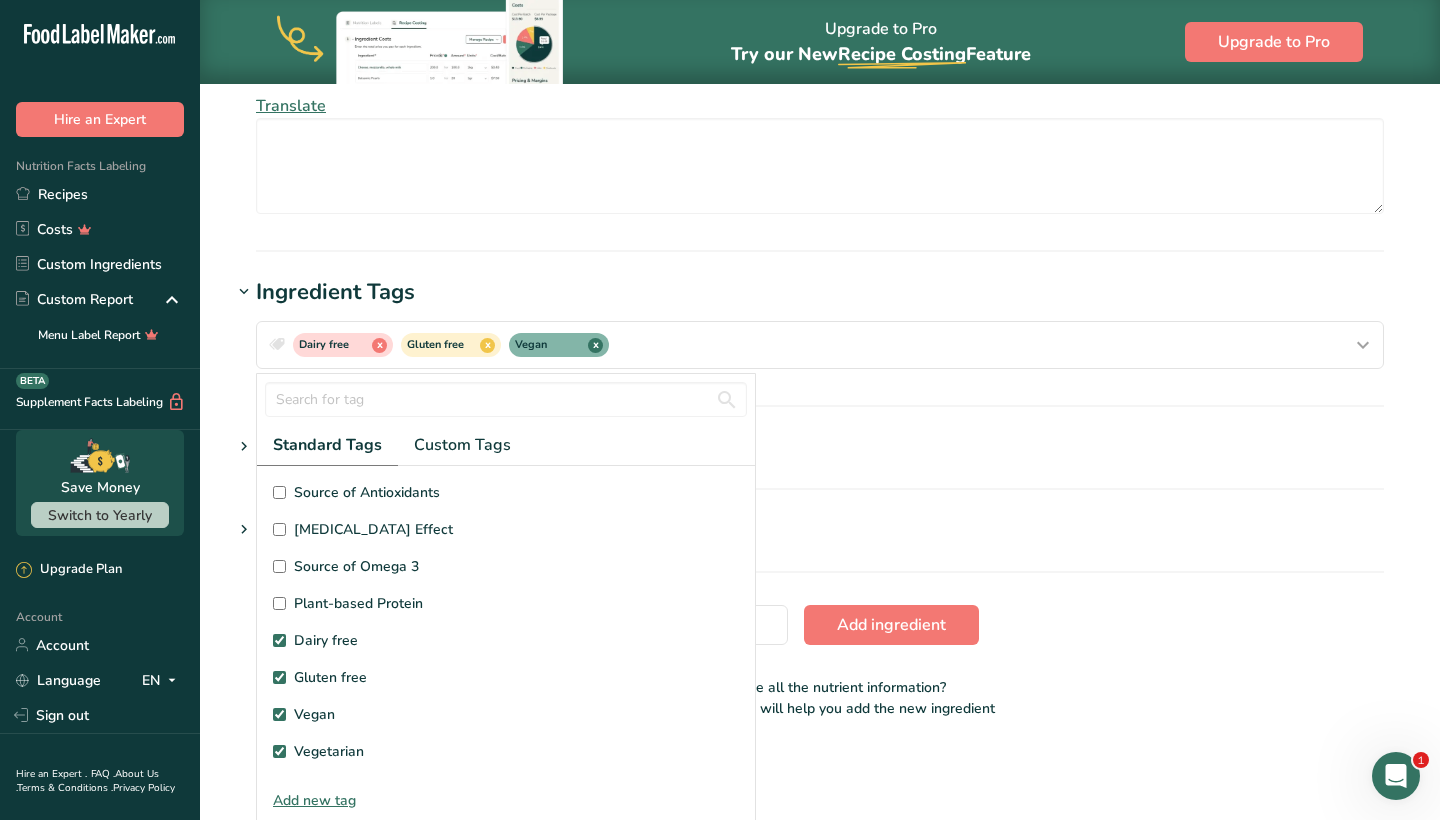 checkbox on "true" 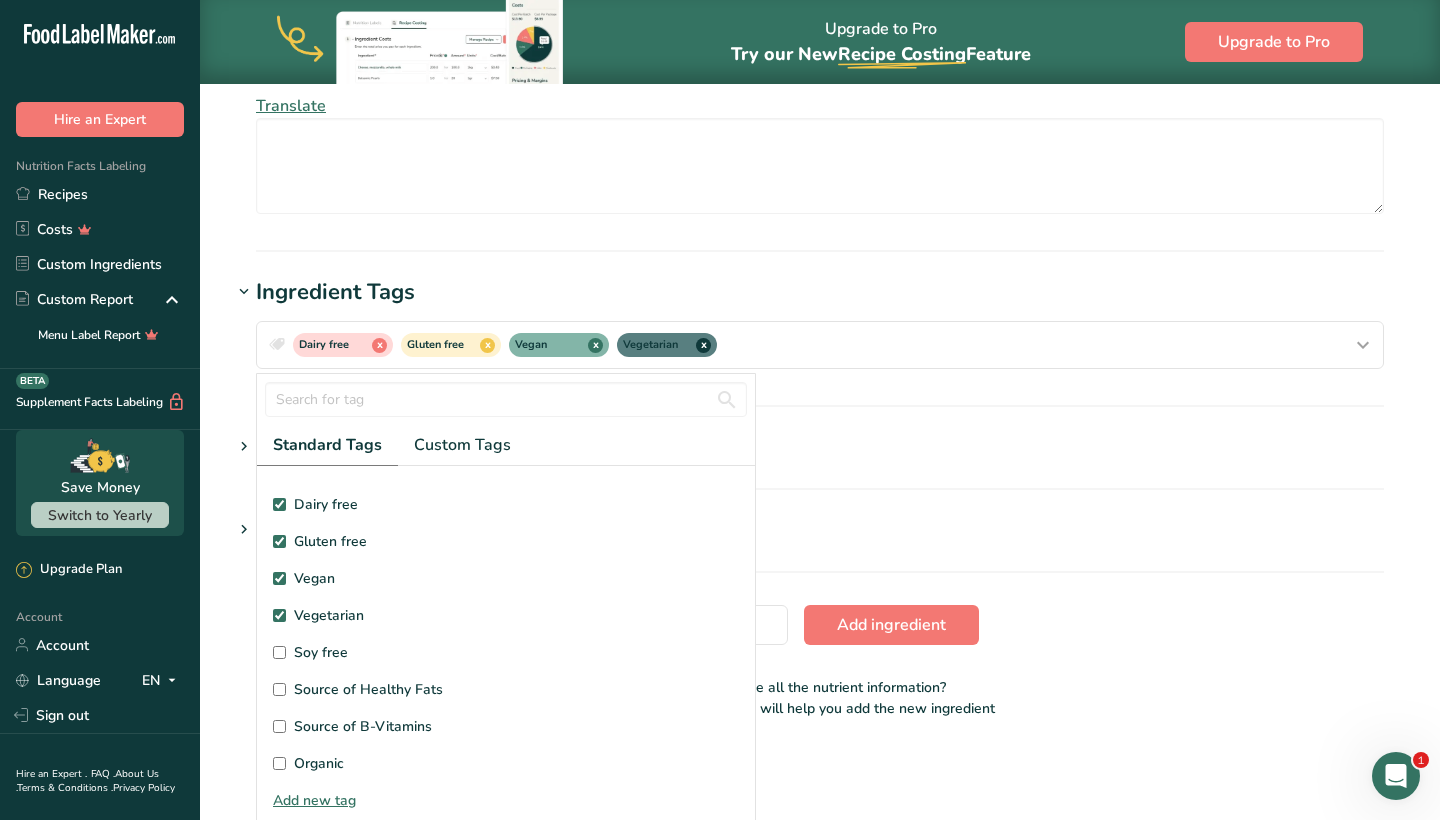 scroll, scrollTop: 138, scrollLeft: 0, axis: vertical 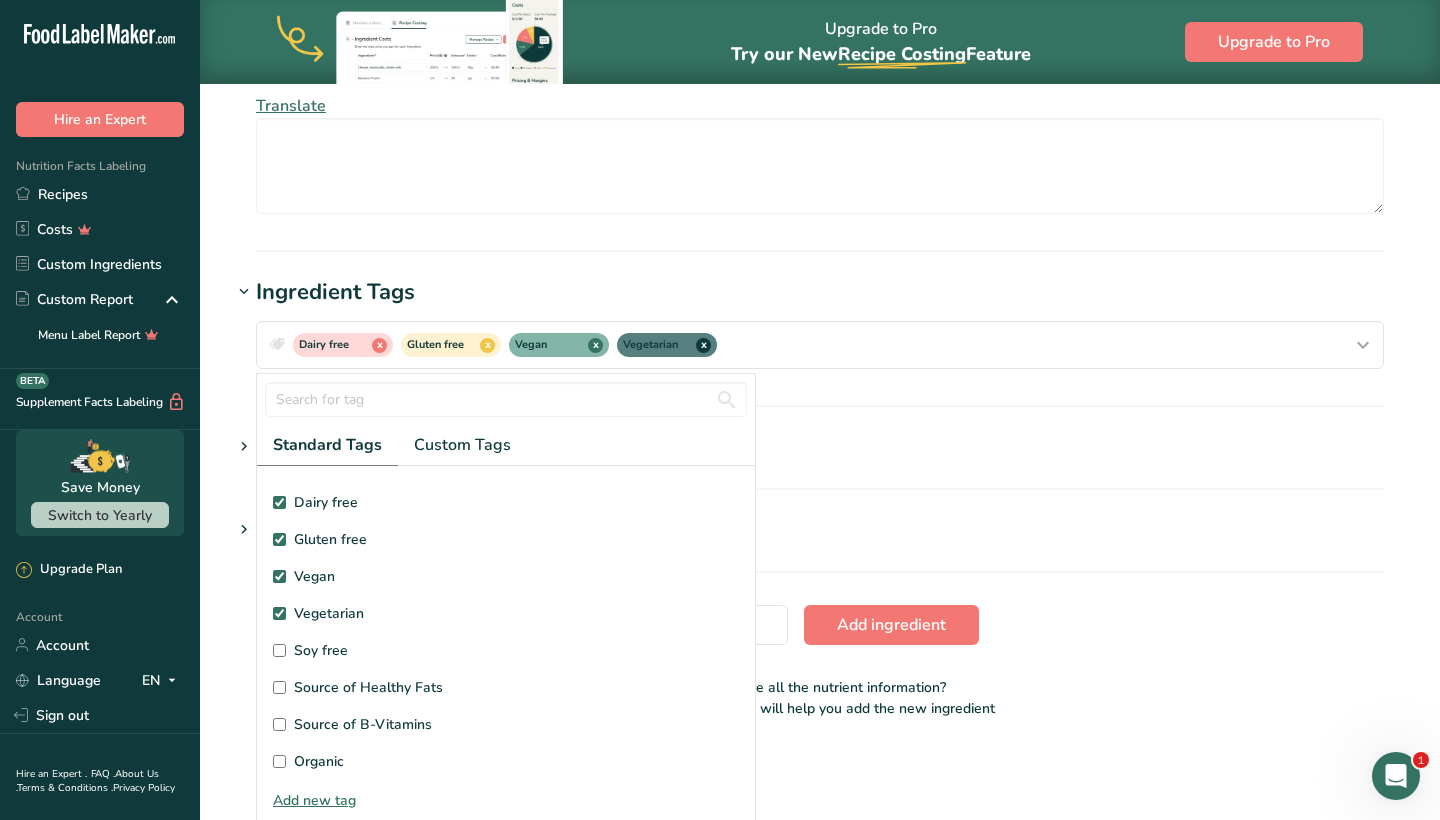click on "Soy free" at bounding box center [506, 650] 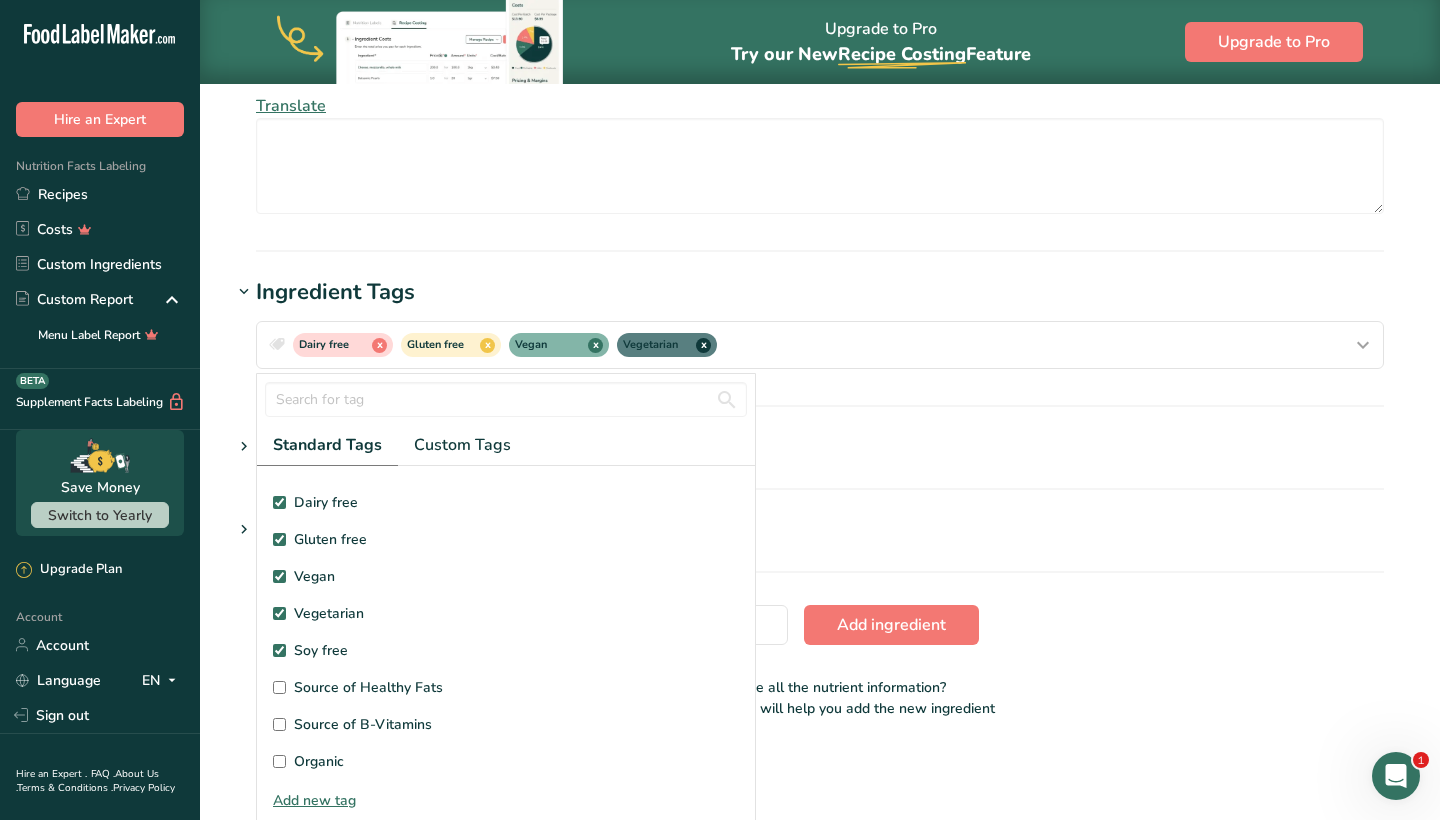 checkbox on "true" 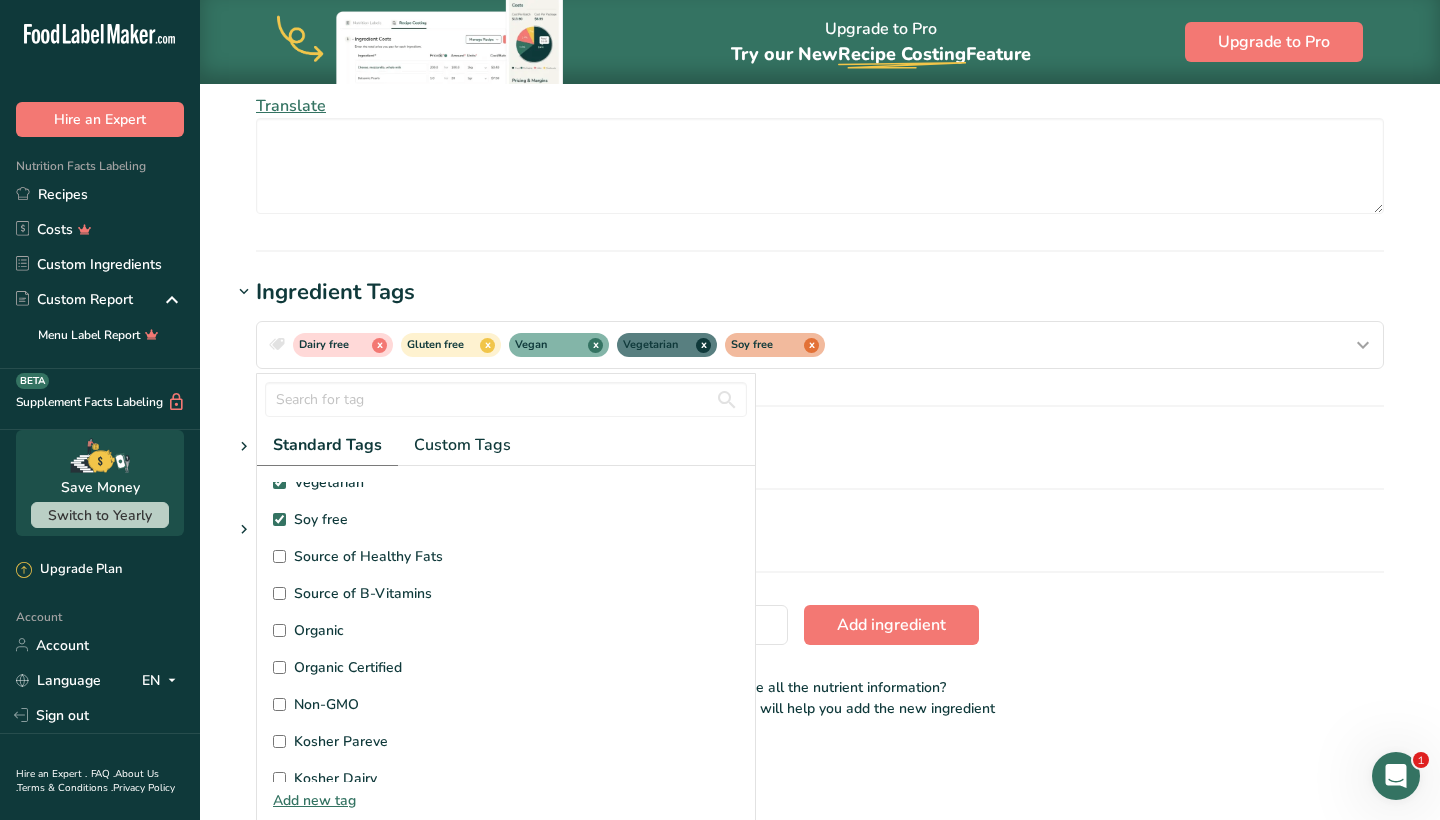 scroll, scrollTop: 279, scrollLeft: 0, axis: vertical 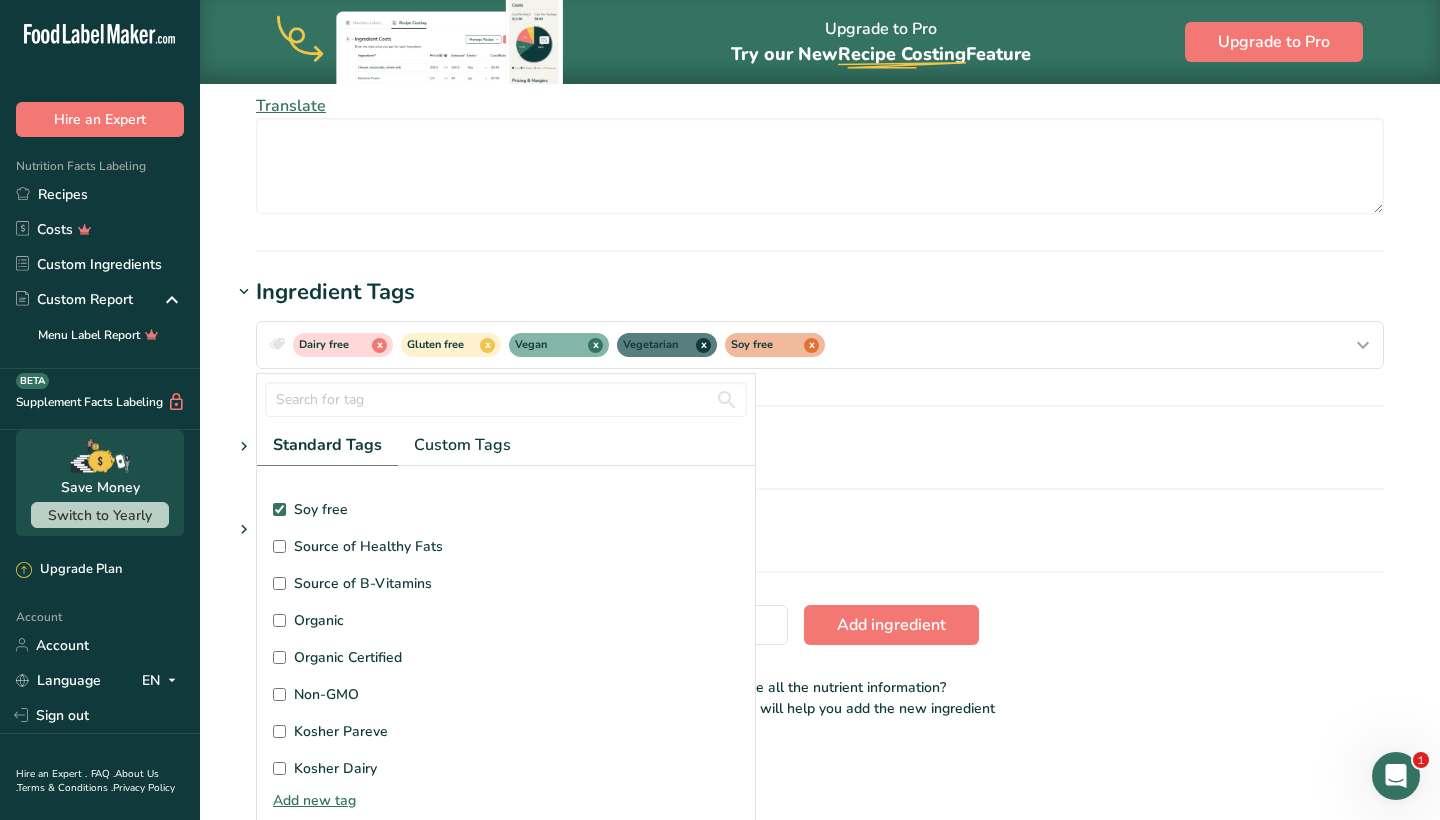 click on "Non-GMO" at bounding box center [279, 694] 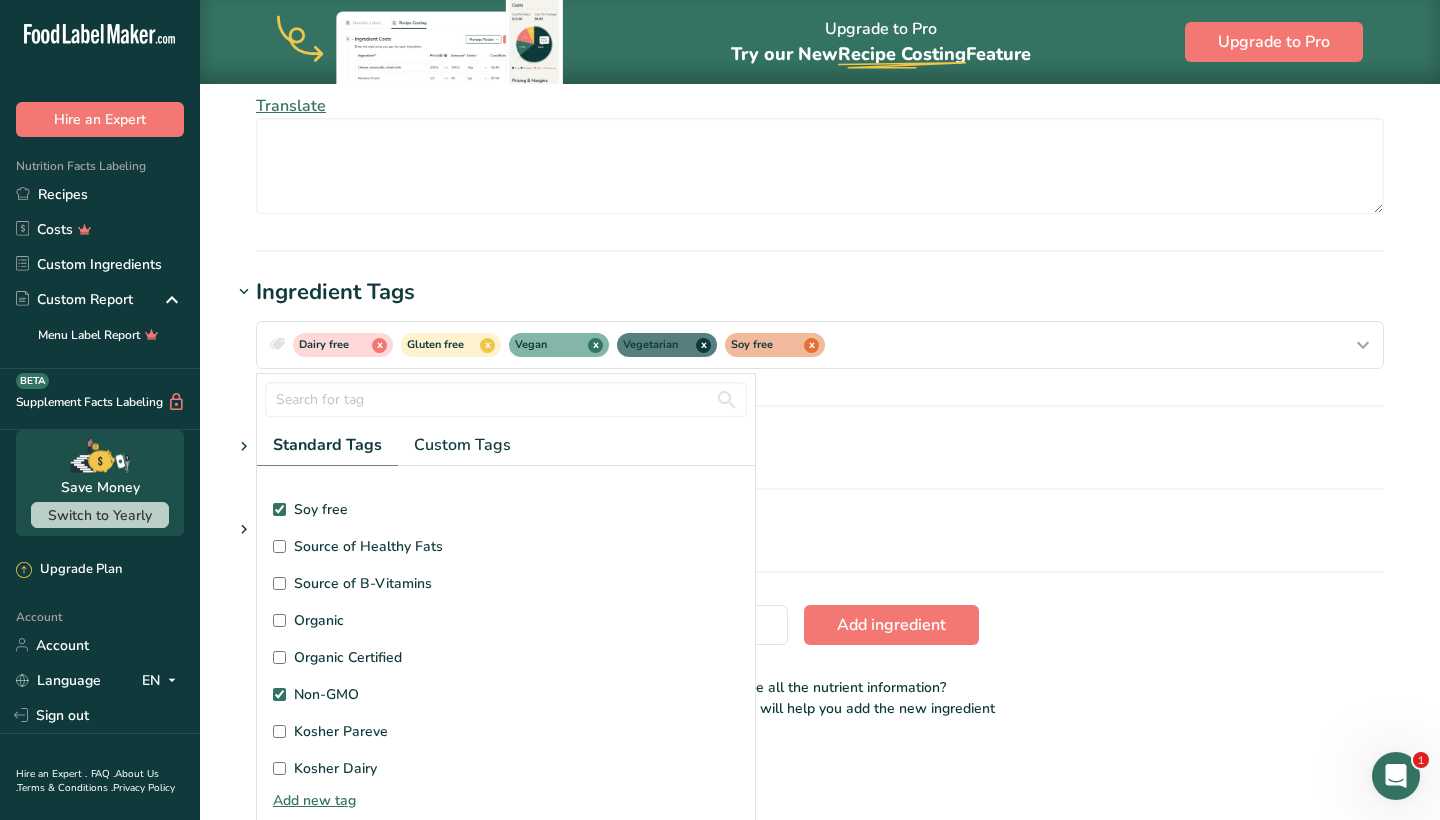 checkbox on "true" 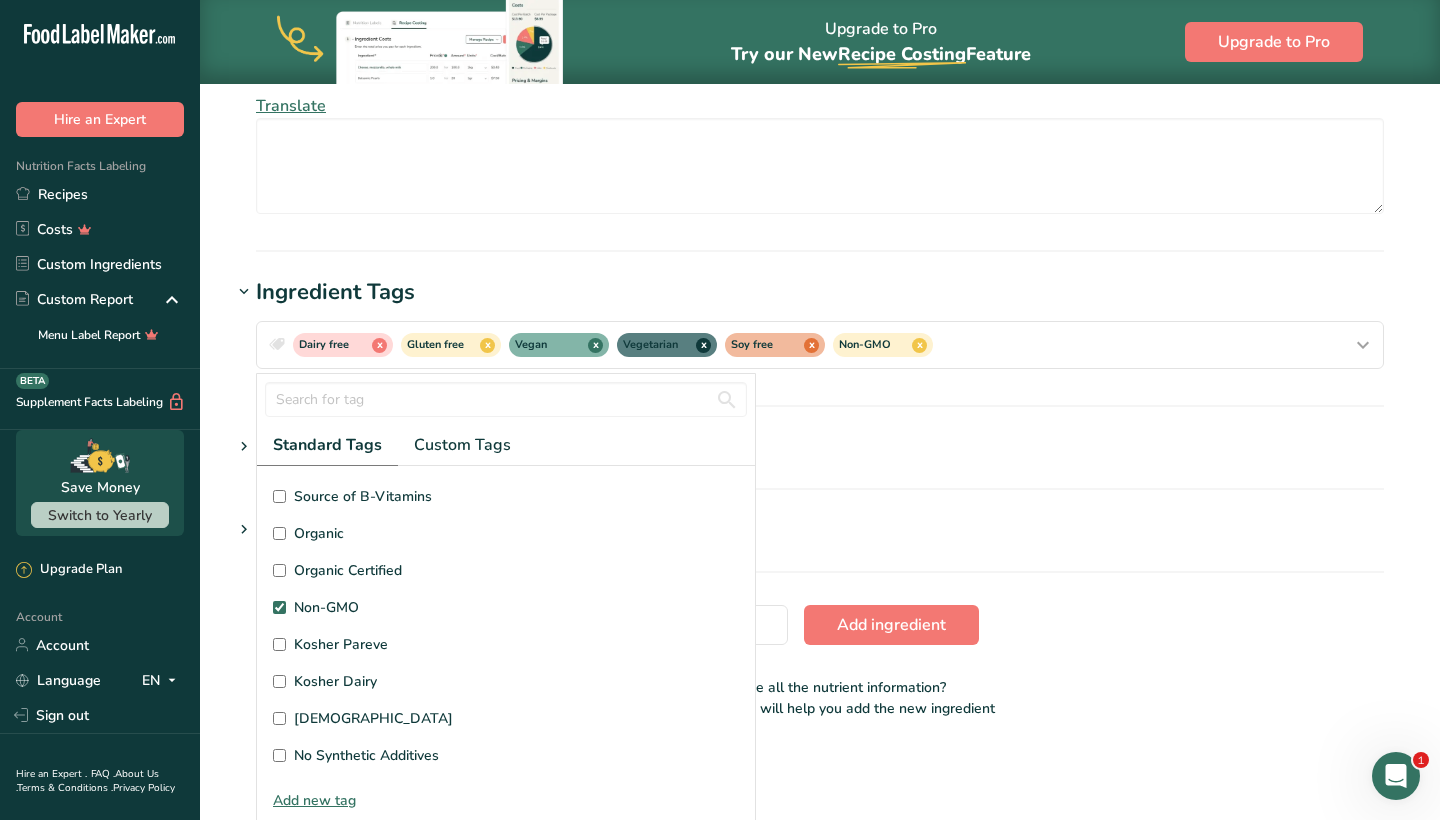 scroll, scrollTop: 377, scrollLeft: 0, axis: vertical 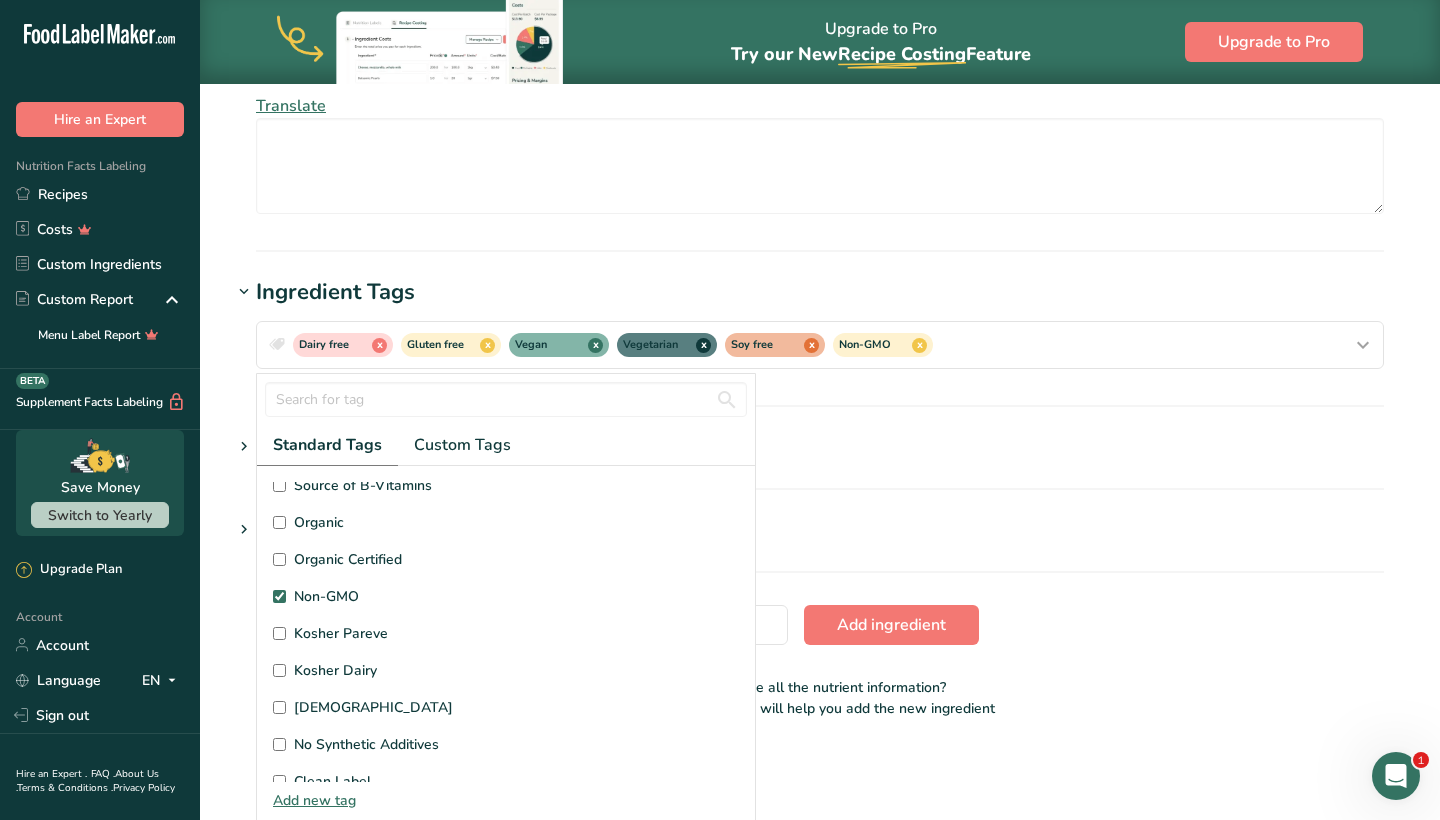 click on "[DEMOGRAPHIC_DATA]" at bounding box center (279, 707) 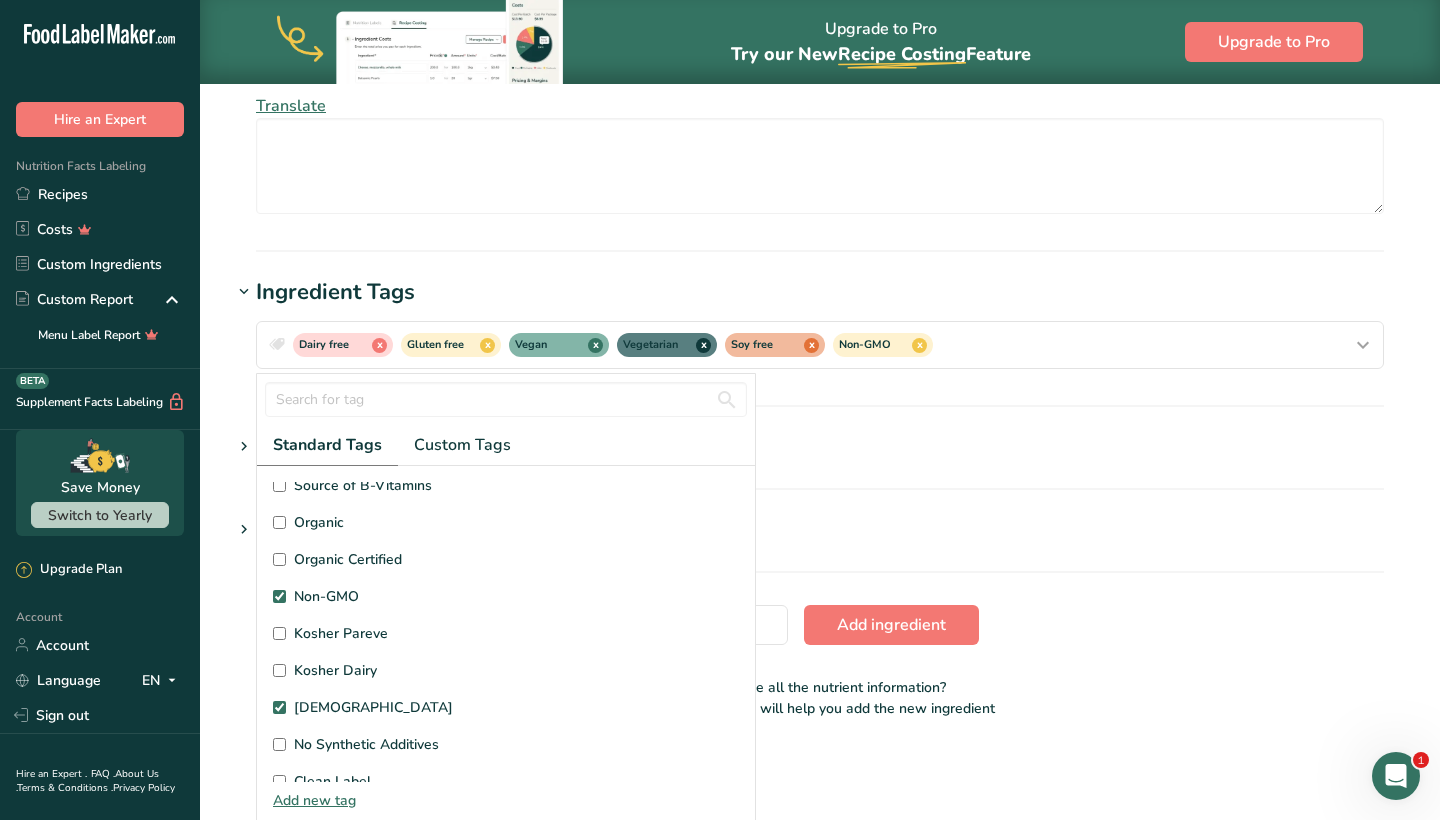 checkbox on "true" 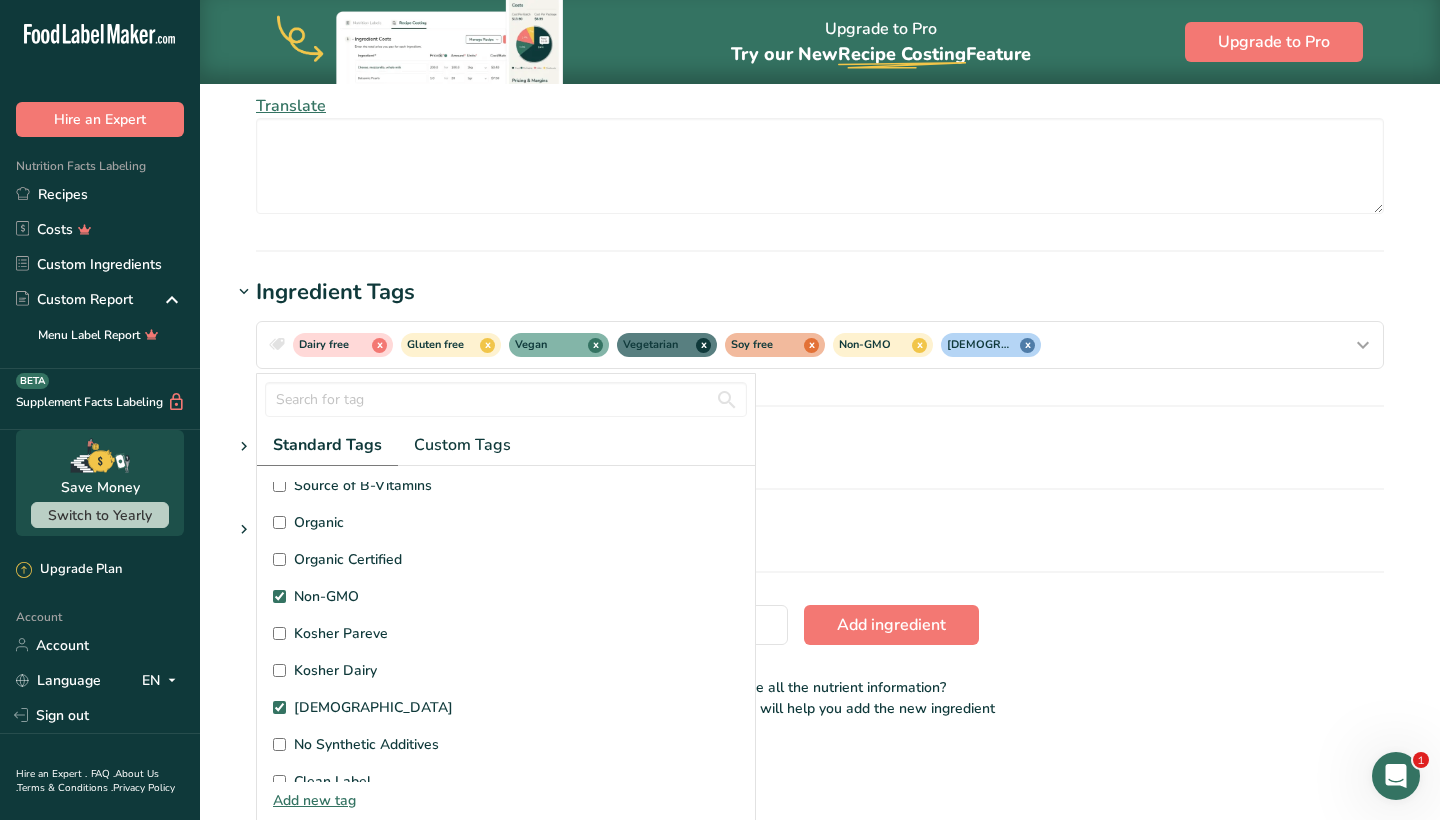 click on "Add new ingredient
Back to recipe
Ingredient Spec Sheet
.a-a{fill:#347362;}.b-a{fill:#fff;}
Upload an ingredient spec sheet or an image of a nutrition label, and our AI assistant will automatically fill-in the nutrients.
Drop your files here or click to upload
Maximum file size is 5MB
Ingredient General Info
Ingredient Name *
Translate
Cassava Starch
Ingredient Common Name
.a-a{fill:#347362;}.b-a{fill:#fff;}
Translate
Ingredient code
.a-a{fill:#347362;}.b-a{fill:#fff;}
Ingredient Category *
Custom User Ingredient
Standard Categories" at bounding box center (820, -359) 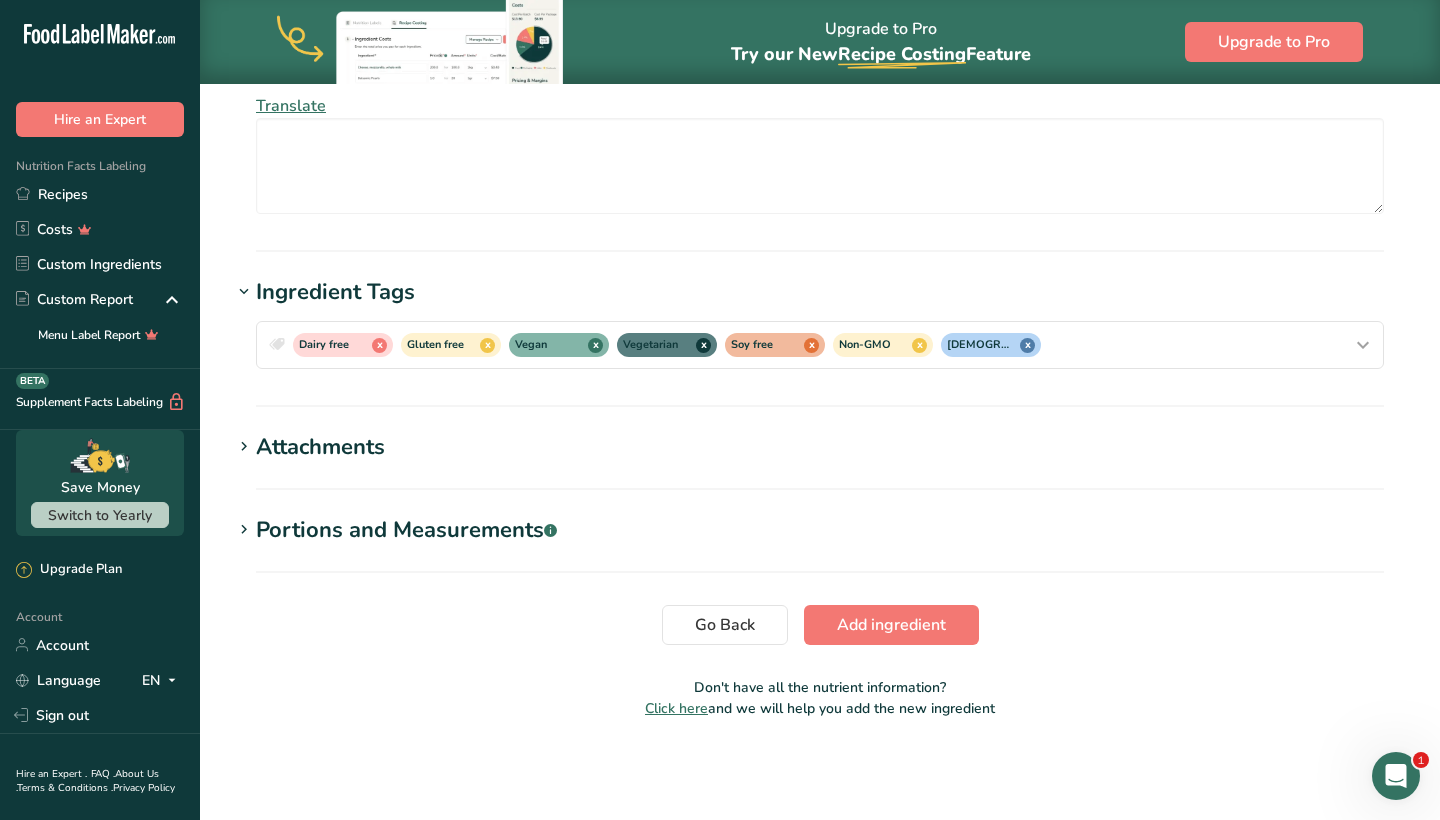 scroll, scrollTop: 0, scrollLeft: 0, axis: both 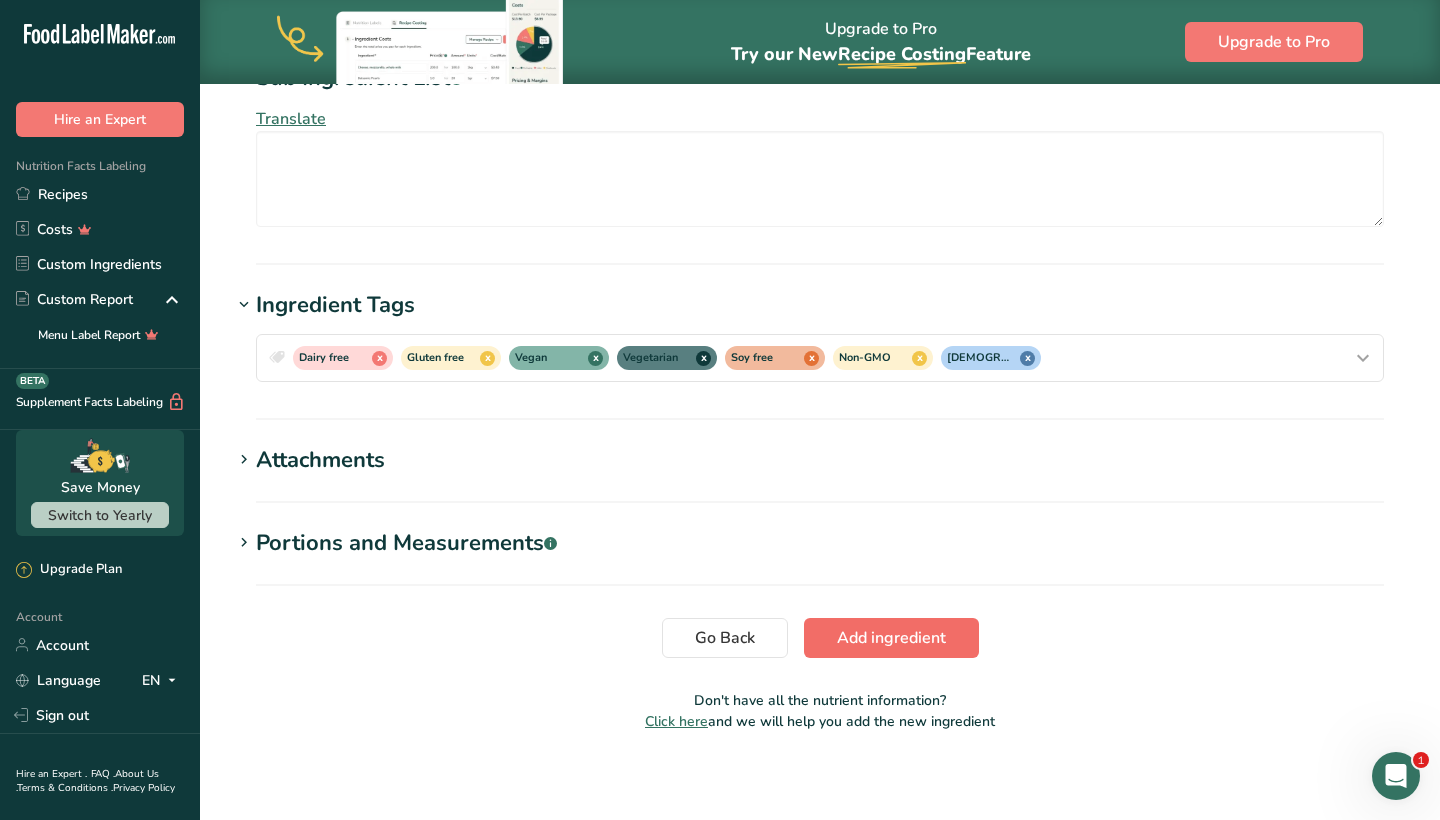 click on "Add ingredient" at bounding box center (891, 638) 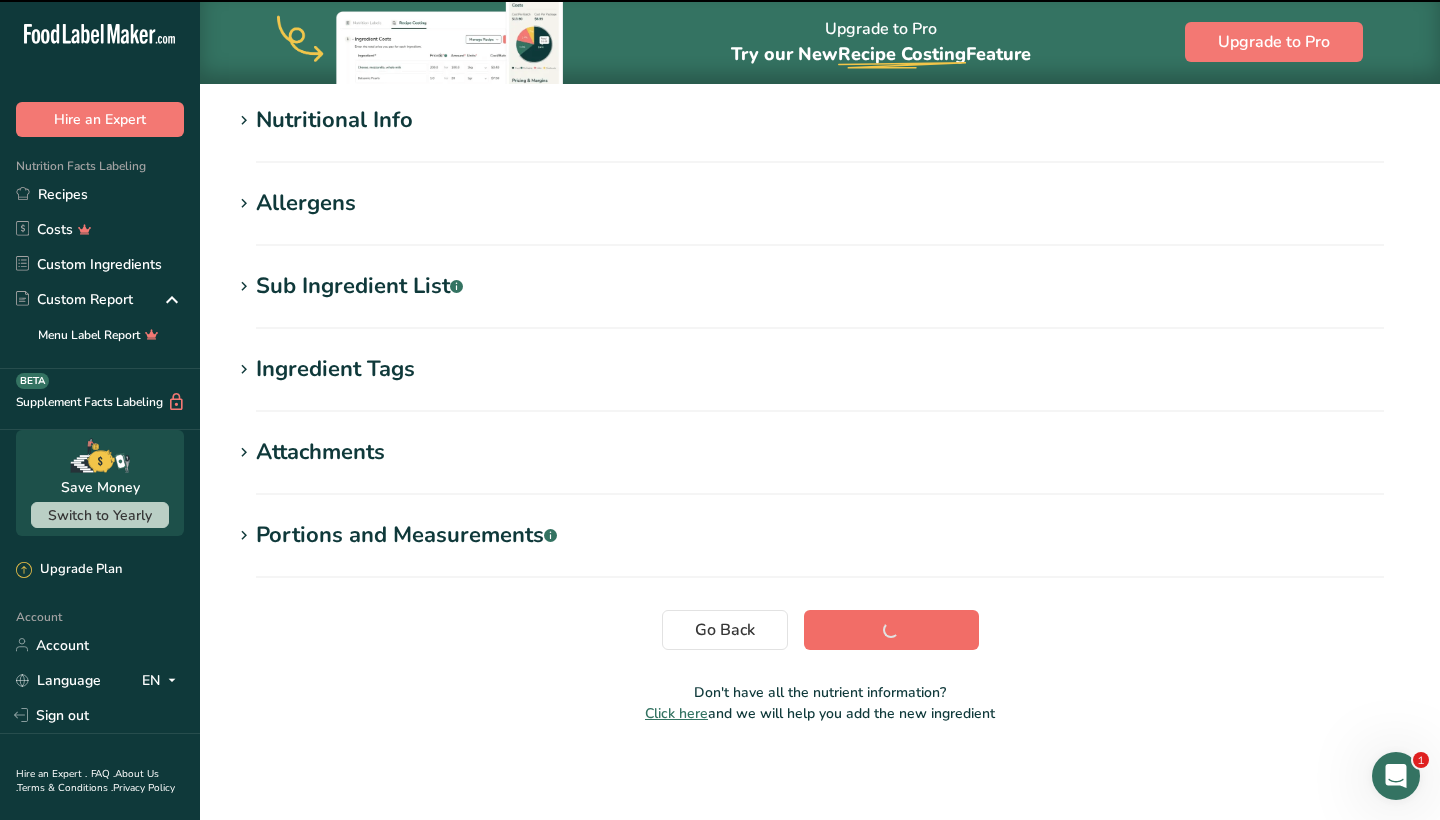 scroll, scrollTop: 254, scrollLeft: 0, axis: vertical 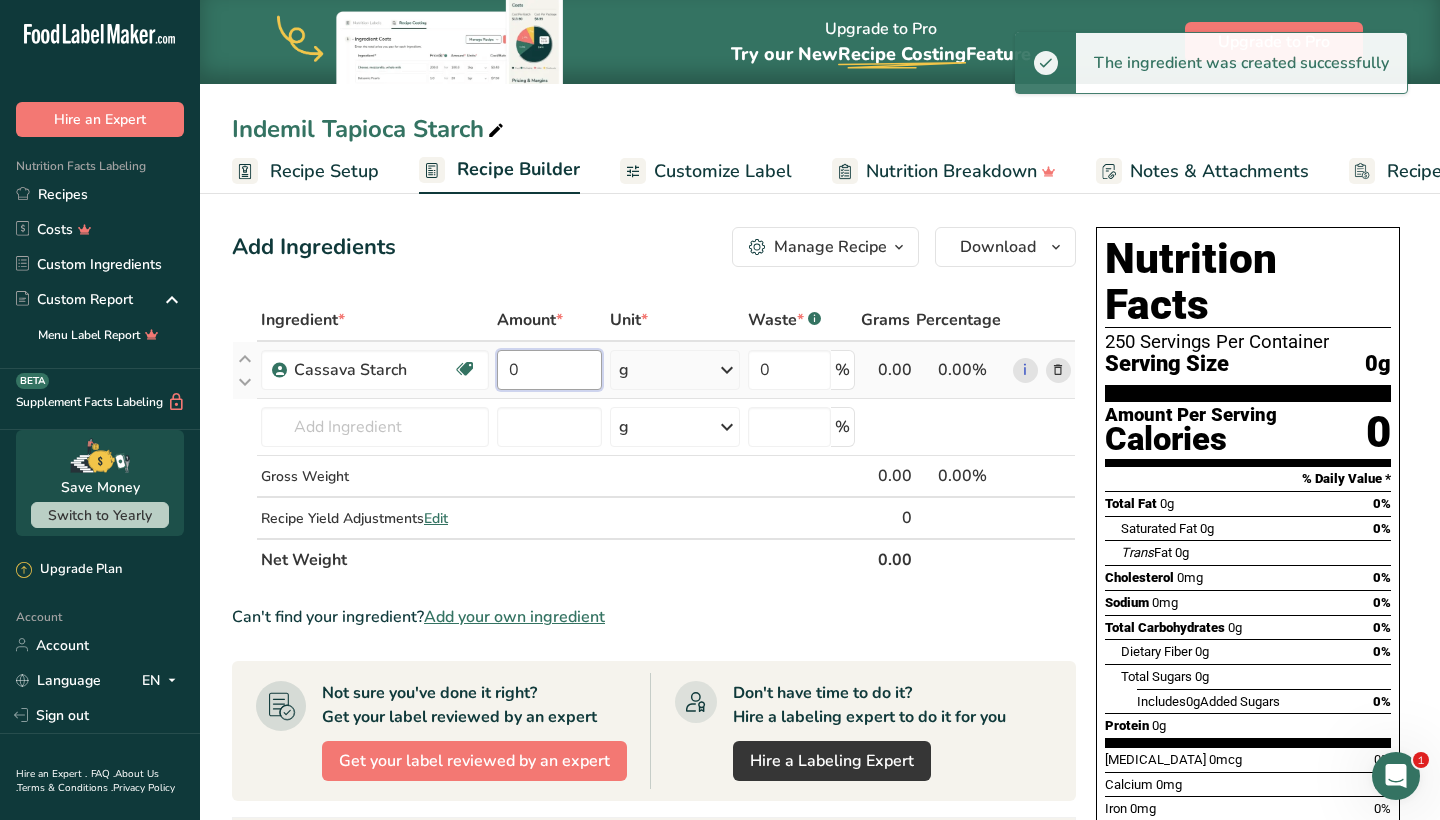 click on "0" at bounding box center [549, 370] 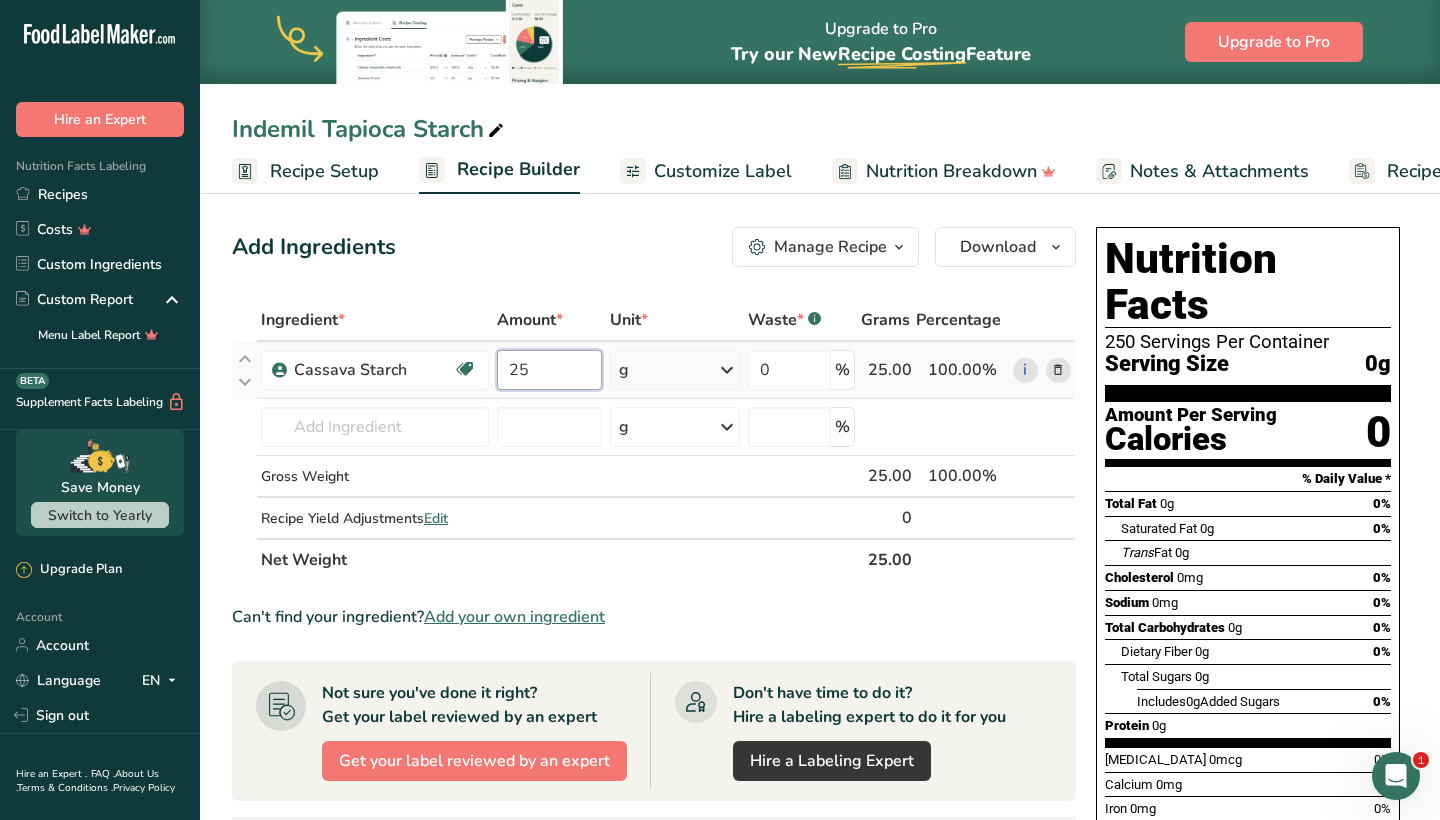 type on "25" 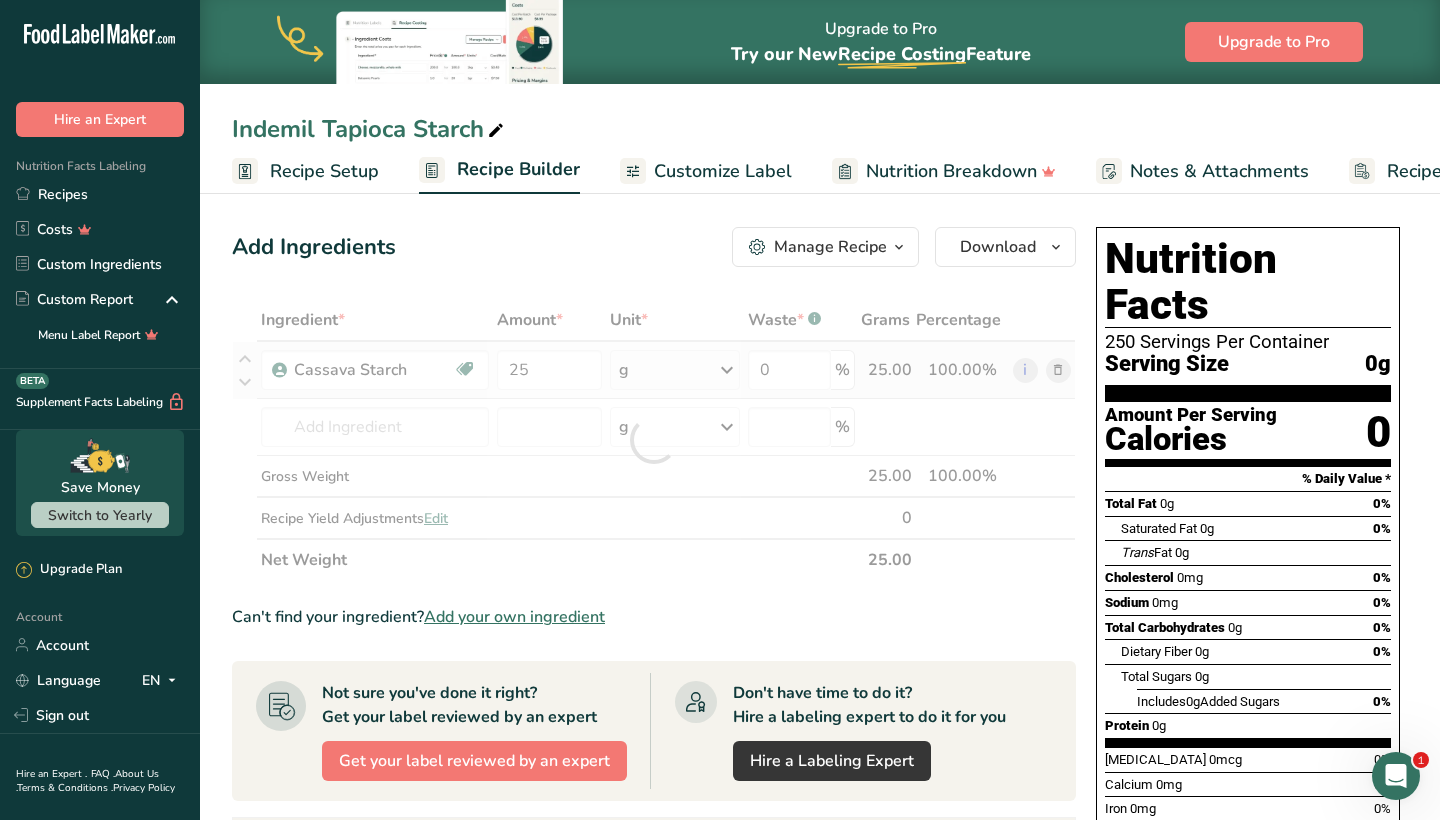click on "Ingredient *
Amount *
Unit *
Waste *   .a-a{fill:#347362;}.b-a{fill:#fff;}          Grams
Percentage
Cassava Starch
Dairy free
Gluten free
Vegan
Vegetarian
Soy free
Non-GMO
Halal
25
g
Weight Units
g
kg
mg
See more
Volume Units
l
mL
fl oz
See more
0
%
25.00
100.00%
i
[GEOGRAPHIC_DATA] flour
Milk, whole, 3.25% milkfat, without added vitamin A and [MEDICAL_DATA]
Beef, grass-fed, strip steaks, lean only, raw" at bounding box center [654, 440] 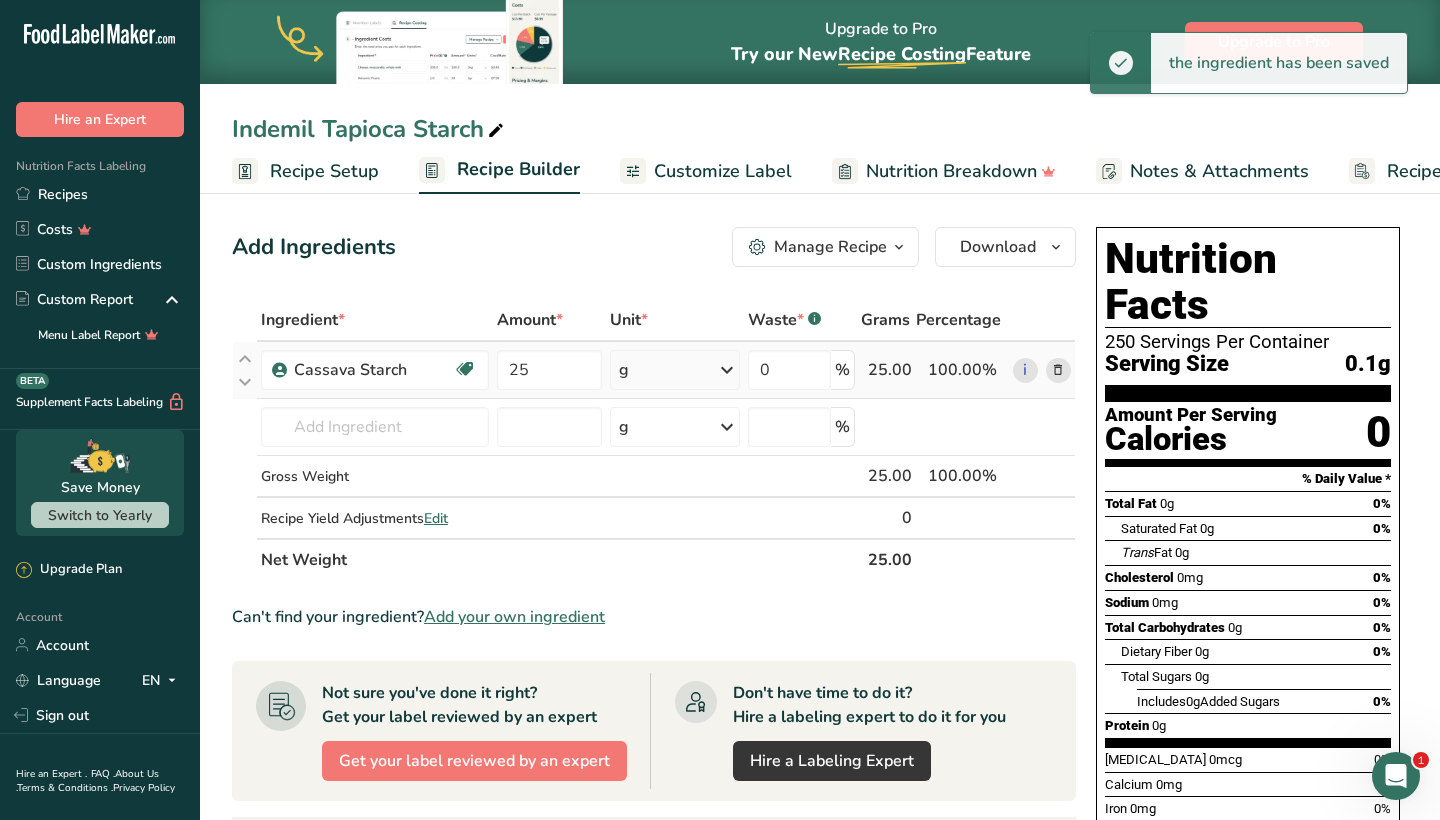 click at bounding box center (727, 370) 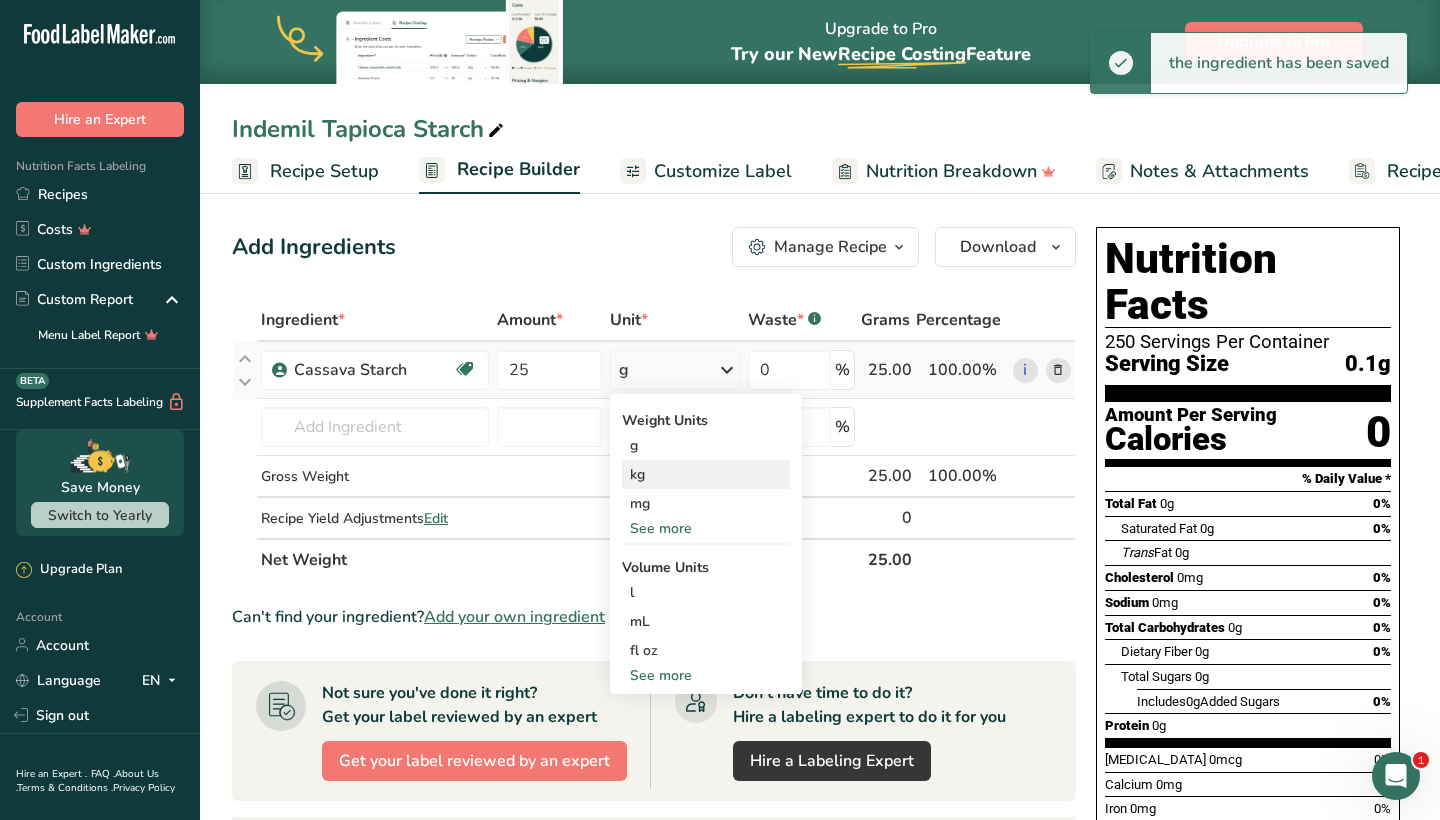 click on "kg" at bounding box center (706, 474) 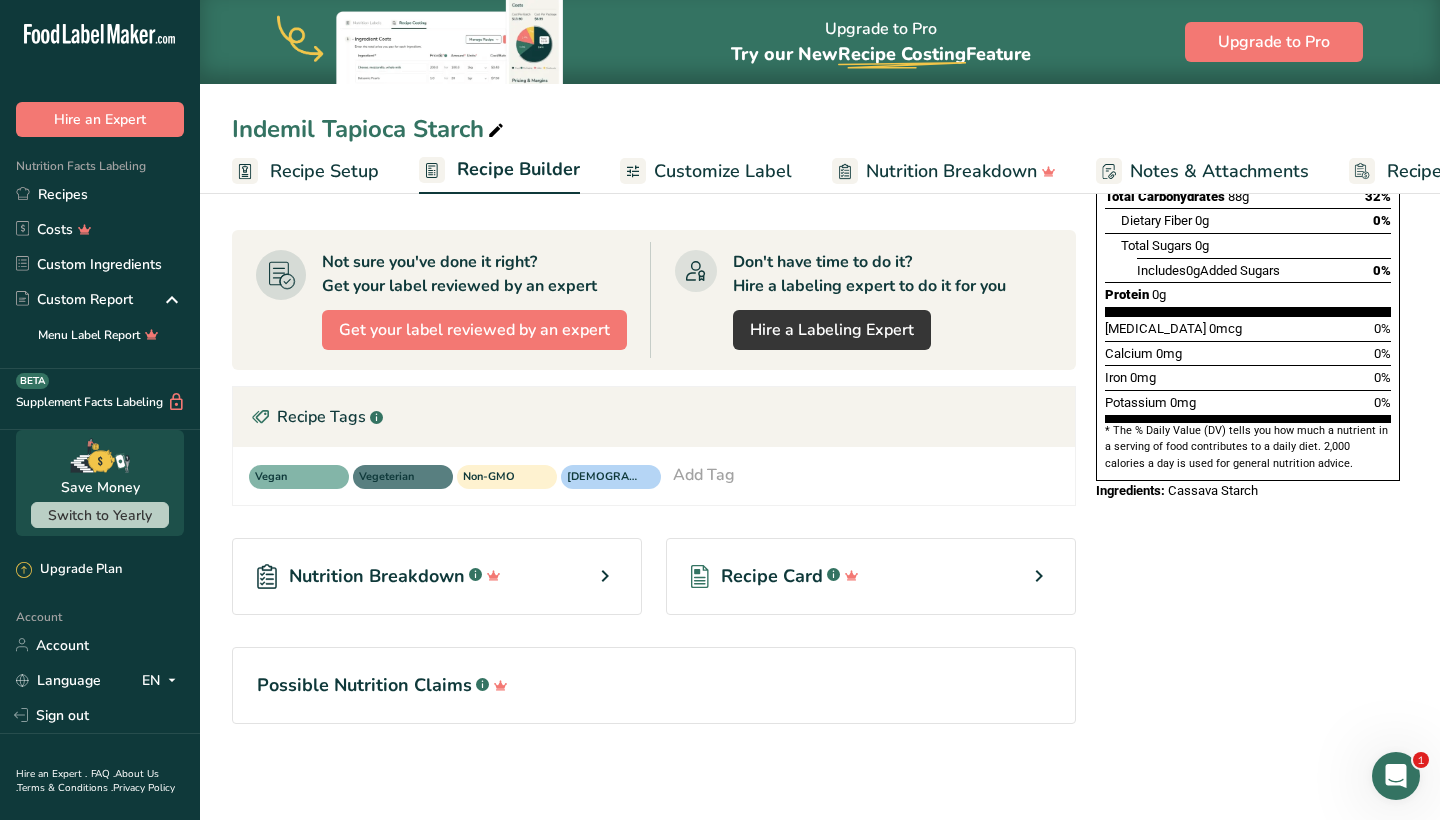 scroll, scrollTop: 431, scrollLeft: 0, axis: vertical 